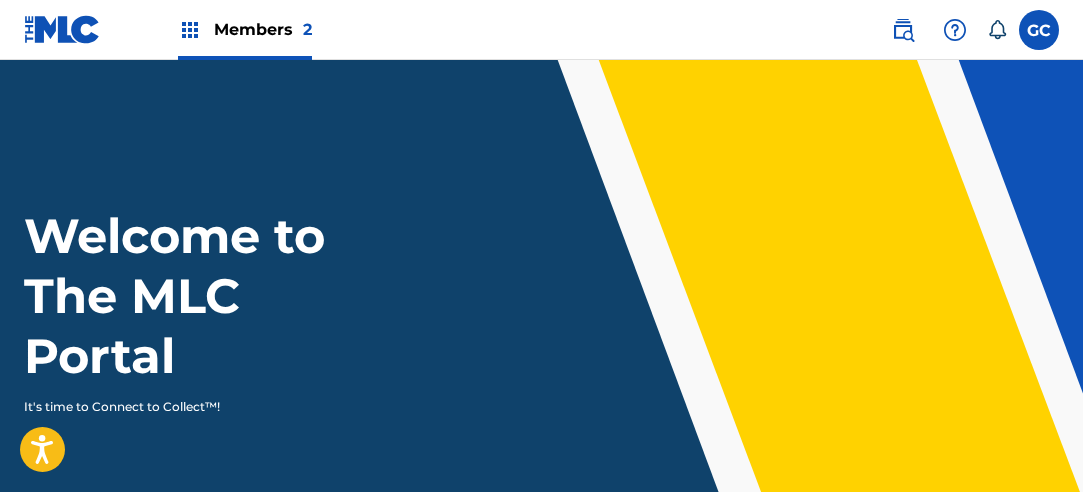 scroll, scrollTop: 0, scrollLeft: 0, axis: both 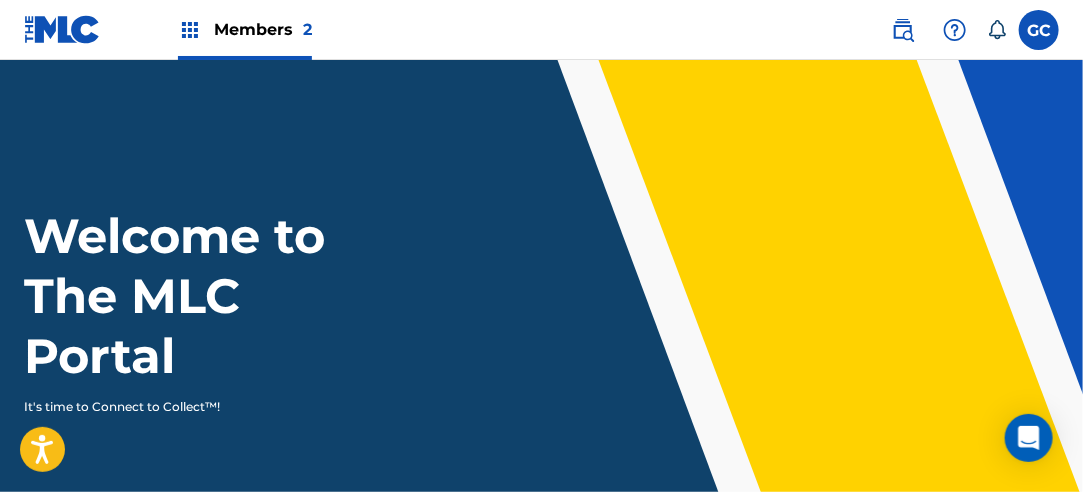 click on "Members    2" at bounding box center [263, 29] 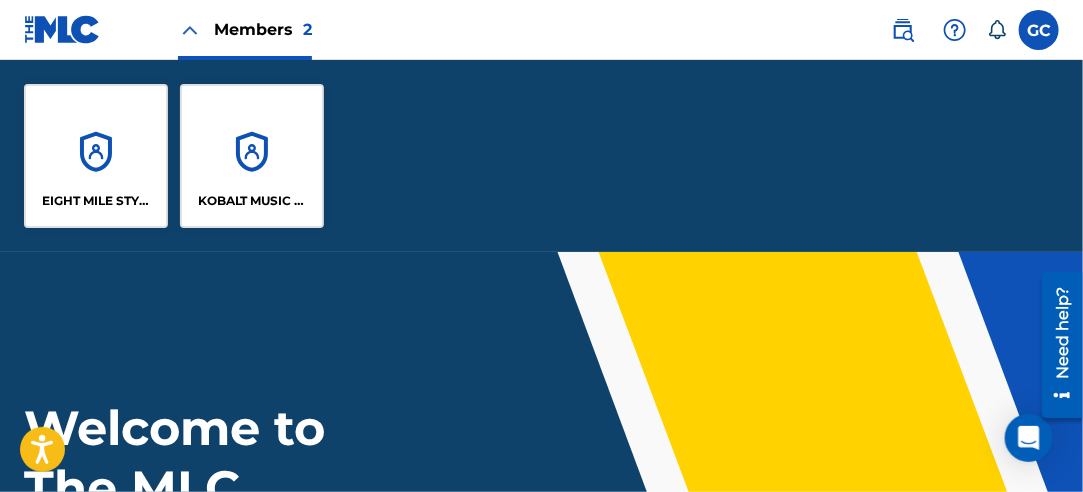 click on "KOBALT MUSIC PUB AMERICA INC" at bounding box center (252, 156) 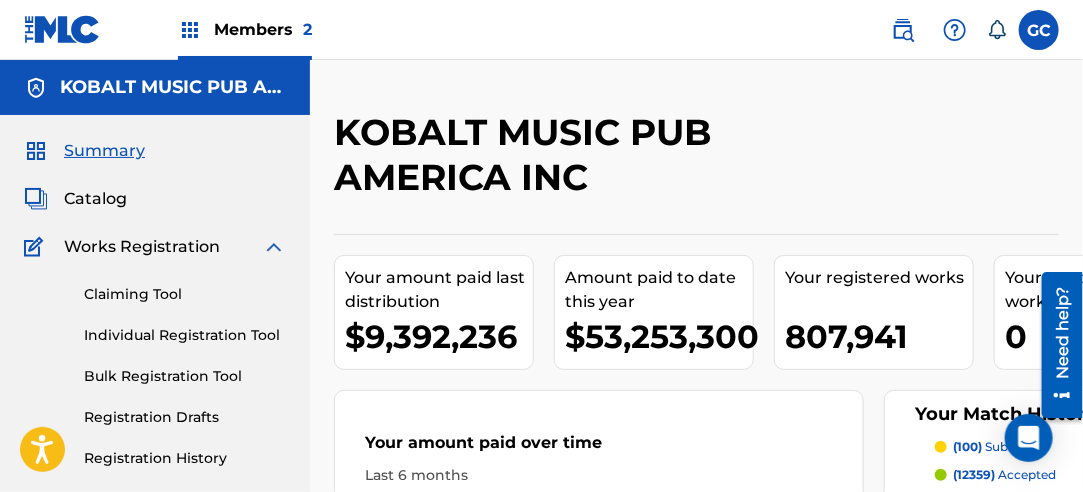 click at bounding box center (1039, 30) 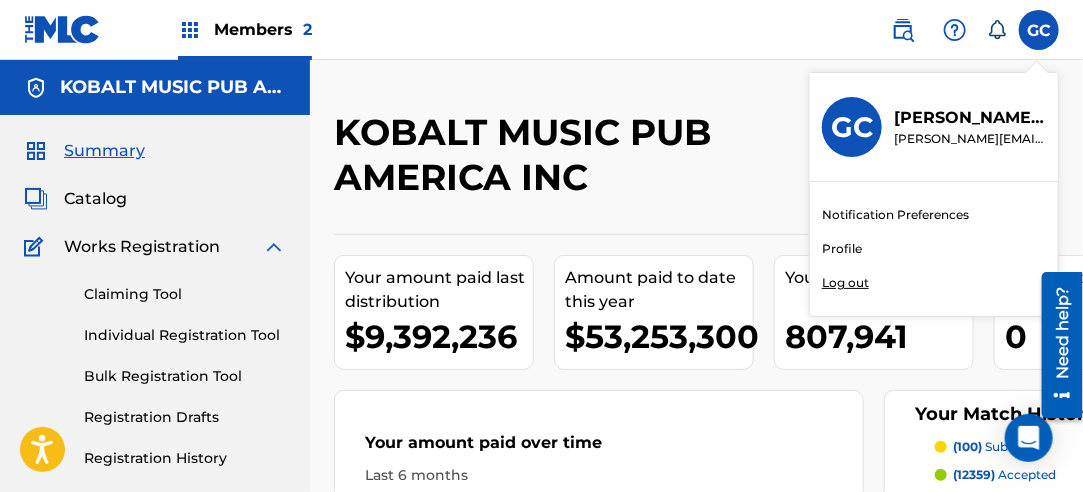 click on "Log out" at bounding box center [845, 283] 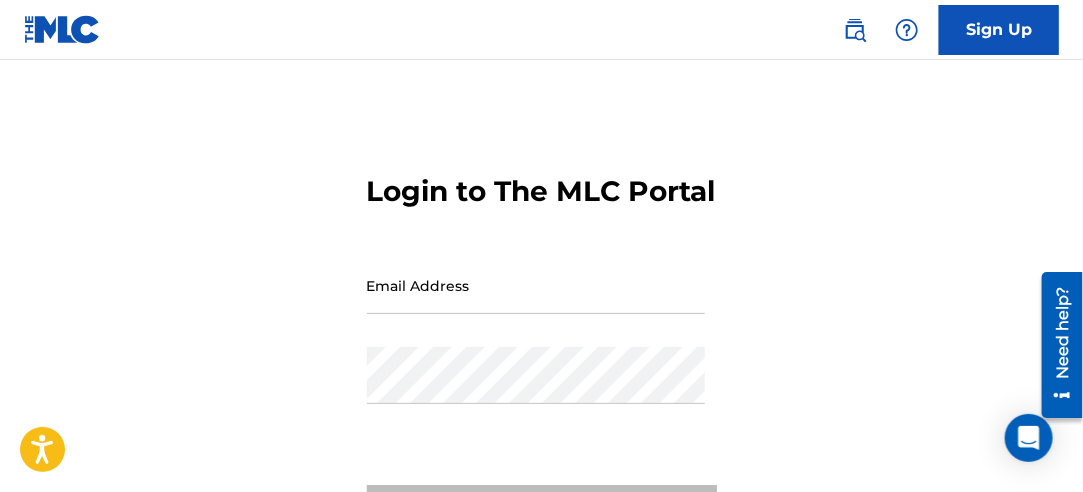 type on "[PERSON_NAME][EMAIL_ADDRESS][PERSON_NAME][DOMAIN_NAME]" 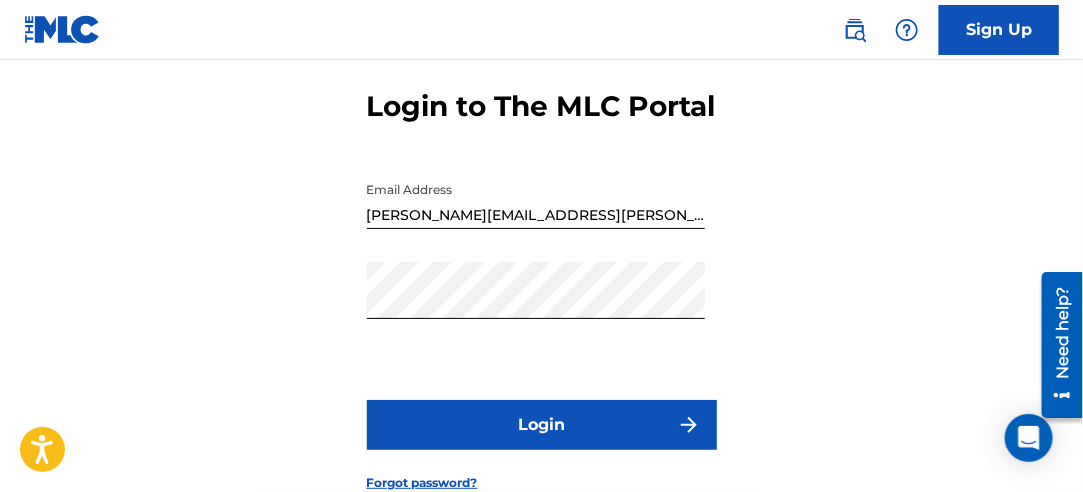 scroll, scrollTop: 200, scrollLeft: 0, axis: vertical 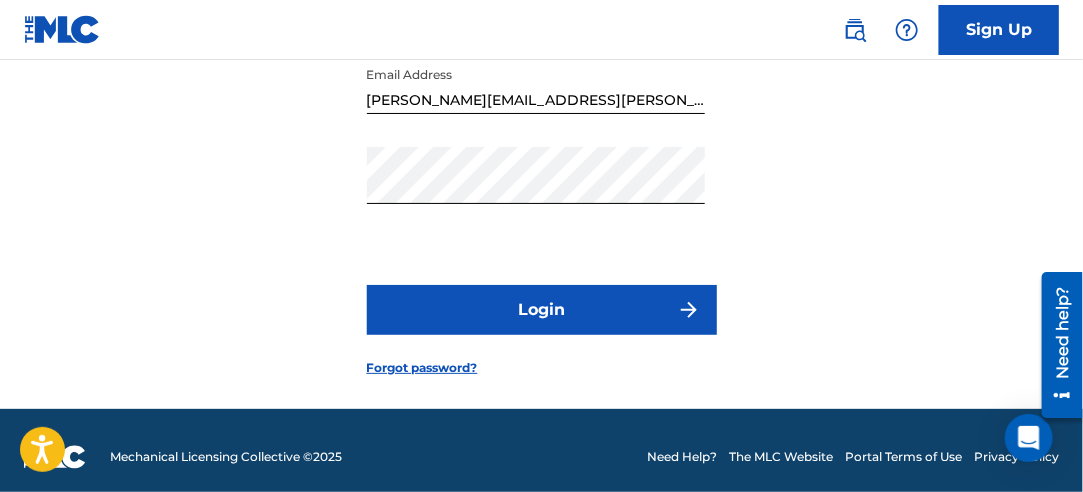 click on "Login" at bounding box center [542, 310] 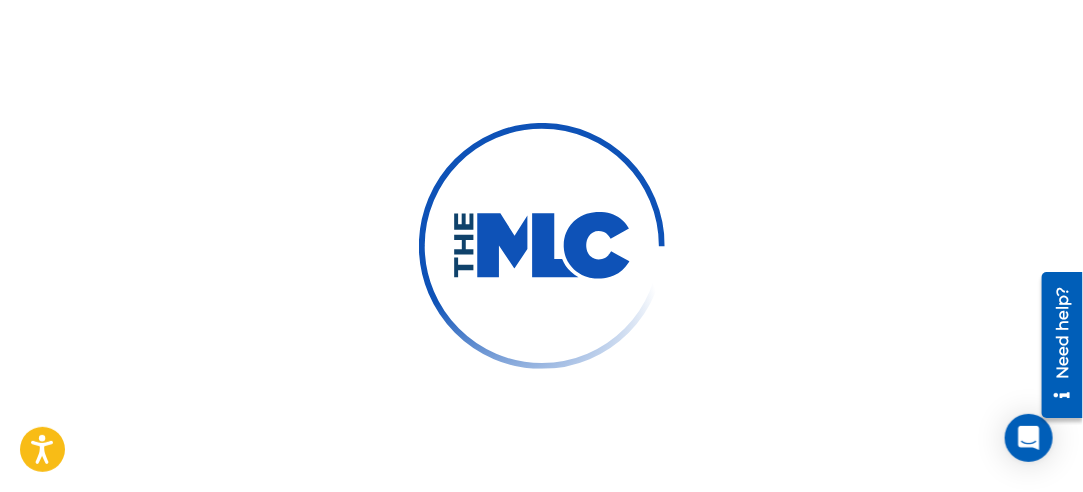 scroll, scrollTop: 230, scrollLeft: 0, axis: vertical 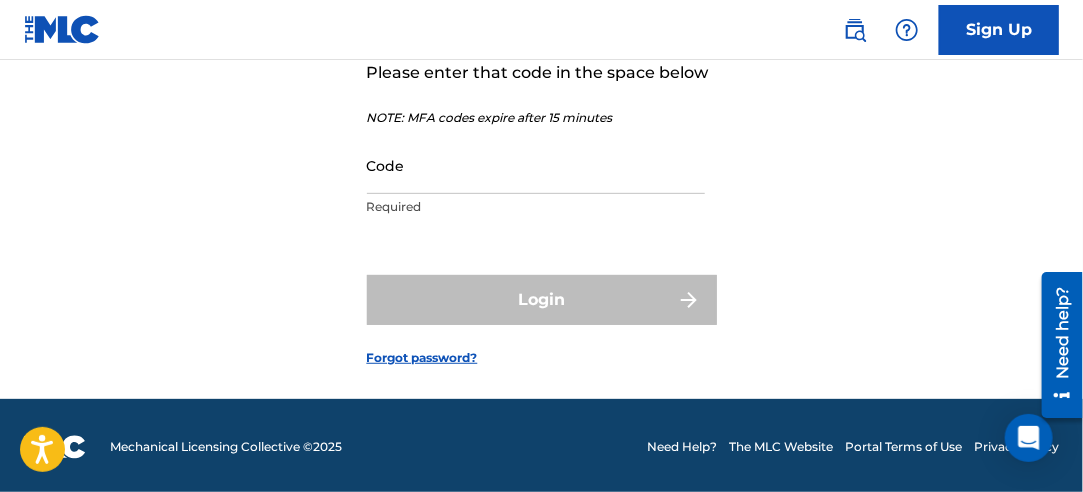 click on "Code" at bounding box center [536, 165] 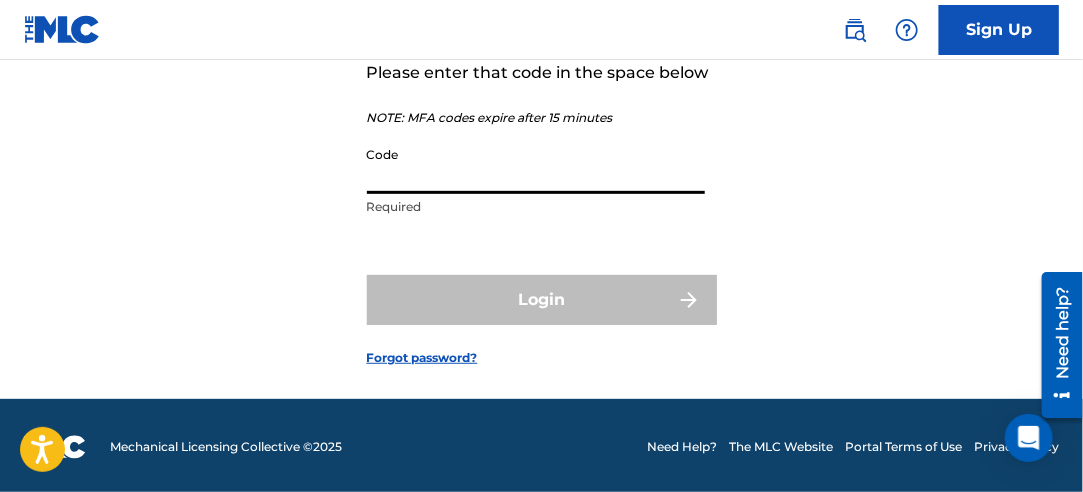 paste on "020720" 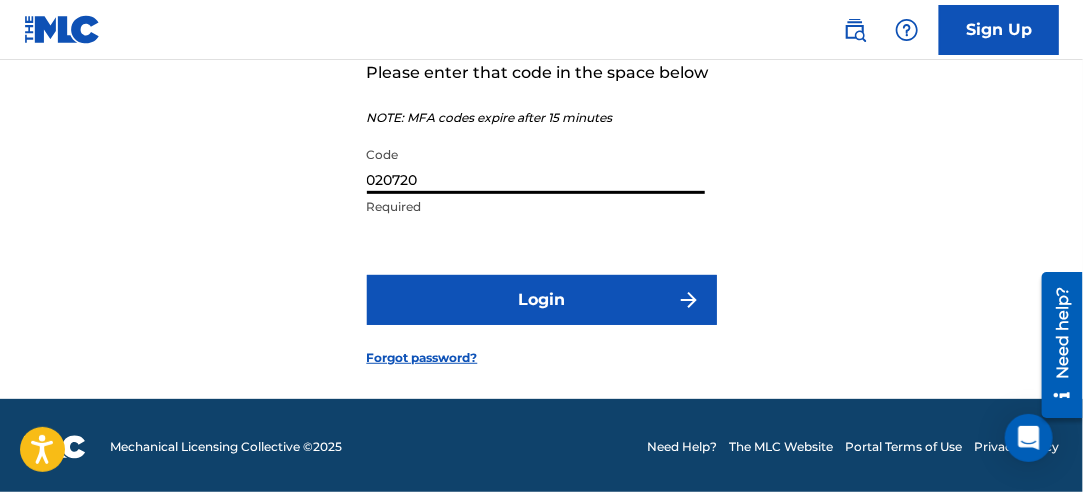 type on "020720" 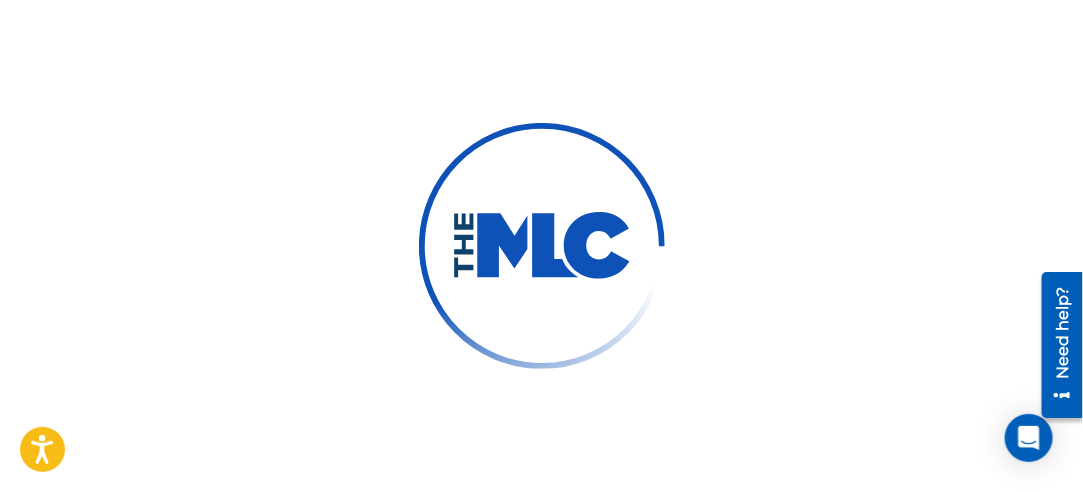 scroll, scrollTop: 0, scrollLeft: 0, axis: both 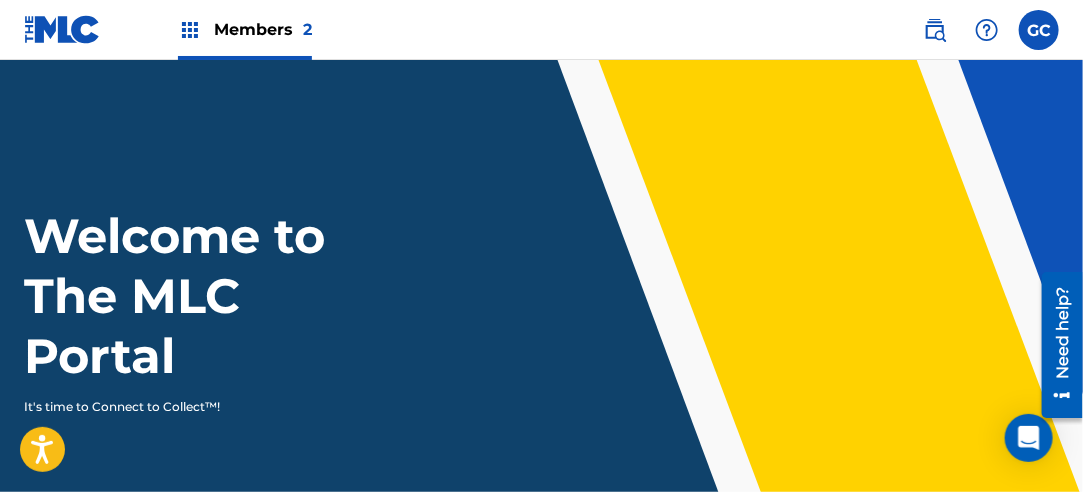 click on "Members    2" at bounding box center (245, 29) 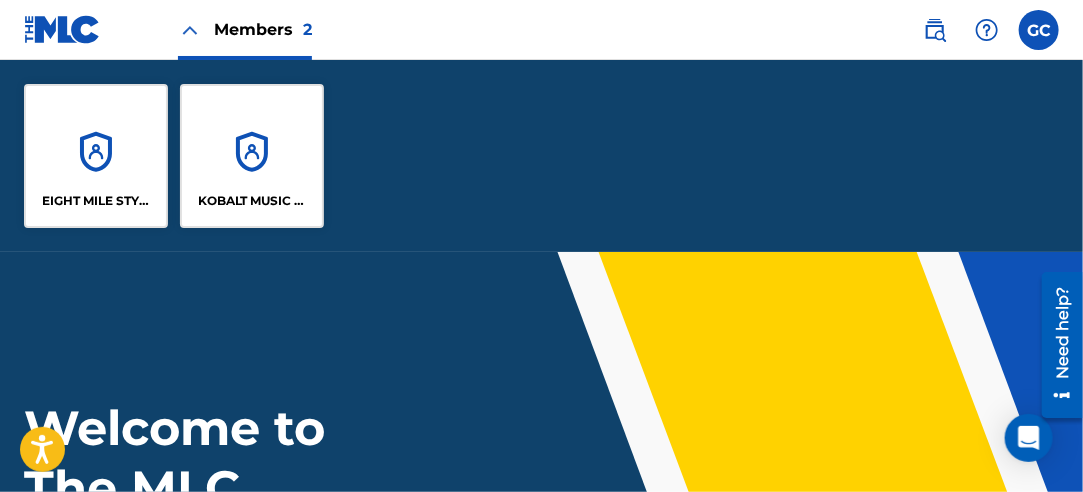 click on "KOBALT MUSIC PUB AMERICA INC" at bounding box center [252, 156] 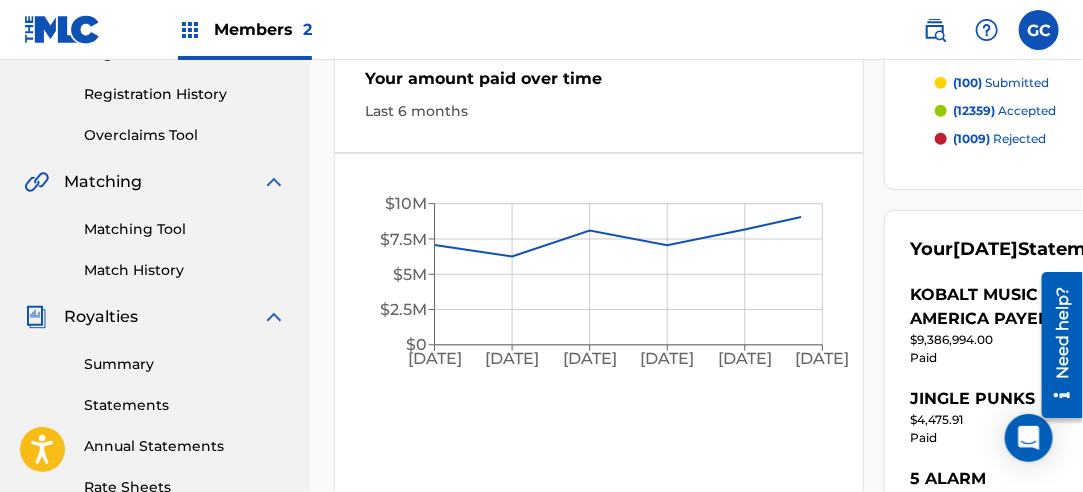 scroll, scrollTop: 400, scrollLeft: 0, axis: vertical 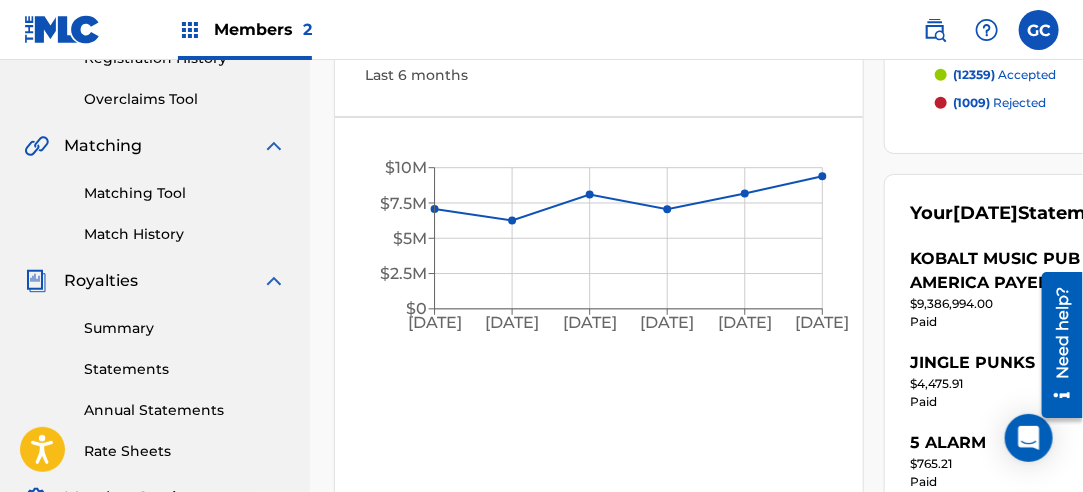 click on "Statements" at bounding box center (185, 369) 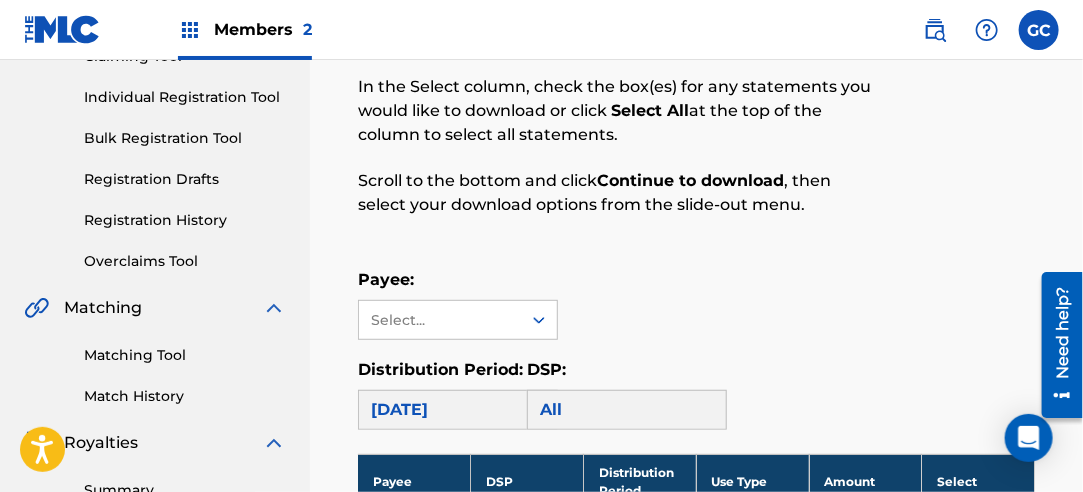 scroll, scrollTop: 300, scrollLeft: 0, axis: vertical 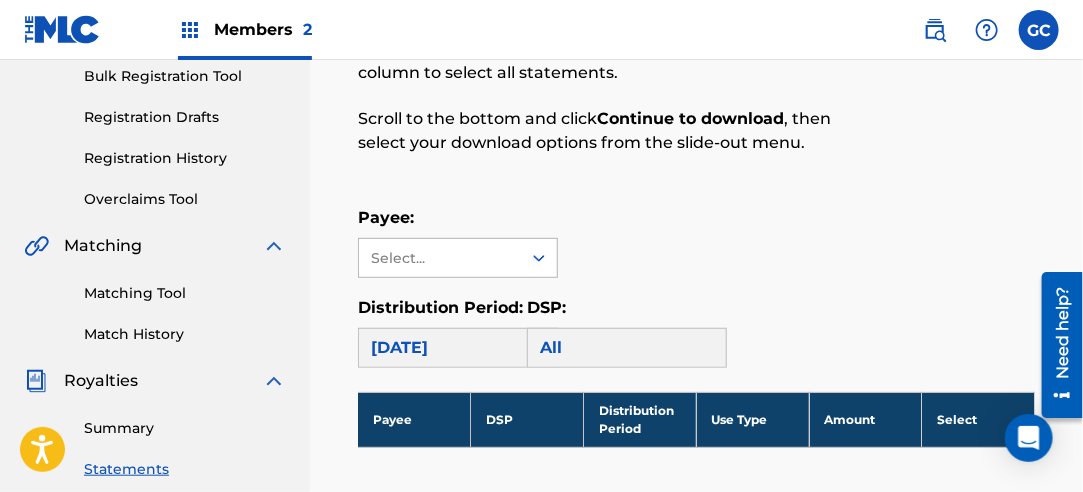 click on "Select..." at bounding box center (439, 258) 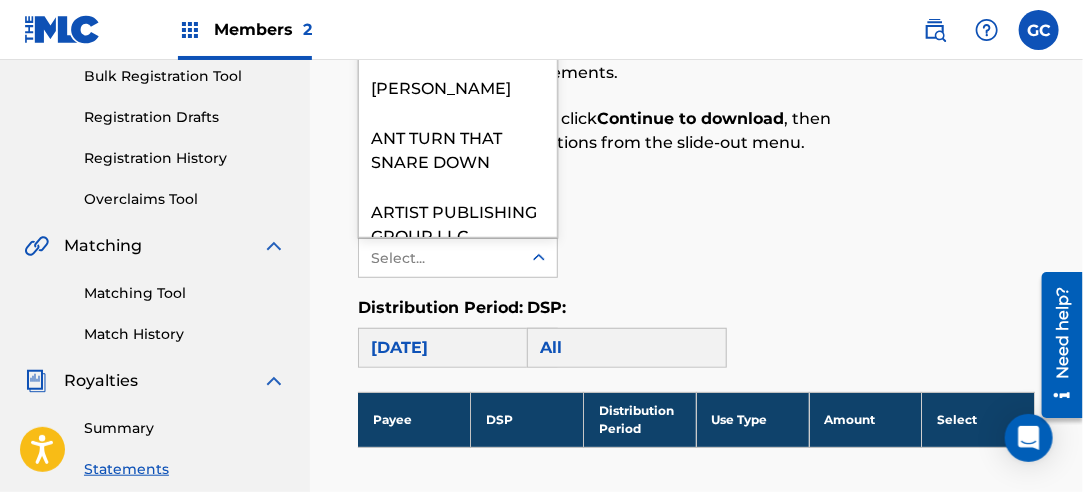 click at bounding box center [539, 258] 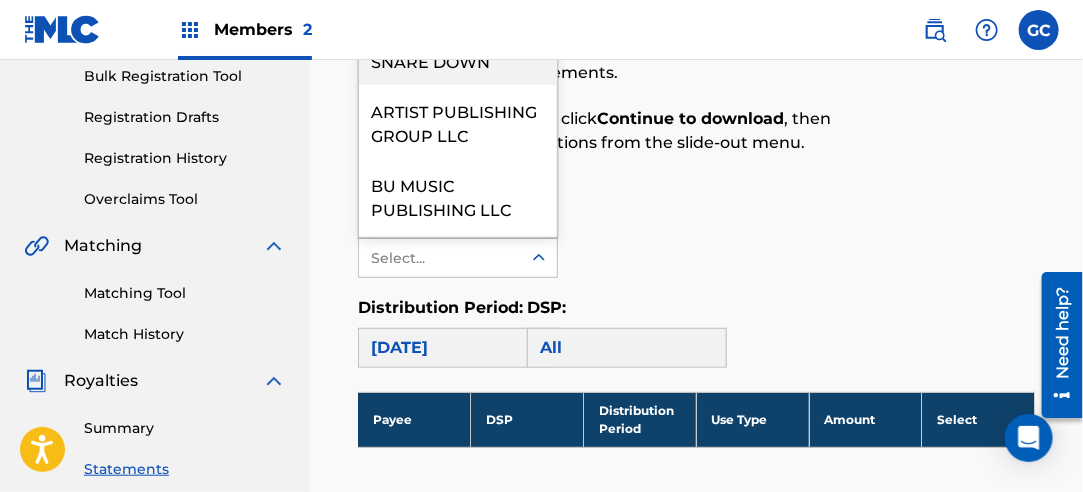scroll, scrollTop: 0, scrollLeft: 0, axis: both 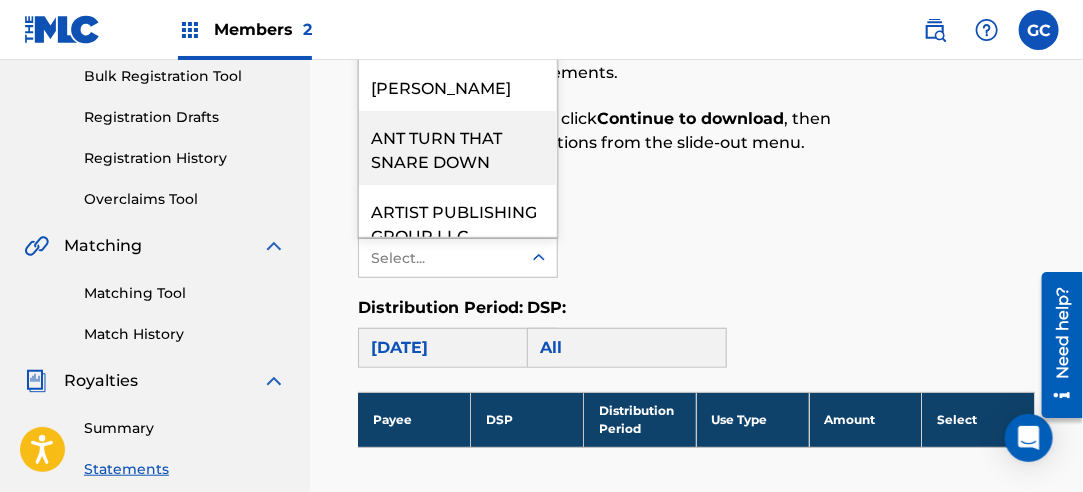 click on "ANT TURN THAT SNARE DOWN" at bounding box center (458, 148) 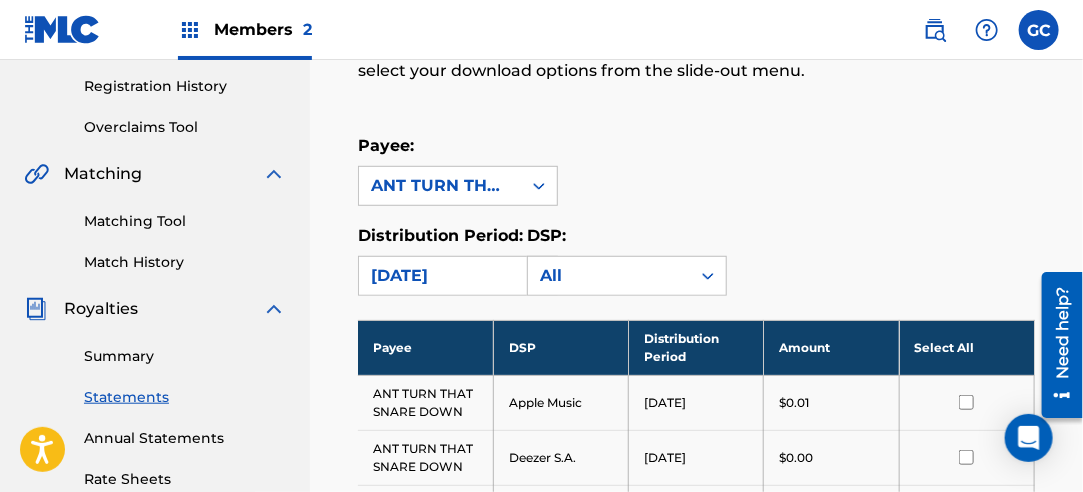 scroll, scrollTop: 400, scrollLeft: 0, axis: vertical 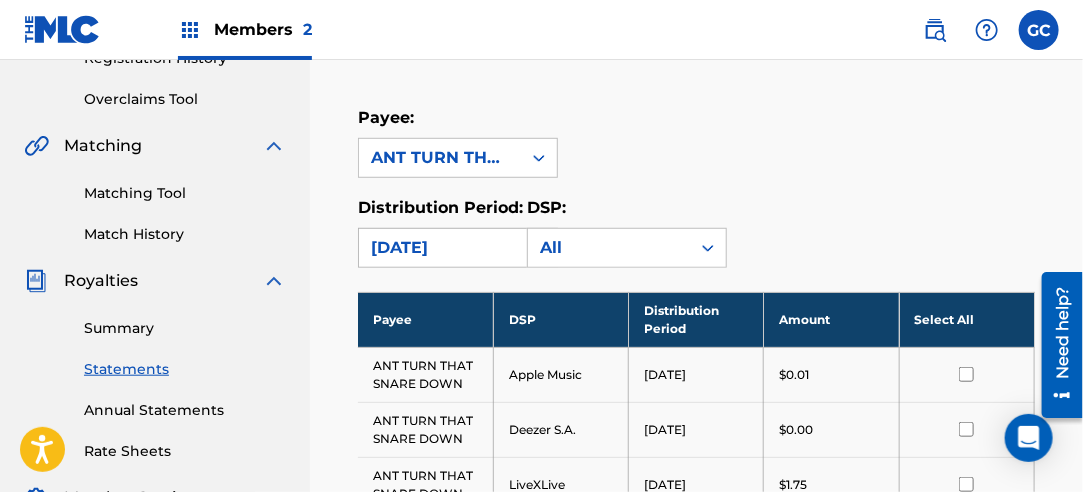 click on "[DATE]" at bounding box center [440, 248] 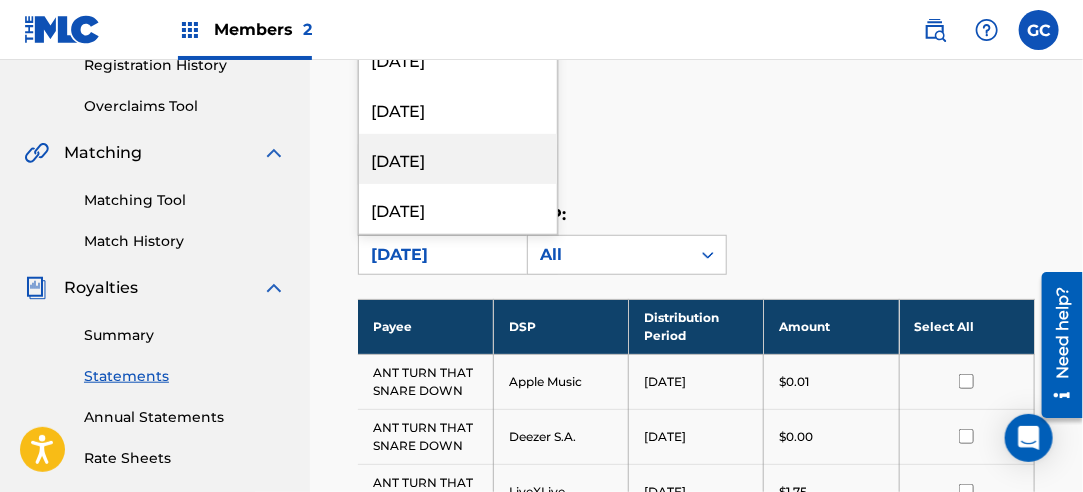 scroll, scrollTop: 300, scrollLeft: 0, axis: vertical 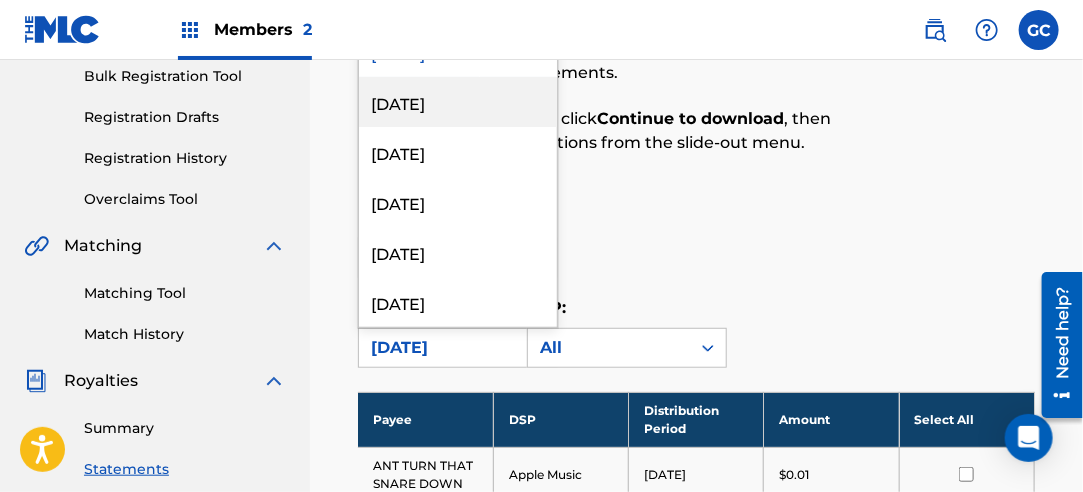 click on "[DATE]" at bounding box center [458, 102] 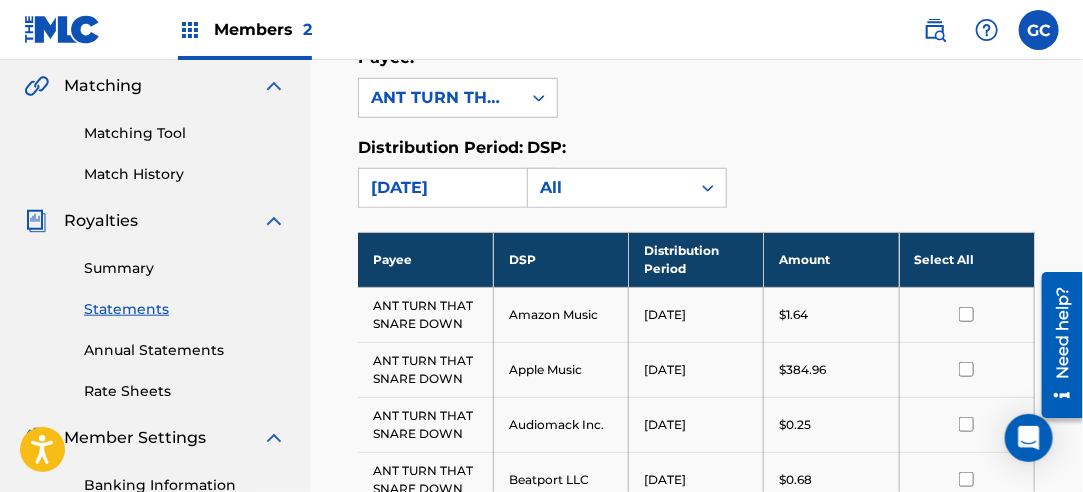 scroll, scrollTop: 500, scrollLeft: 0, axis: vertical 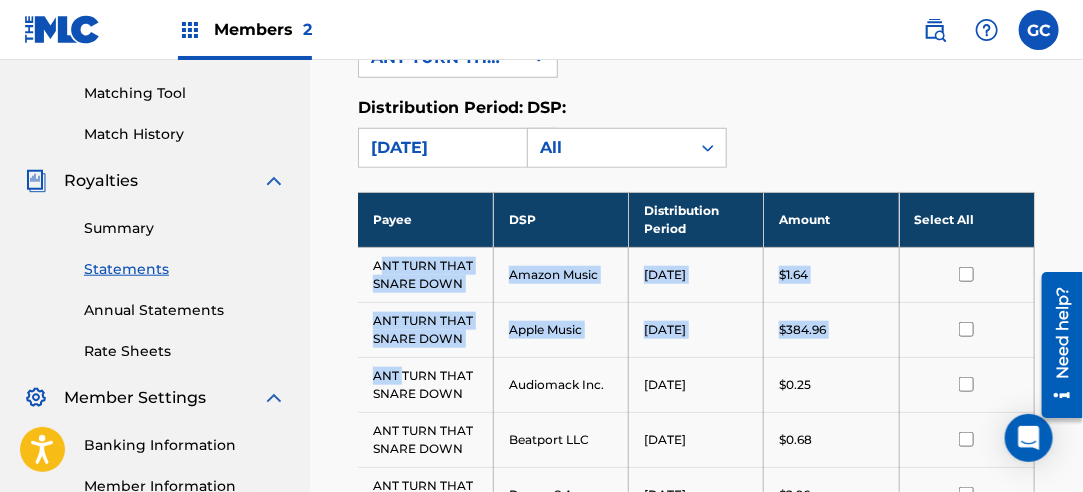 drag, startPoint x: 378, startPoint y: 260, endPoint x: 400, endPoint y: 373, distance: 115.12167 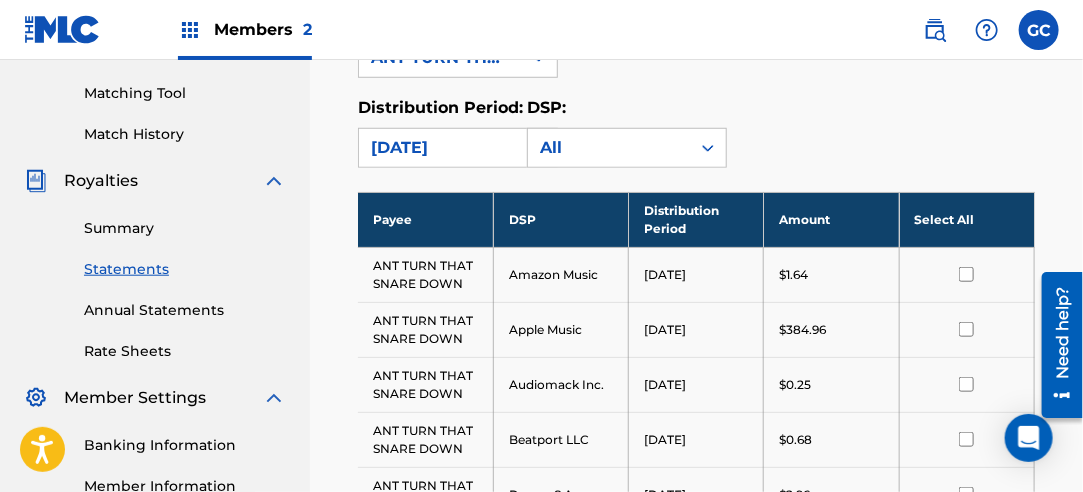 click on "ANT TURN THAT SNARE DOWN" at bounding box center (425, 274) 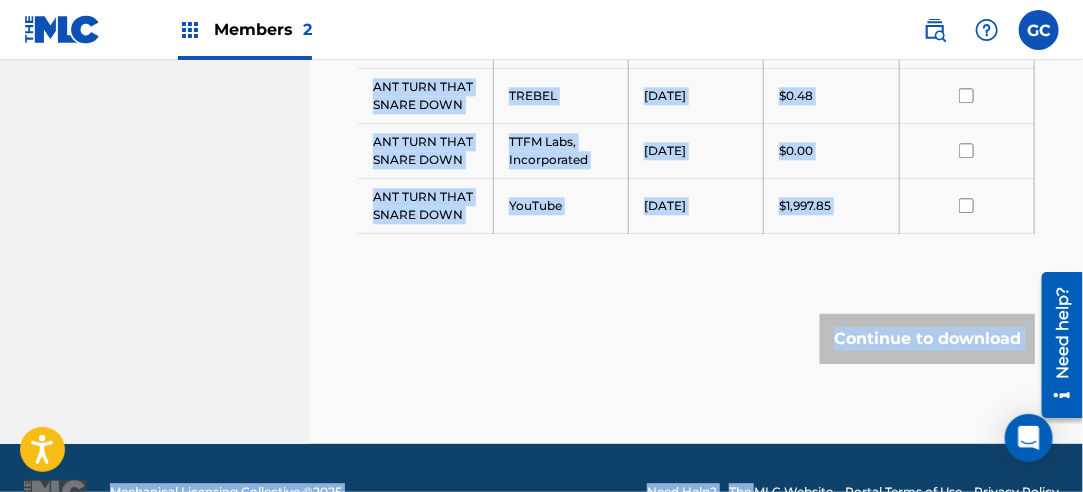 scroll, scrollTop: 1650, scrollLeft: 0, axis: vertical 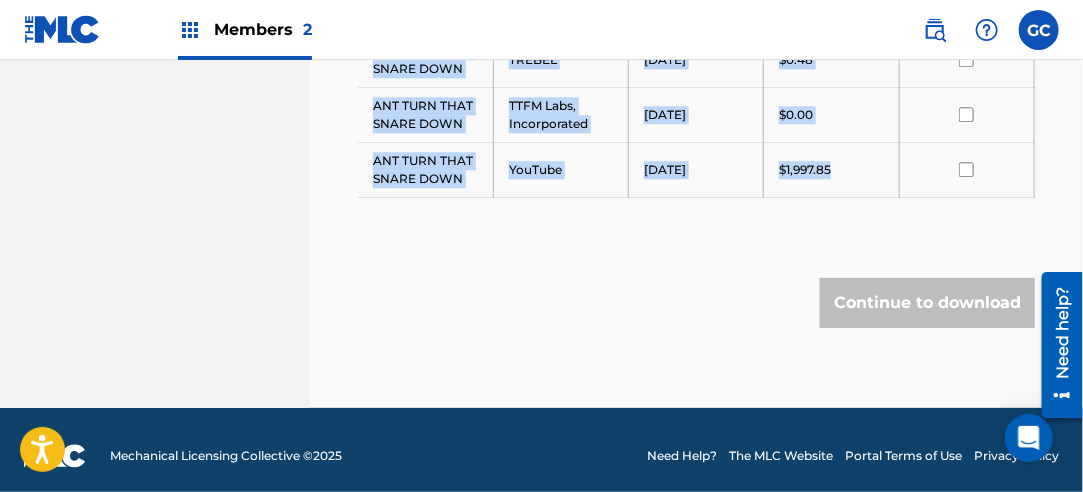 drag, startPoint x: 376, startPoint y: 261, endPoint x: 847, endPoint y: 164, distance: 480.8846 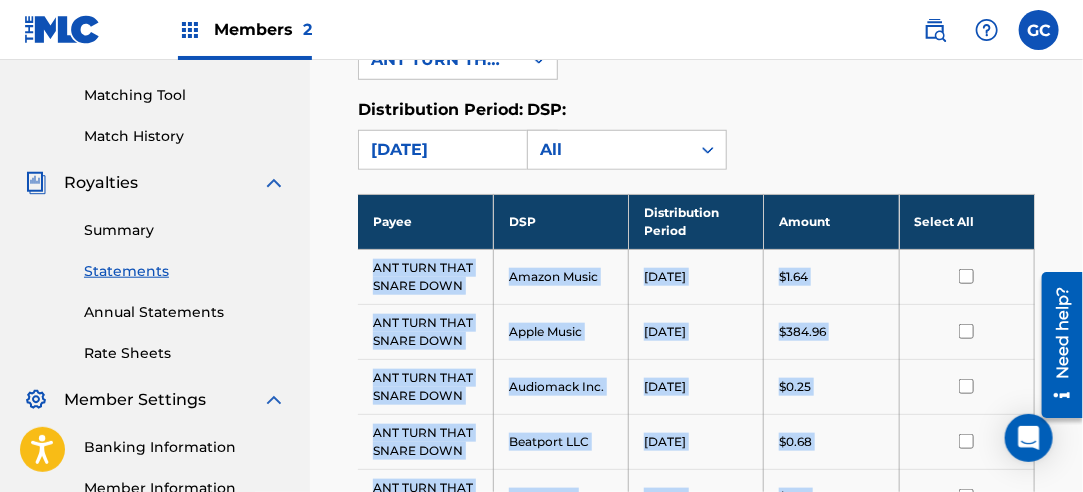 scroll, scrollTop: 350, scrollLeft: 0, axis: vertical 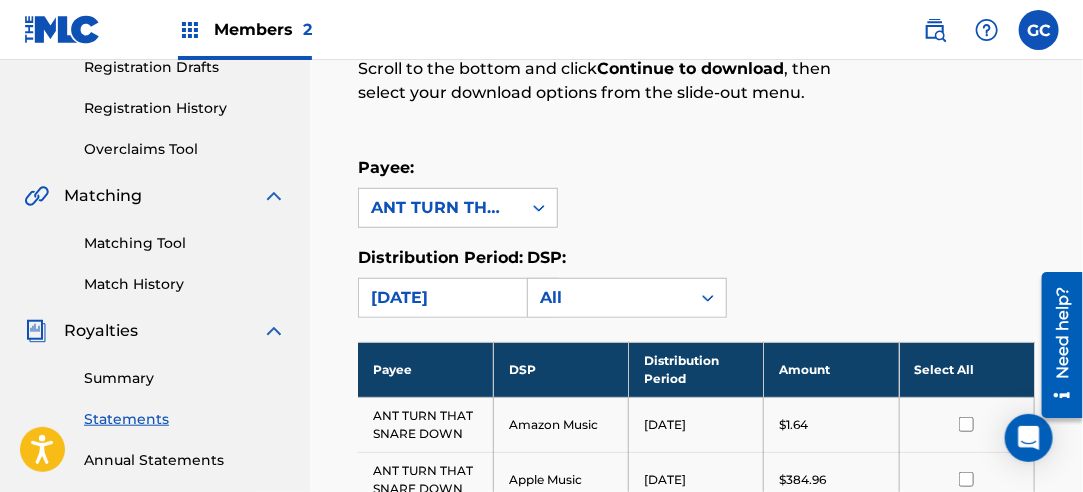 click on "Select All" at bounding box center (966, 369) 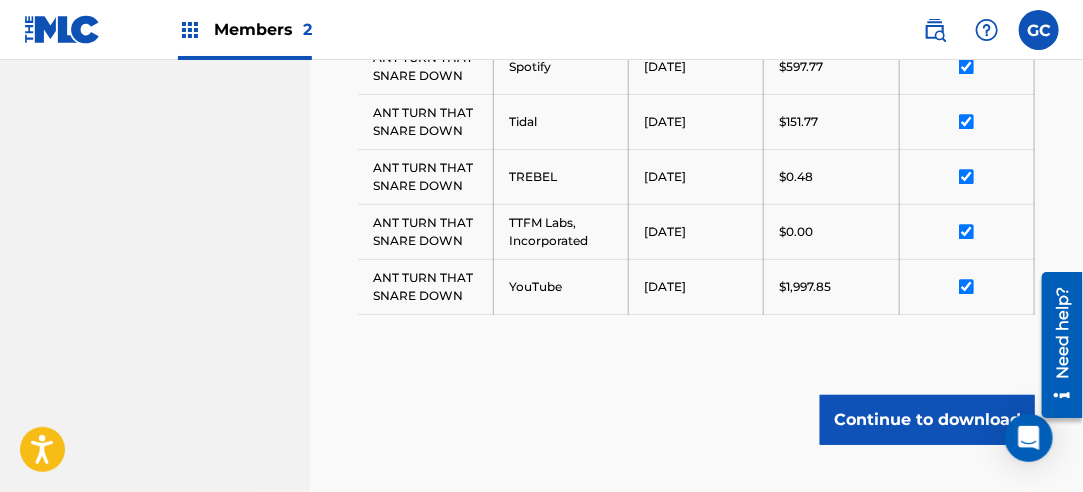 scroll, scrollTop: 1650, scrollLeft: 0, axis: vertical 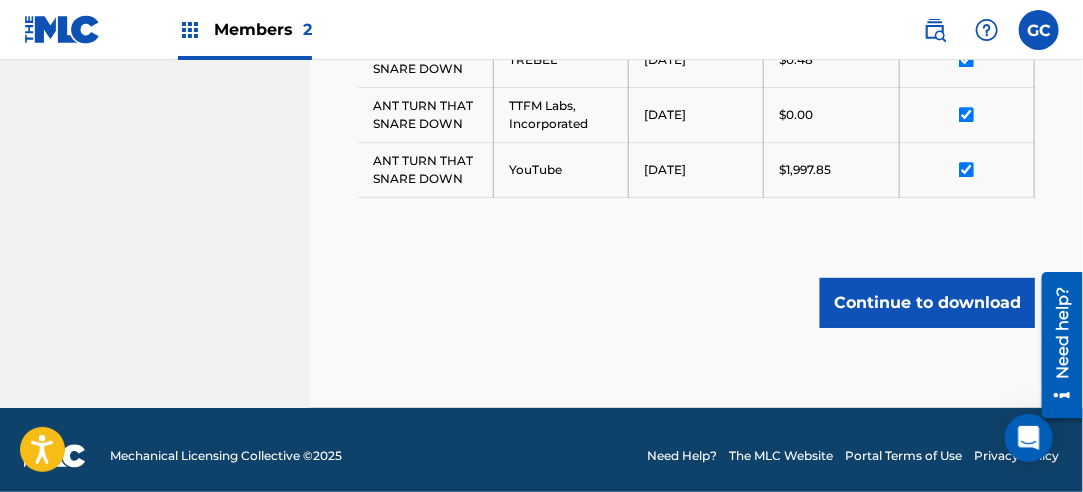 click on "Continue to download" at bounding box center (927, 303) 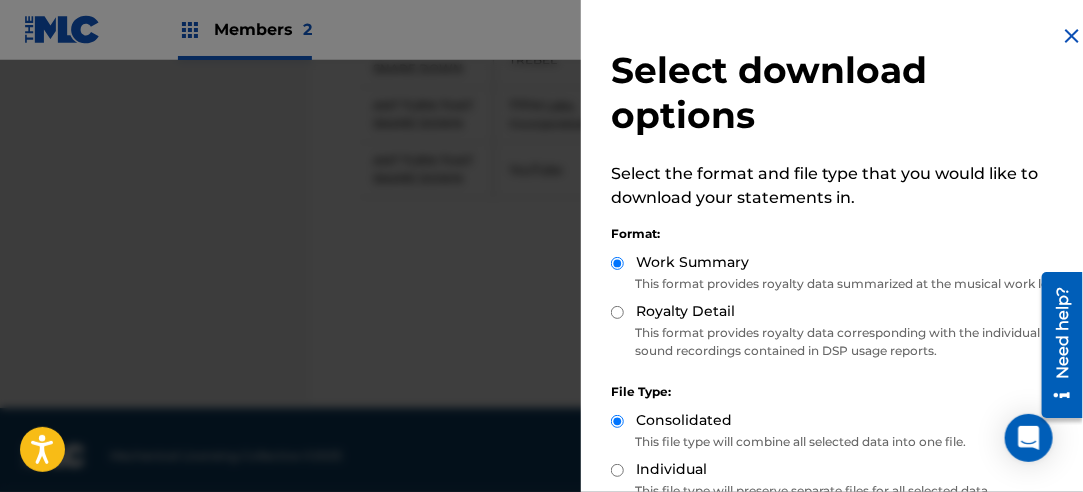 drag, startPoint x: 620, startPoint y: 334, endPoint x: 715, endPoint y: 302, distance: 100.2447 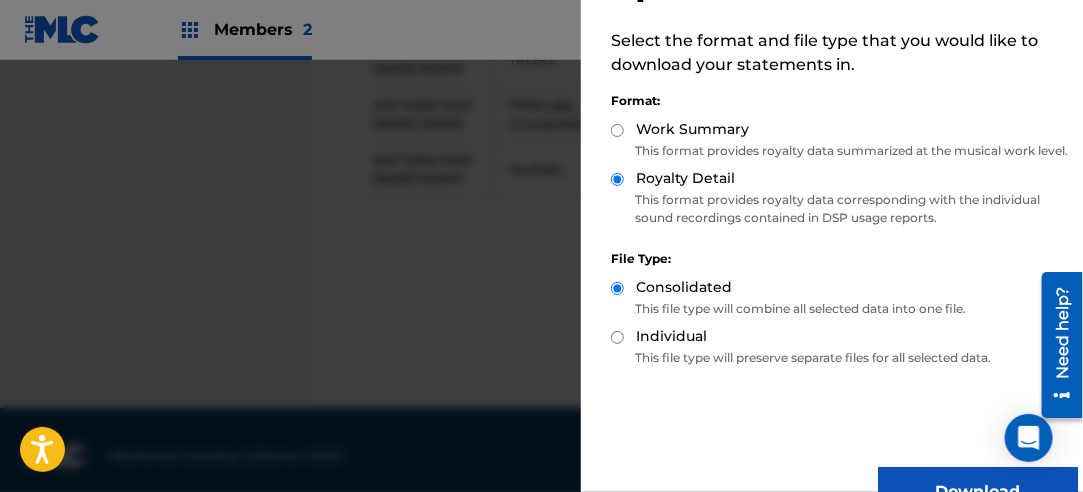 scroll, scrollTop: 200, scrollLeft: 0, axis: vertical 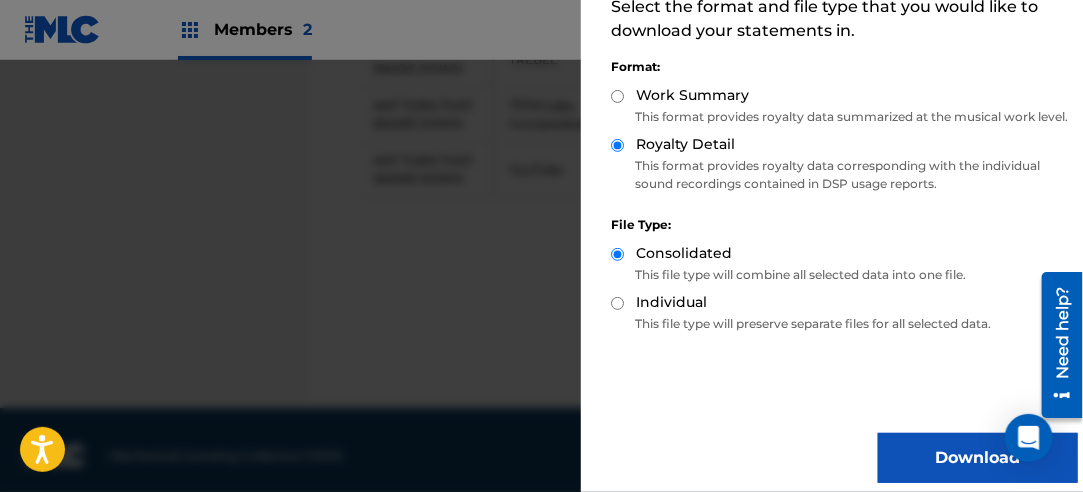 click on "Download" at bounding box center (978, 458) 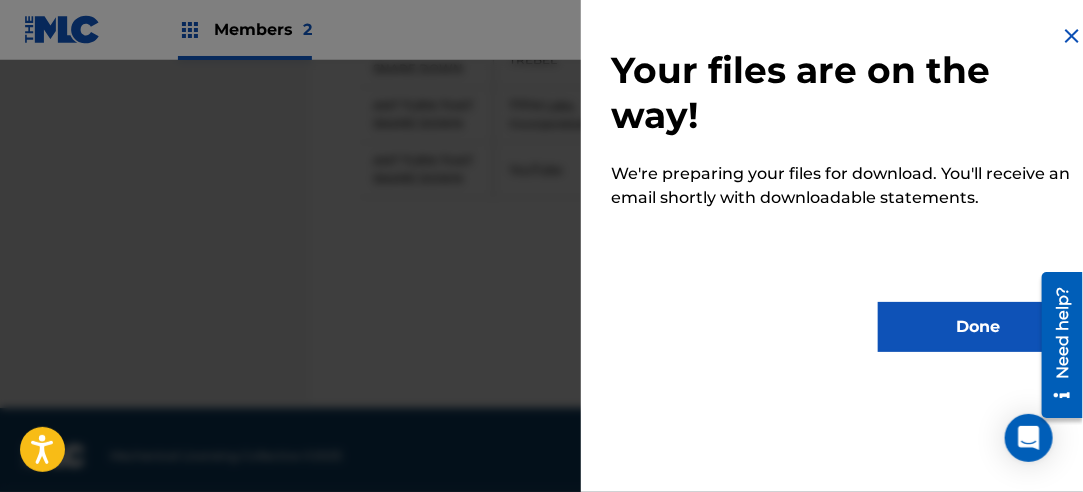 scroll, scrollTop: 0, scrollLeft: 0, axis: both 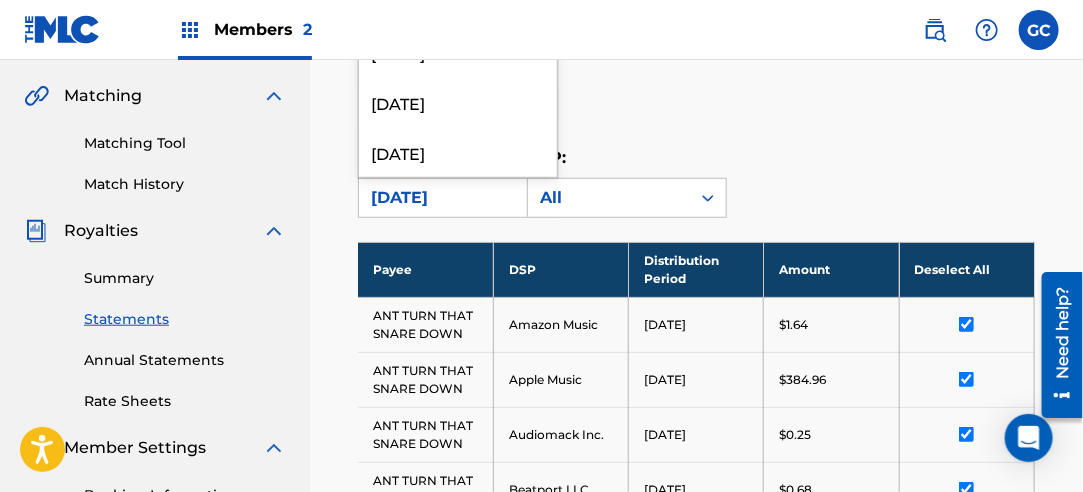 click on "[DATE]" at bounding box center [440, 198] 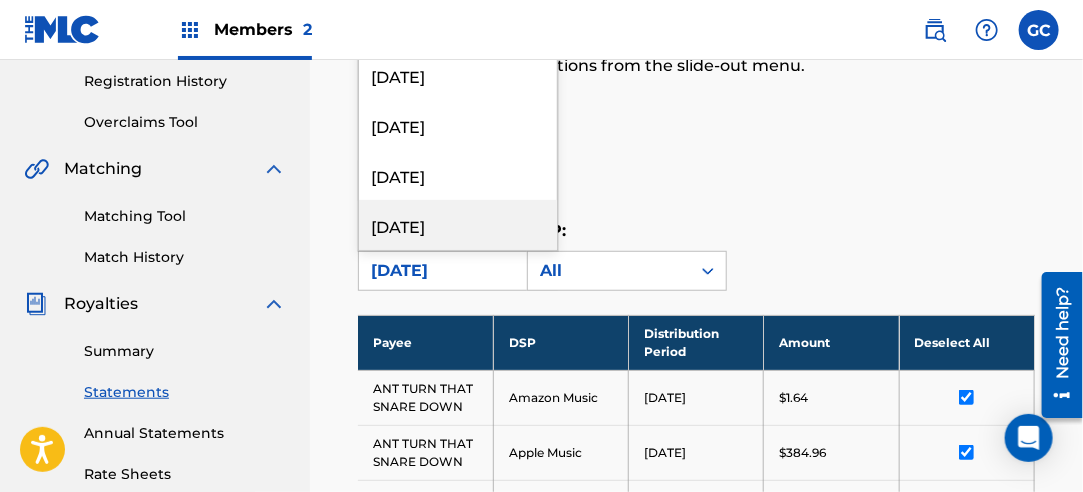 scroll, scrollTop: 350, scrollLeft: 0, axis: vertical 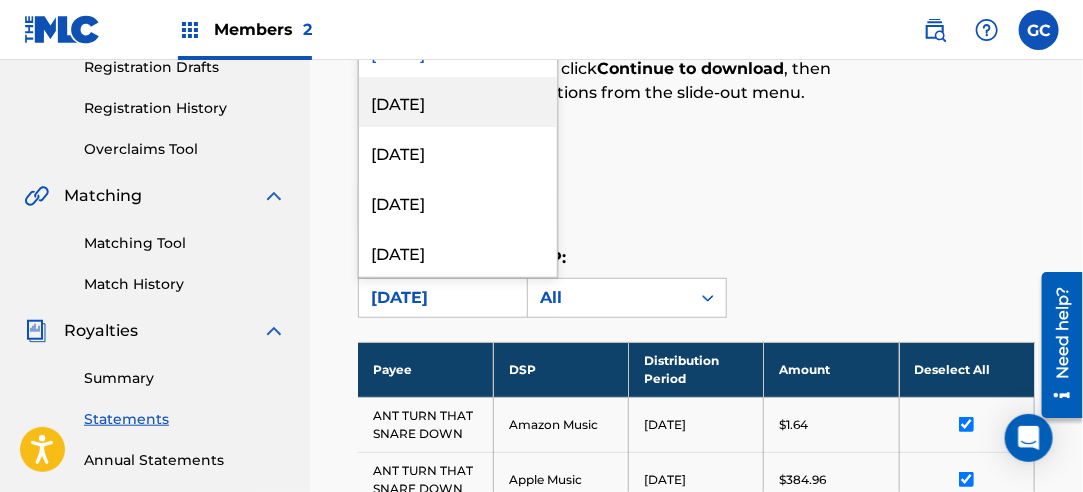 click on "[DATE]" at bounding box center [458, 102] 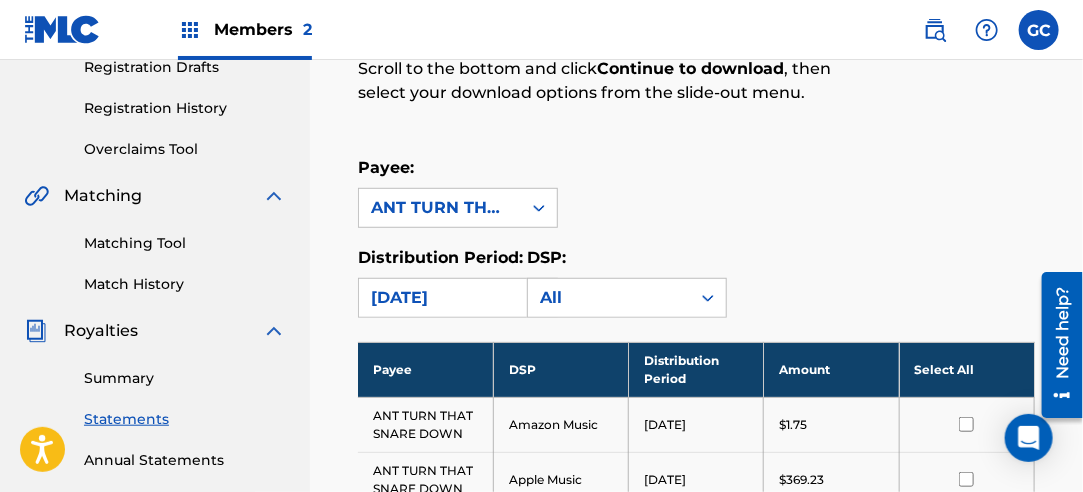 click on "Select All" at bounding box center [966, 369] 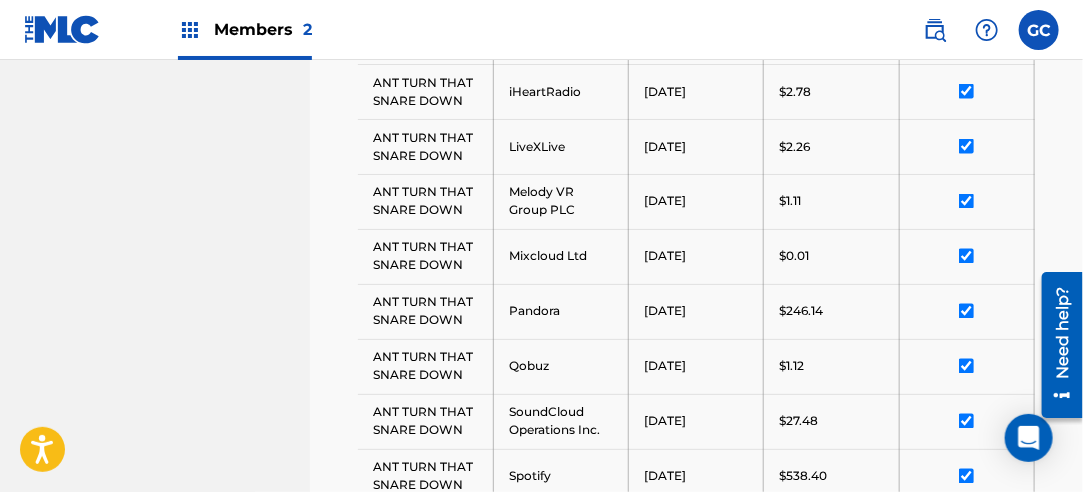 scroll, scrollTop: 1350, scrollLeft: 0, axis: vertical 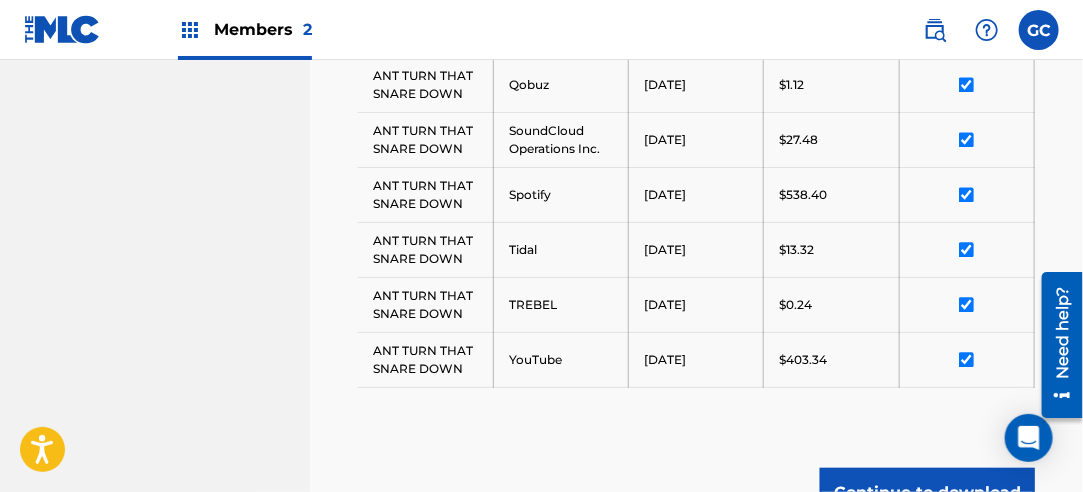 click on "Continue to download" at bounding box center [927, 493] 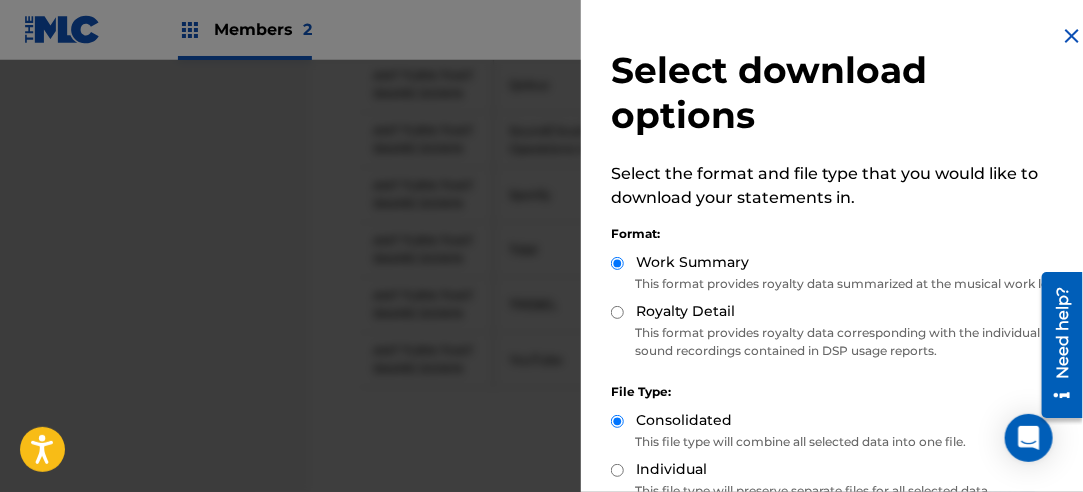 click on "Royalty Detail" at bounding box center (617, 312) 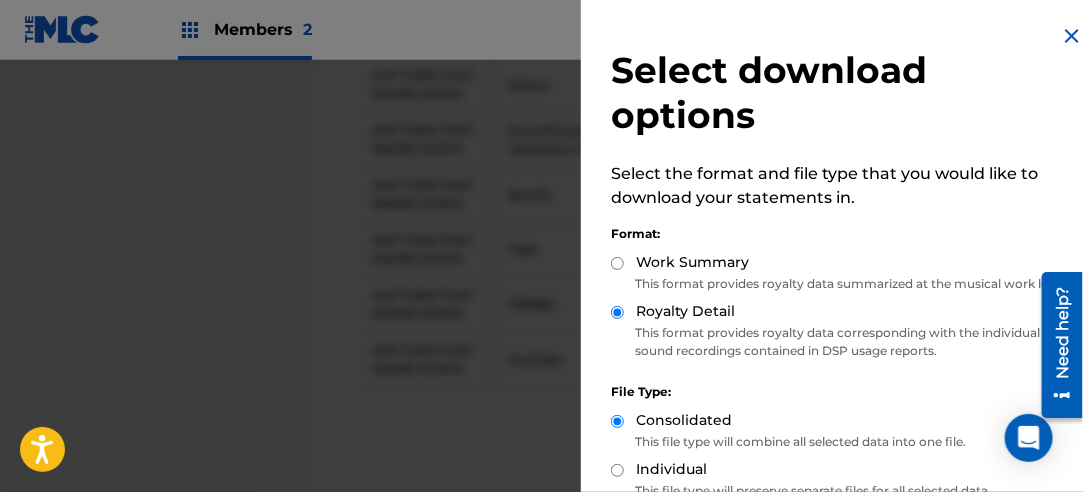 scroll, scrollTop: 200, scrollLeft: 0, axis: vertical 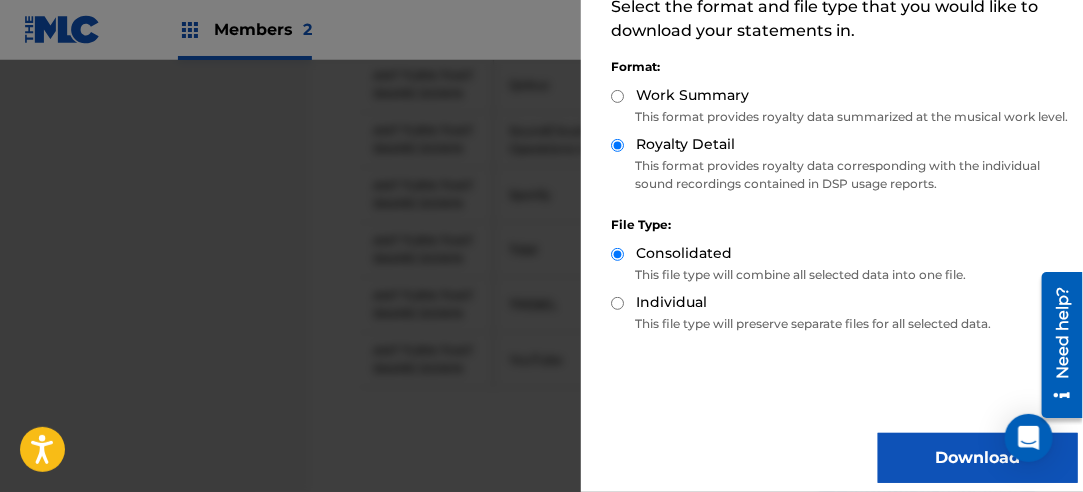 click on "Download" at bounding box center [978, 458] 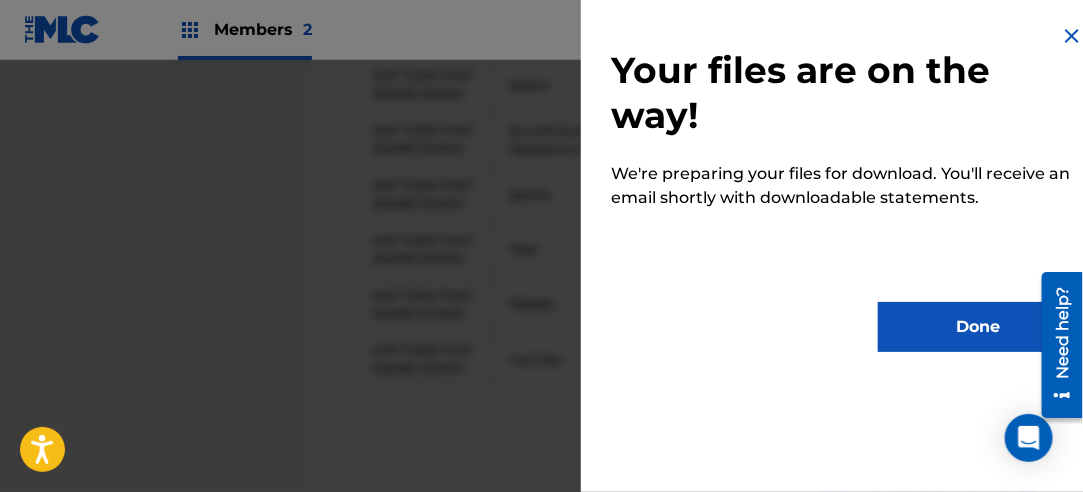 scroll, scrollTop: 0, scrollLeft: 0, axis: both 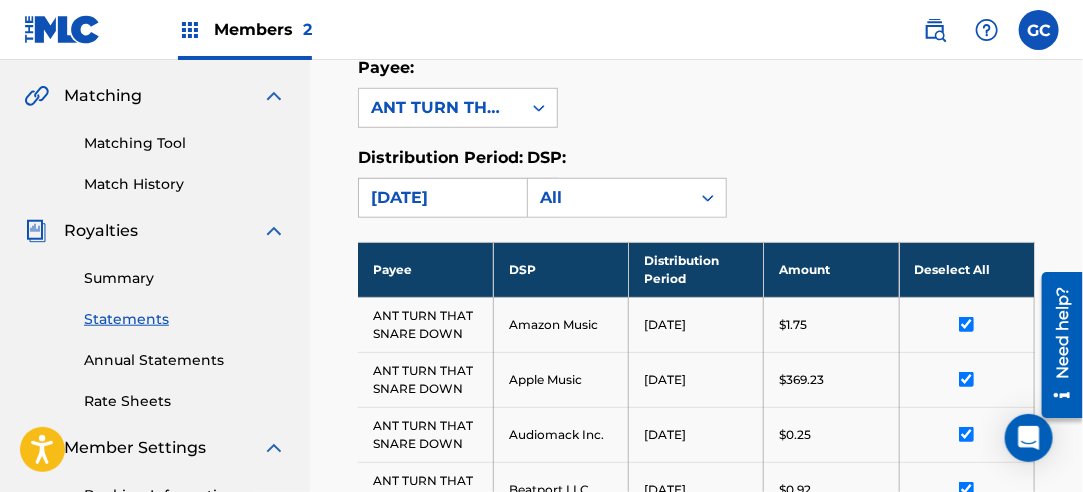 click on "[DATE]" at bounding box center (440, 198) 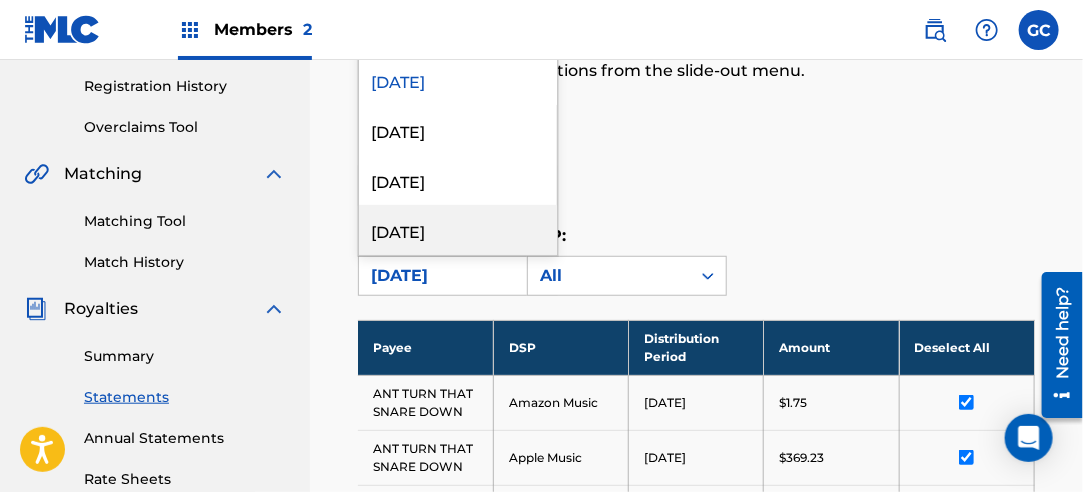 scroll, scrollTop: 350, scrollLeft: 0, axis: vertical 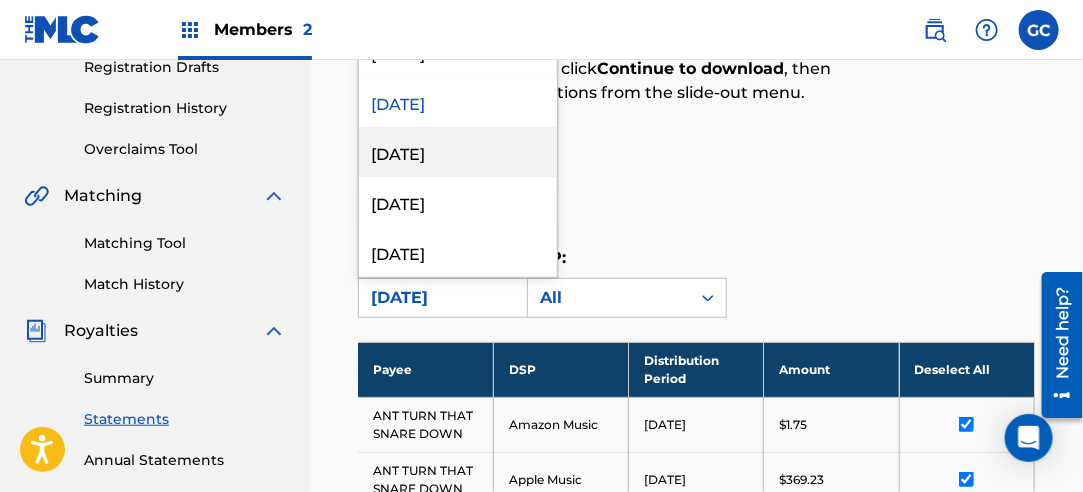 click on "[DATE]" at bounding box center [458, 152] 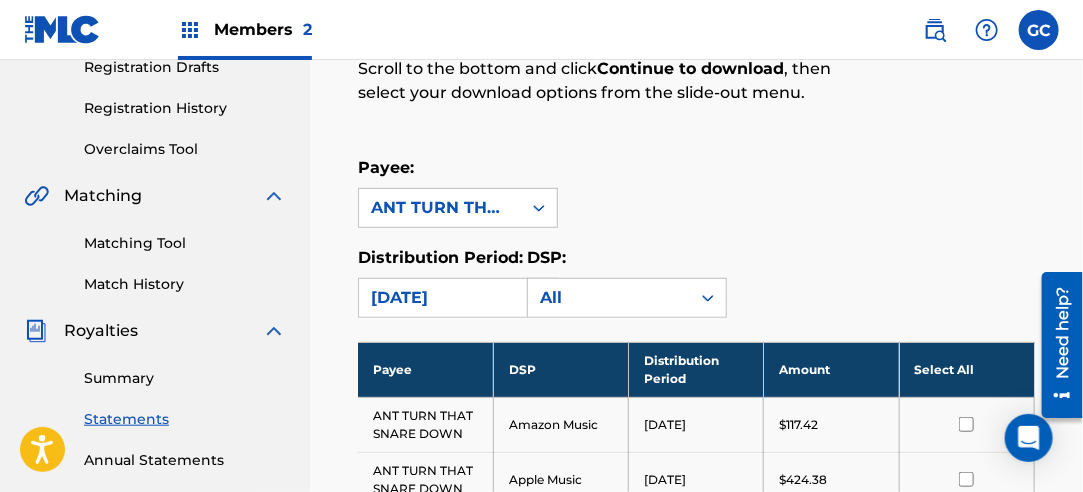 click on "Select All" at bounding box center [966, 369] 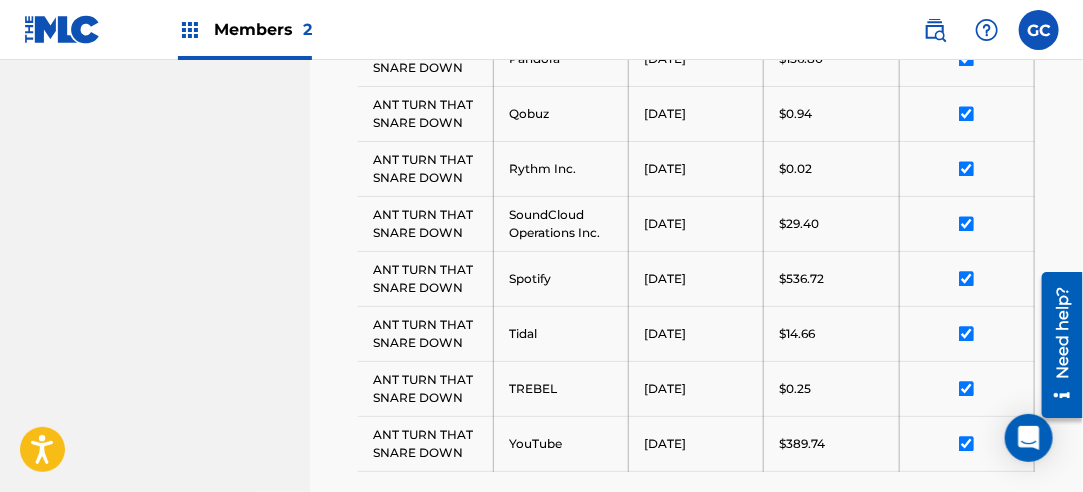 scroll, scrollTop: 1550, scrollLeft: 0, axis: vertical 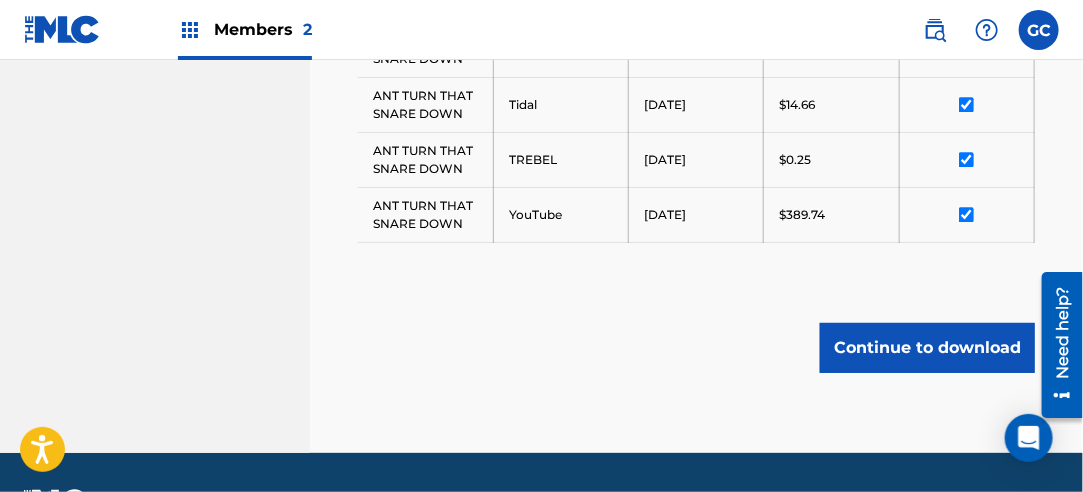 click on "Continue to download" at bounding box center (927, 348) 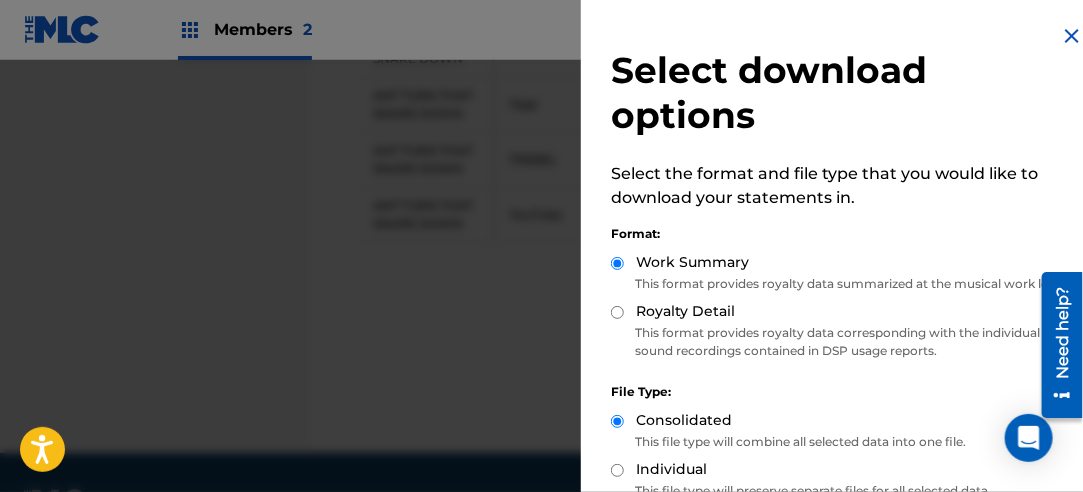 click on "Royalty Detail" at bounding box center [844, 312] 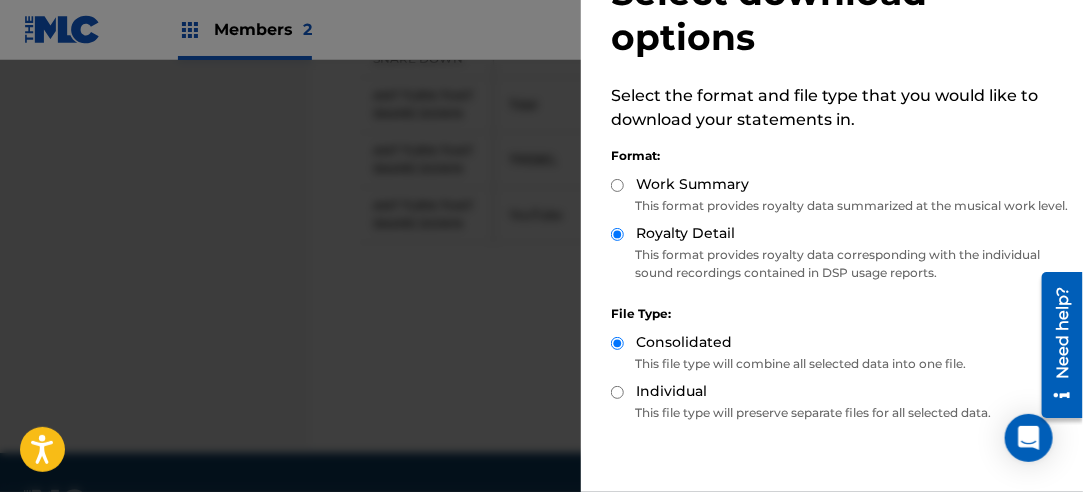 scroll, scrollTop: 200, scrollLeft: 0, axis: vertical 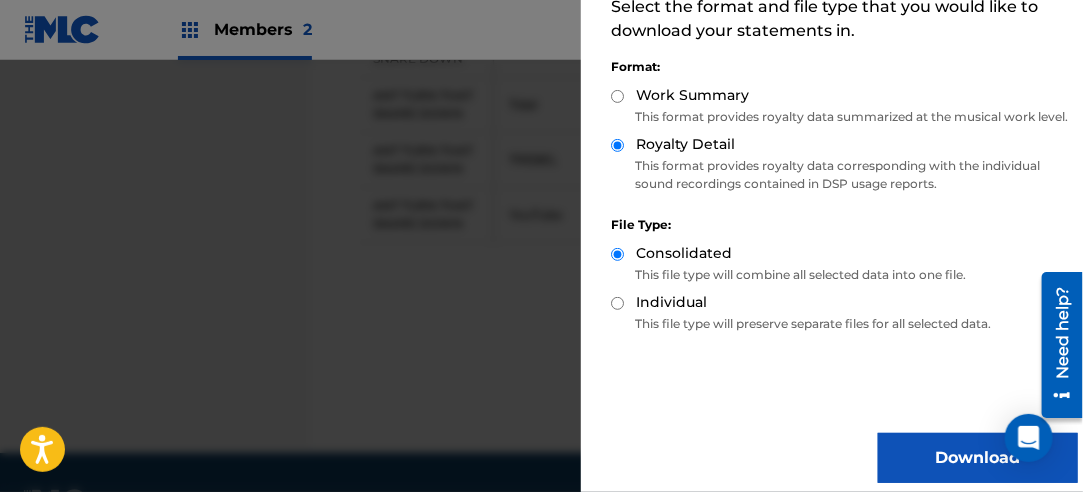 click on "Download" at bounding box center [978, 458] 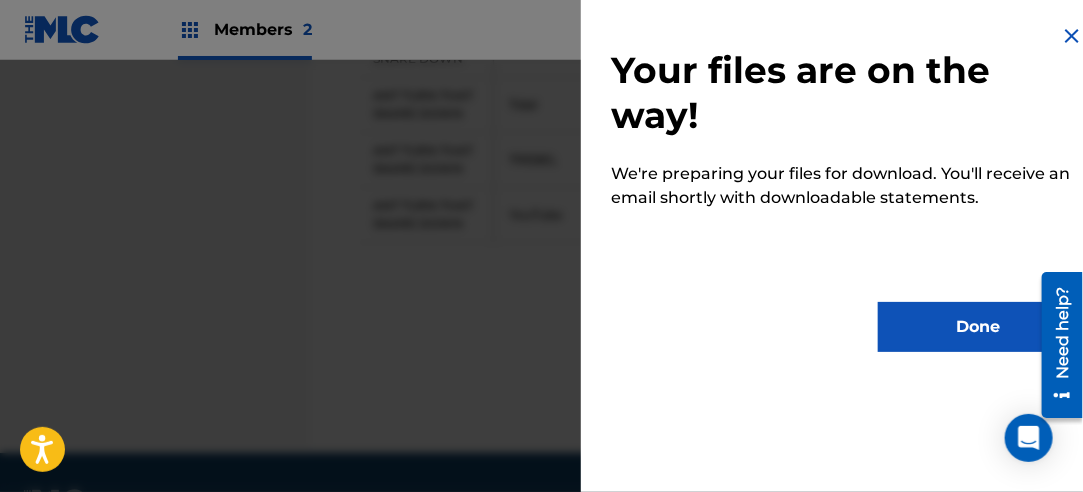 scroll, scrollTop: 0, scrollLeft: 0, axis: both 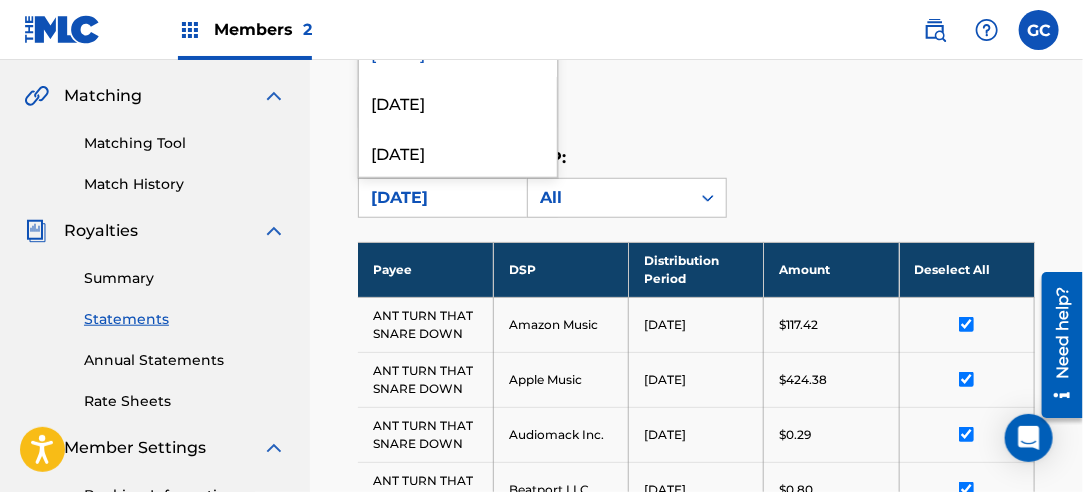 click on "[DATE]" at bounding box center (440, 198) 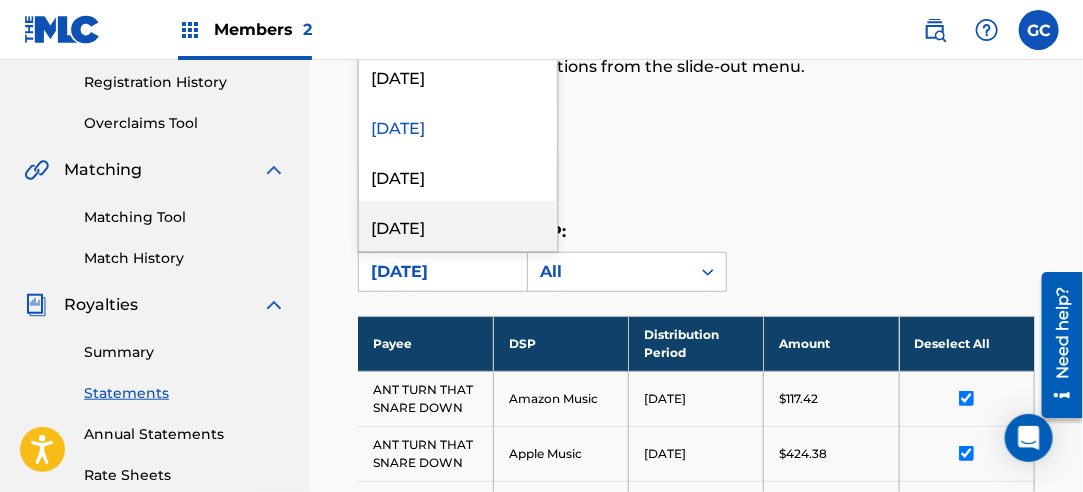 scroll, scrollTop: 350, scrollLeft: 0, axis: vertical 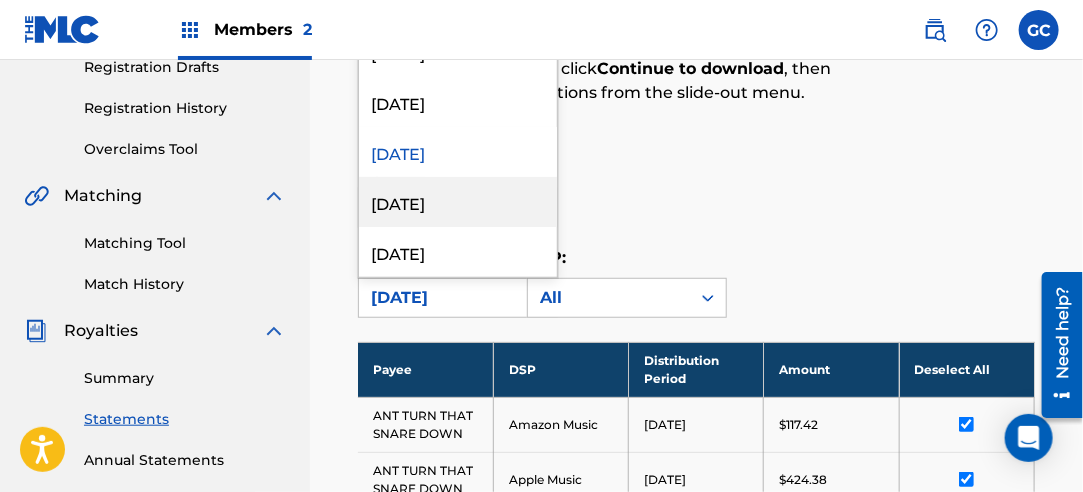 click on "[DATE]" at bounding box center (458, 202) 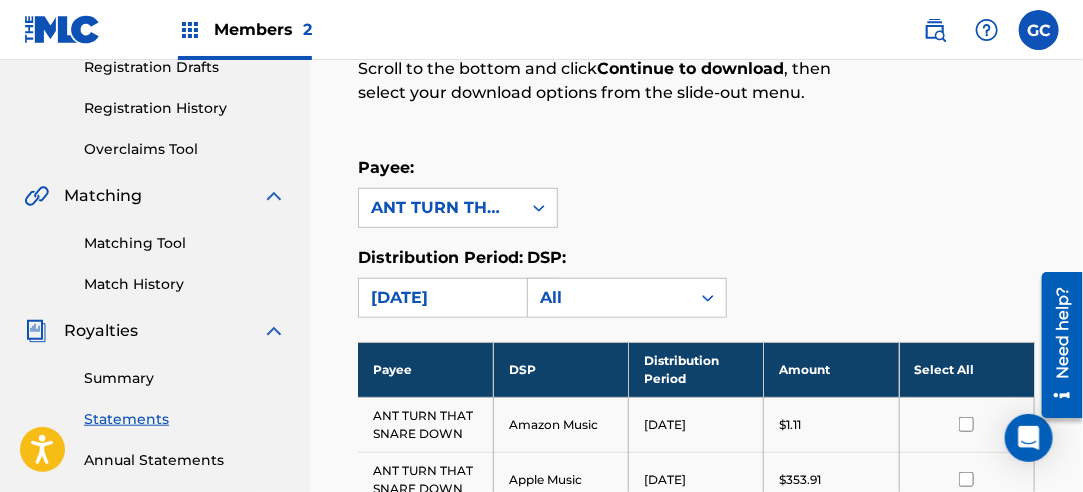 click on "Select All" at bounding box center (966, 369) 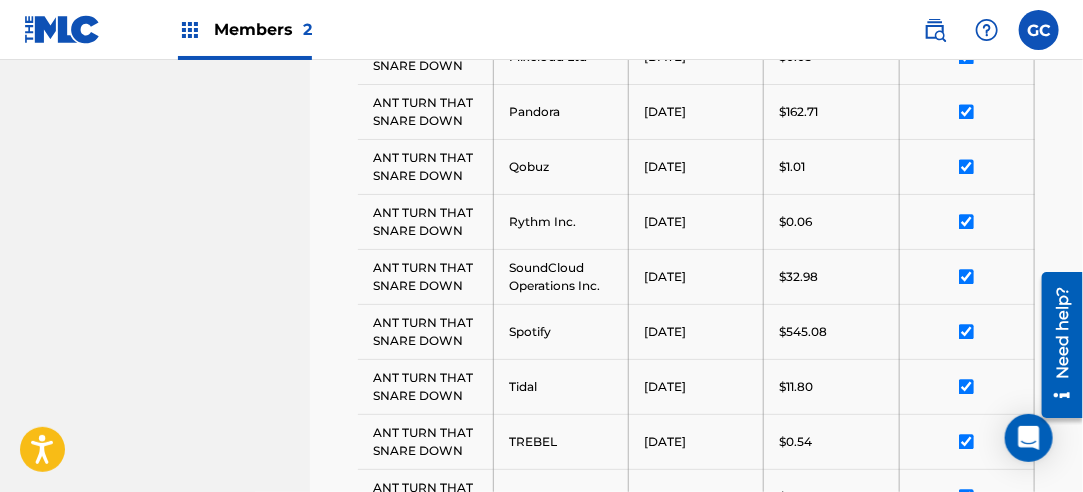 scroll, scrollTop: 1650, scrollLeft: 0, axis: vertical 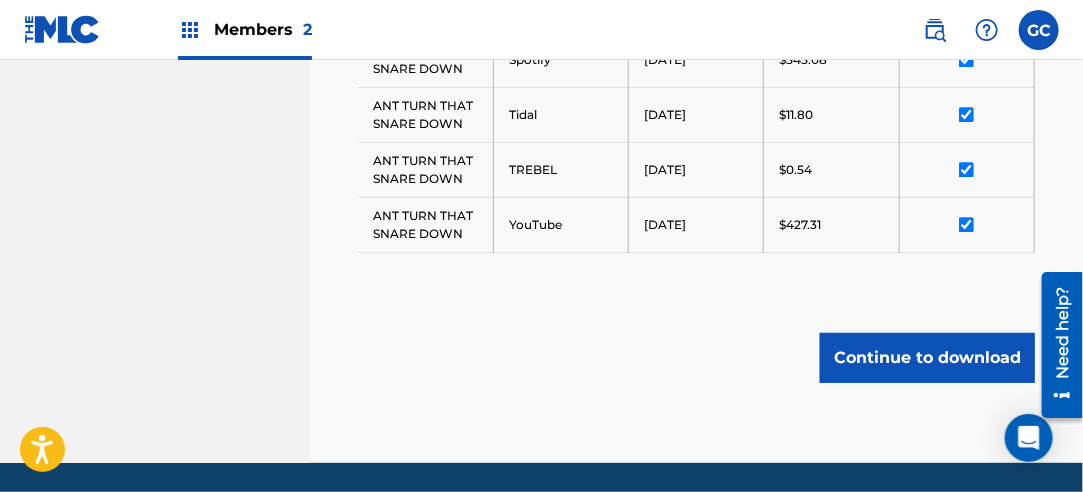 click on "Continue to download" at bounding box center (927, 358) 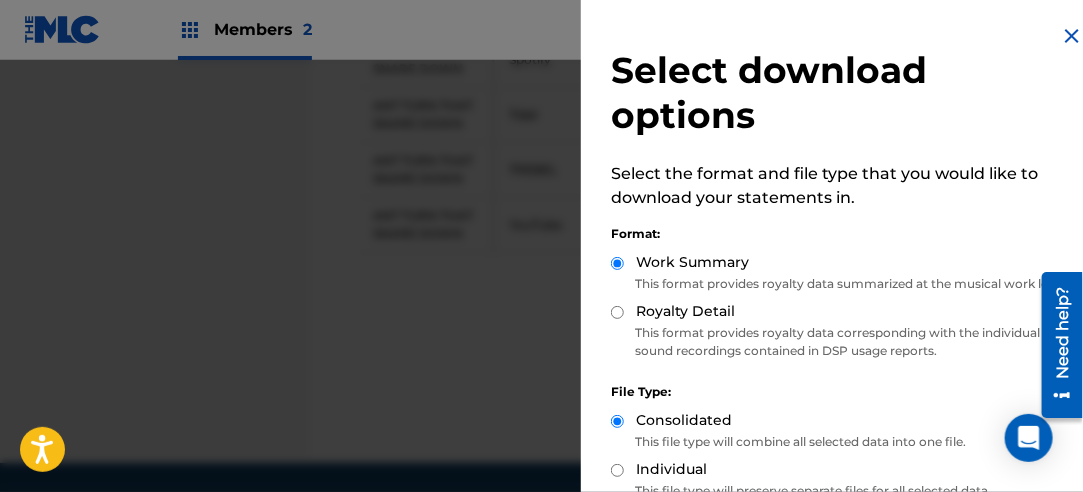 drag, startPoint x: 618, startPoint y: 333, endPoint x: 654, endPoint y: 335, distance: 36.05551 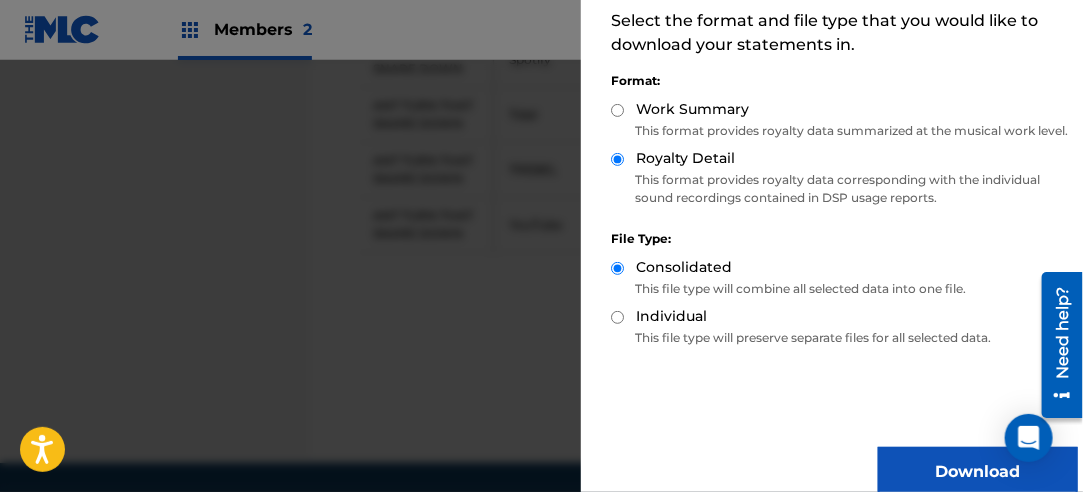 scroll, scrollTop: 200, scrollLeft: 0, axis: vertical 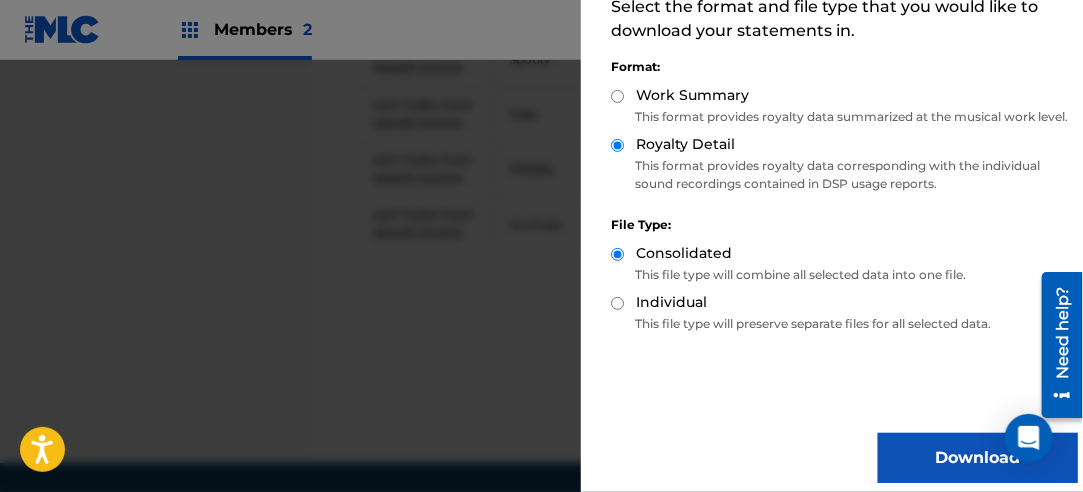 click on "Download" at bounding box center (978, 458) 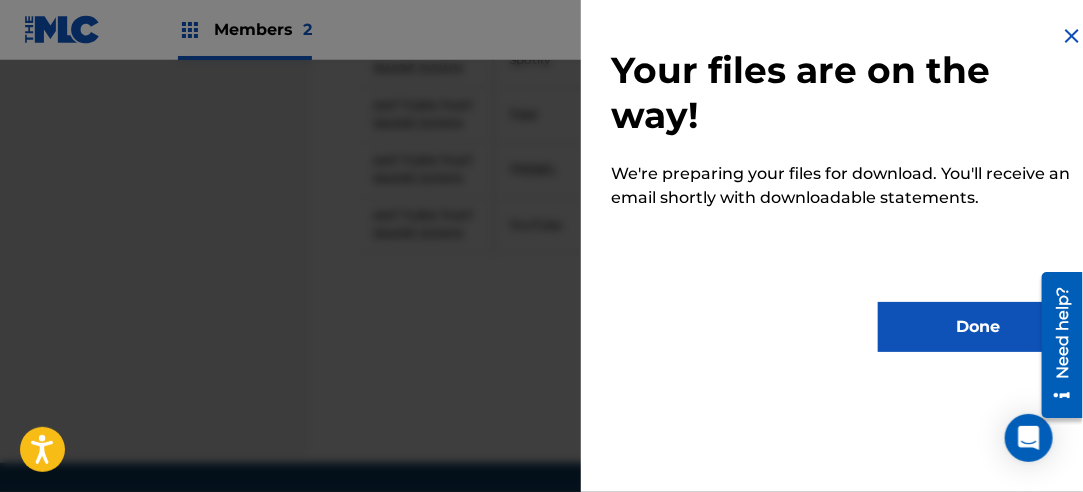 click on "Done" at bounding box center [978, 327] 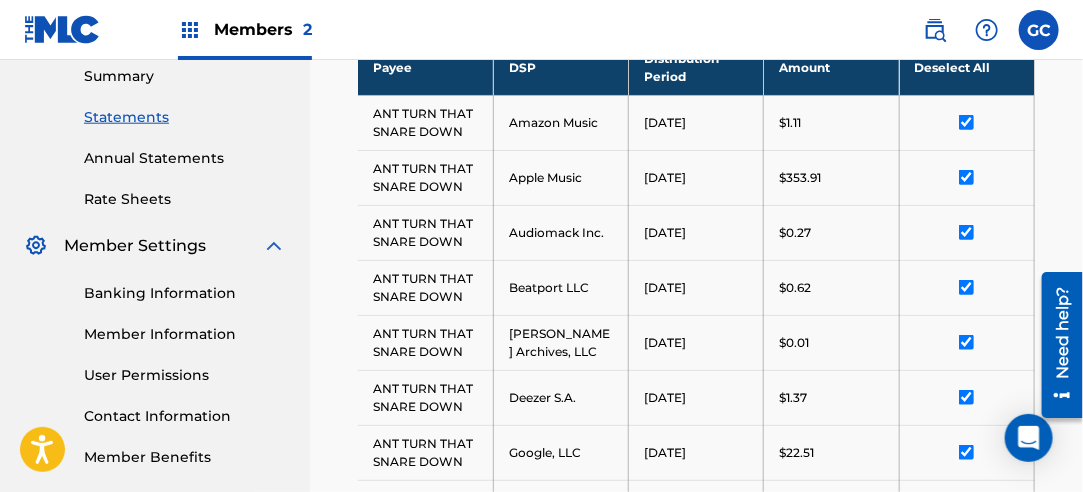 scroll, scrollTop: 550, scrollLeft: 0, axis: vertical 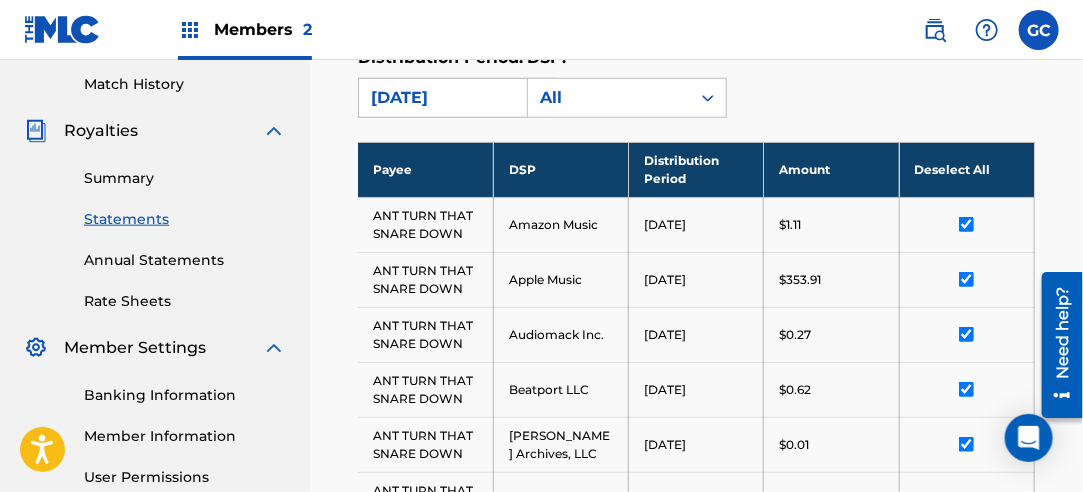 click on "[DATE]" at bounding box center (440, 98) 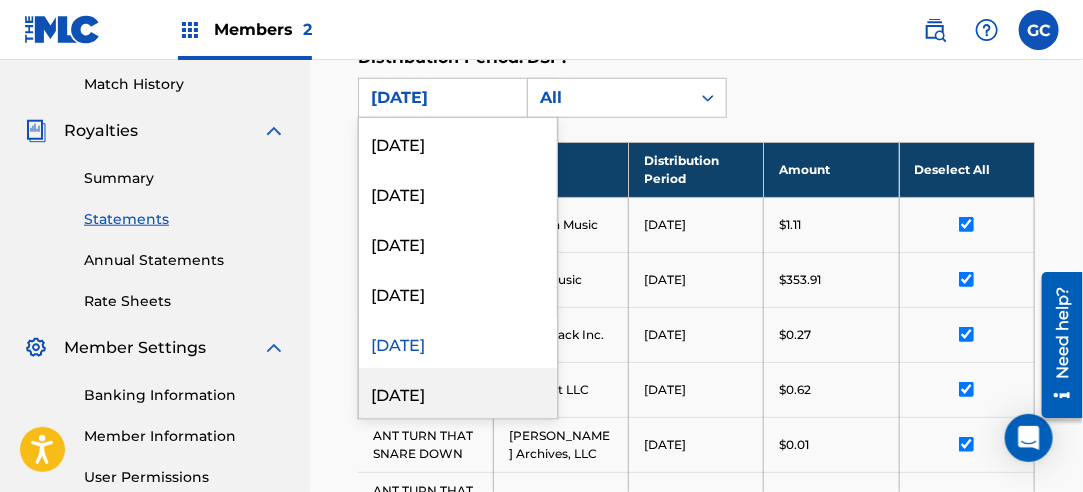 click on "[DATE]" at bounding box center [458, 393] 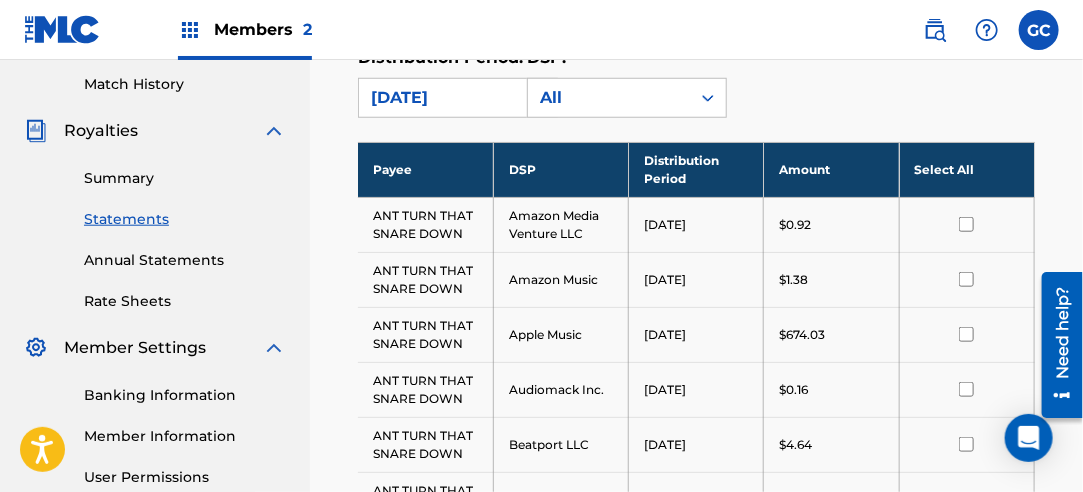 click on "Select All" at bounding box center (966, 169) 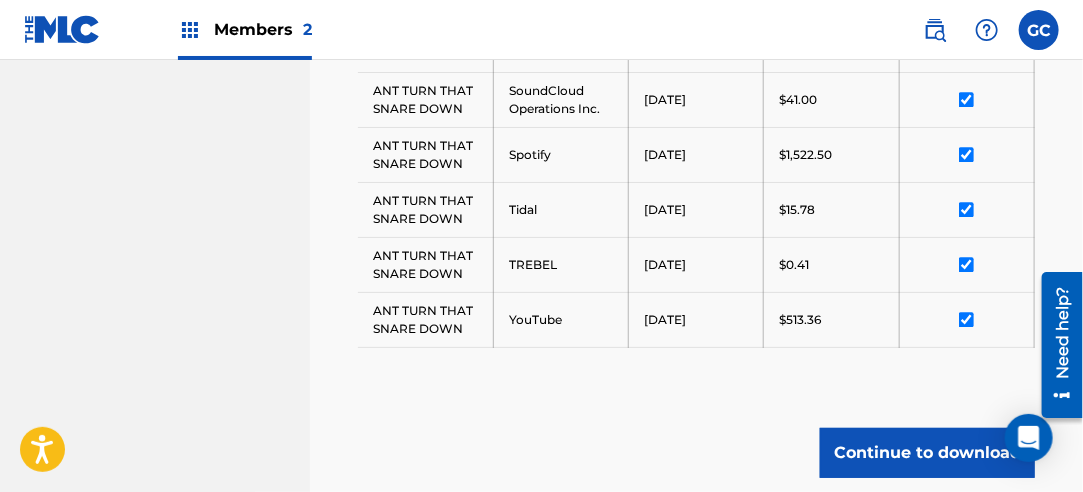 scroll, scrollTop: 1650, scrollLeft: 0, axis: vertical 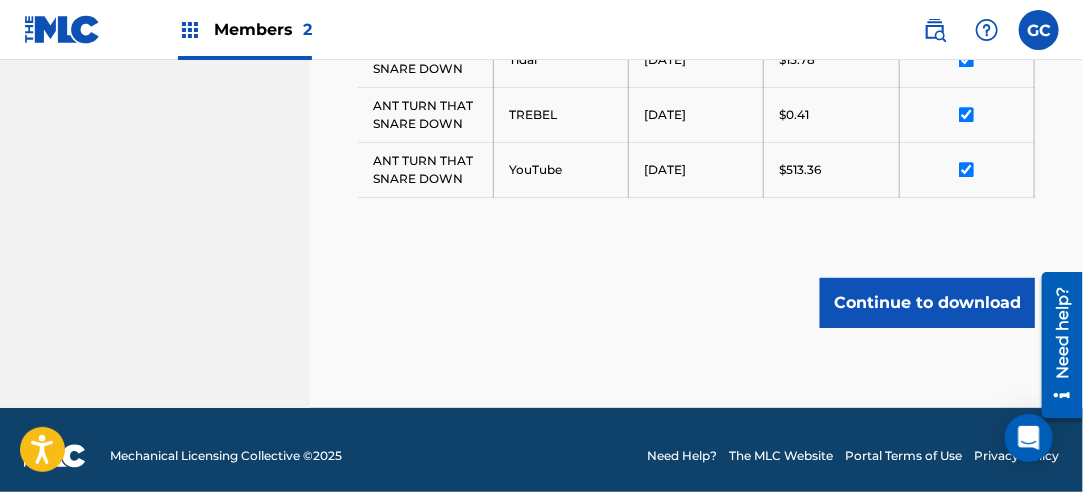 click on "Continue to download" at bounding box center (927, 303) 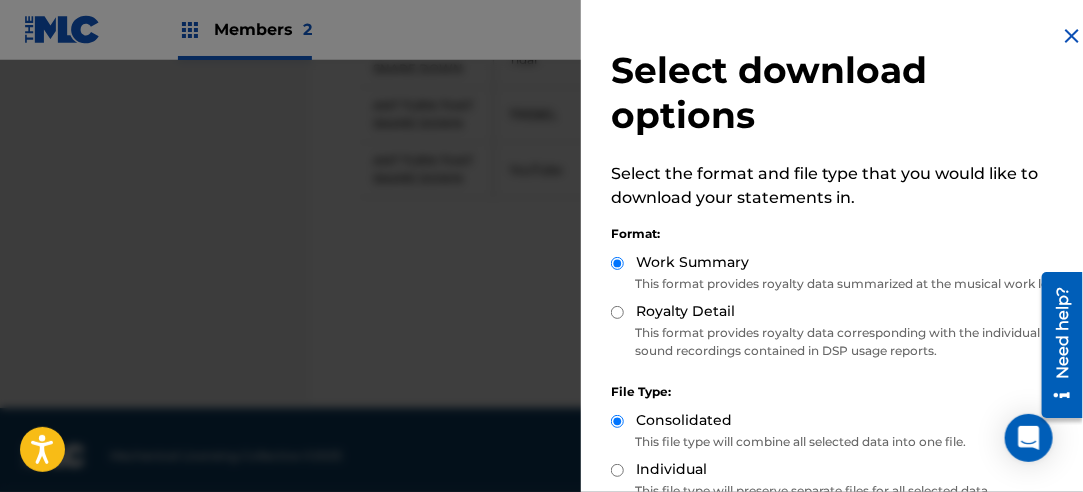 click on "Royalty Detail" at bounding box center [685, 311] 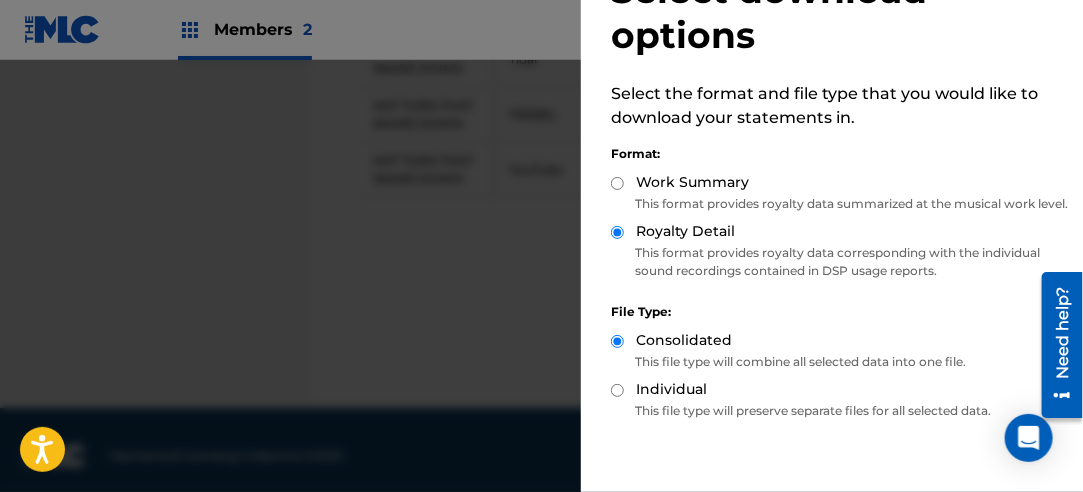 scroll, scrollTop: 200, scrollLeft: 0, axis: vertical 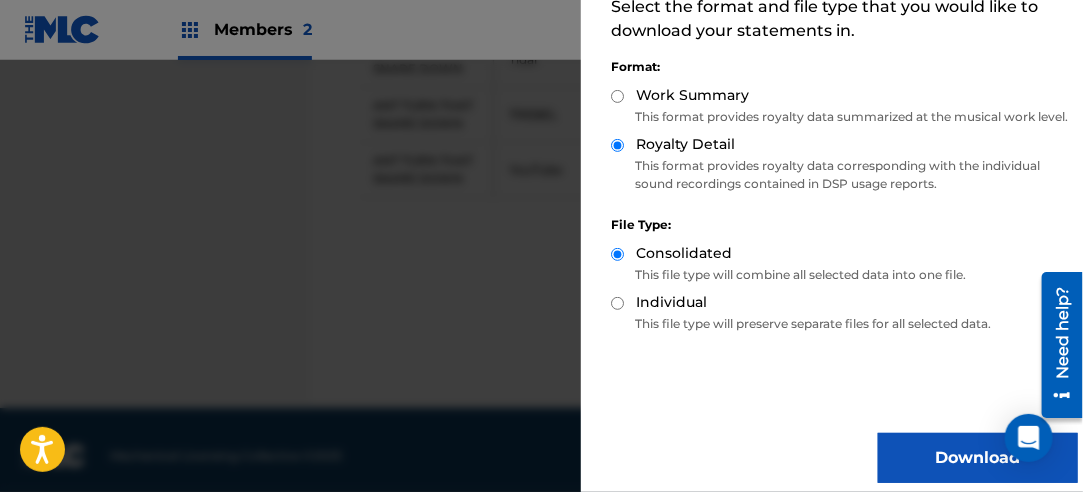 click on "Download" at bounding box center (978, 458) 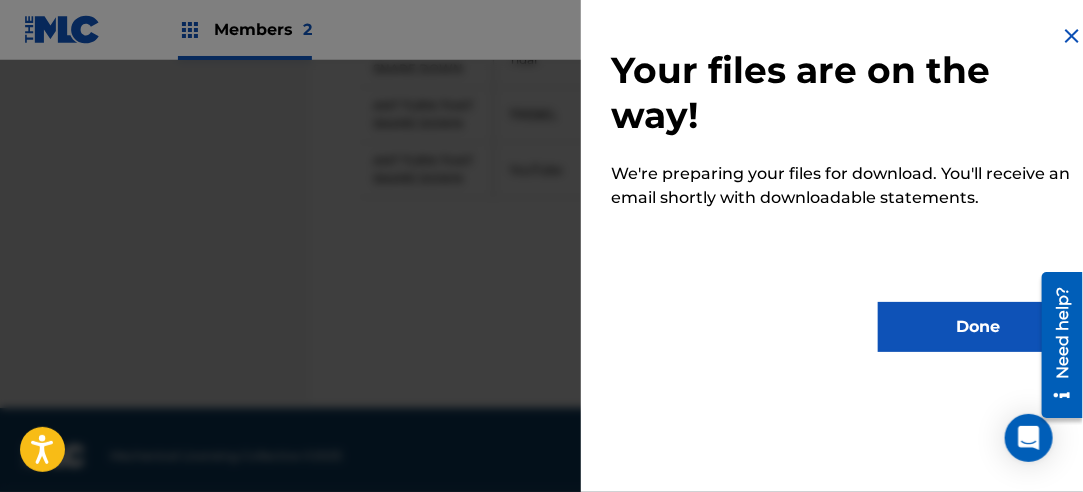 click on "Done" at bounding box center (978, 327) 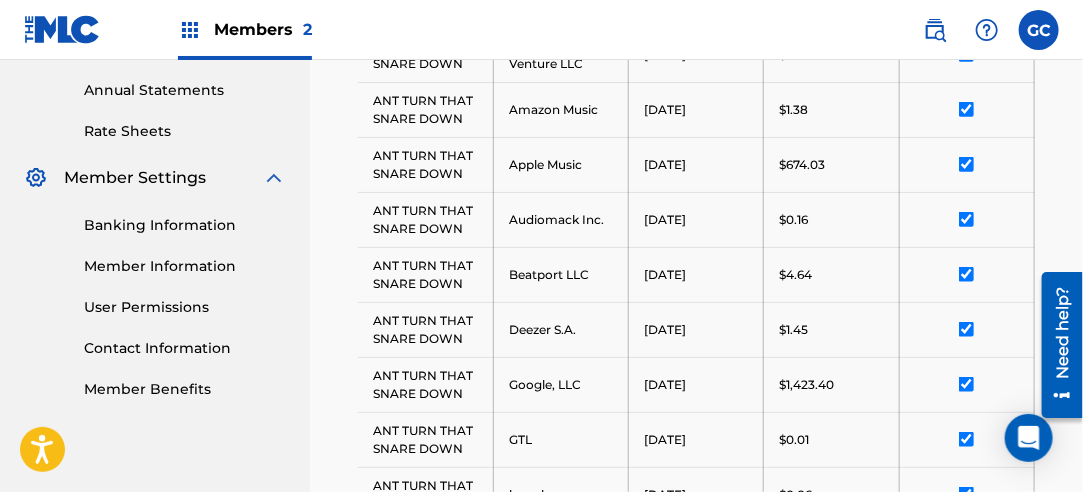 scroll, scrollTop: 550, scrollLeft: 0, axis: vertical 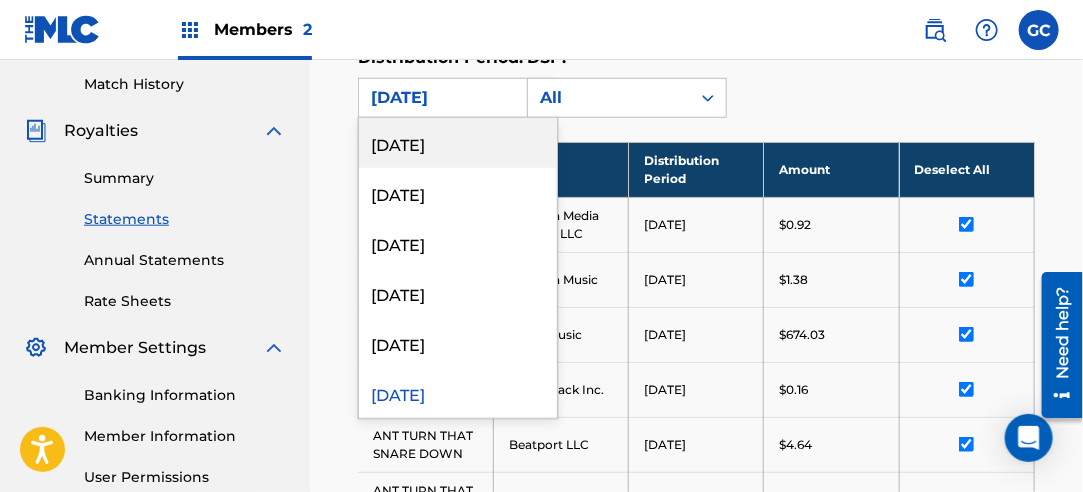 click on "[DATE]" at bounding box center [440, 98] 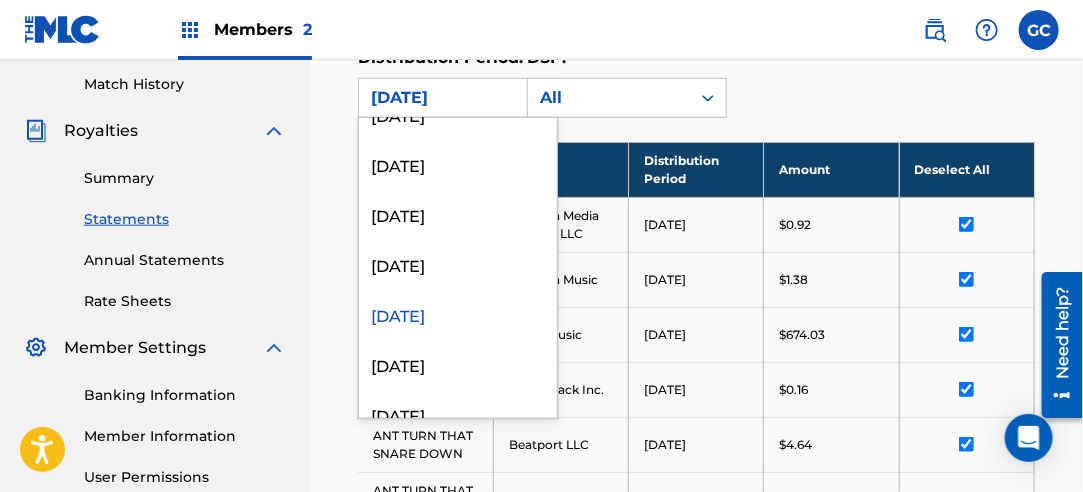 scroll 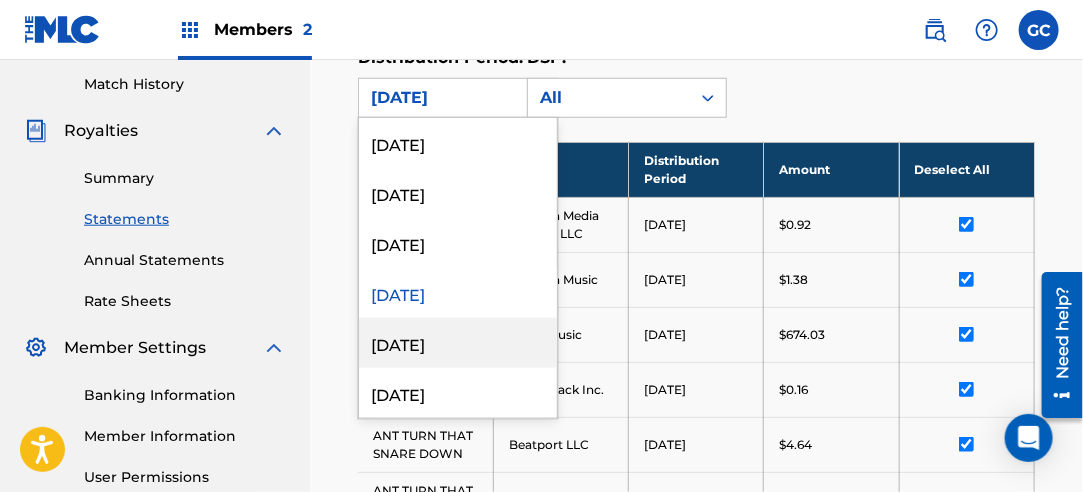 click on "[DATE]" at bounding box center (458, 343) 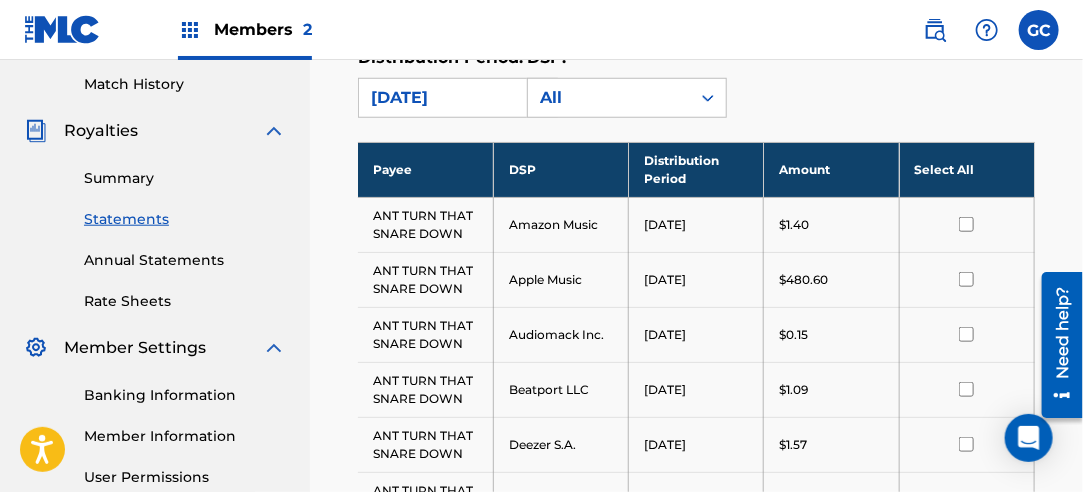 click on "Select All" at bounding box center [966, 169] 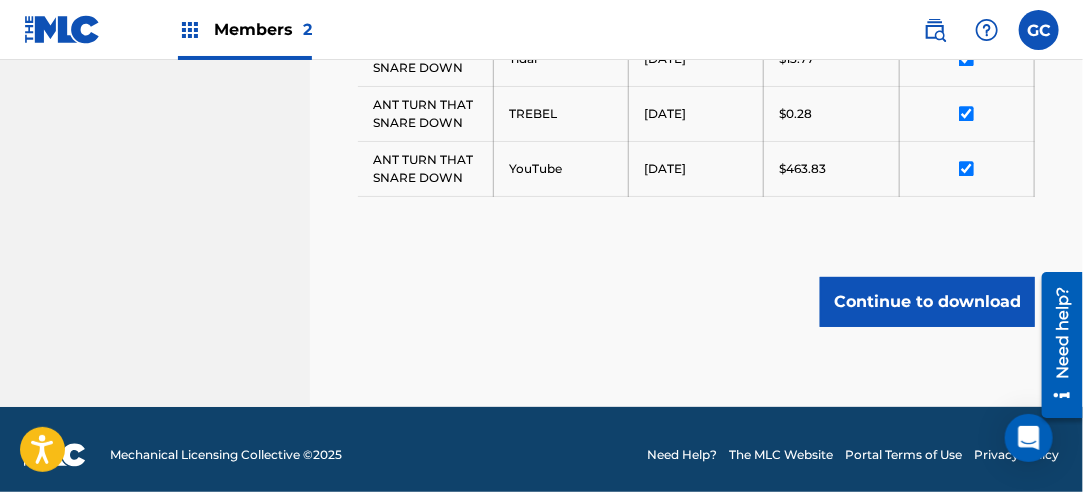 click on "Continue to download" at bounding box center [927, 302] 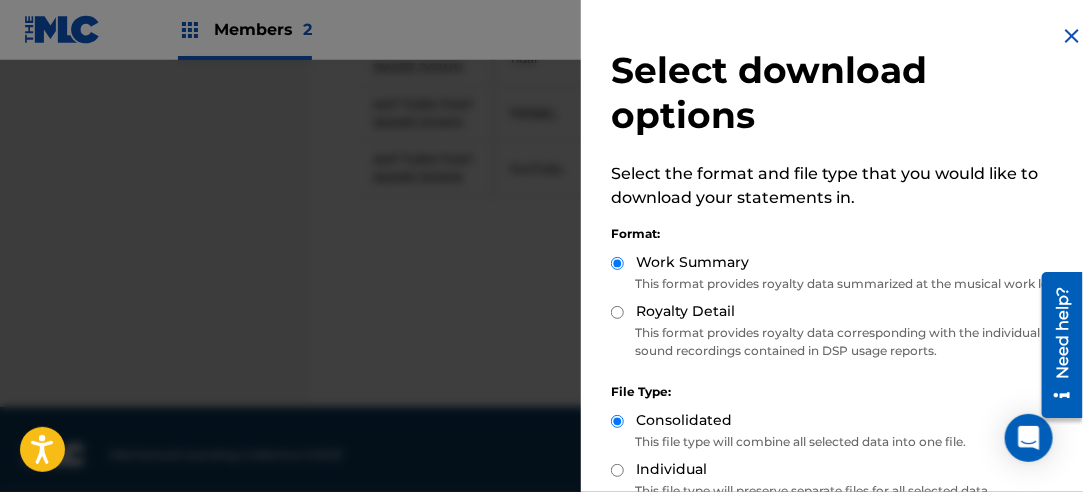click on "Royalty Detail" at bounding box center (617, 312) 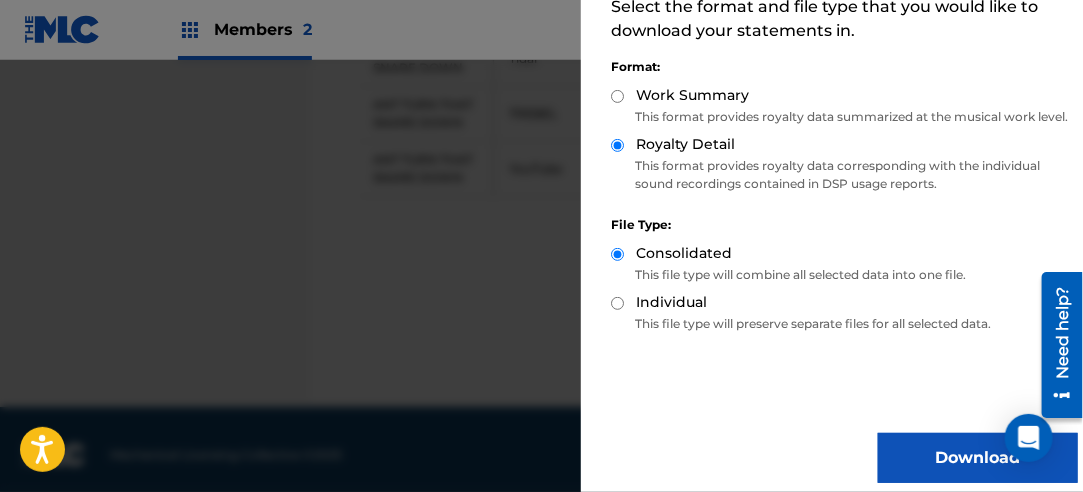click on "Download" at bounding box center (978, 458) 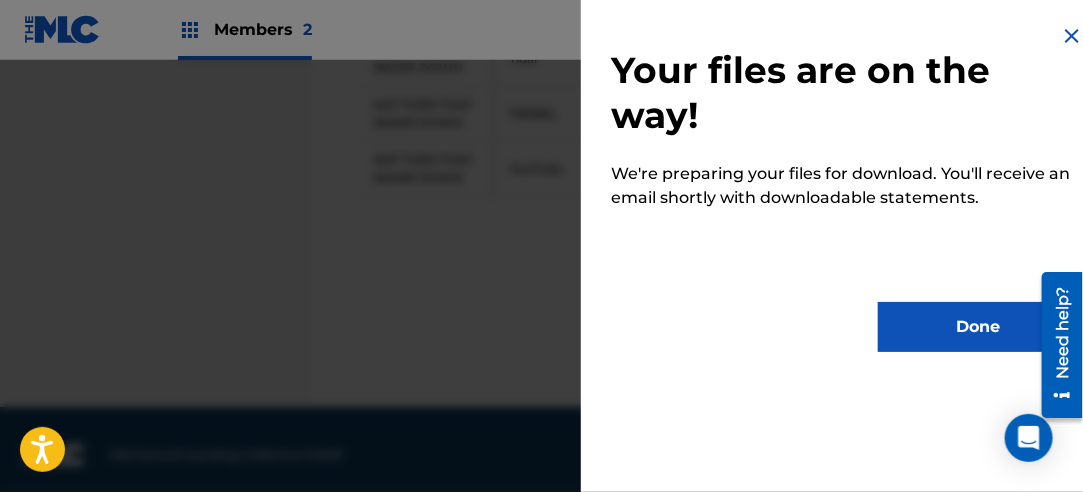 click on "Done" at bounding box center (978, 327) 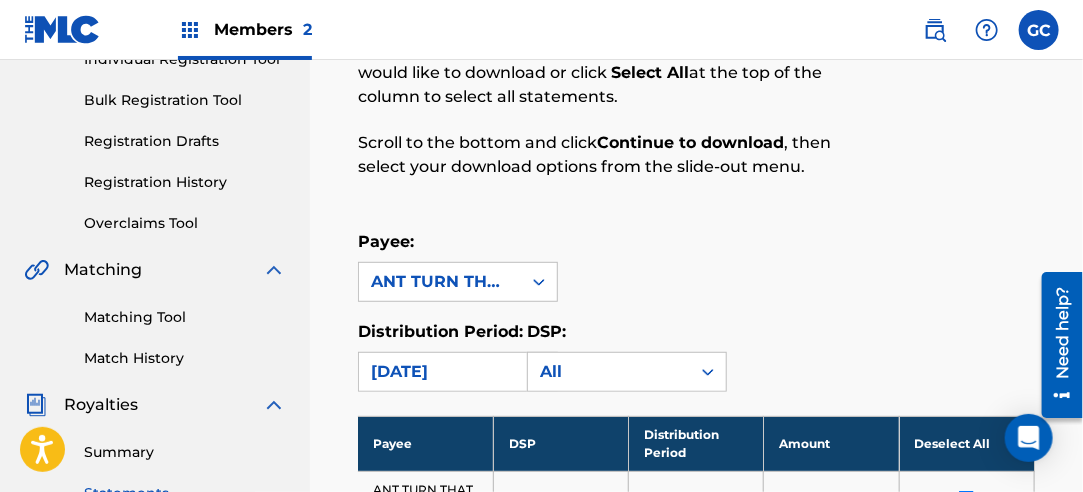 scroll, scrollTop: 400, scrollLeft: 0, axis: vertical 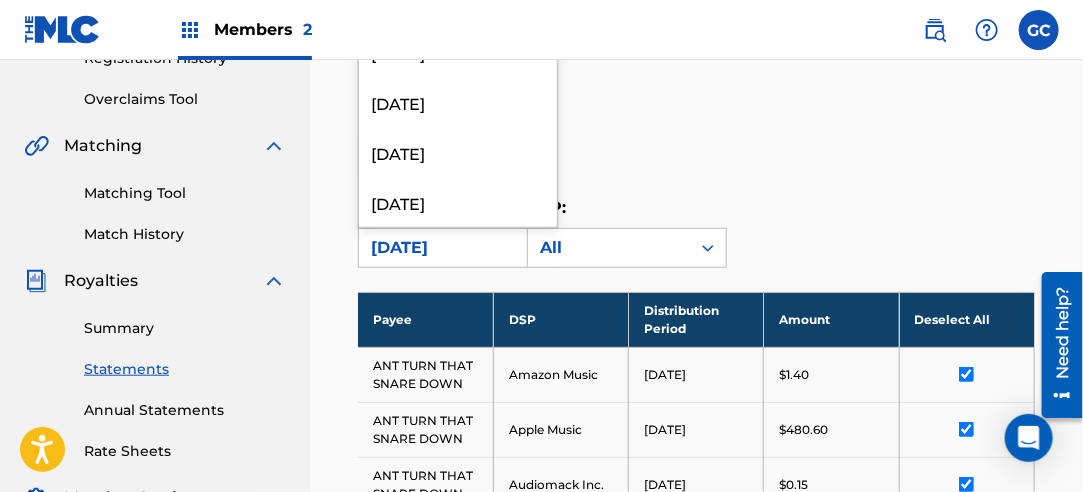 click on "[DATE]" at bounding box center (440, 248) 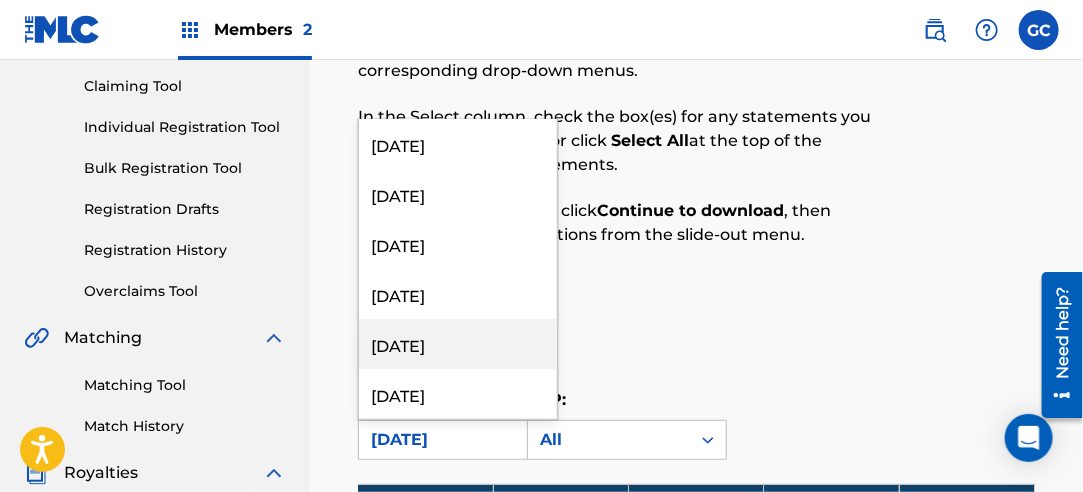 scroll, scrollTop: 200, scrollLeft: 0, axis: vertical 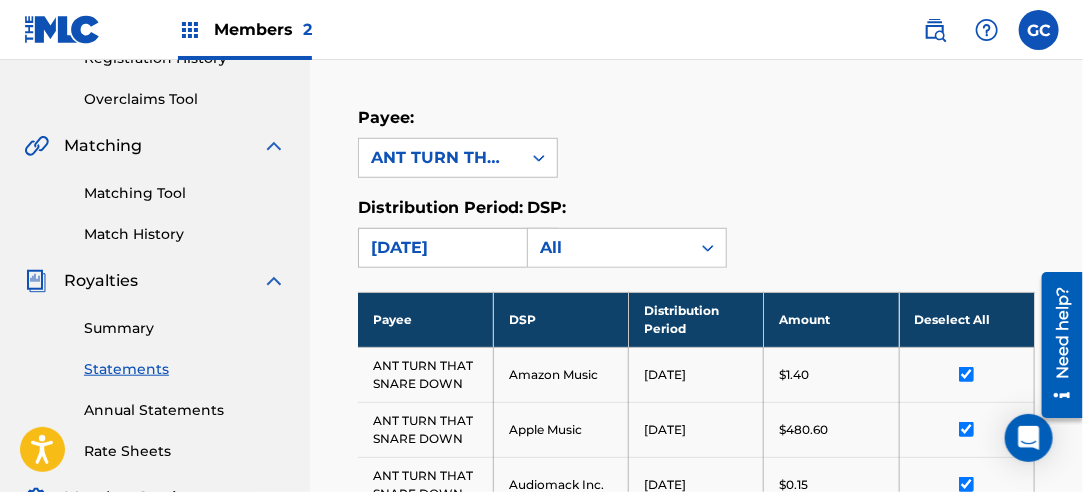 click on "[DATE]" at bounding box center (440, 248) 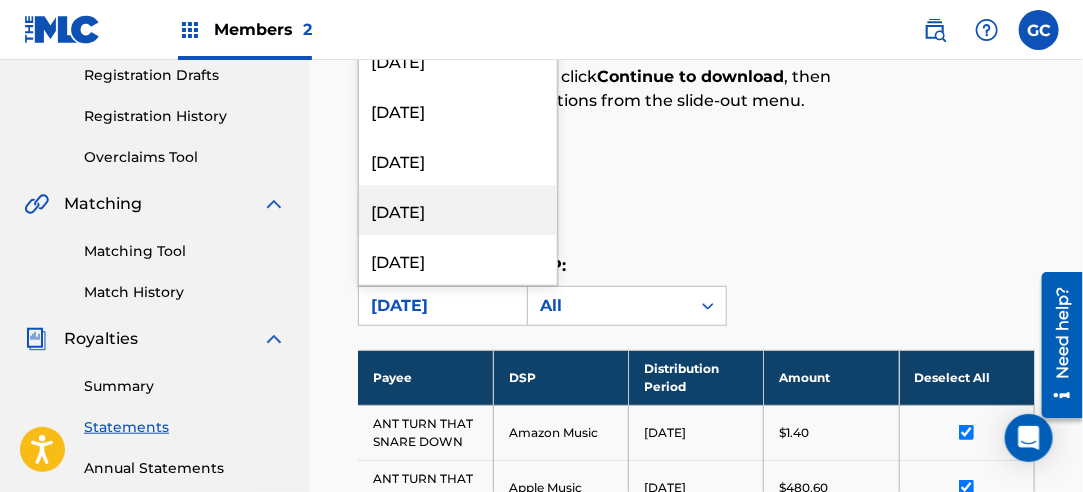 scroll, scrollTop: 300, scrollLeft: 0, axis: vertical 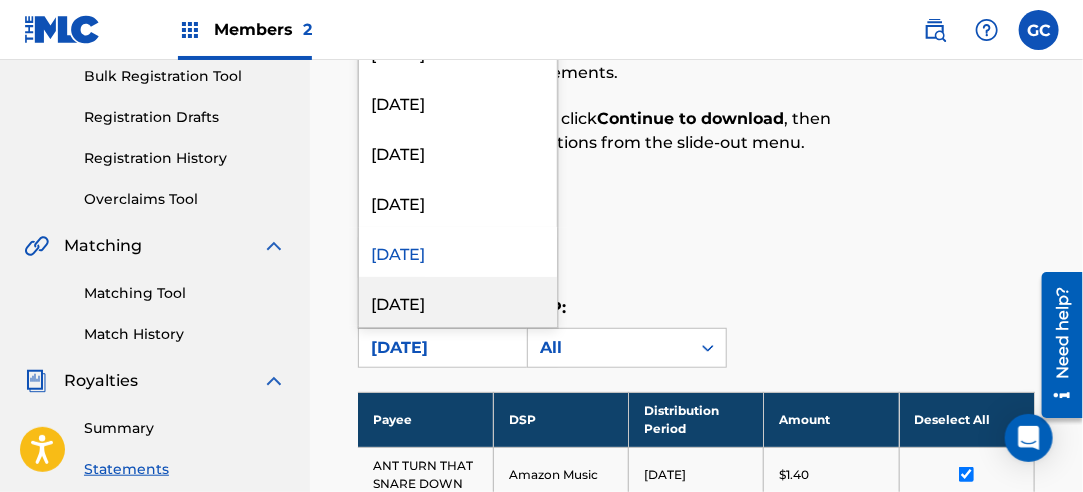 click on "[DATE]" at bounding box center [458, 302] 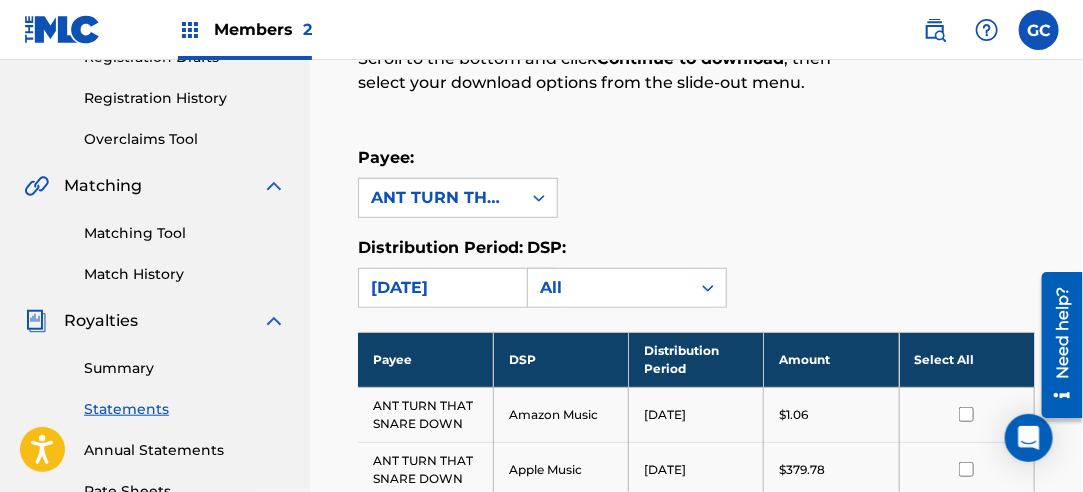 scroll, scrollTop: 400, scrollLeft: 0, axis: vertical 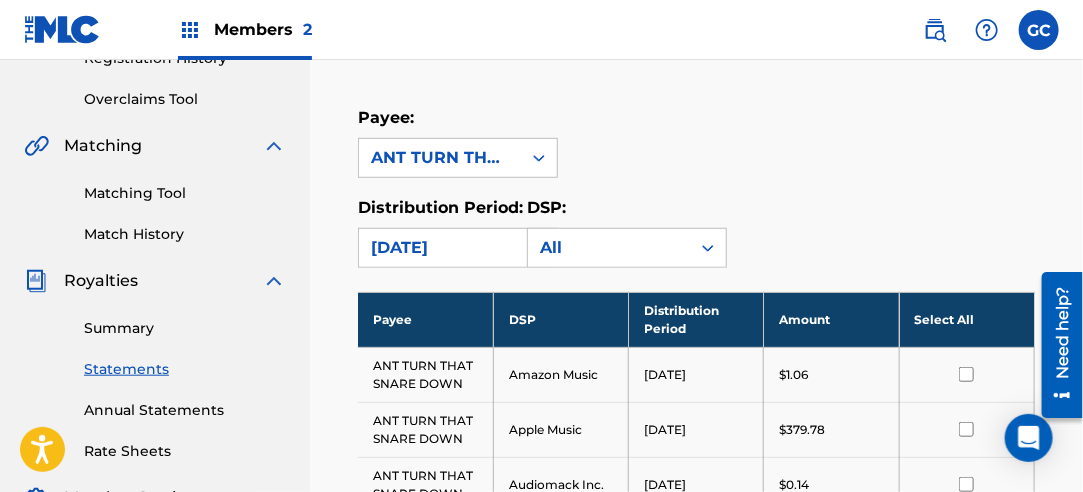 click on "Select All" at bounding box center [966, 319] 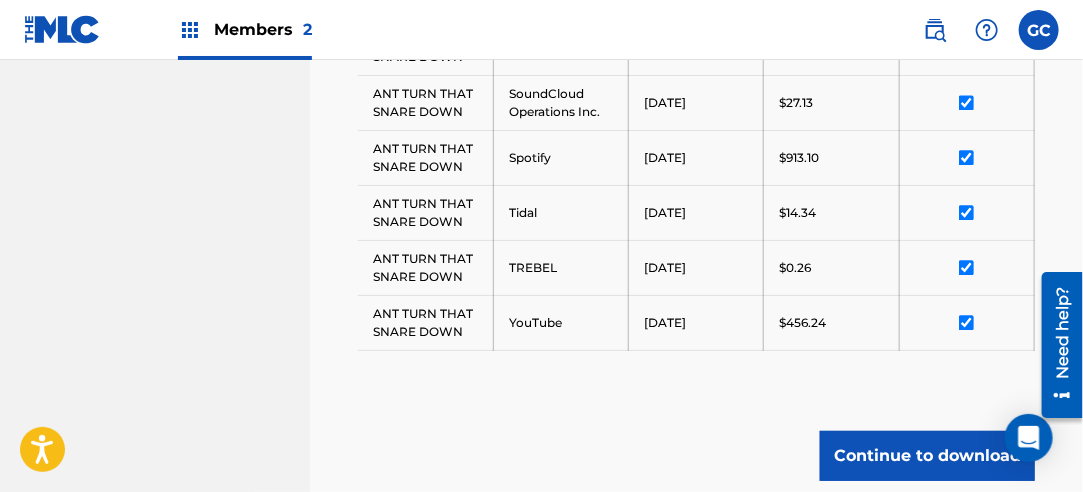 scroll, scrollTop: 1596, scrollLeft: 0, axis: vertical 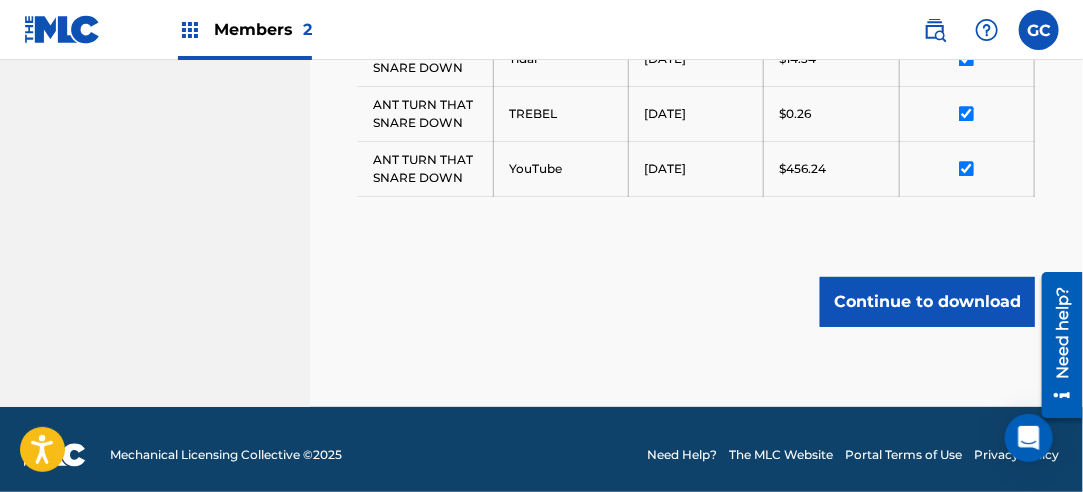 click on "Continue to download" at bounding box center (927, 302) 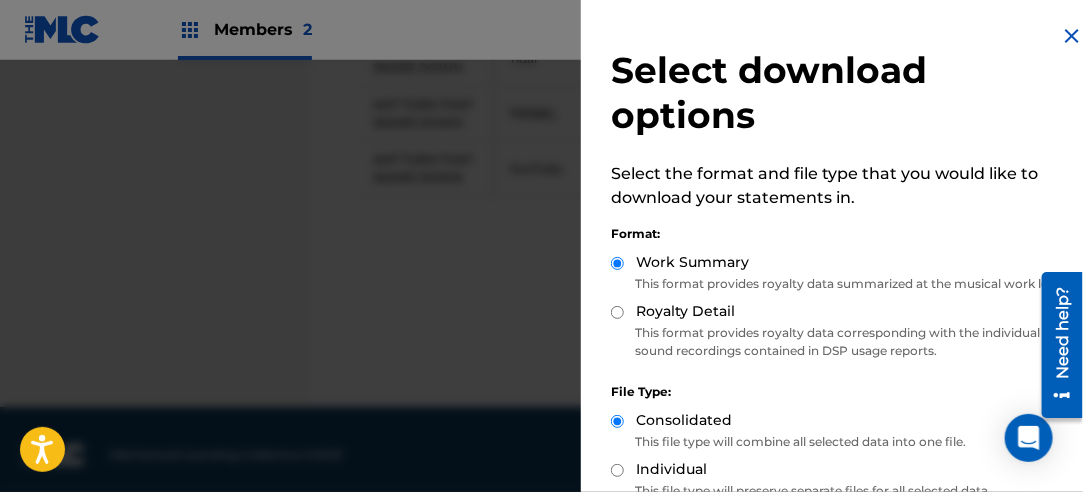 drag, startPoint x: 645, startPoint y: 329, endPoint x: 667, endPoint y: 328, distance: 22.022715 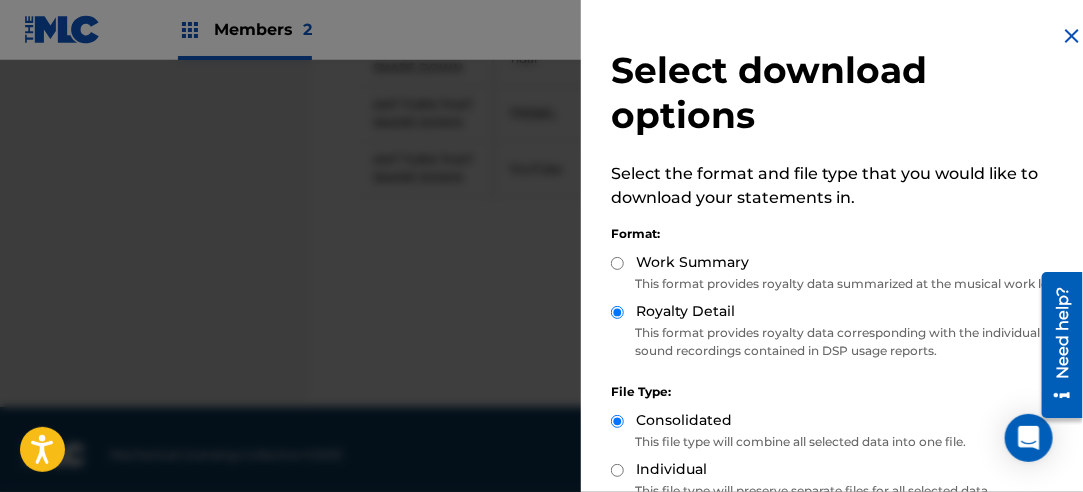 scroll, scrollTop: 200, scrollLeft: 0, axis: vertical 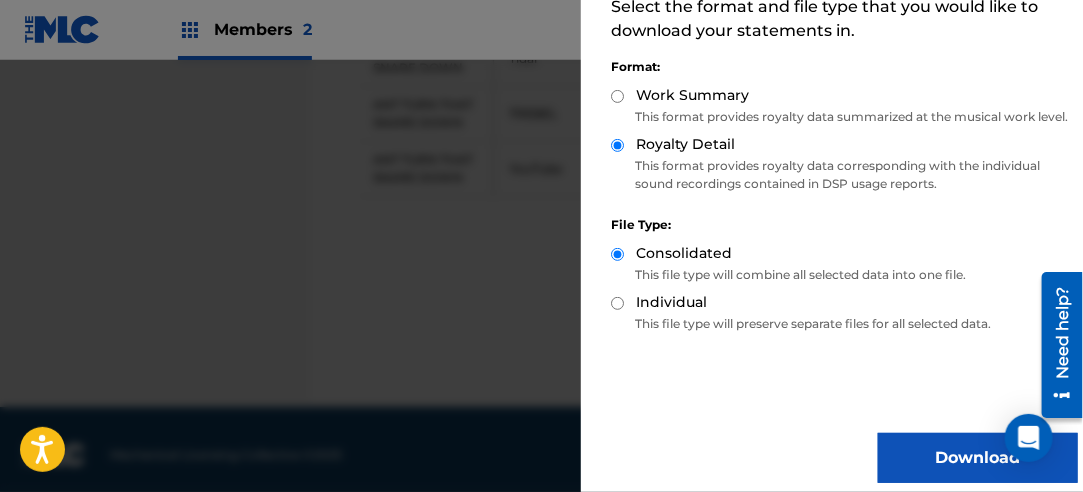 click on "Download" at bounding box center (978, 458) 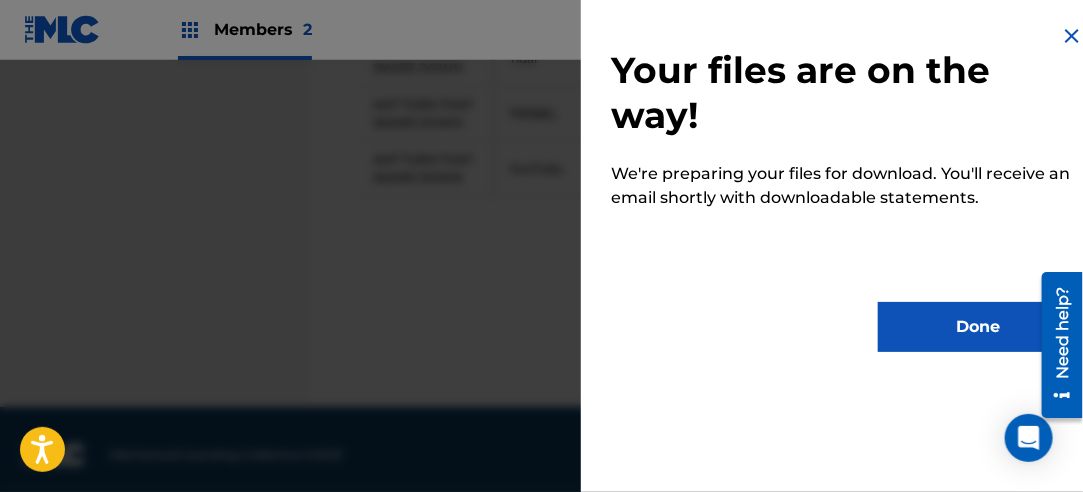click on "Done" at bounding box center [978, 327] 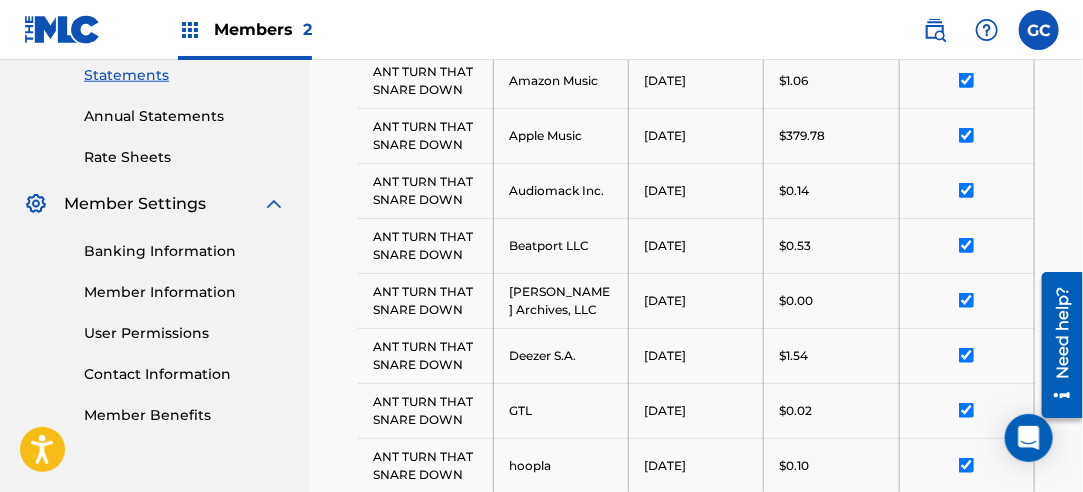 scroll, scrollTop: 396, scrollLeft: 0, axis: vertical 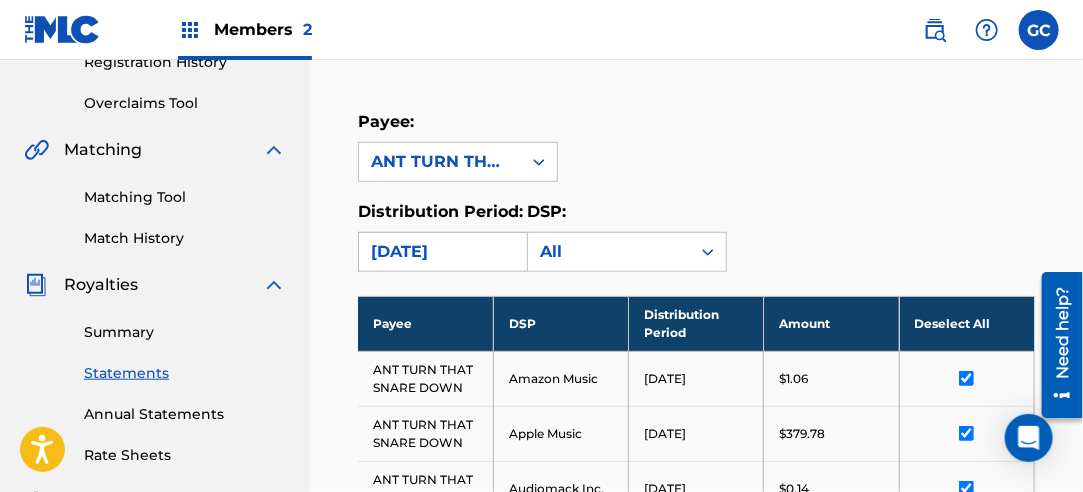 click on "[DATE]" at bounding box center (440, 252) 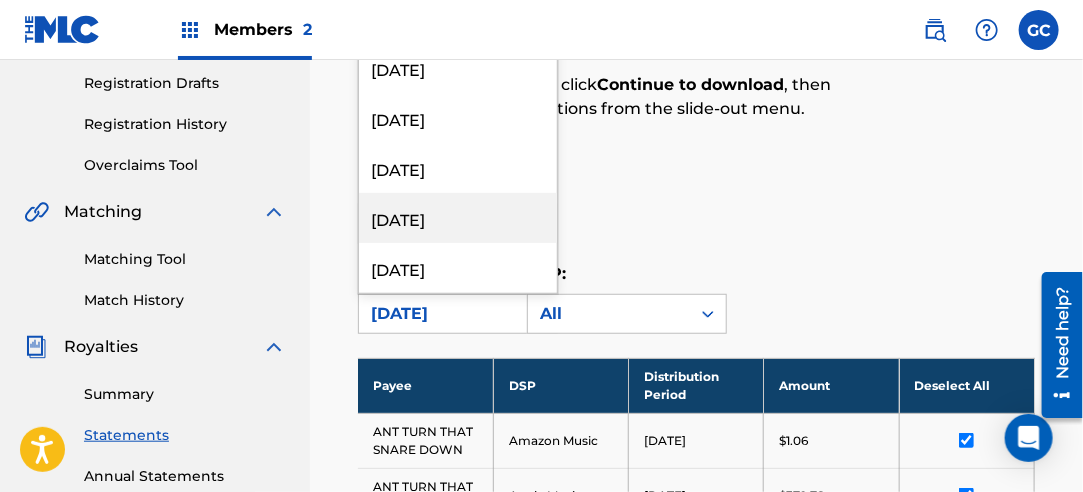 scroll, scrollTop: 296, scrollLeft: 0, axis: vertical 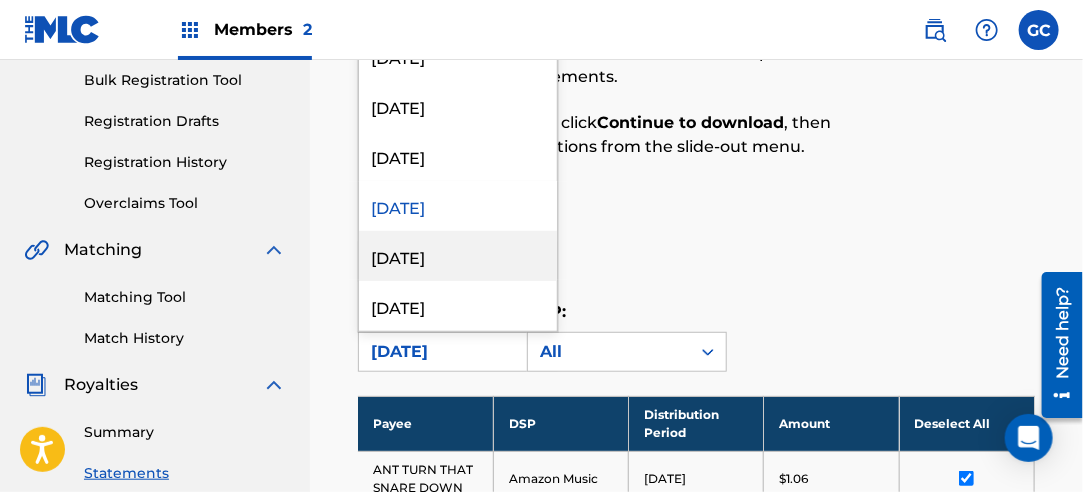 click on "[DATE]" at bounding box center [458, 256] 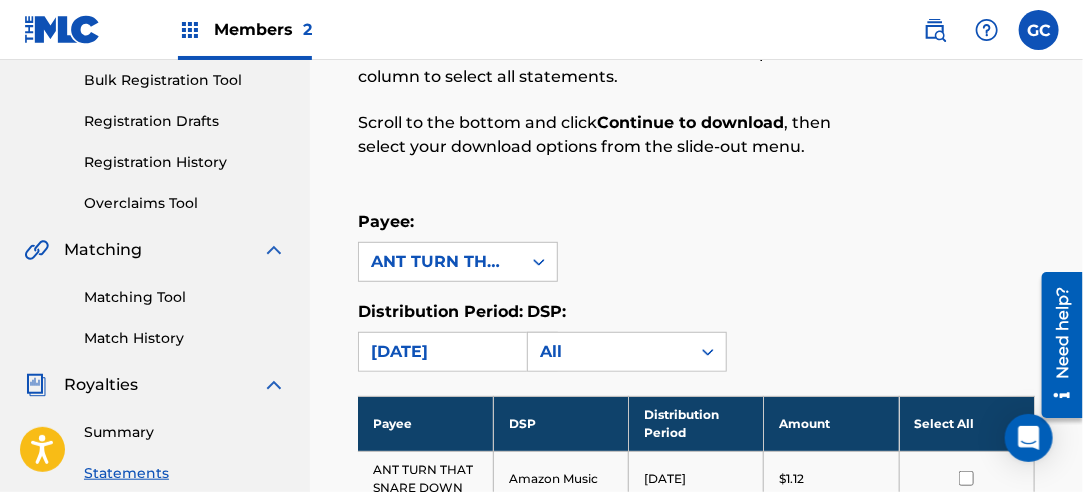 click on "Select All" at bounding box center (966, 423) 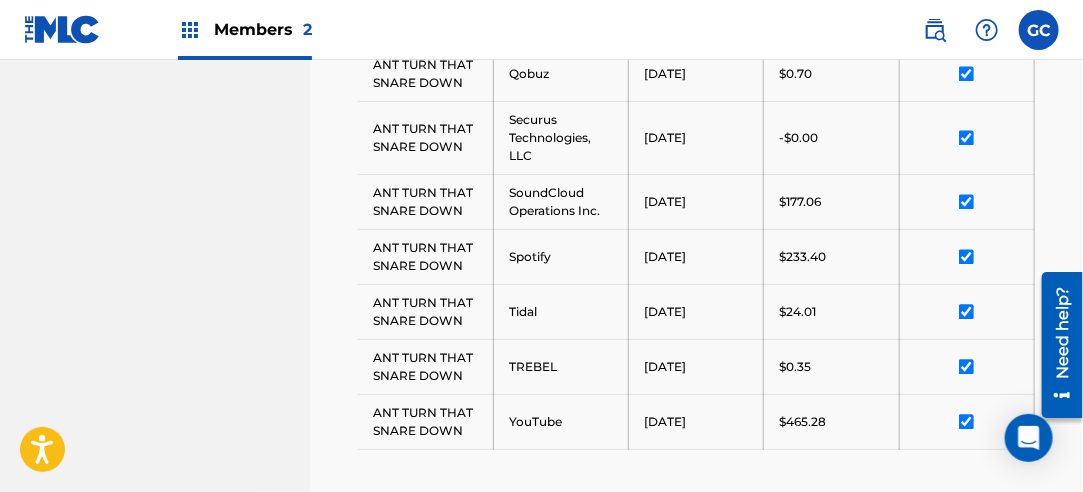 scroll, scrollTop: 1496, scrollLeft: 0, axis: vertical 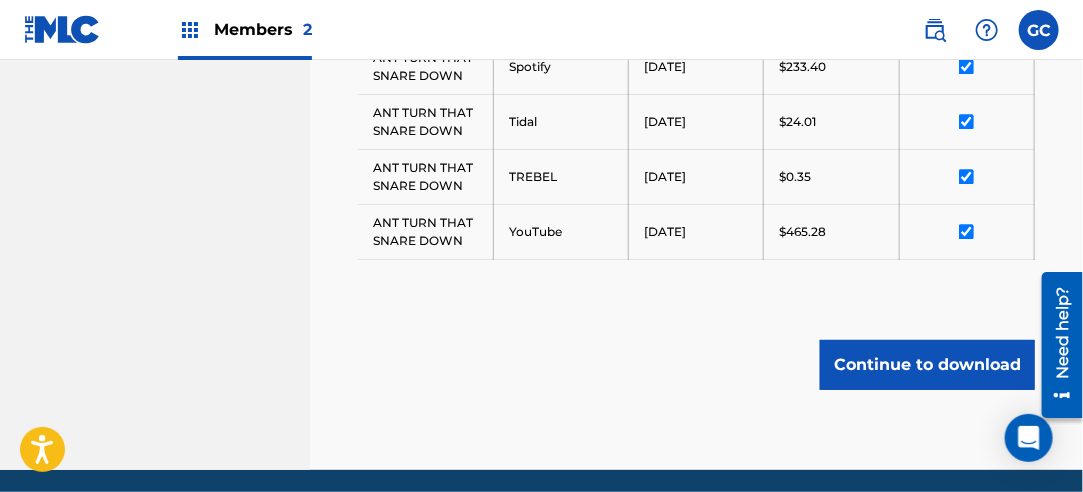 click on "Continue to download" at bounding box center [927, 365] 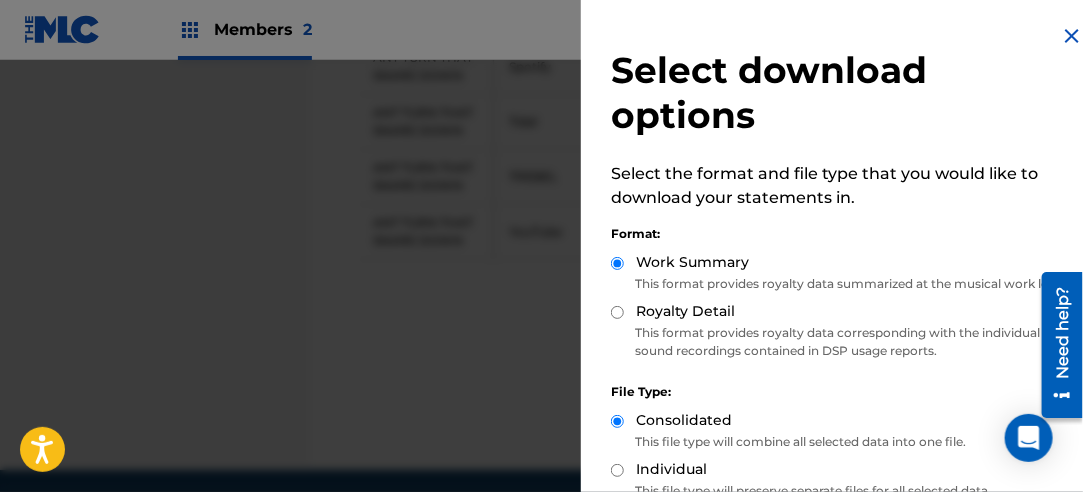 click on "Royalty Detail" at bounding box center [844, 312] 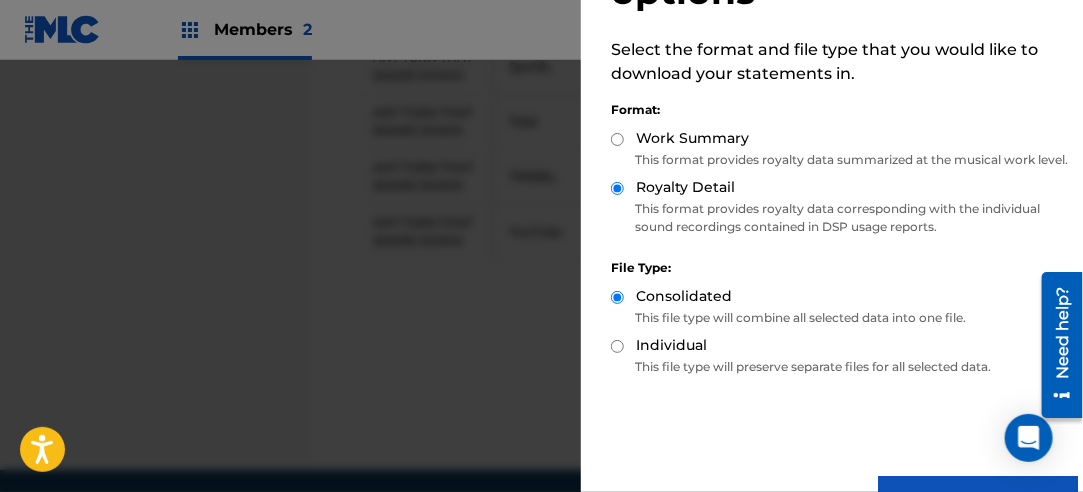 scroll, scrollTop: 200, scrollLeft: 0, axis: vertical 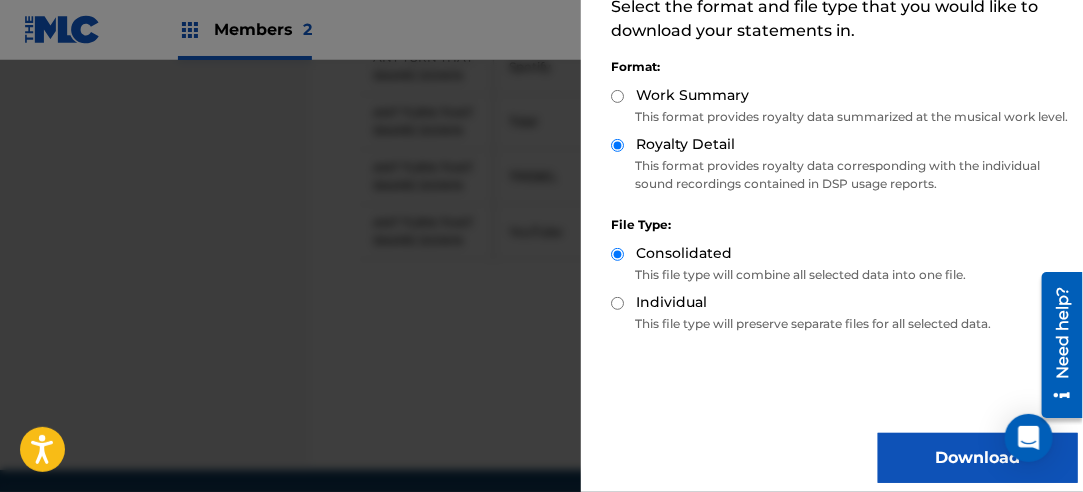 click on "Download" at bounding box center (978, 458) 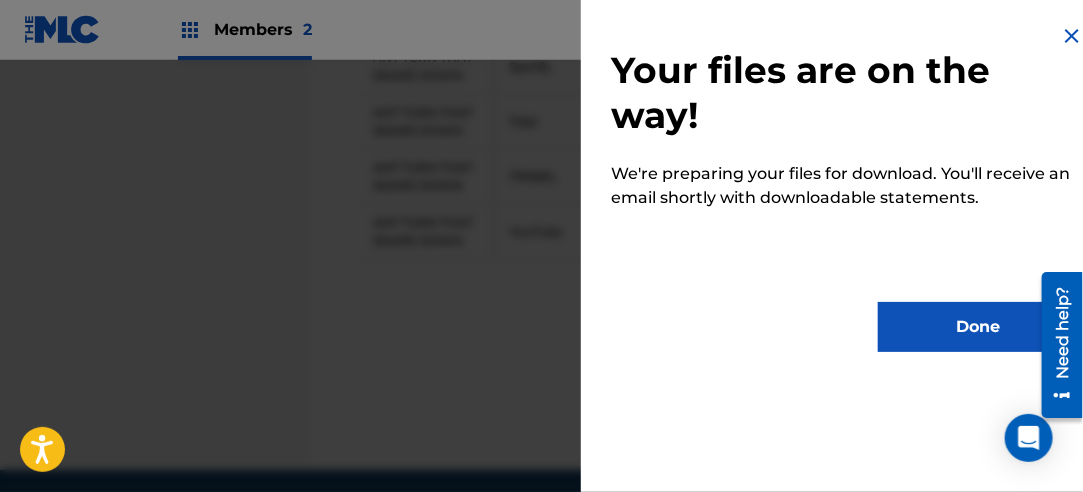 click on "Done" at bounding box center (978, 327) 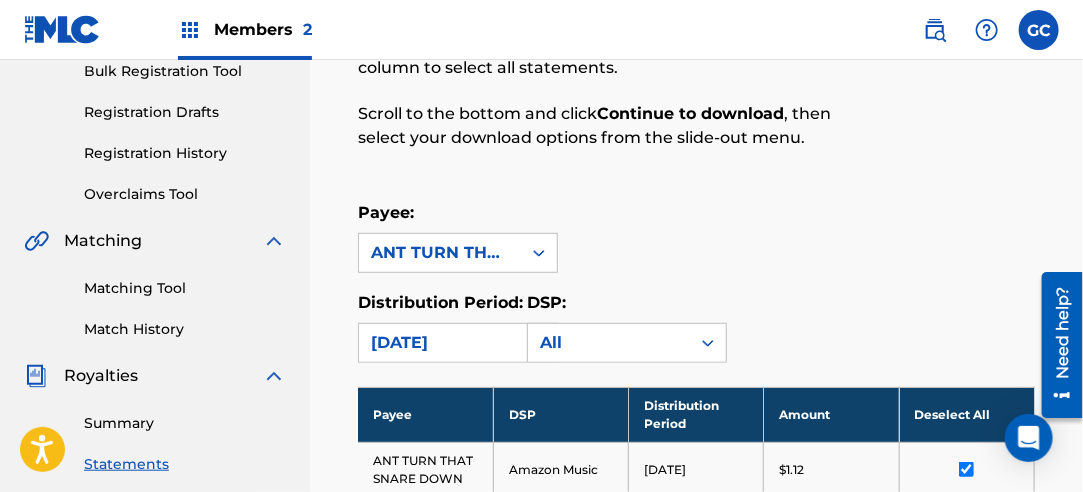 scroll, scrollTop: 296, scrollLeft: 0, axis: vertical 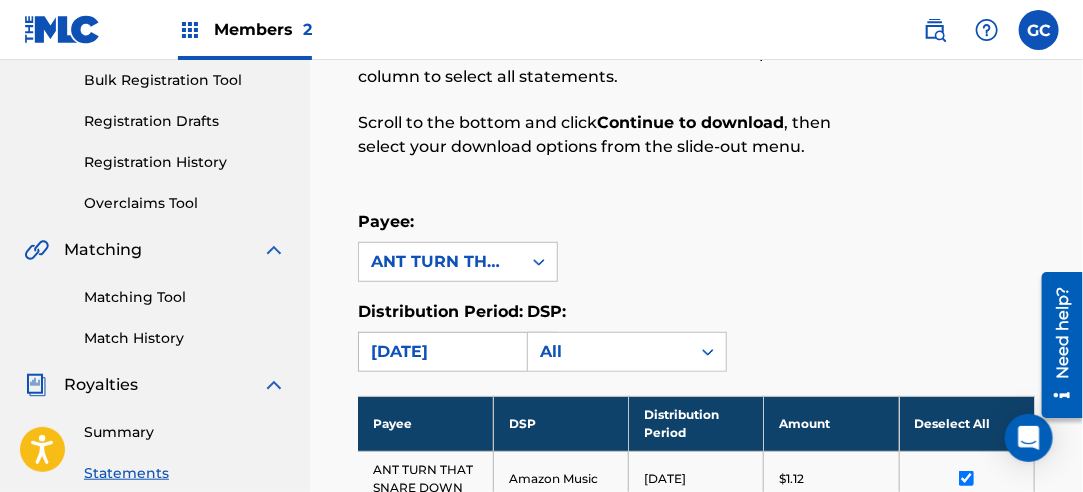 click on "[DATE]" at bounding box center [440, 352] 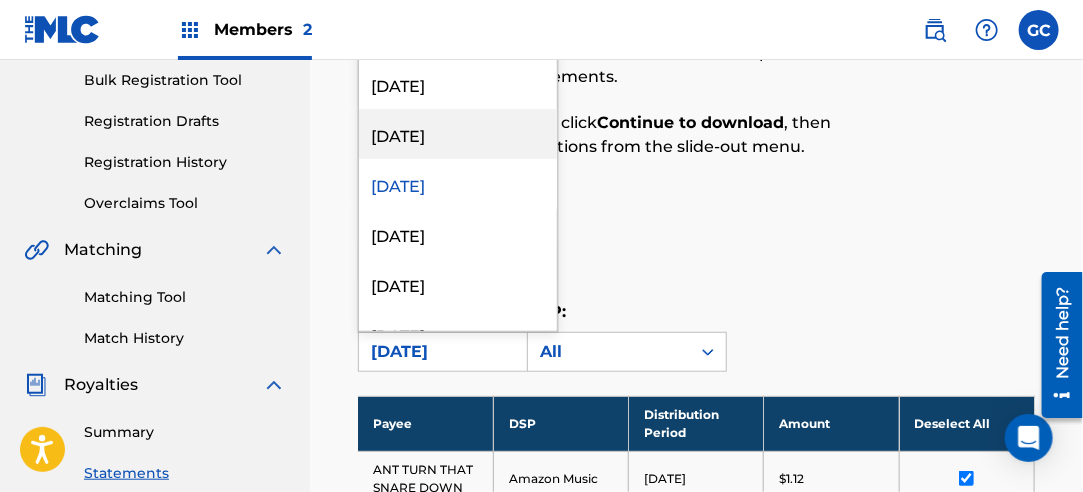 scroll, scrollTop: 300, scrollLeft: 0, axis: vertical 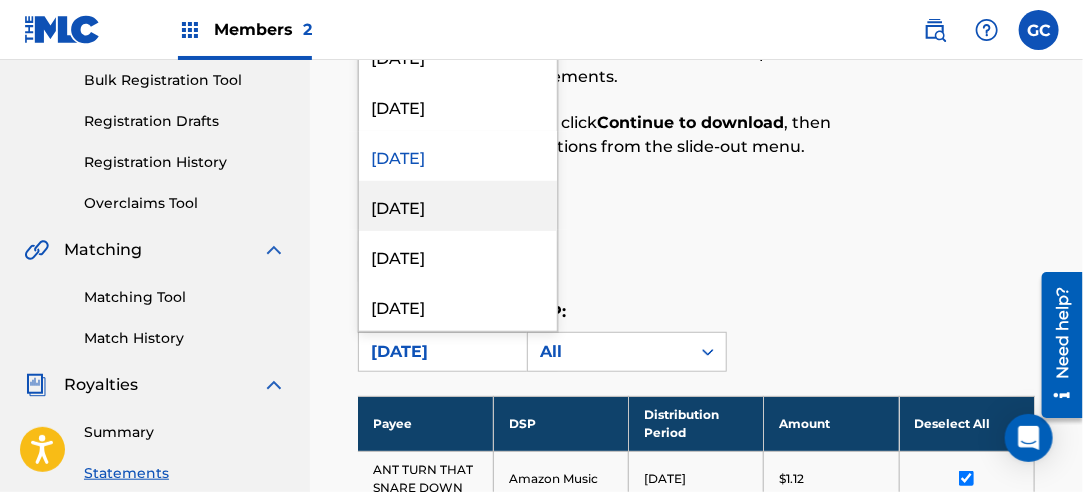 click on "[DATE]" at bounding box center (458, 206) 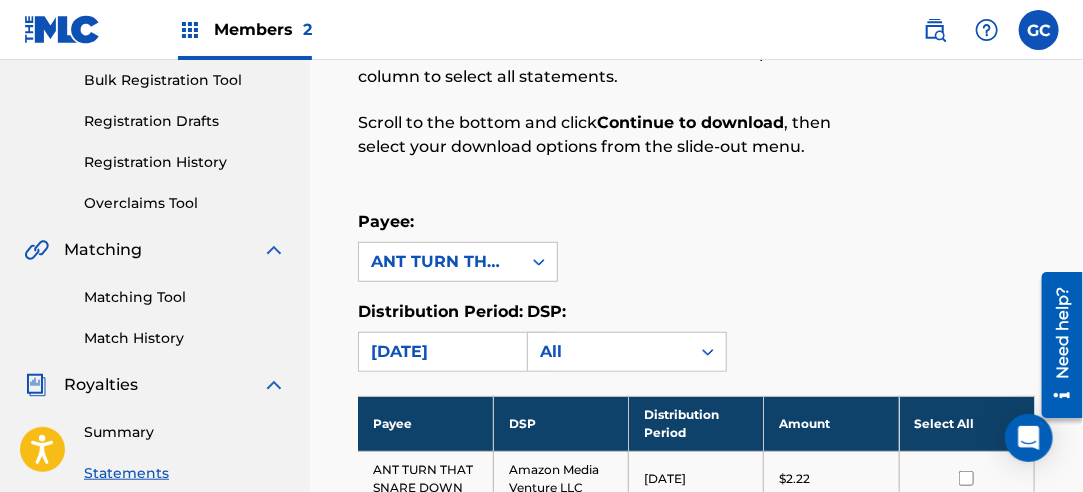 click on "Select All" at bounding box center (966, 423) 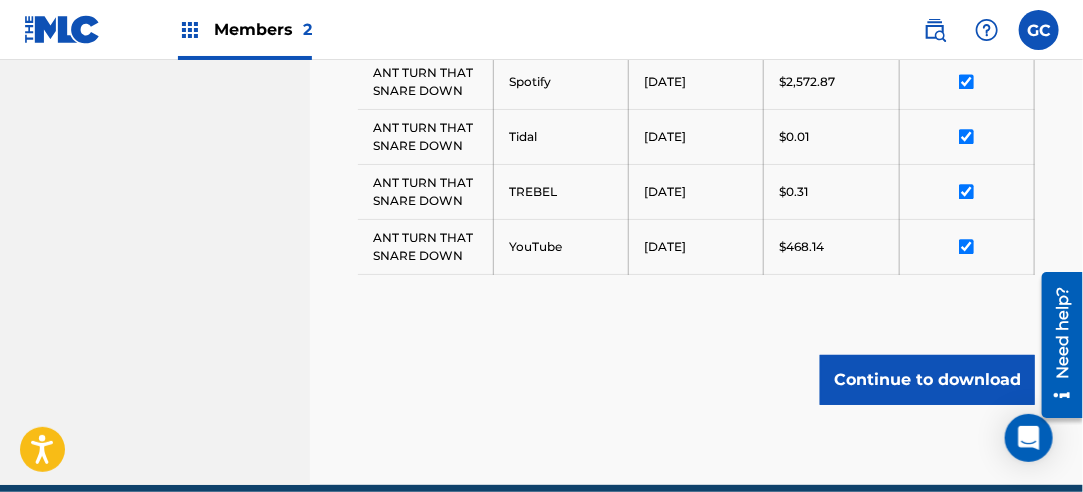 scroll, scrollTop: 1541, scrollLeft: 0, axis: vertical 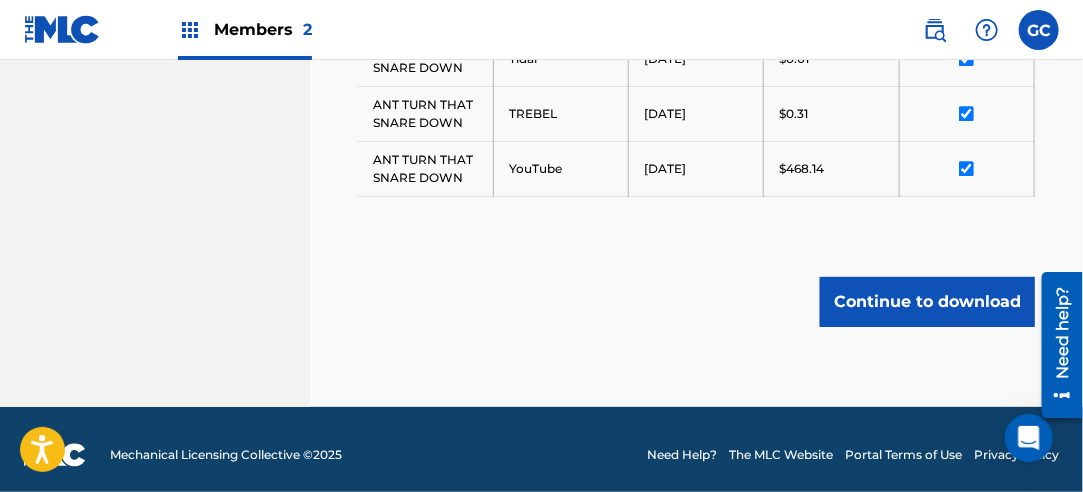 click on "Continue to download" at bounding box center (927, 302) 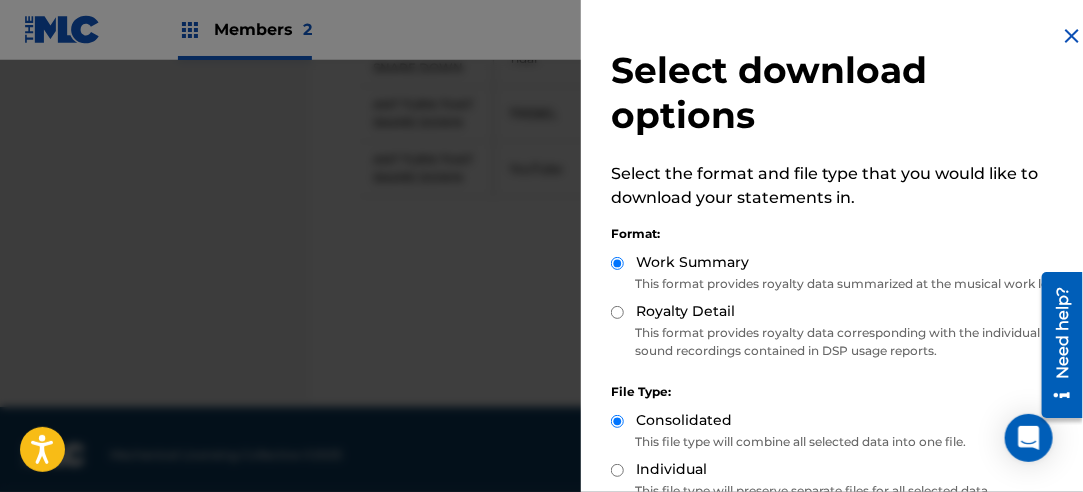 click on "Royalty Detail" at bounding box center [617, 312] 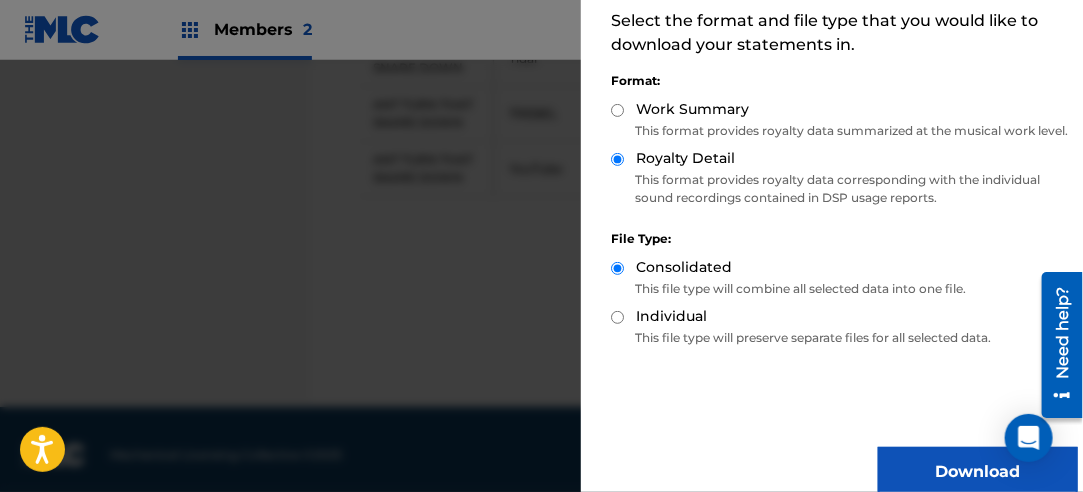 scroll, scrollTop: 200, scrollLeft: 0, axis: vertical 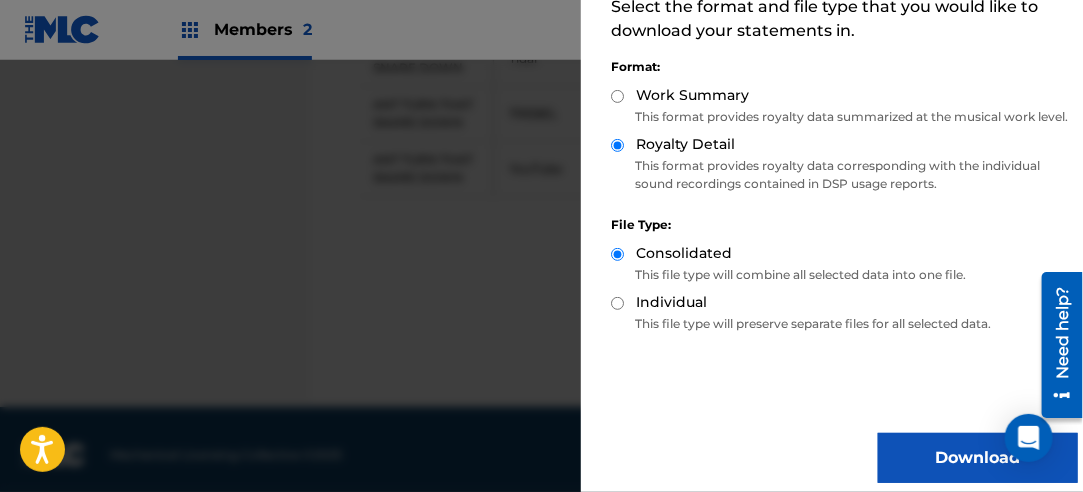 click on "Download" at bounding box center [978, 458] 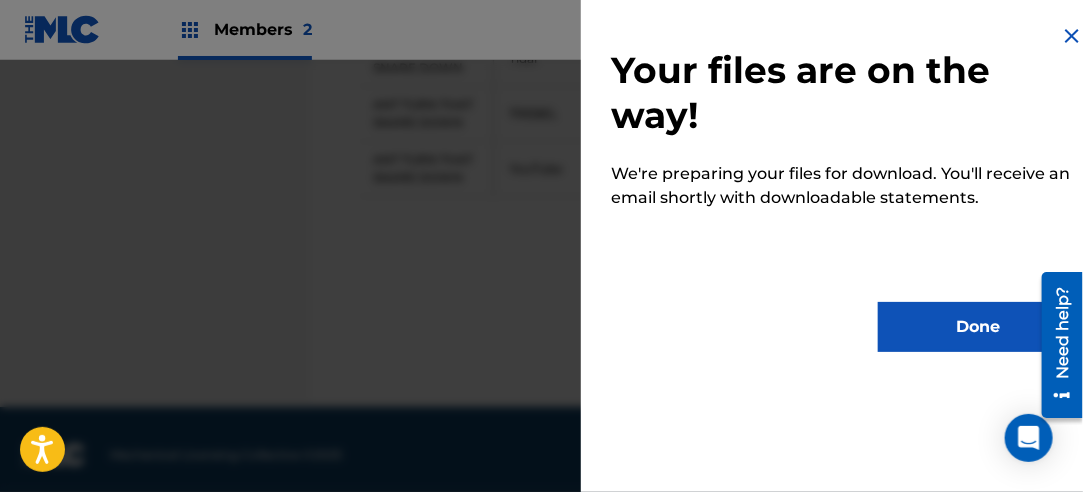click on "Done" at bounding box center [978, 327] 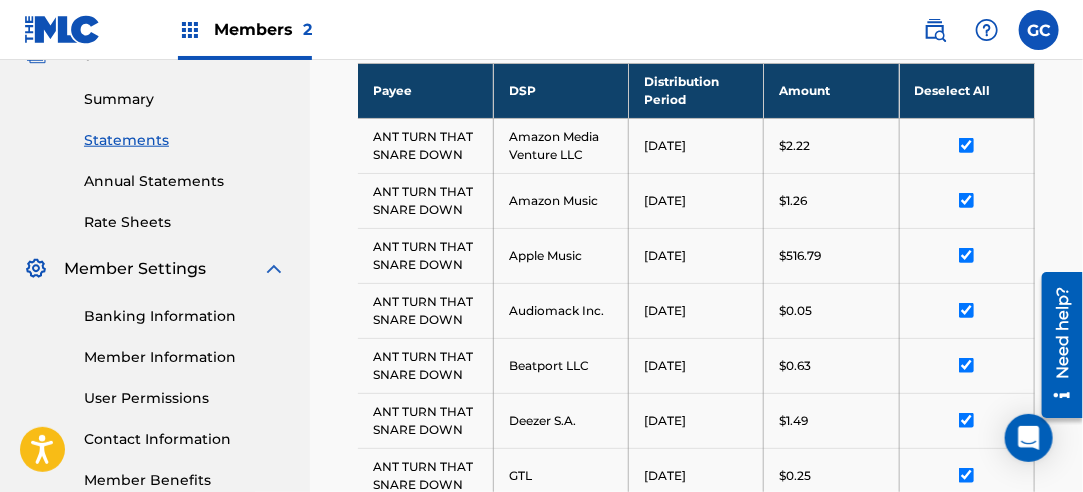 scroll, scrollTop: 541, scrollLeft: 0, axis: vertical 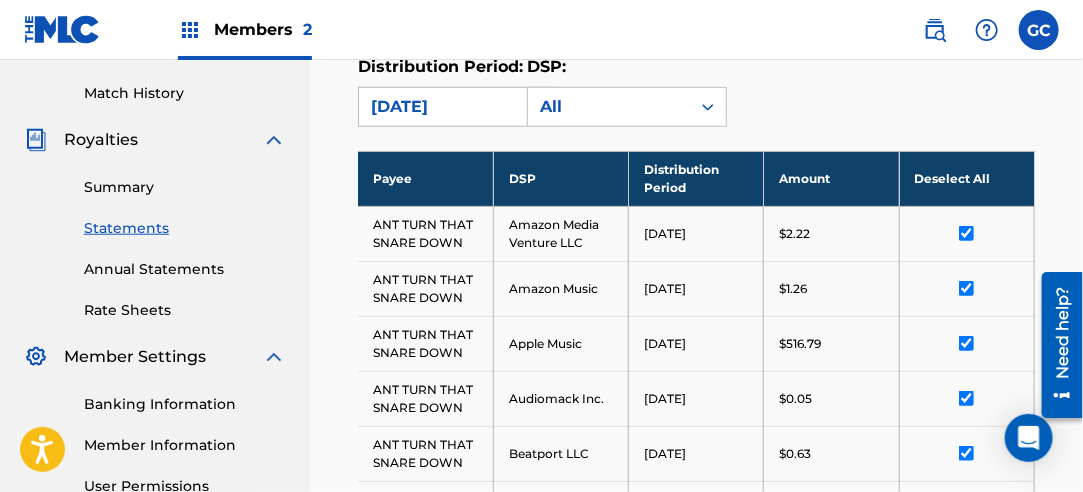 click on "[DATE]" at bounding box center (440, 107) 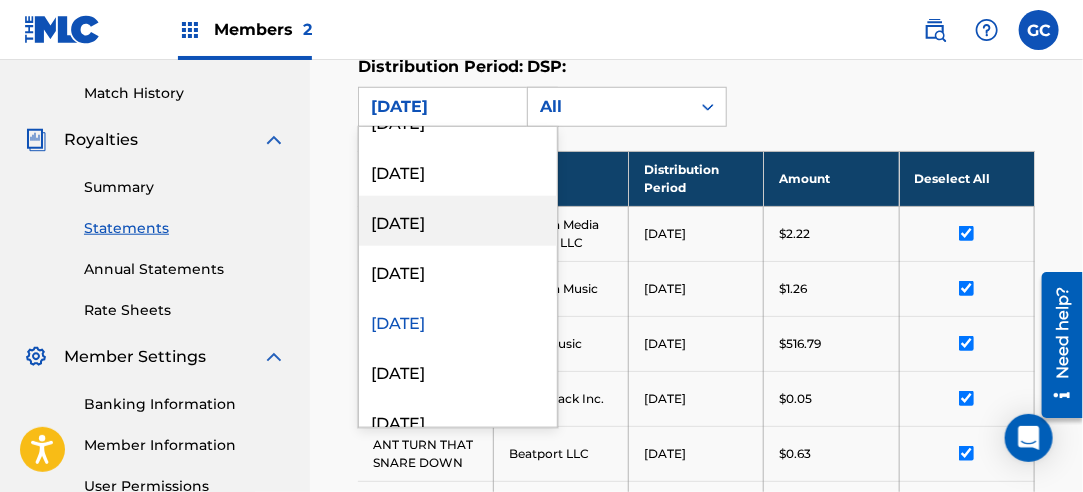 scroll, scrollTop: 300, scrollLeft: 0, axis: vertical 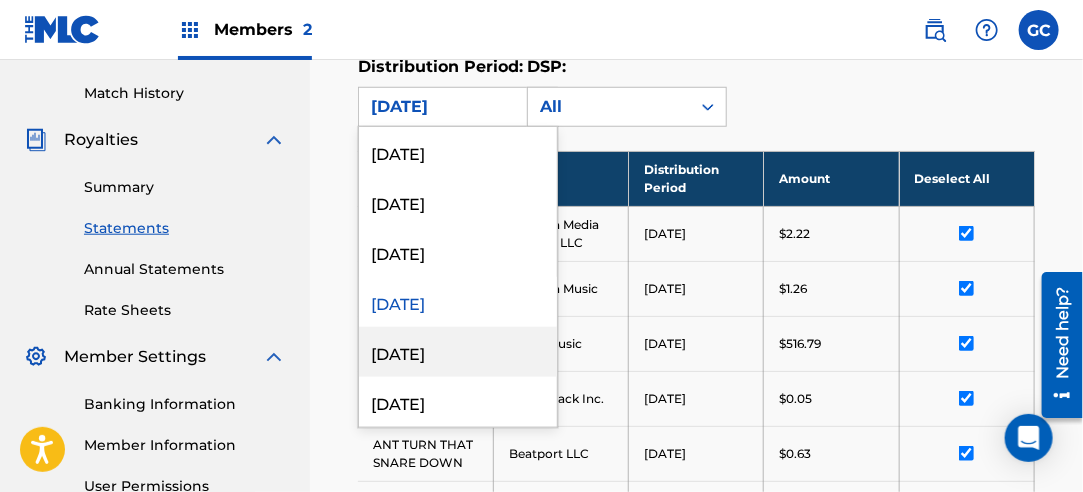 click on "[DATE]" at bounding box center [458, 352] 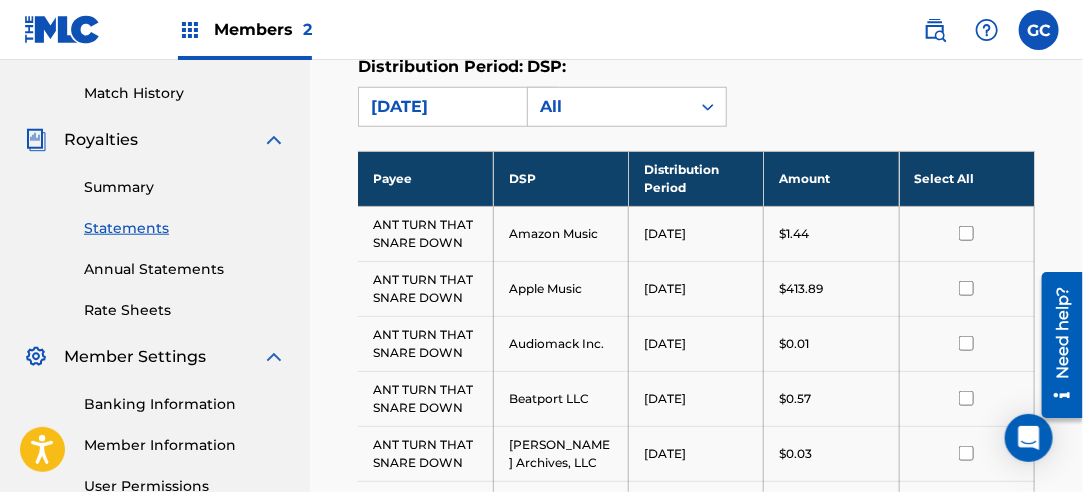 click on "Select All" at bounding box center (966, 178) 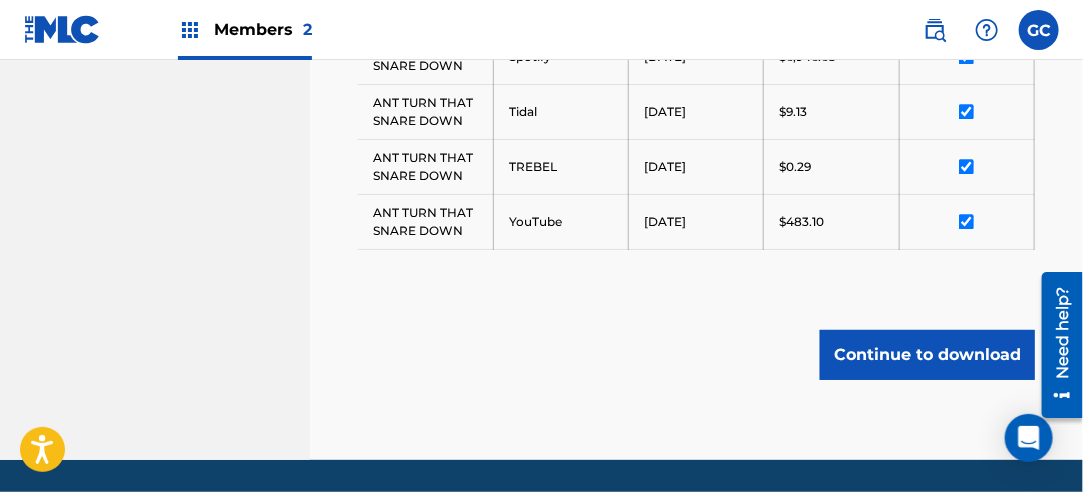 scroll, scrollTop: 1541, scrollLeft: 0, axis: vertical 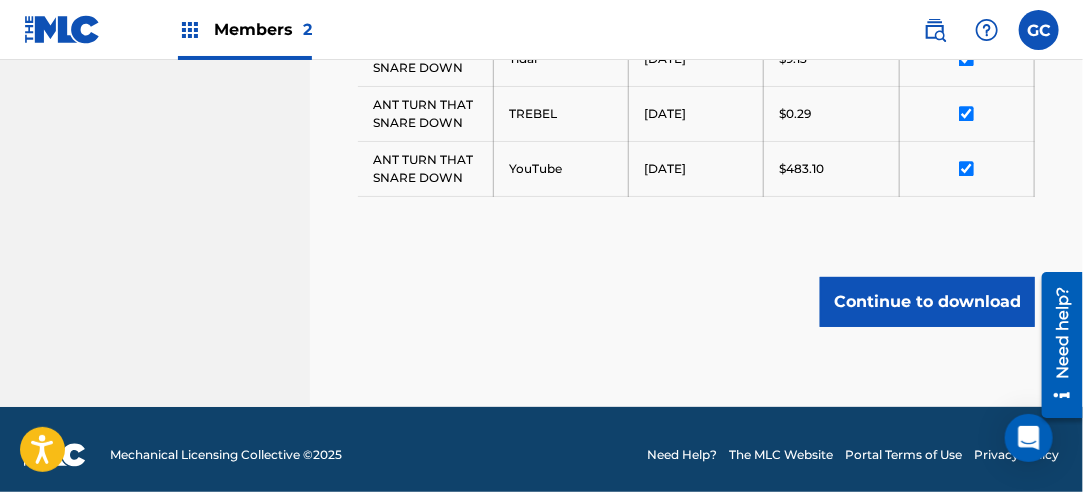 click on "Continue to download" at bounding box center [927, 302] 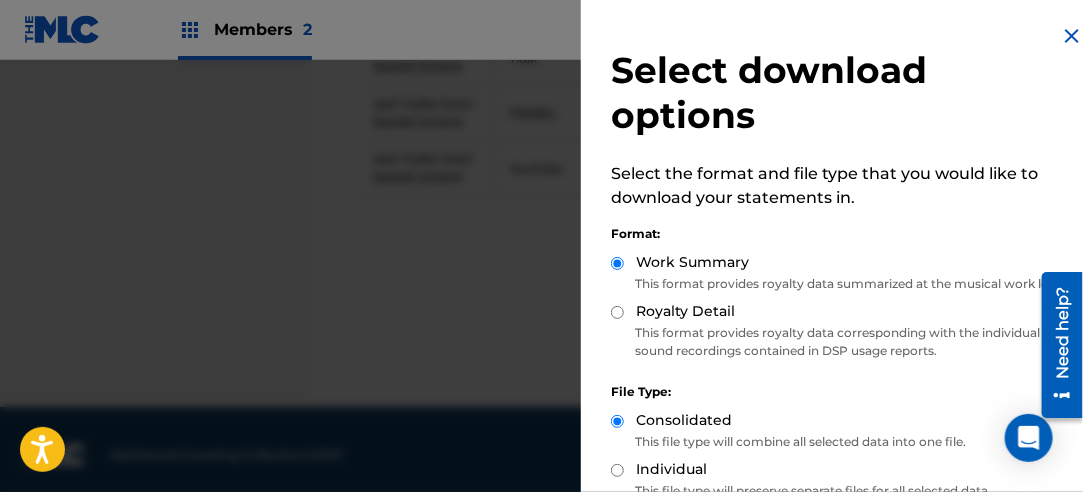 click on "Royalty Detail" at bounding box center [685, 311] 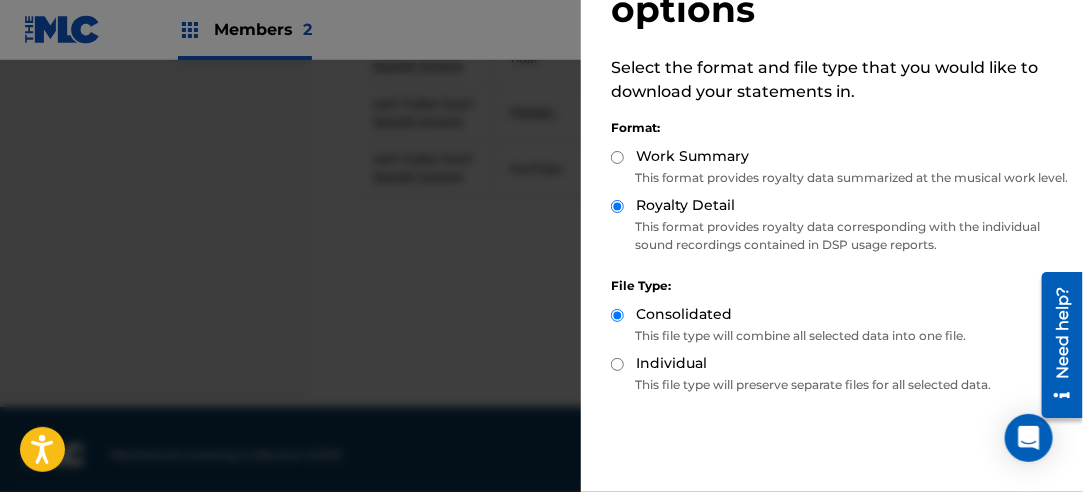 scroll, scrollTop: 200, scrollLeft: 0, axis: vertical 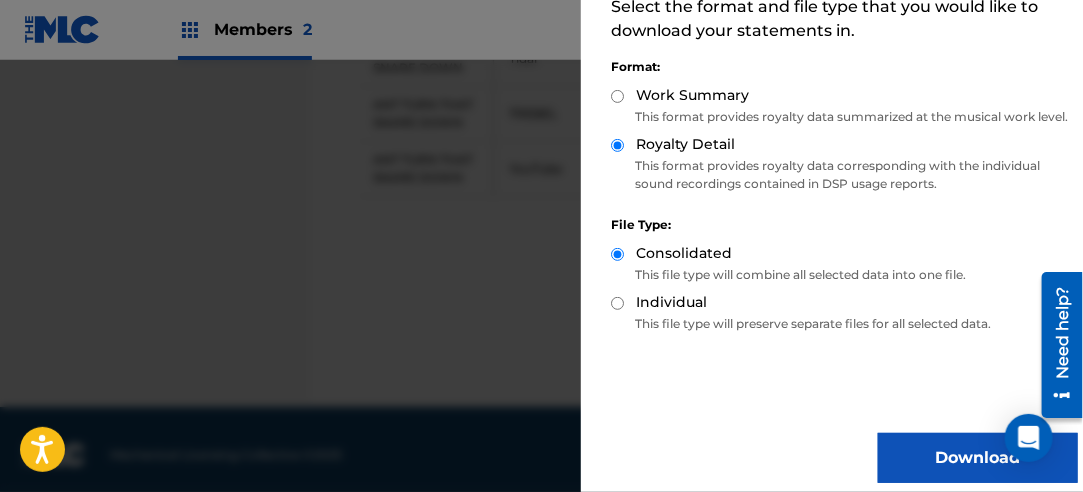 click on "Download" at bounding box center [978, 458] 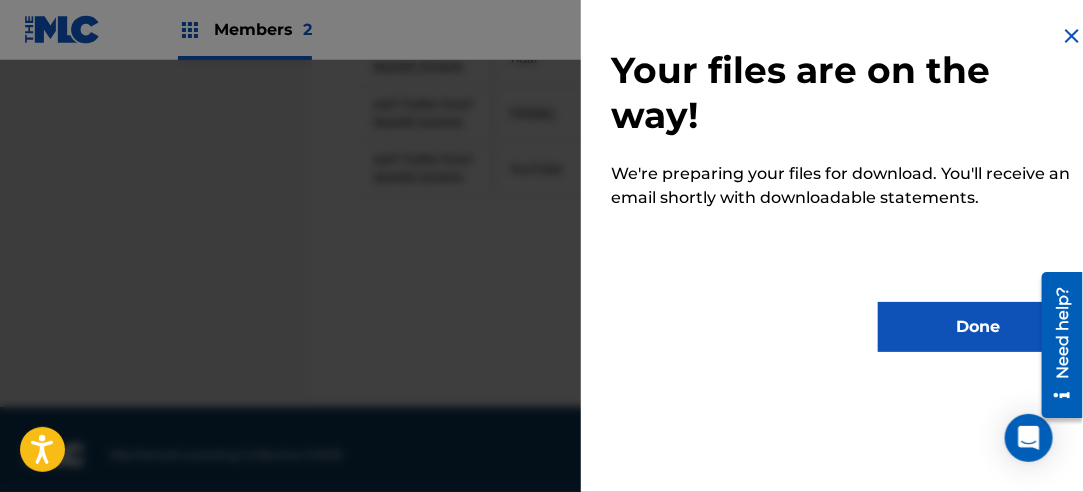 click on "Done" at bounding box center (978, 327) 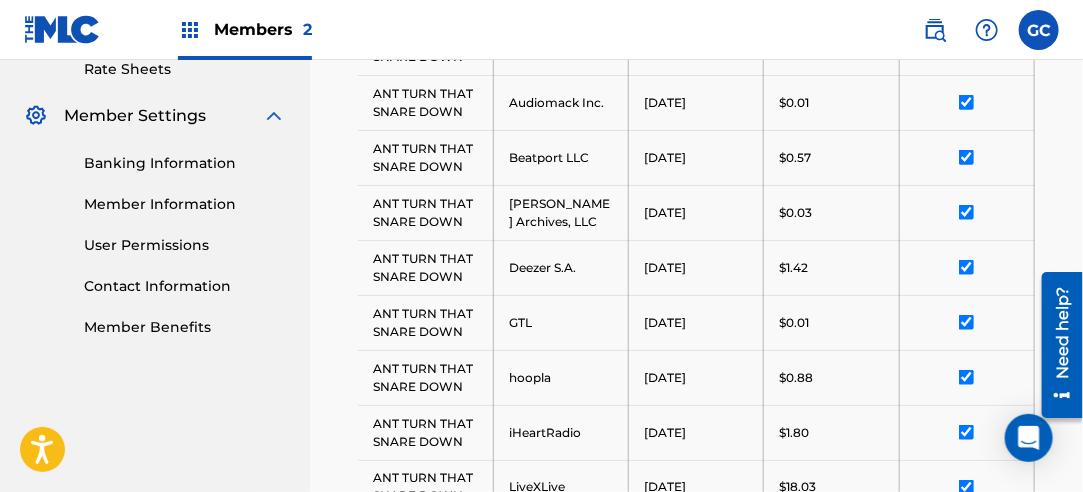 scroll, scrollTop: 341, scrollLeft: 0, axis: vertical 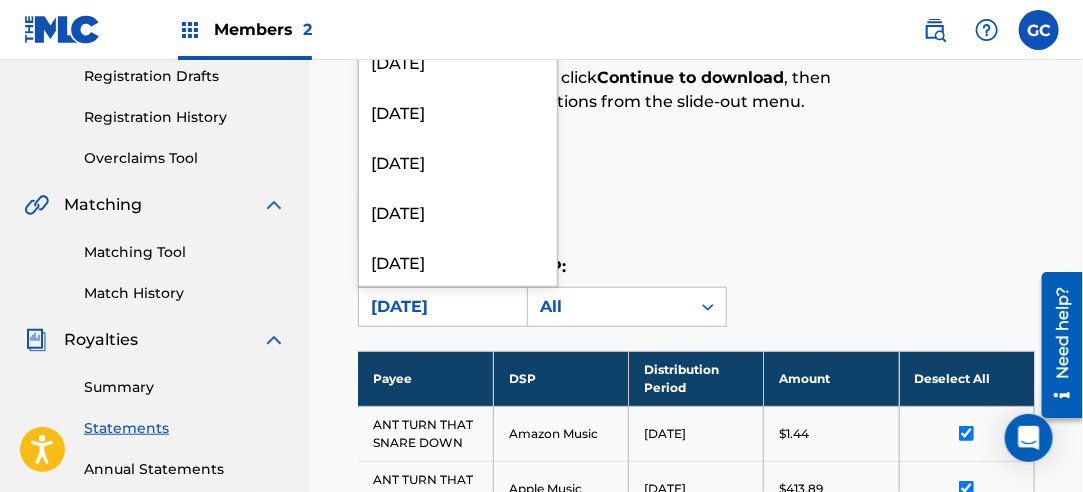 drag, startPoint x: 468, startPoint y: 307, endPoint x: 474, endPoint y: 255, distance: 52.34501 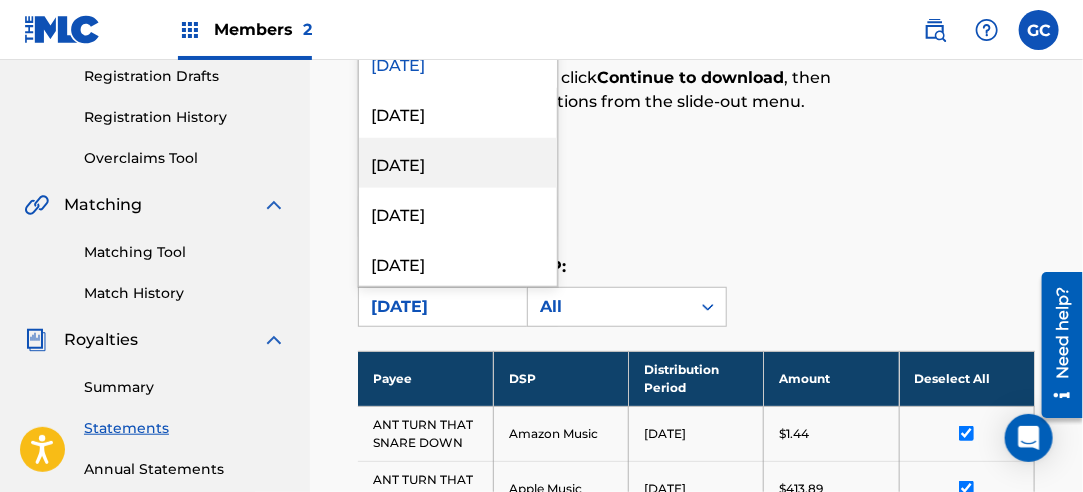 scroll, scrollTop: 500, scrollLeft: 0, axis: vertical 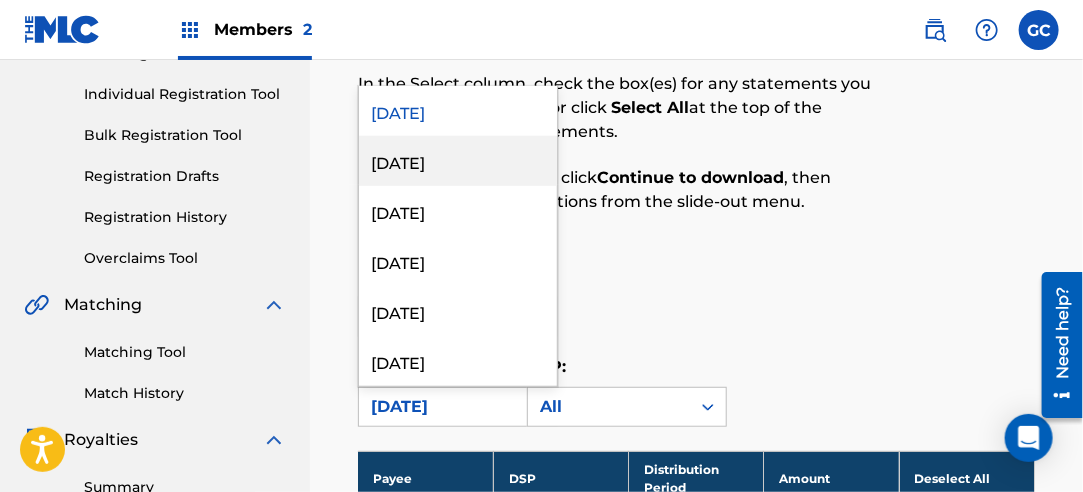 click on "[DATE]" at bounding box center [458, 161] 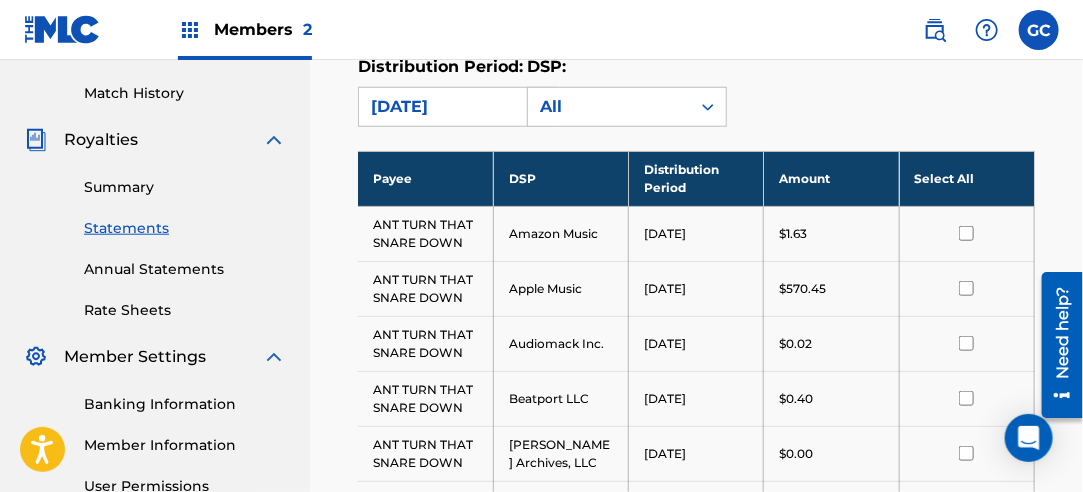 click on "Select All" at bounding box center (966, 178) 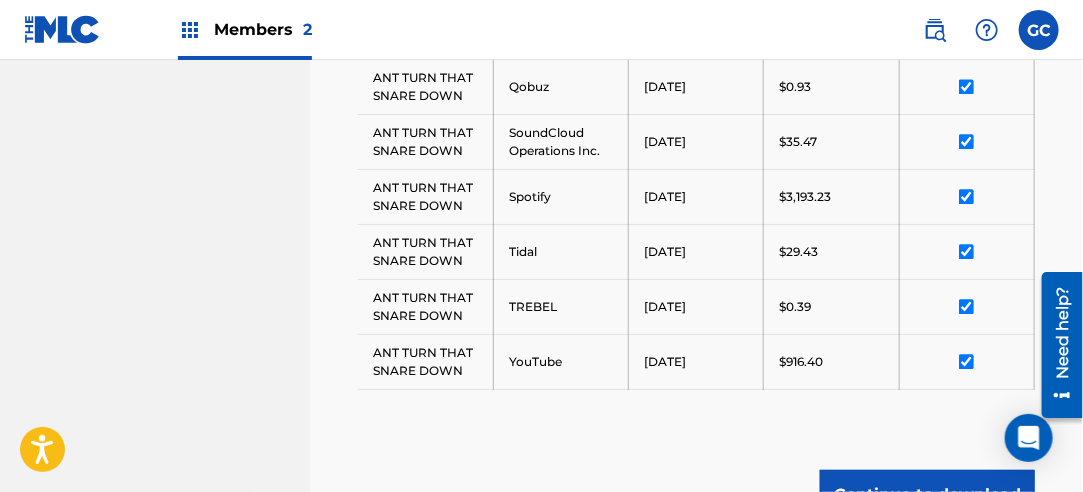 scroll, scrollTop: 1541, scrollLeft: 0, axis: vertical 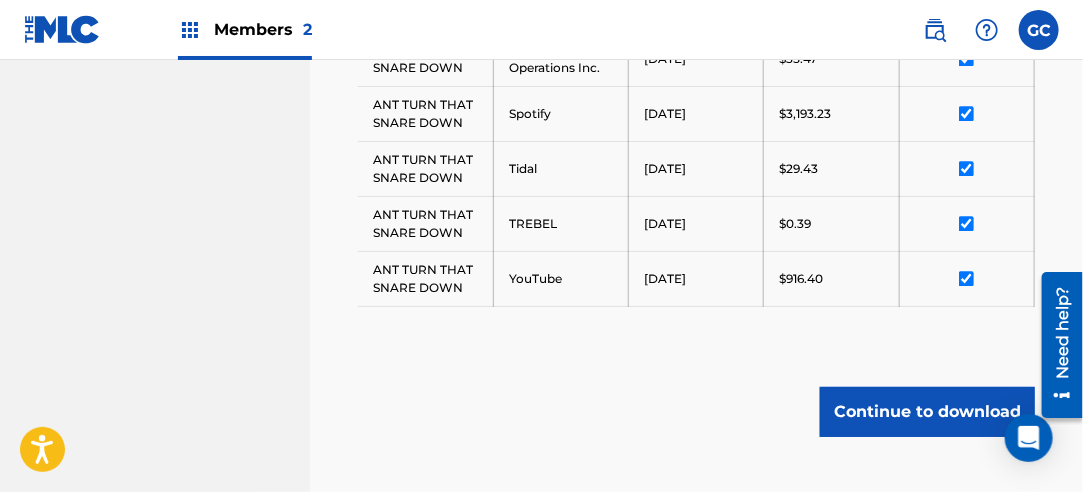 click on "Continue to download" at bounding box center (927, 412) 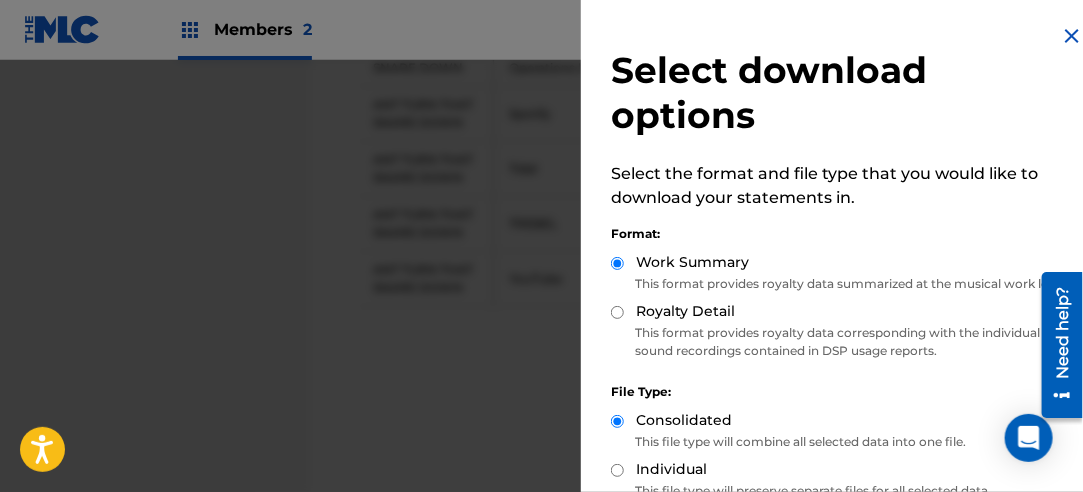 click on "Royalty Detail" at bounding box center [617, 312] 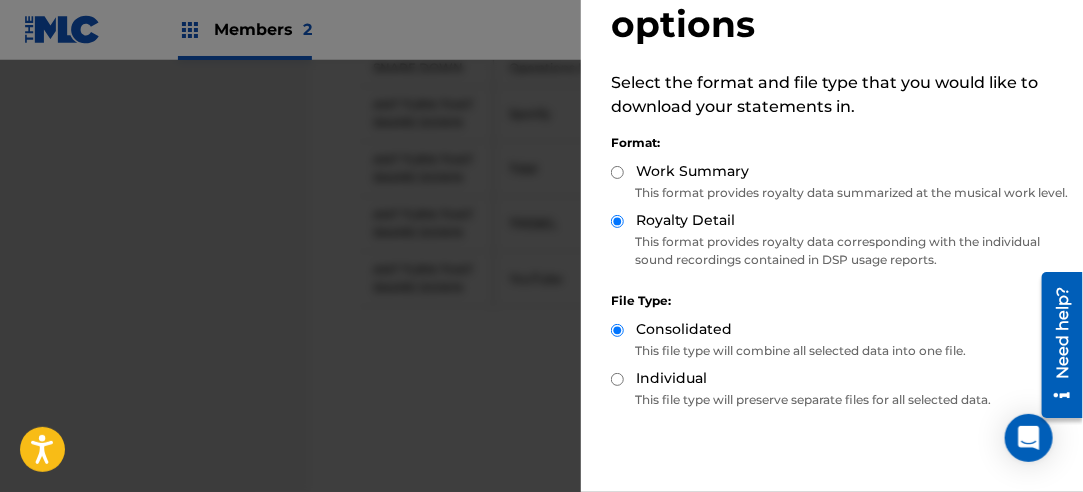scroll, scrollTop: 200, scrollLeft: 0, axis: vertical 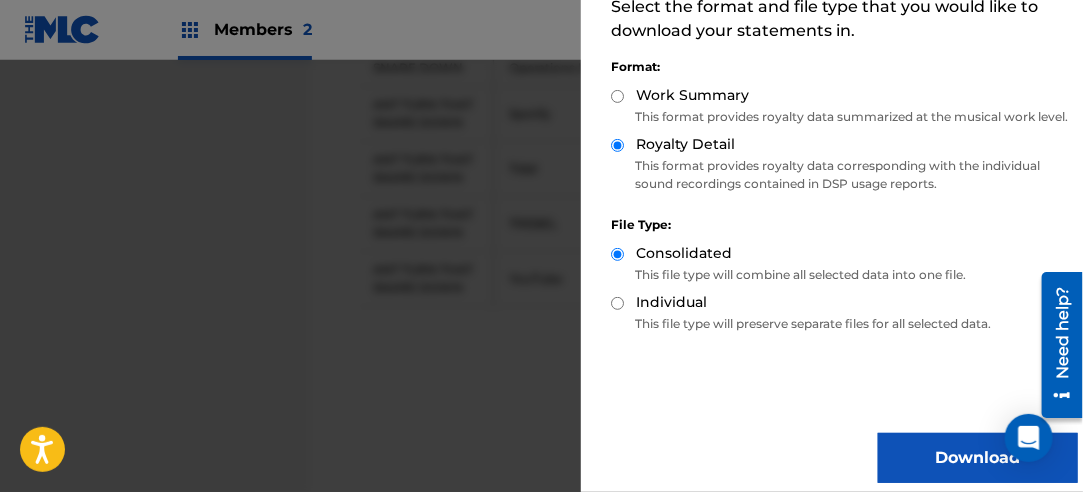 click on "Download" at bounding box center [978, 458] 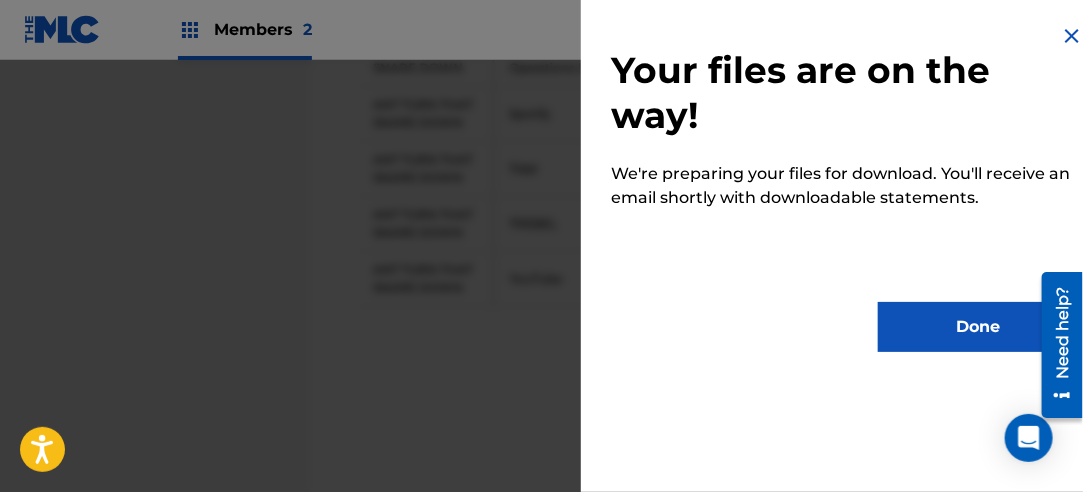 click on "Done" at bounding box center [978, 327] 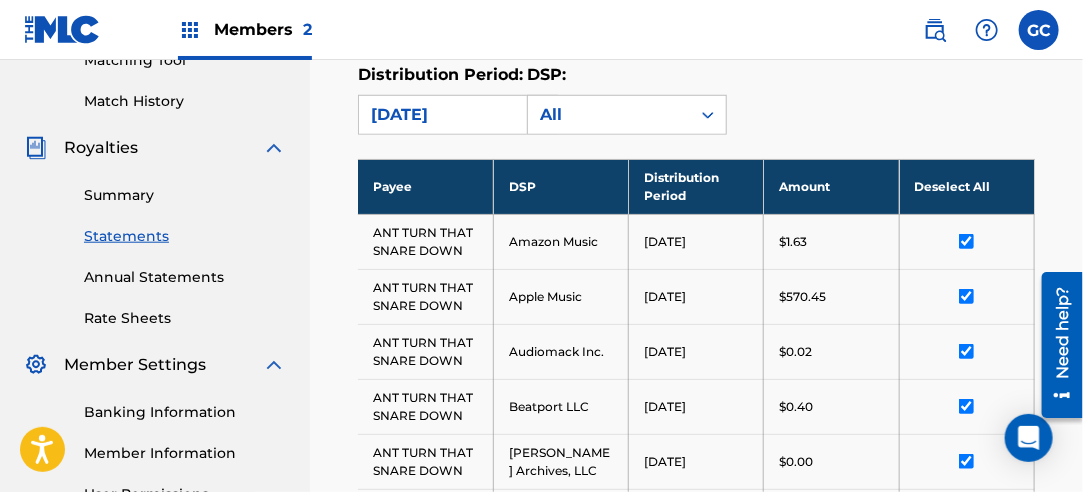 scroll, scrollTop: 441, scrollLeft: 0, axis: vertical 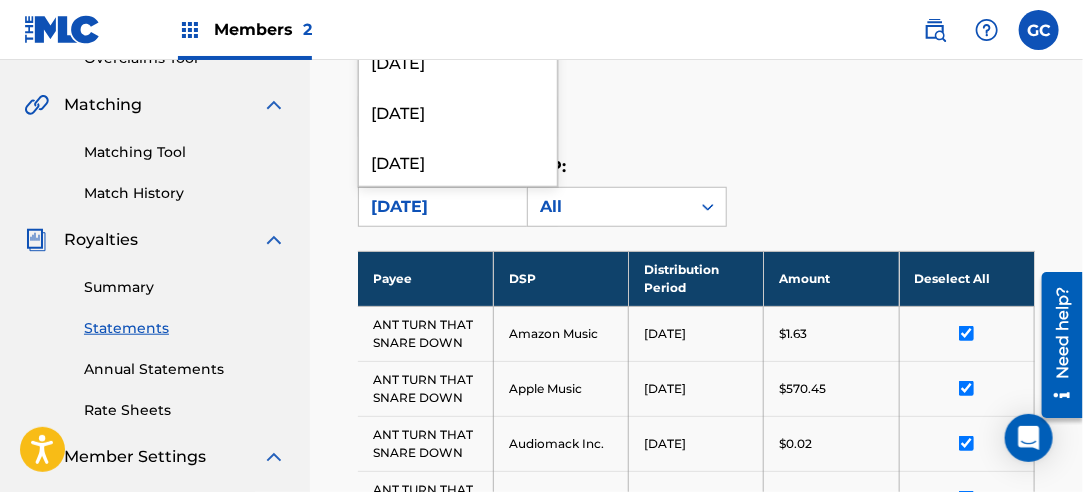 click on "[DATE]" at bounding box center (440, 207) 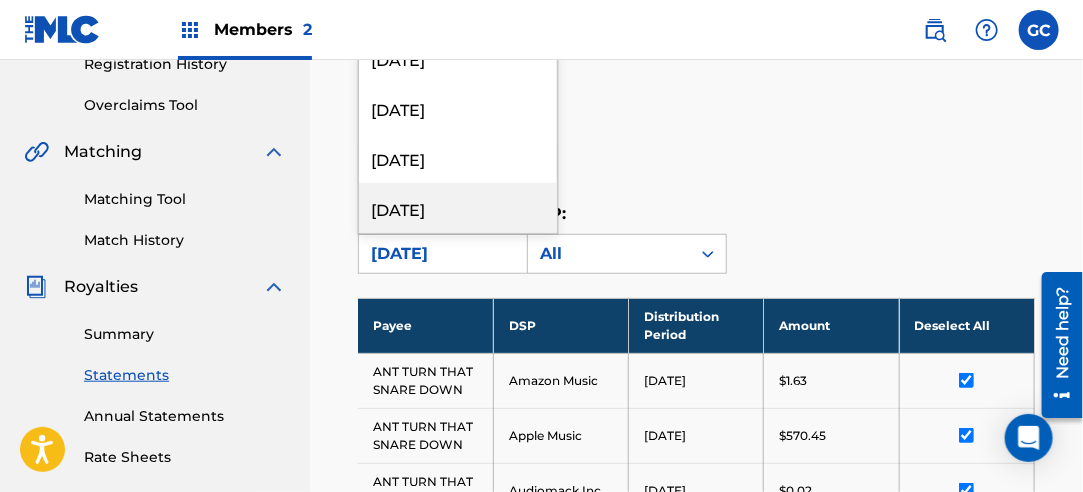 scroll, scrollTop: 341, scrollLeft: 0, axis: vertical 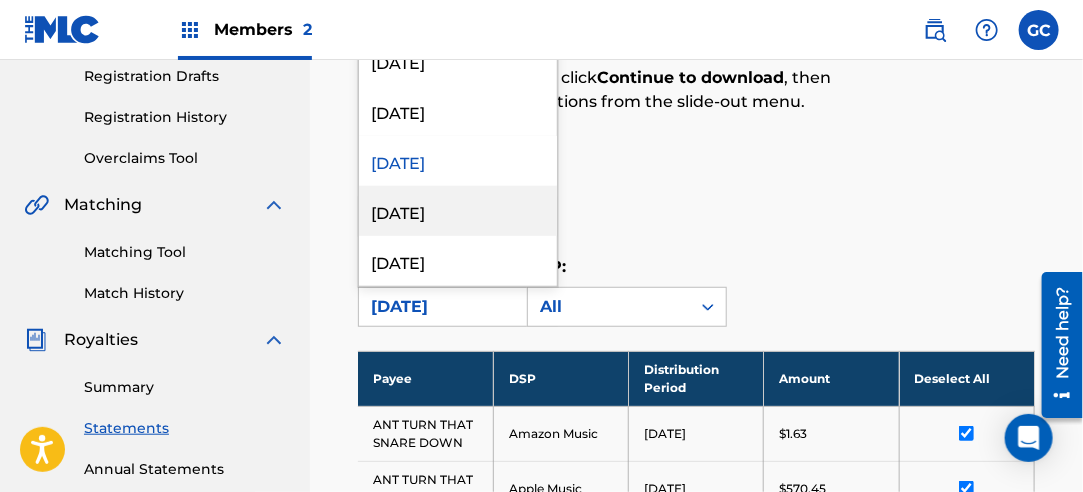 click on "[DATE]" at bounding box center [458, 211] 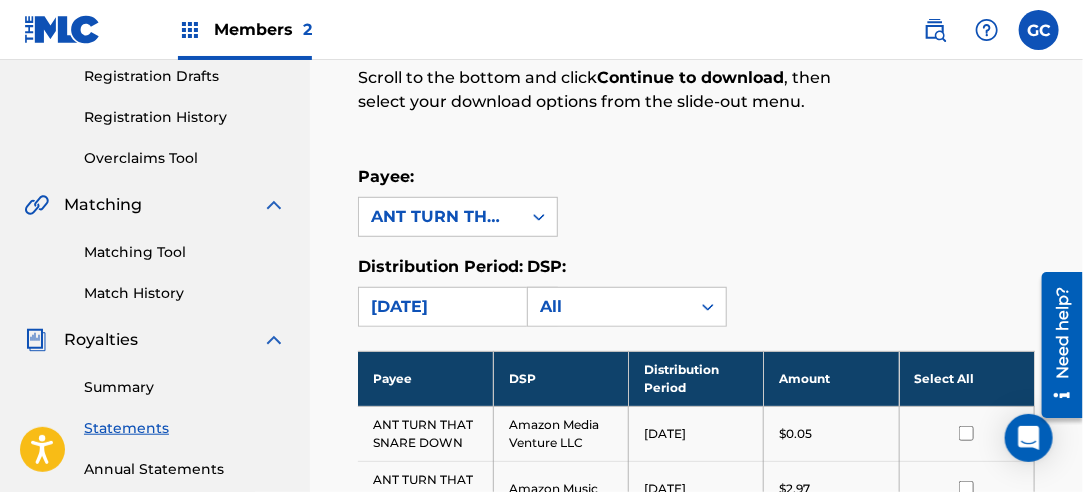 click on "Select All" at bounding box center [966, 378] 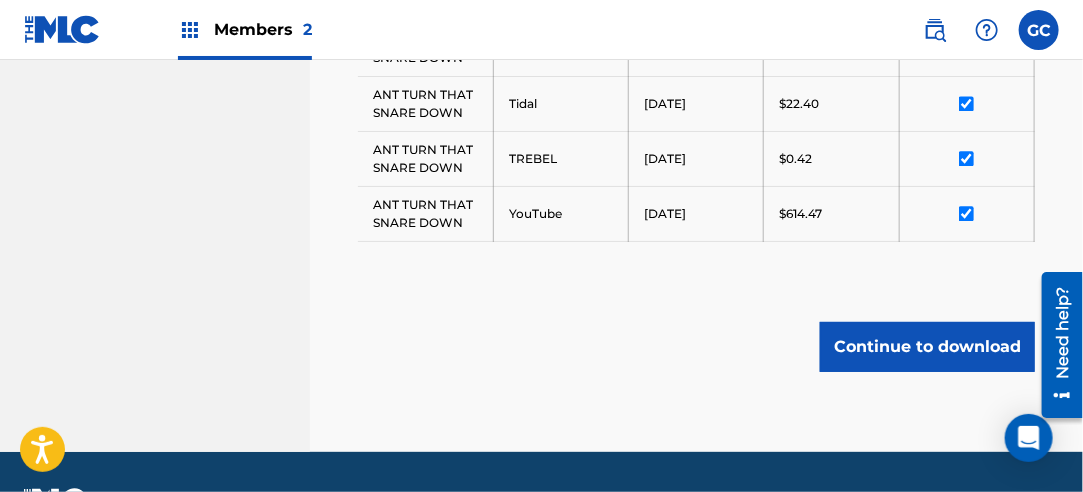 click on "Continue to download" at bounding box center (927, 347) 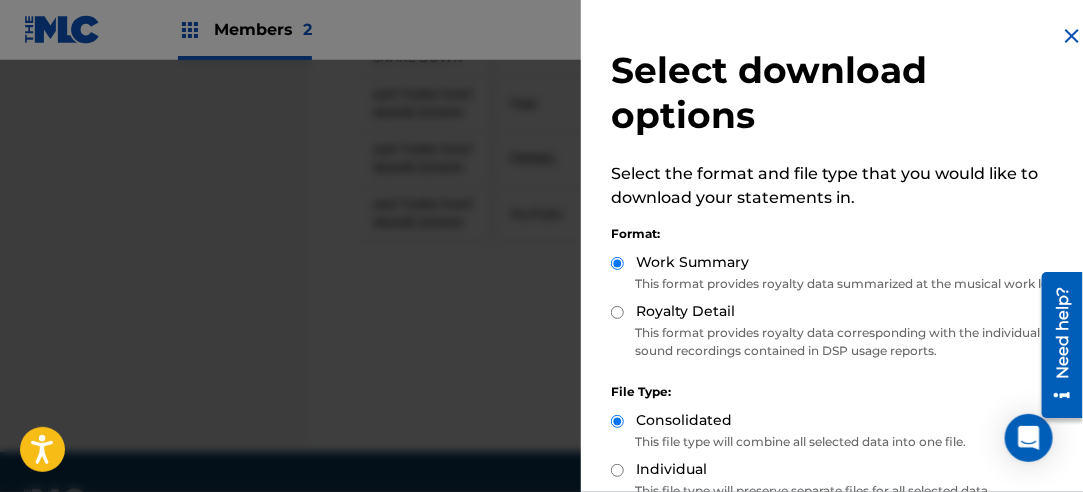 click on "Royalty Detail" at bounding box center (617, 312) 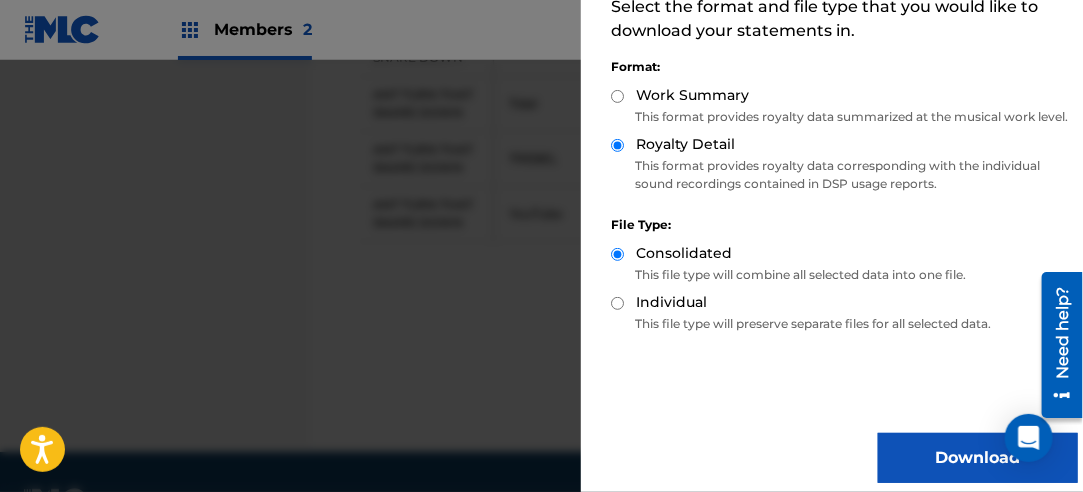 click on "Download" at bounding box center [978, 458] 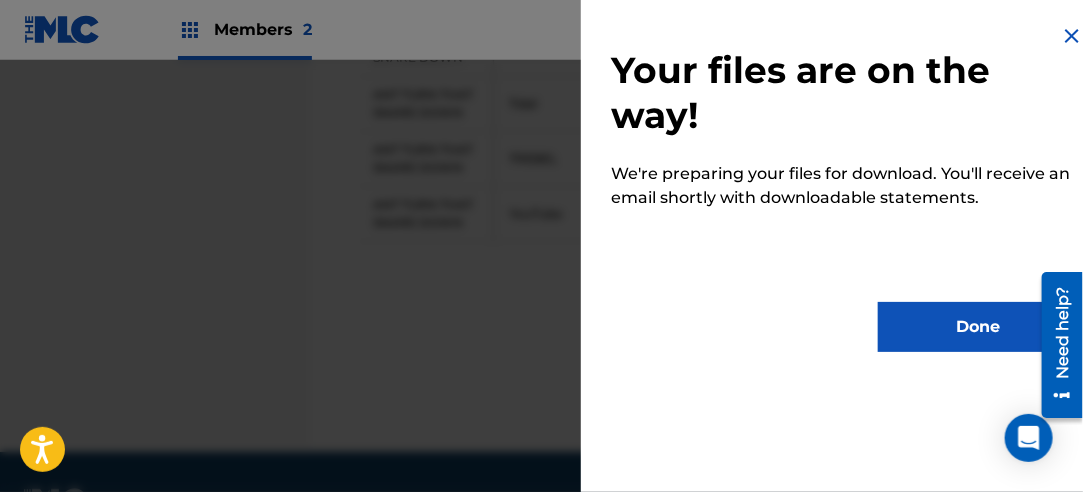 click on "Done" at bounding box center [978, 327] 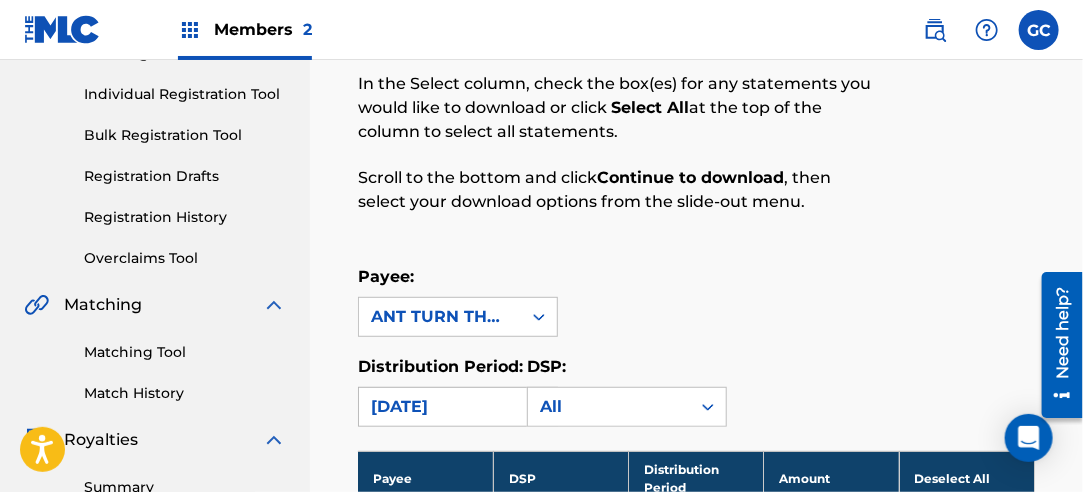 click on "[DATE]" at bounding box center (440, 407) 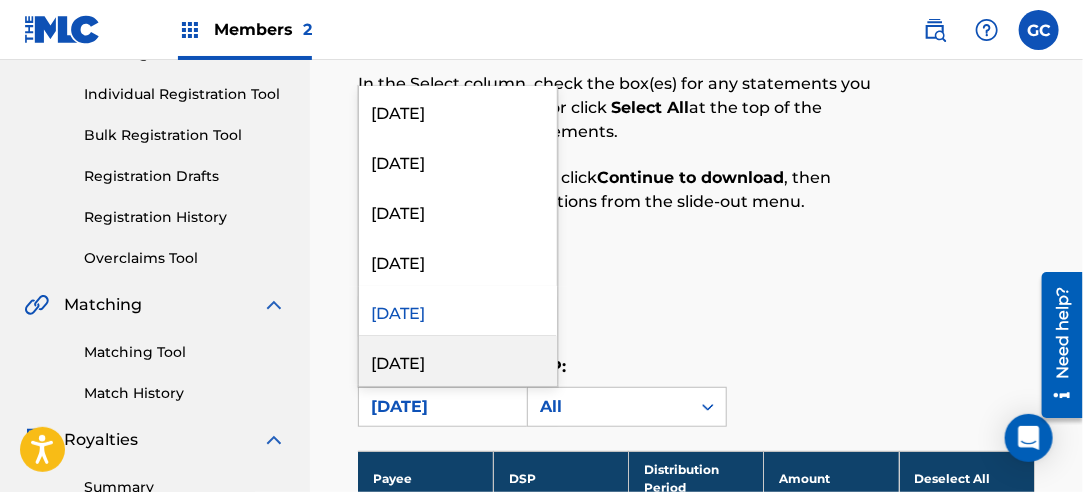 click on "[DATE]" at bounding box center (458, 361) 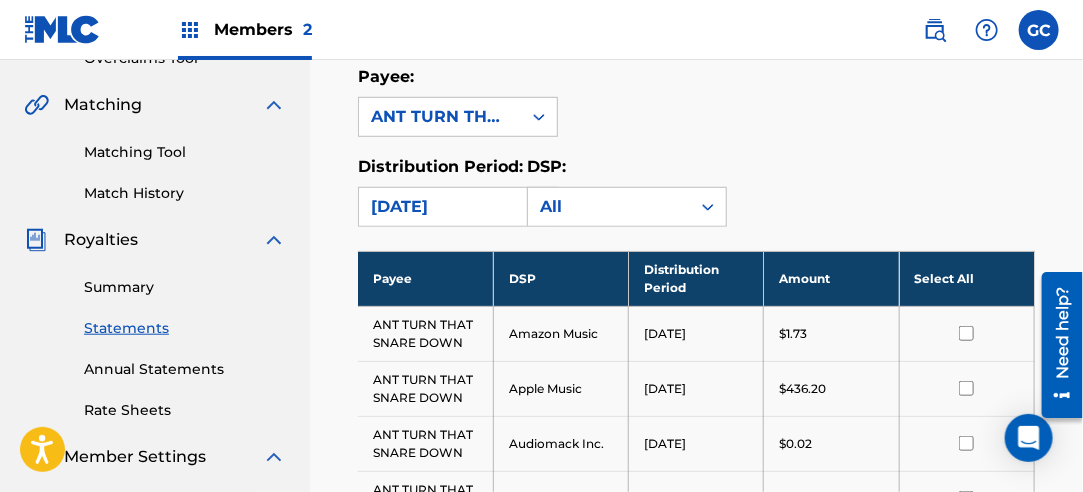 click on "Select All" at bounding box center (966, 278) 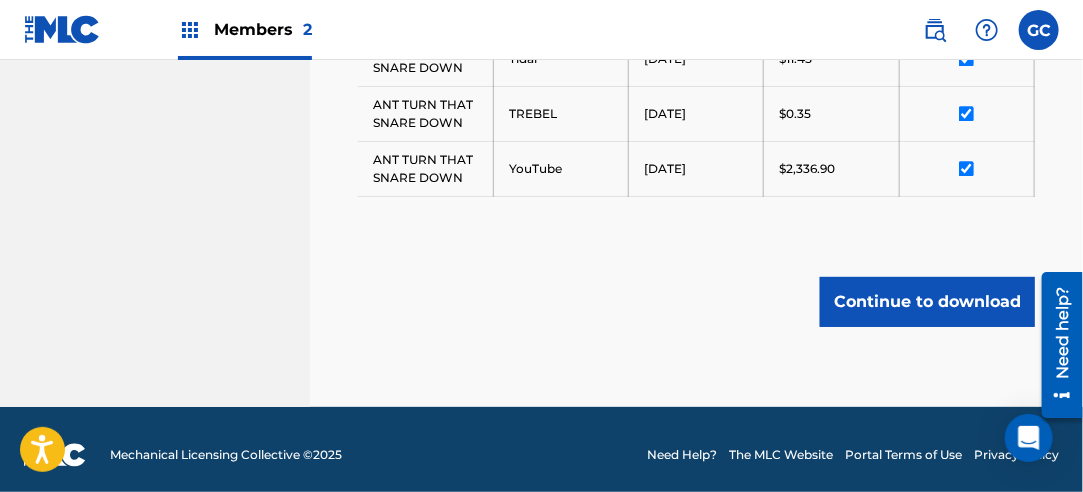 click on "Continue to download" at bounding box center (927, 302) 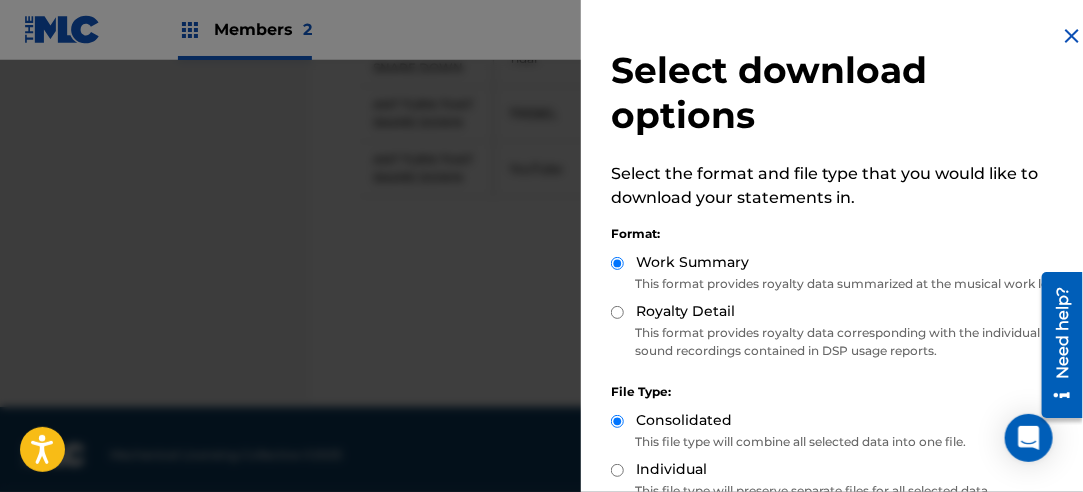 click on "Royalty Detail" at bounding box center (617, 312) 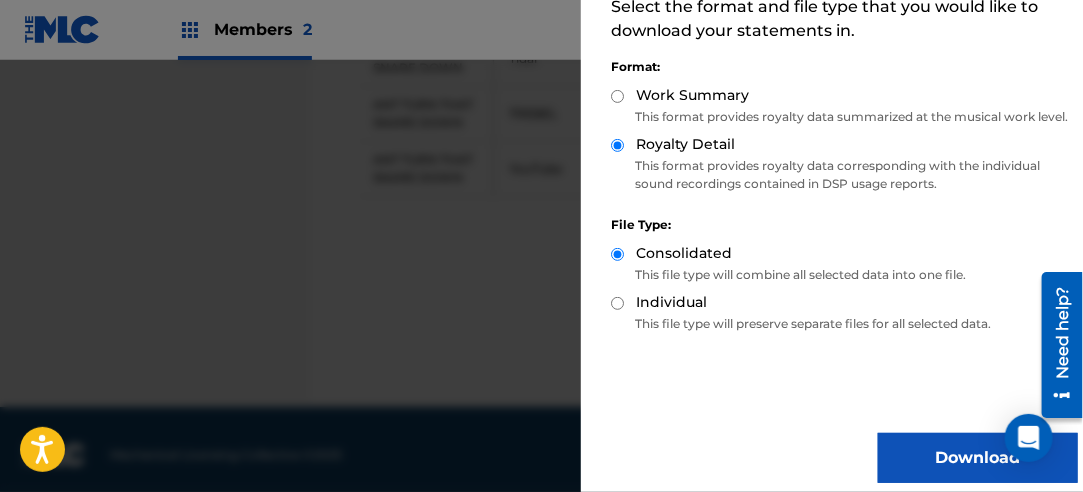click on "Download" at bounding box center (978, 458) 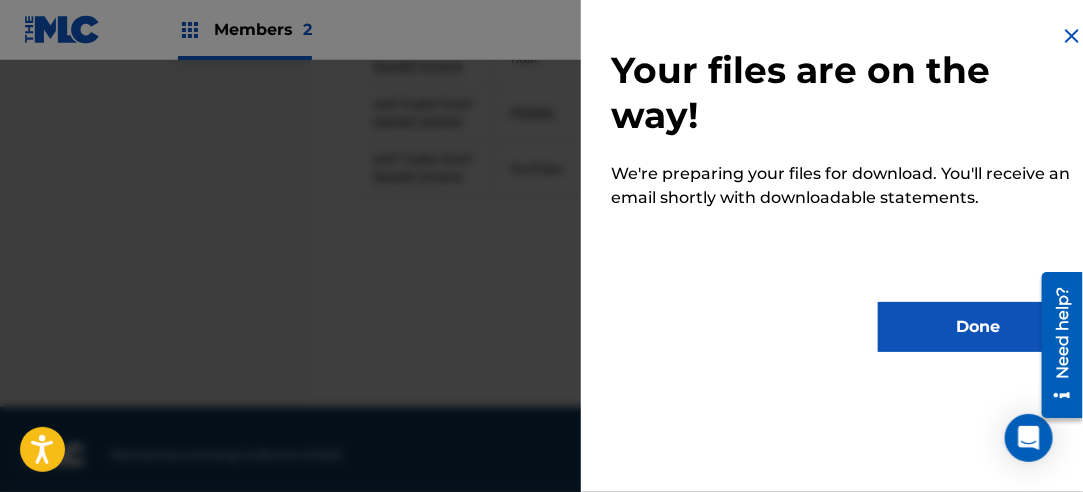 drag, startPoint x: 944, startPoint y: 337, endPoint x: 876, endPoint y: 322, distance: 69.63476 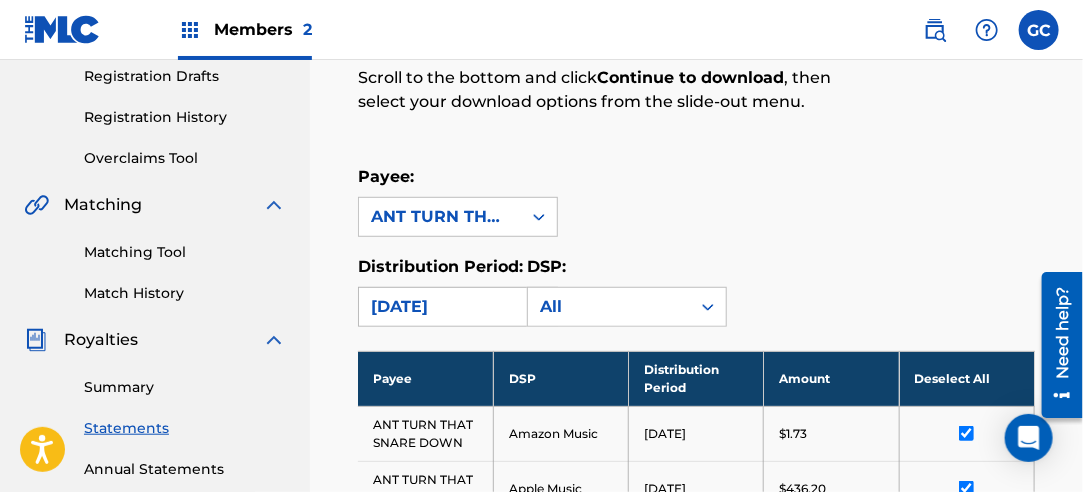 click on "[DATE]" at bounding box center (440, 307) 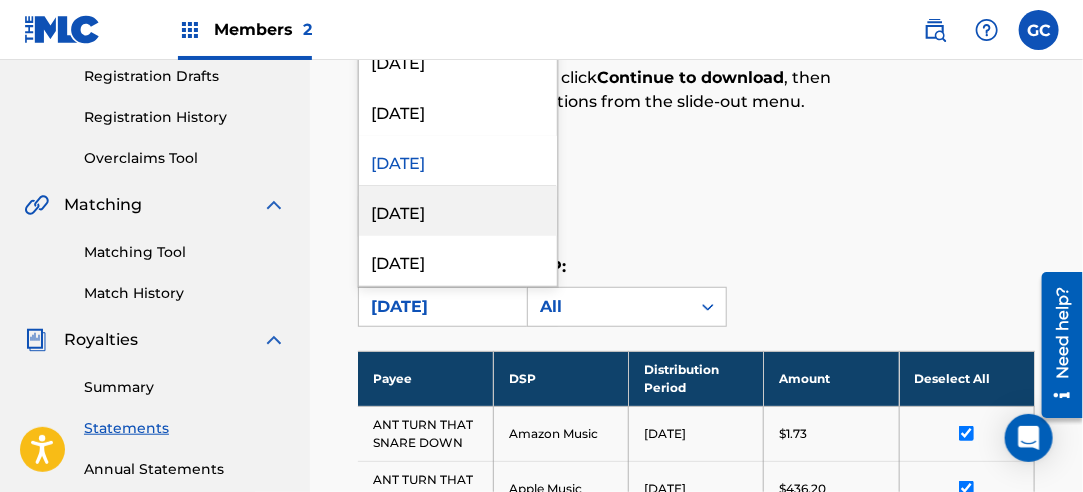click on "[DATE]" at bounding box center [458, 211] 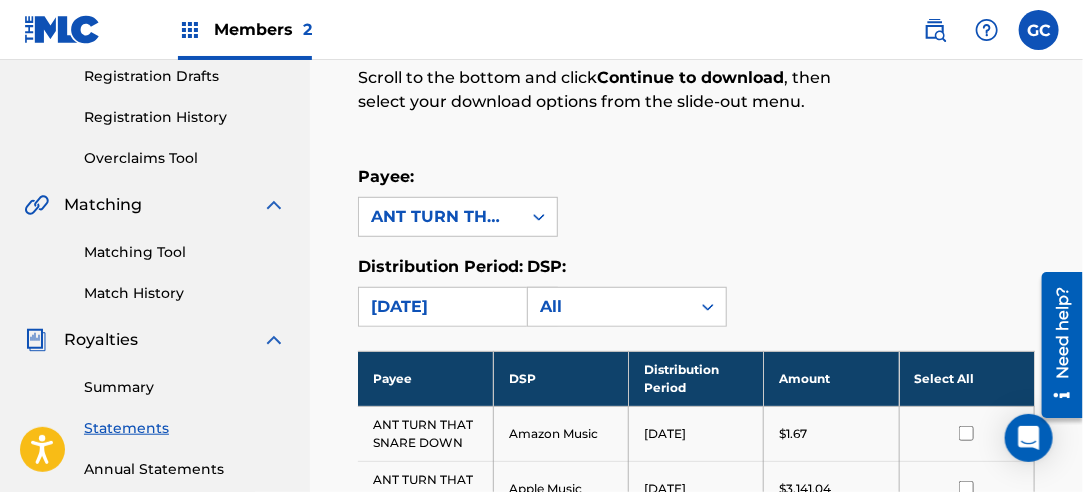 click on "Select All" at bounding box center [966, 378] 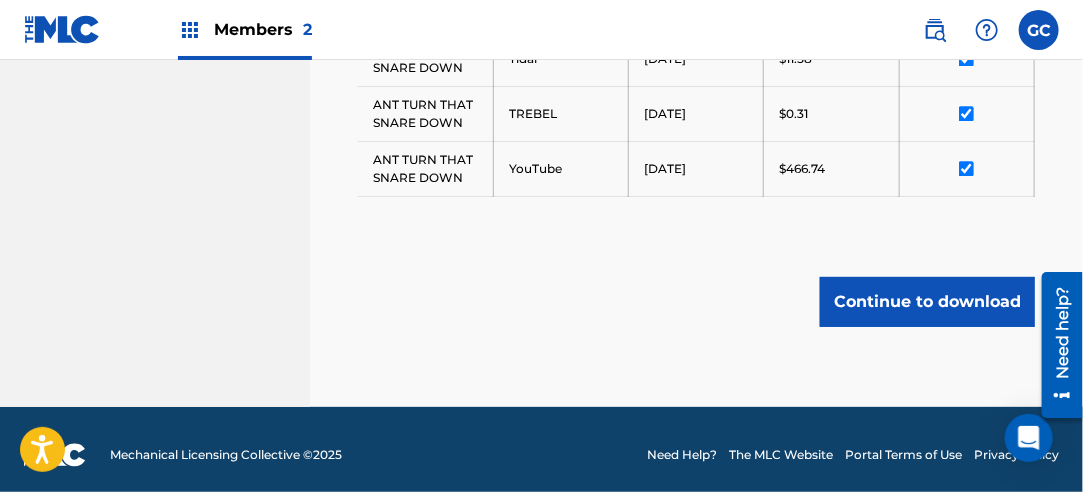 click on "Continue to download" at bounding box center [927, 302] 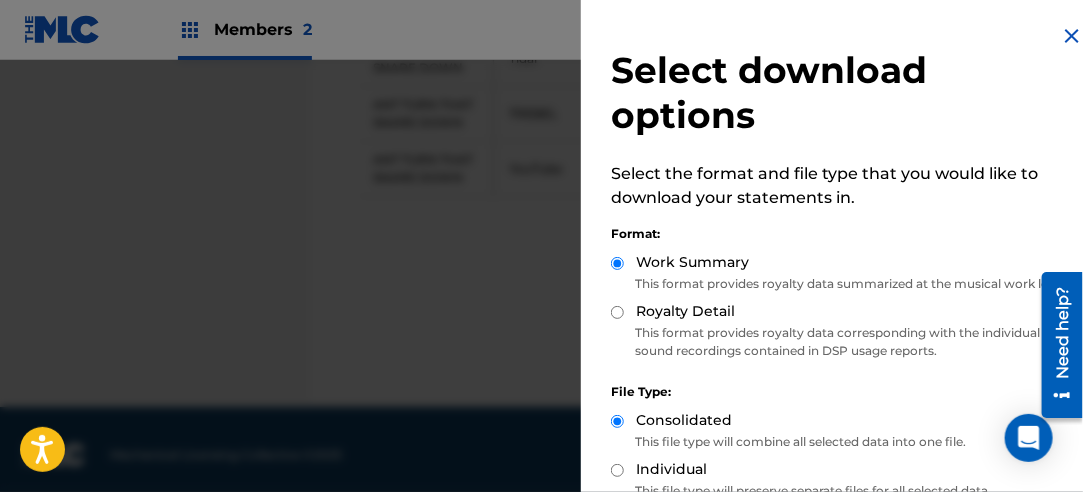 click on "Royalty Detail" at bounding box center (685, 311) 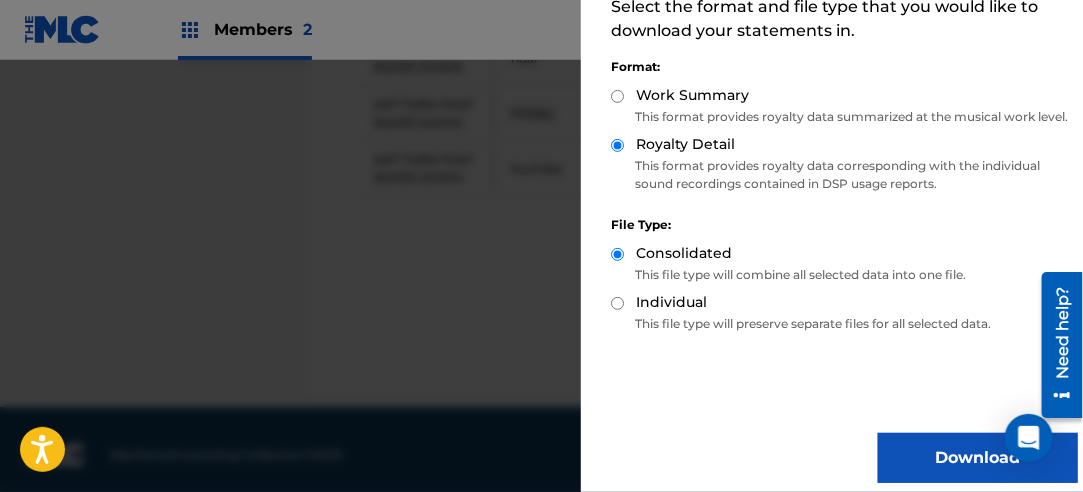 click on "Download" at bounding box center (978, 458) 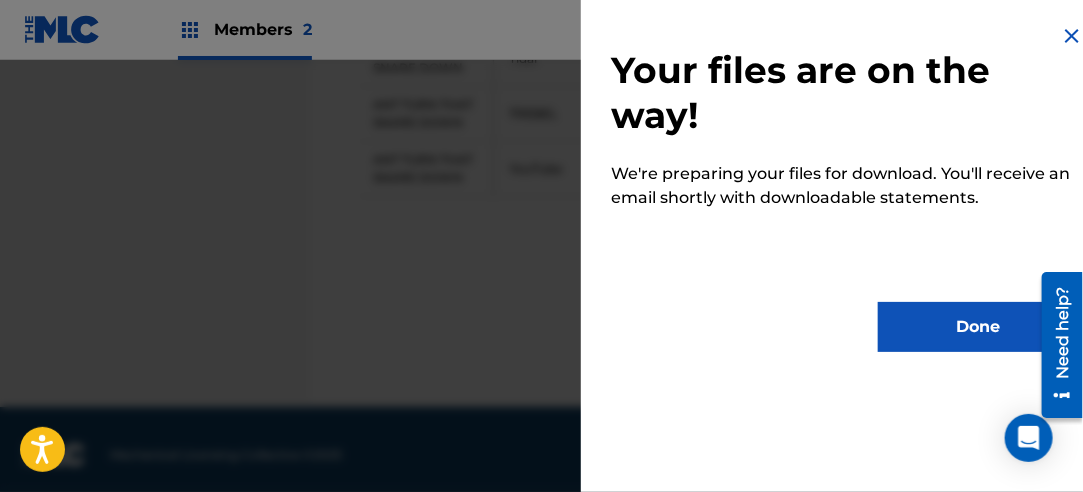 click on "Done" at bounding box center (978, 327) 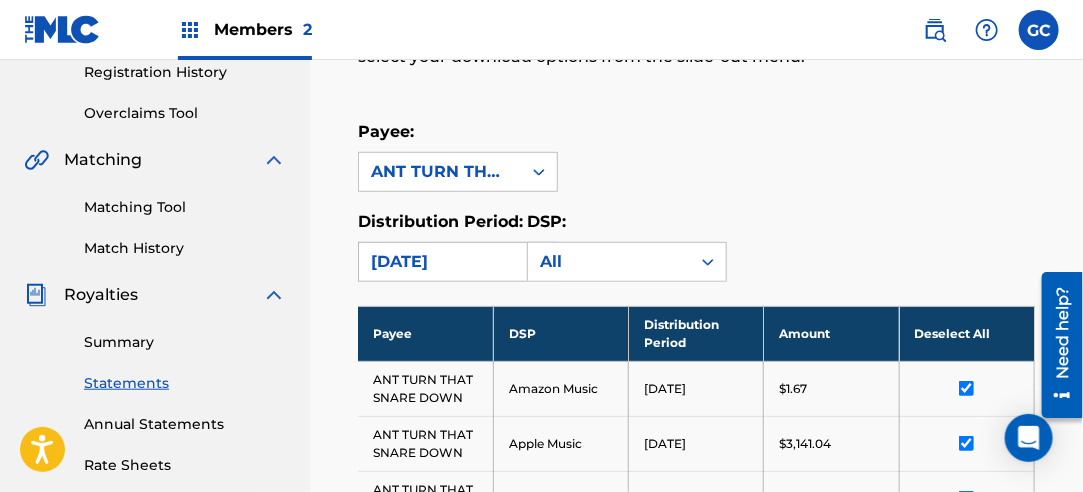 click on "[DATE]" at bounding box center [440, 262] 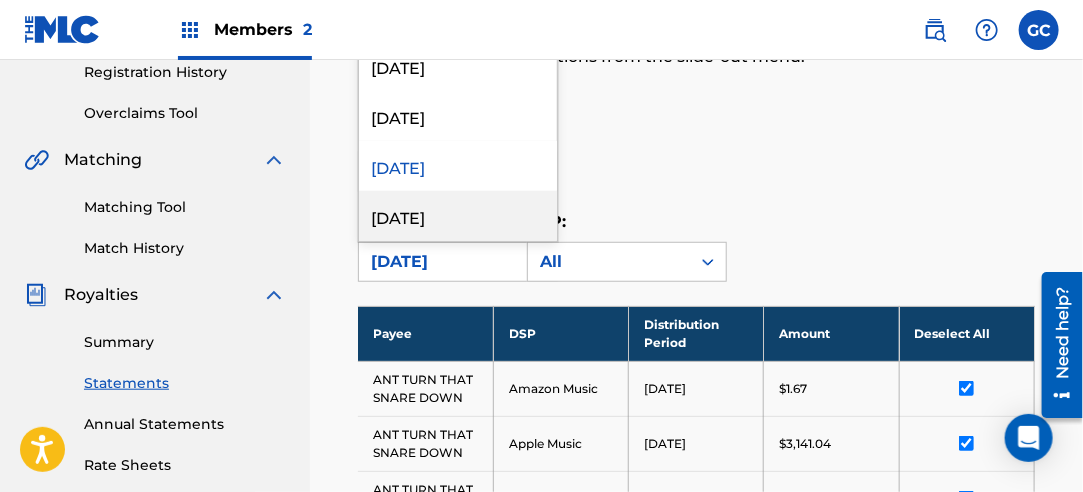 click on "[DATE]" at bounding box center (458, 216) 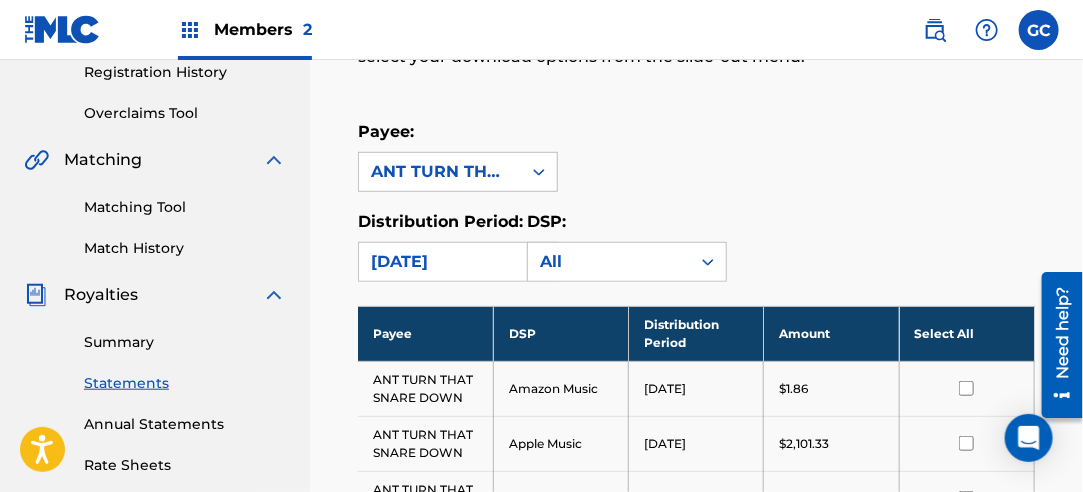 click on "Select All" at bounding box center (966, 333) 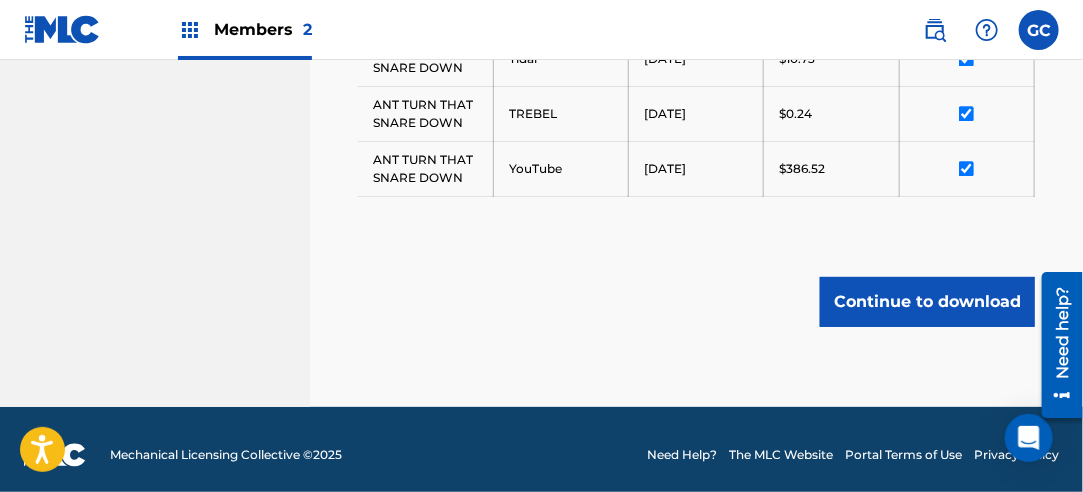 click on "Continue to download" at bounding box center (927, 302) 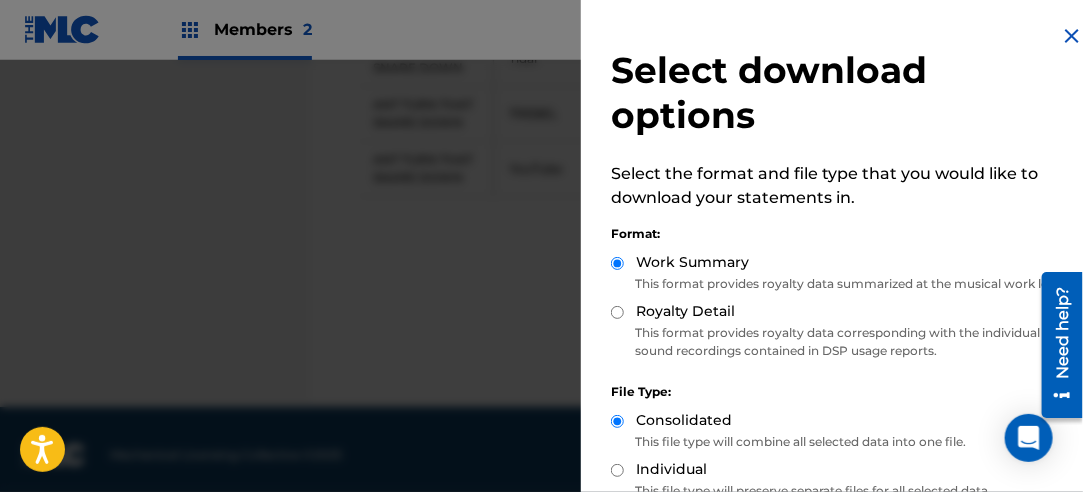click on "Royalty Detail" at bounding box center [685, 311] 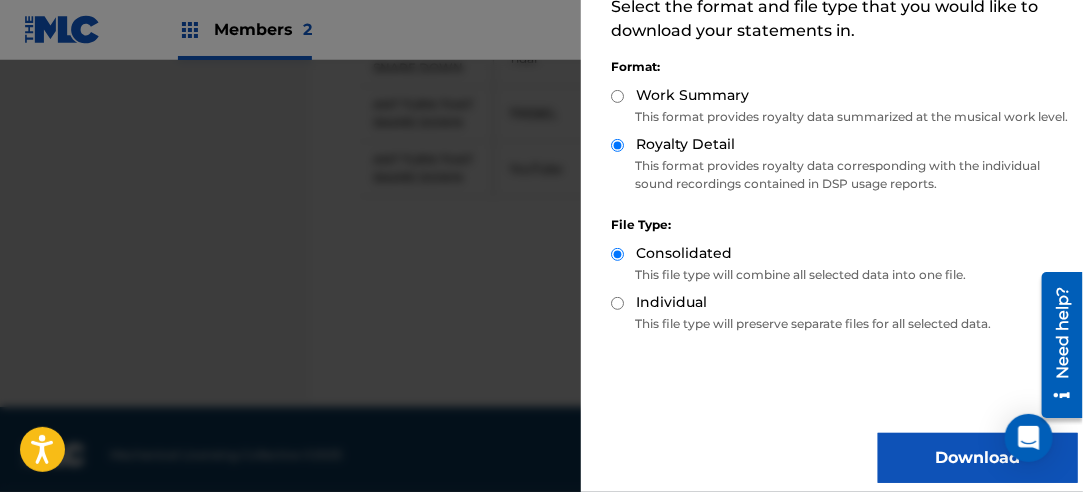 click on "Download" at bounding box center (978, 458) 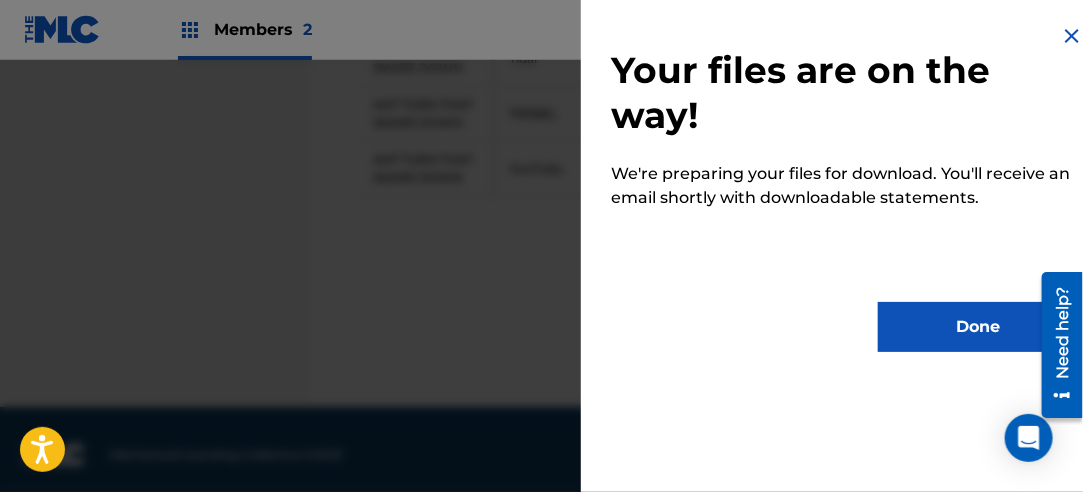 click on "Done" at bounding box center [978, 327] 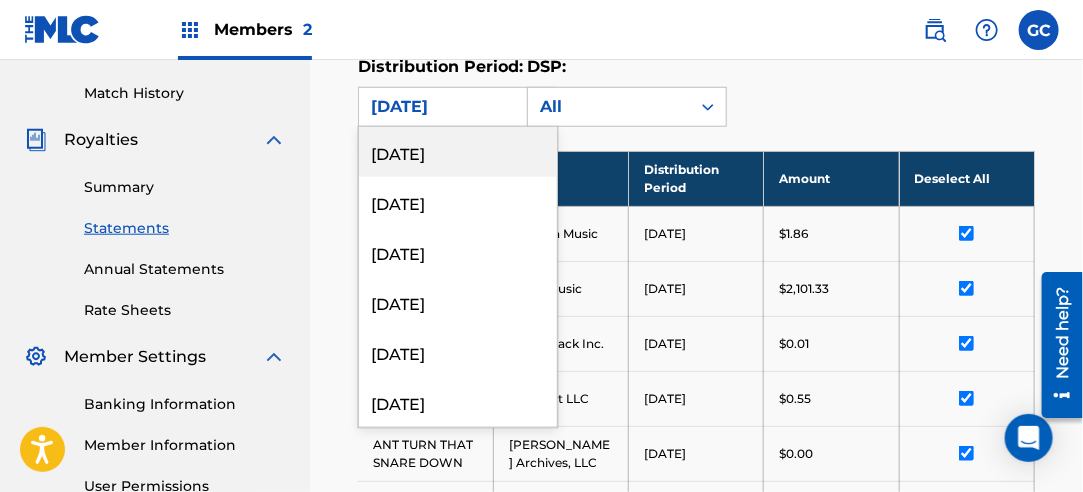 click on "[DATE]" at bounding box center (440, 107) 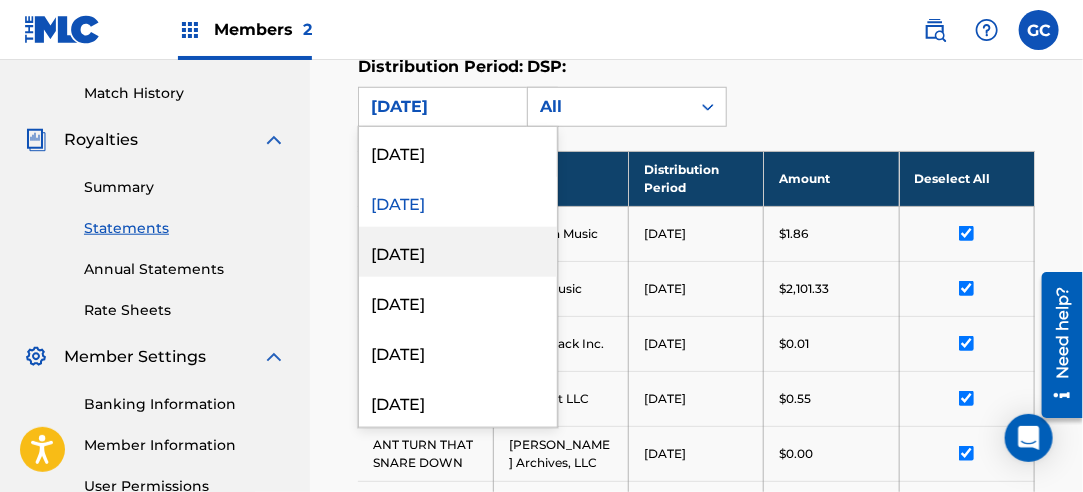 click on "[DATE]" at bounding box center (458, 252) 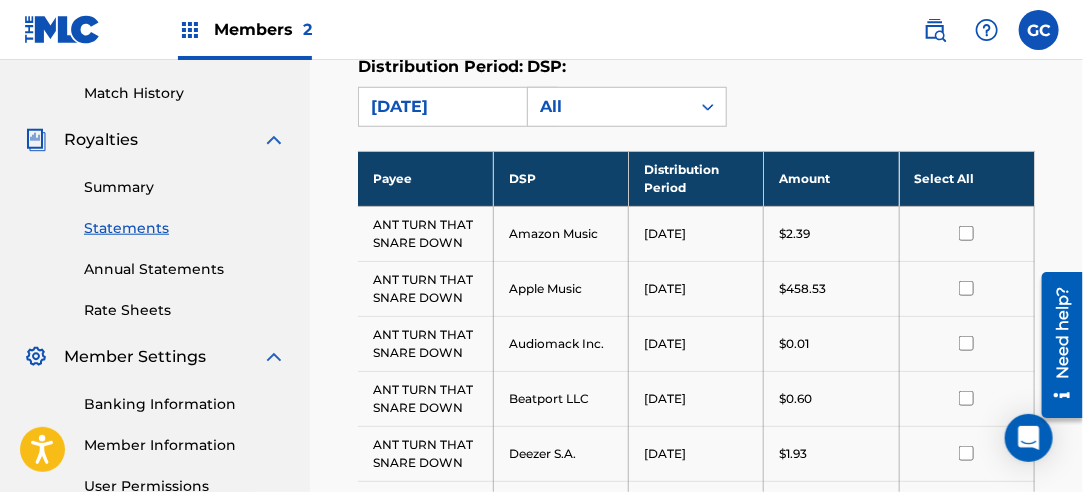 click on "Select All" at bounding box center [966, 178] 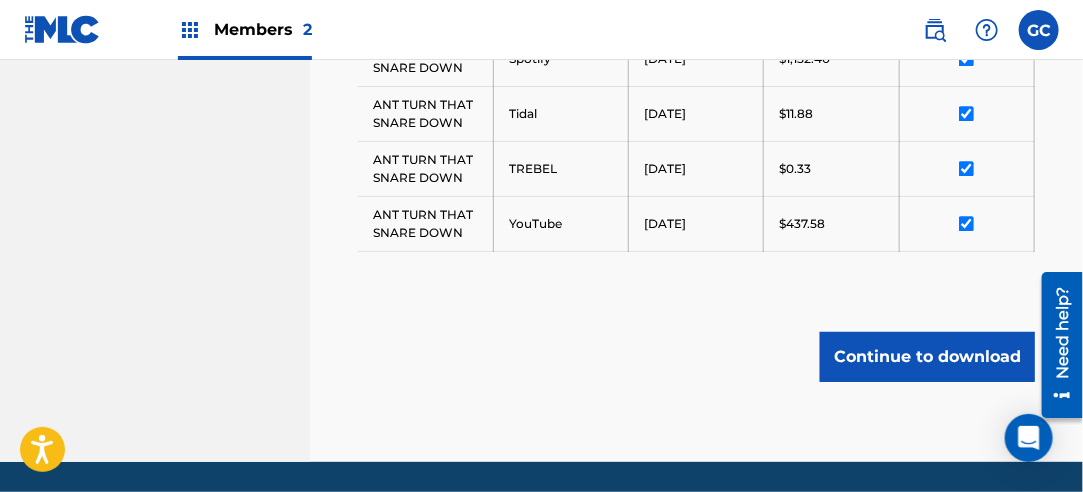 click on "Continue to download" at bounding box center [927, 357] 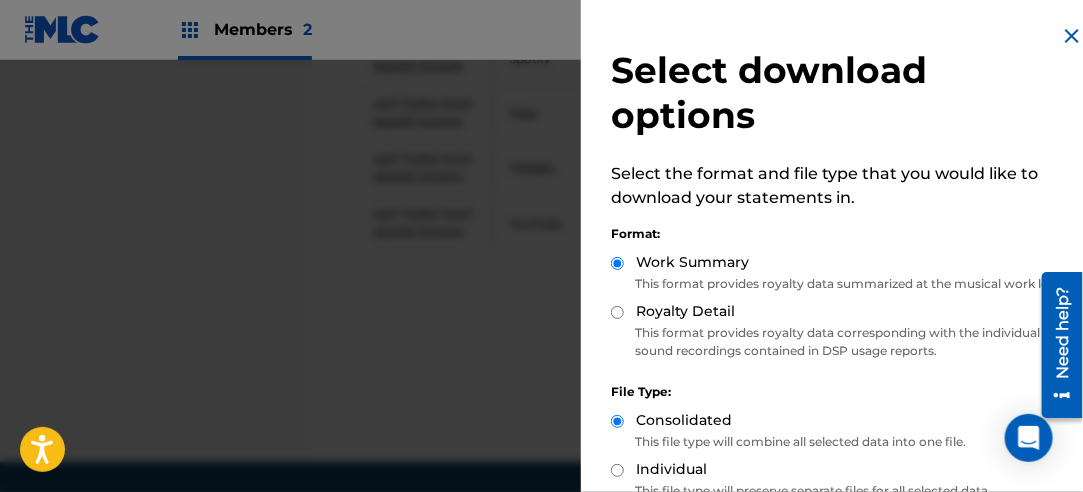 click on "Royalty Detail" at bounding box center [685, 311] 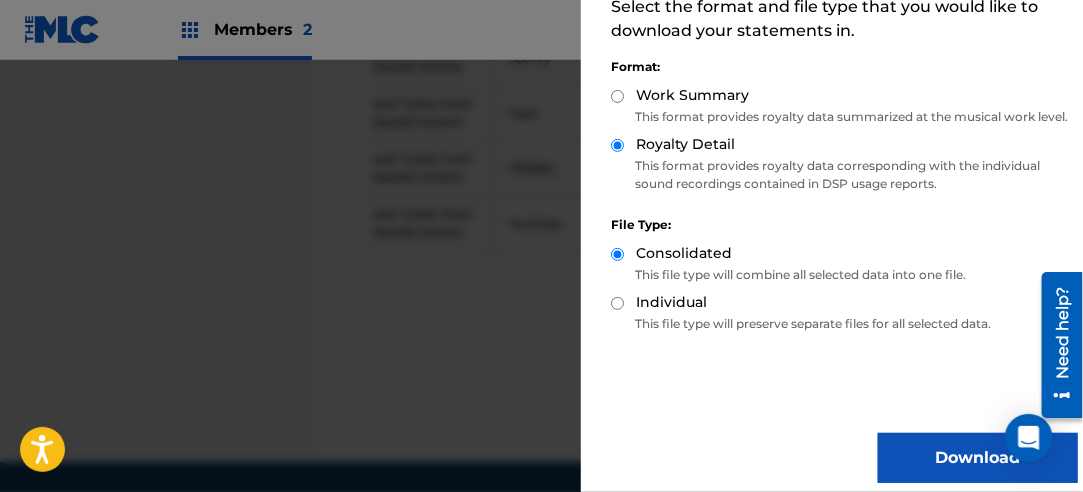 click on "Download" at bounding box center [978, 458] 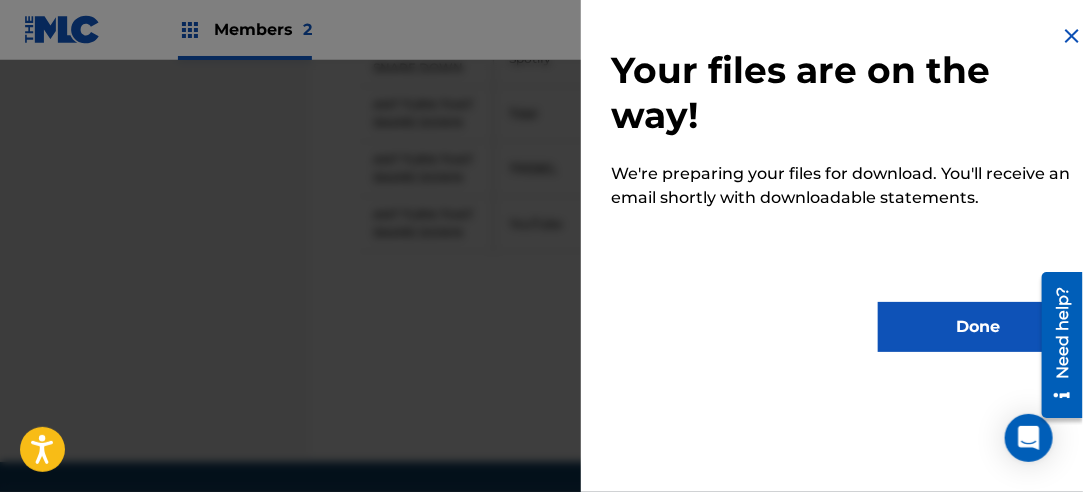 click on "Done" at bounding box center [978, 327] 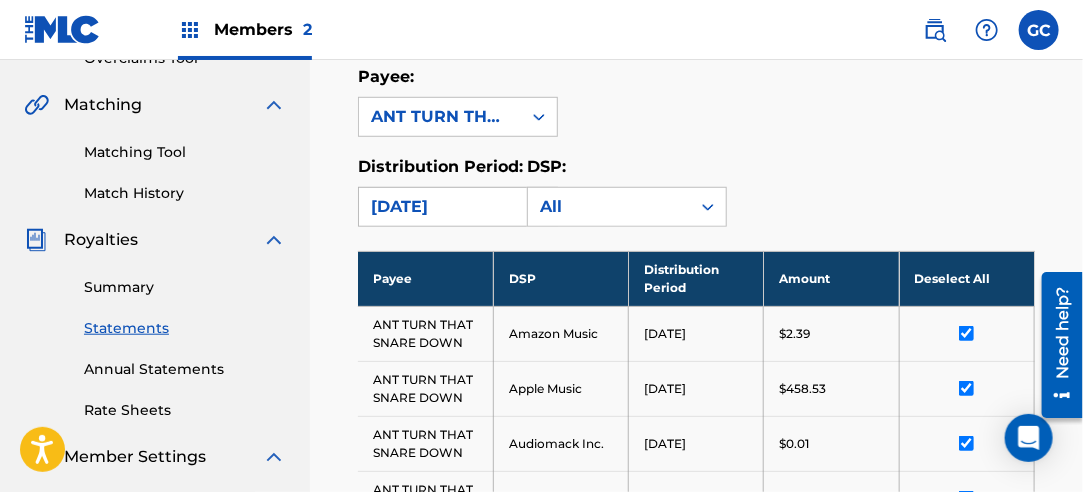click on "[DATE]" at bounding box center (440, 207) 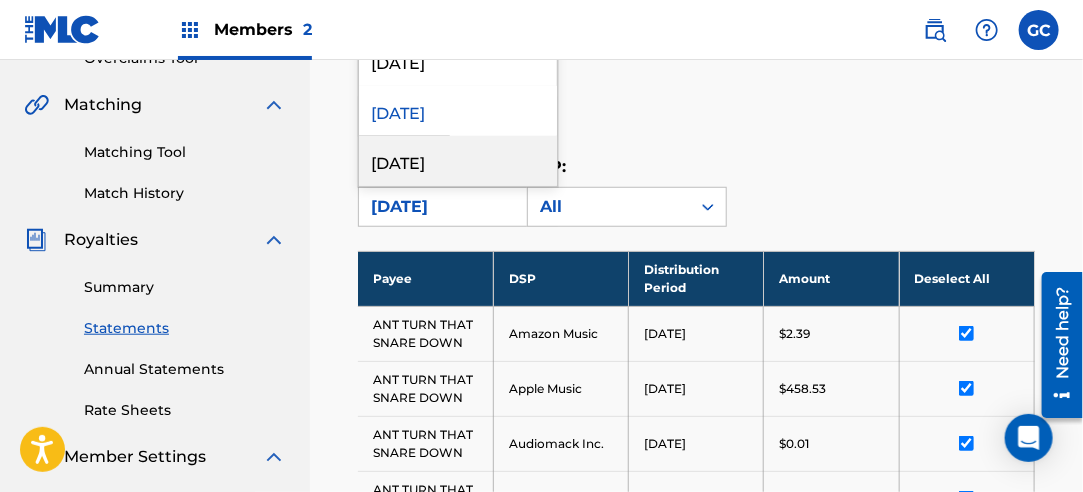 click on "[DATE]" at bounding box center [458, 161] 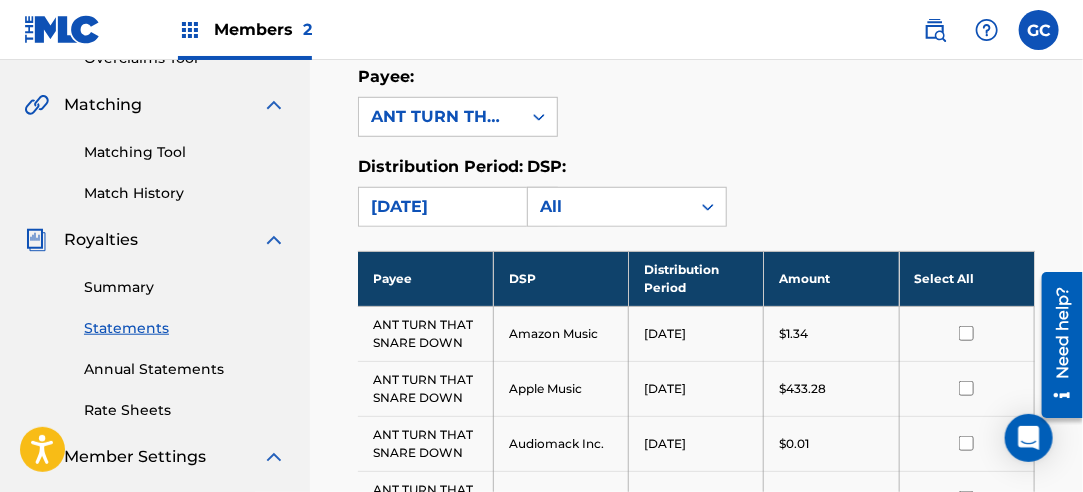 click on "Select All" at bounding box center [966, 278] 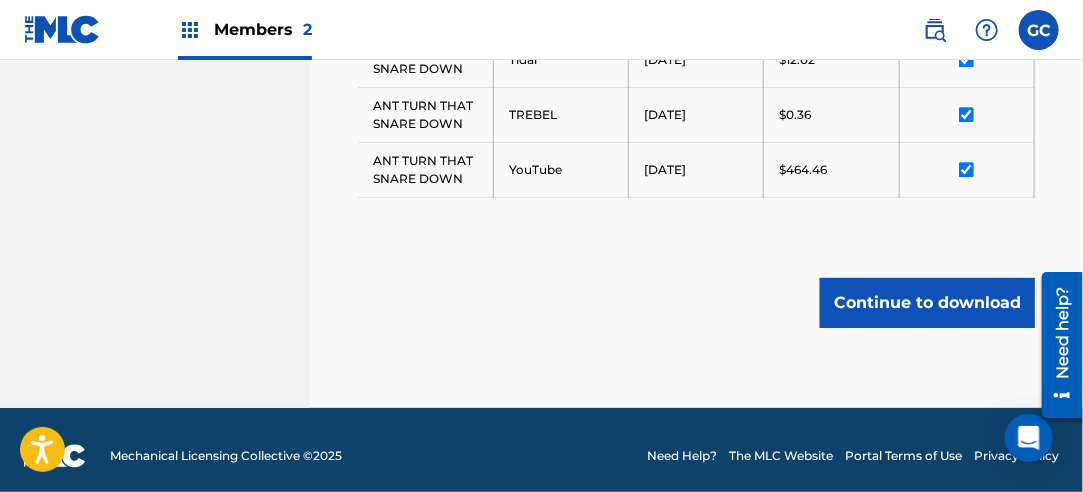 click on "Continue to download" at bounding box center (927, 303) 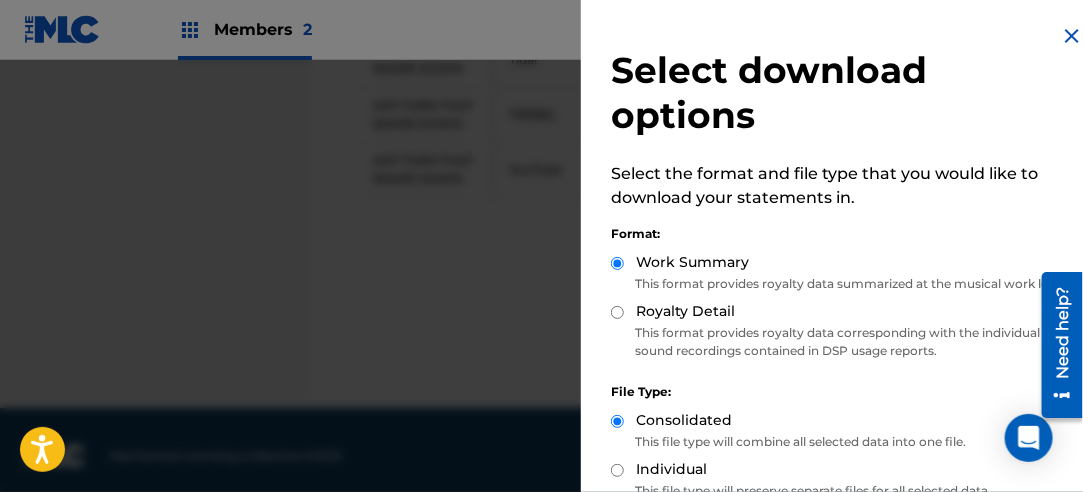 drag, startPoint x: 640, startPoint y: 329, endPoint x: 650, endPoint y: 328, distance: 10.049875 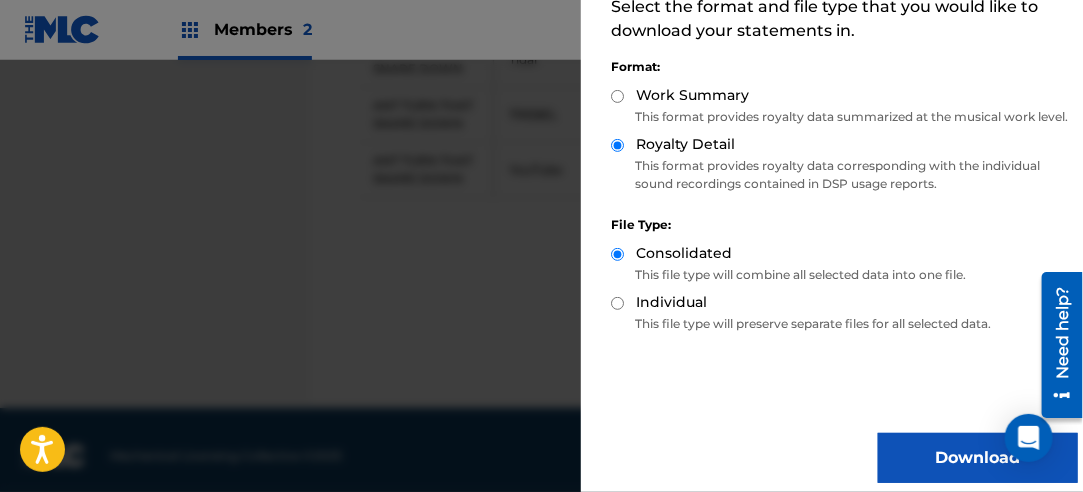 click on "Download" at bounding box center (978, 458) 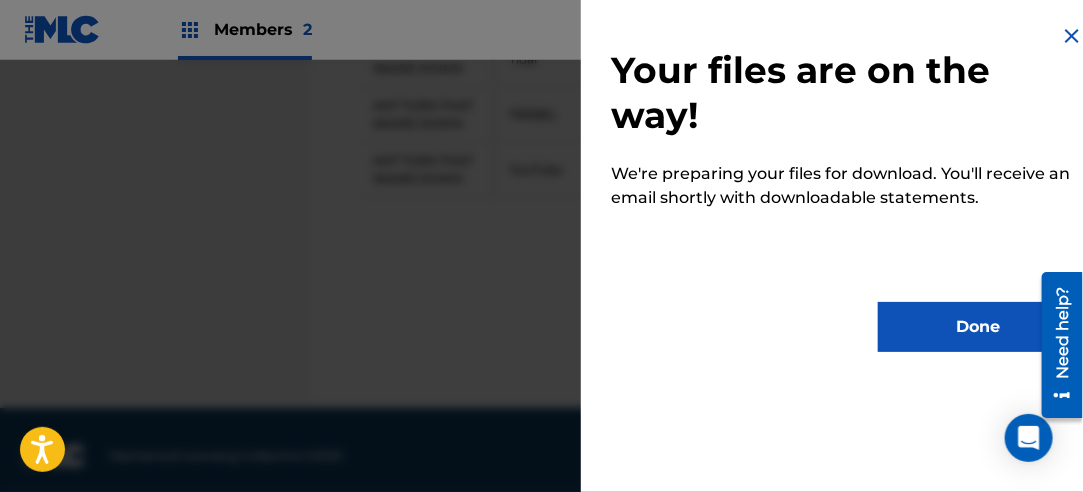 click on "Done" at bounding box center [978, 327] 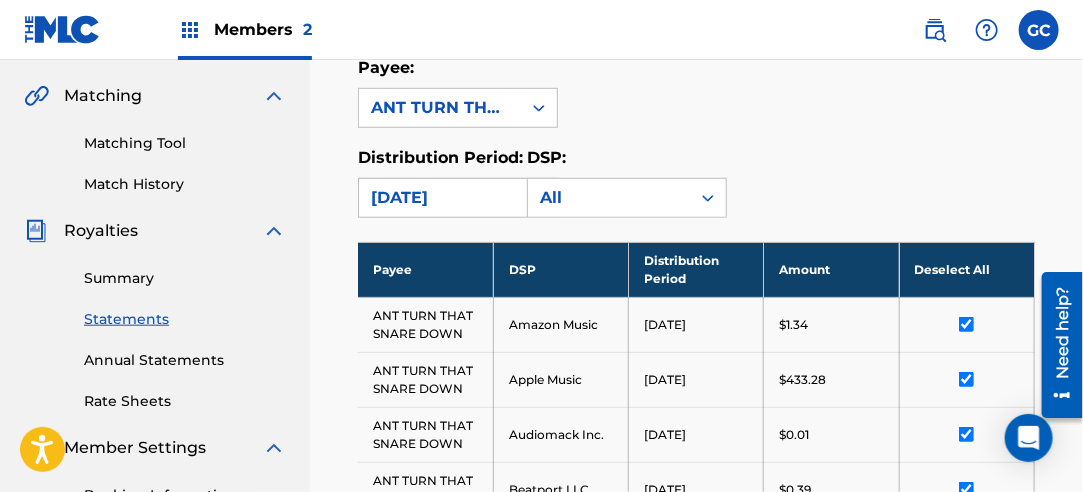 click on "[DATE]" at bounding box center [440, 198] 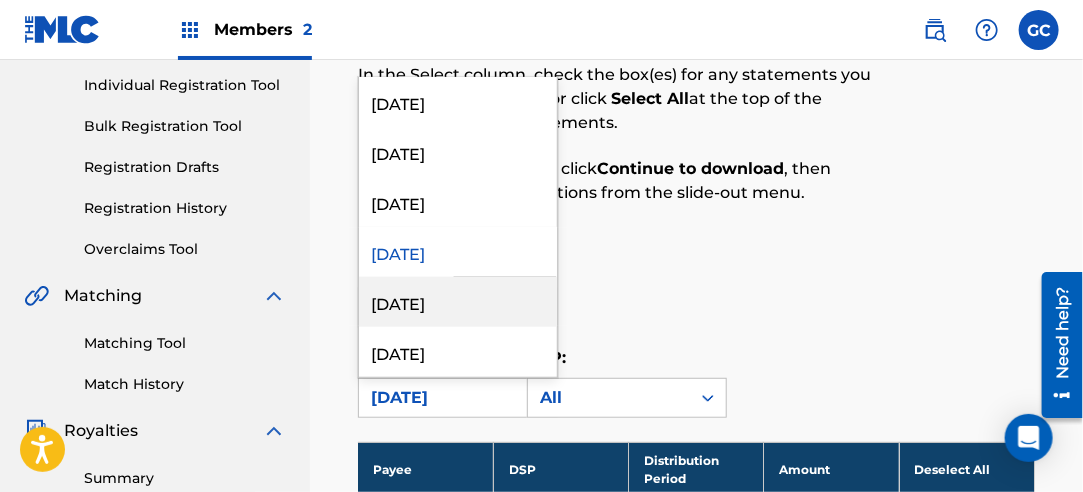click on "[DATE]" at bounding box center (458, 302) 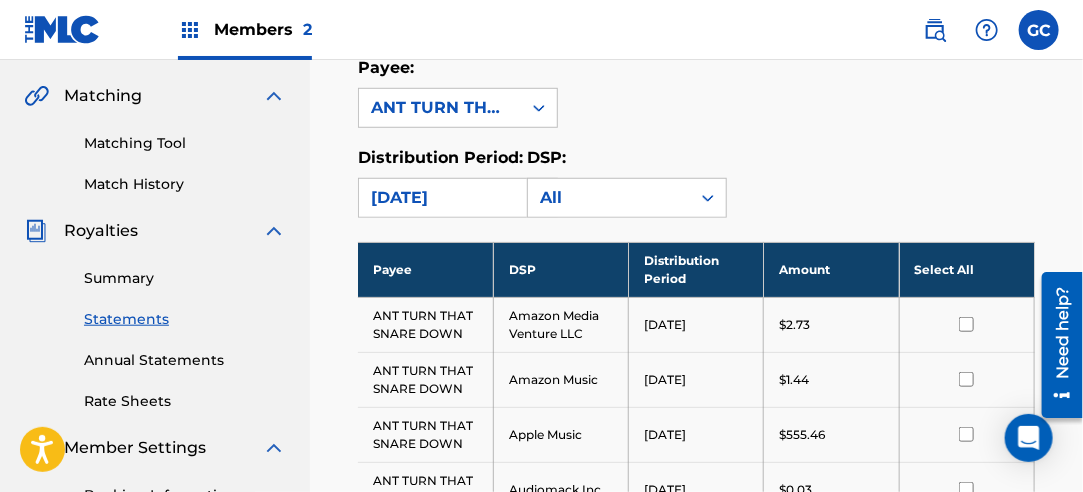 click on "Select All" at bounding box center (966, 269) 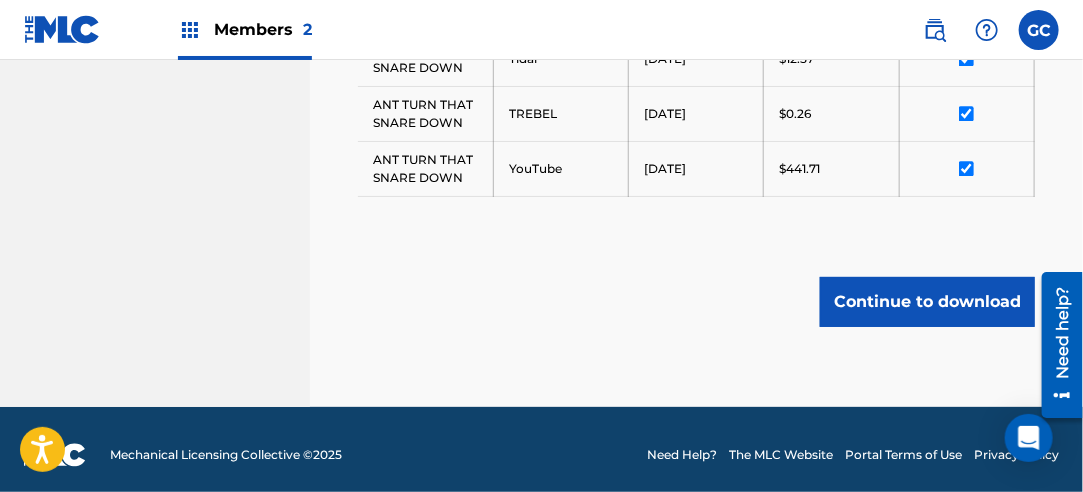 click on "Continue to download" at bounding box center [927, 302] 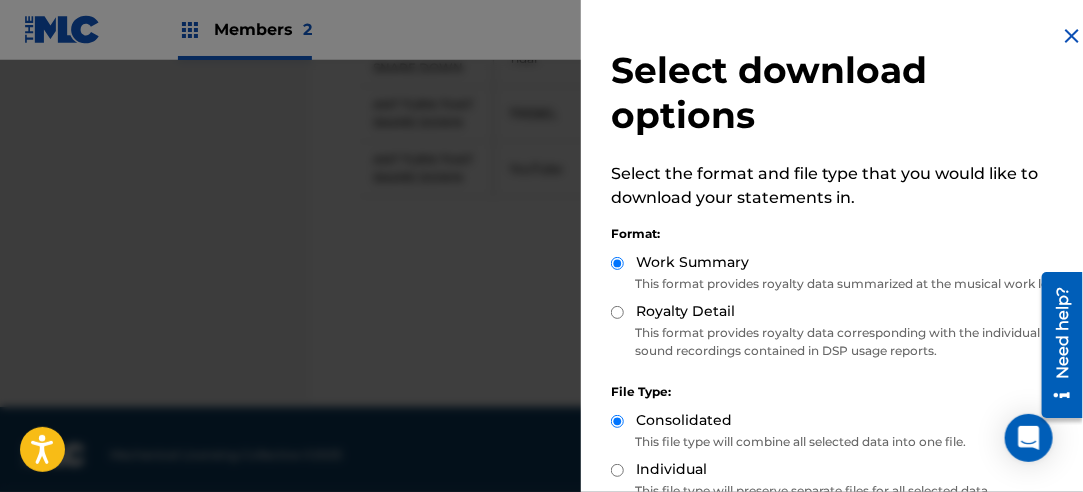 click on "Royalty Detail" at bounding box center [685, 311] 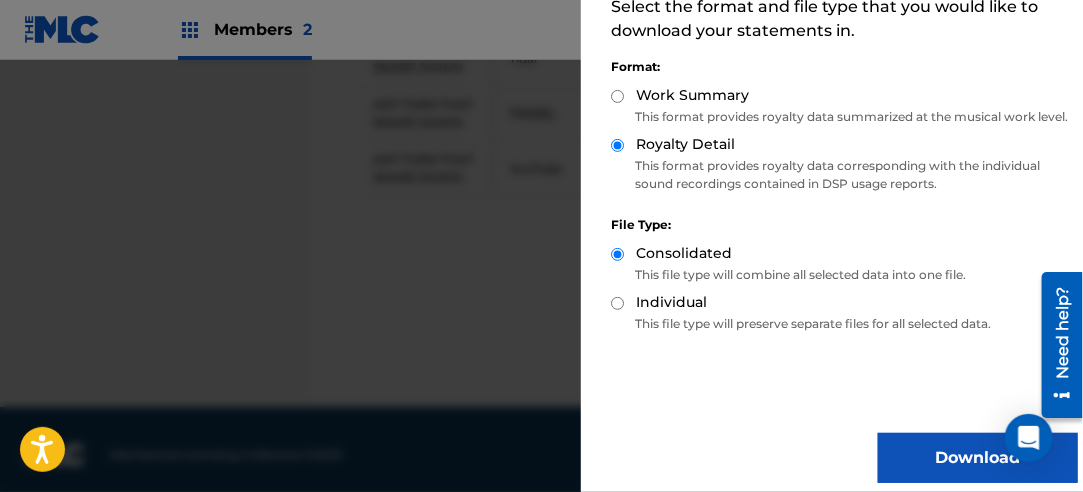 click on "Download" at bounding box center [978, 458] 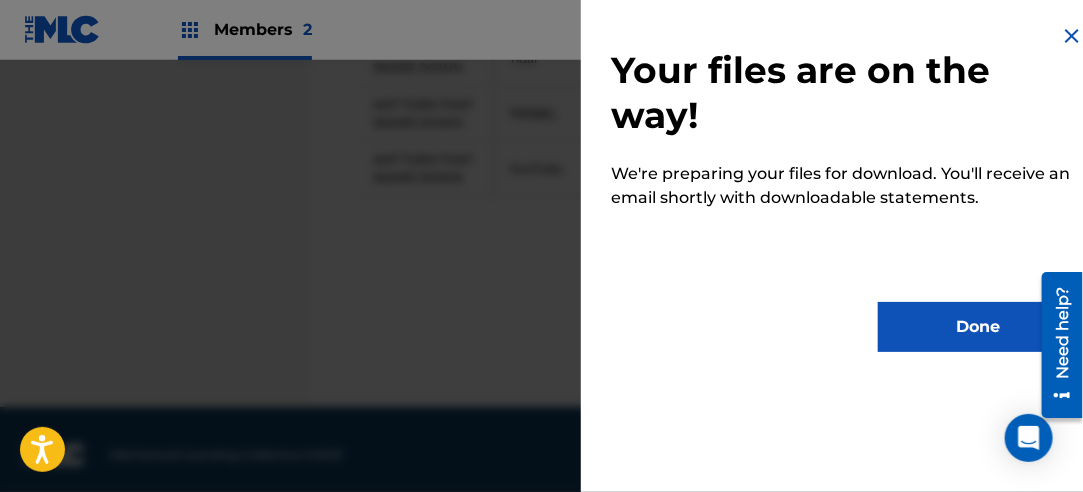 click on "Done" at bounding box center [978, 327] 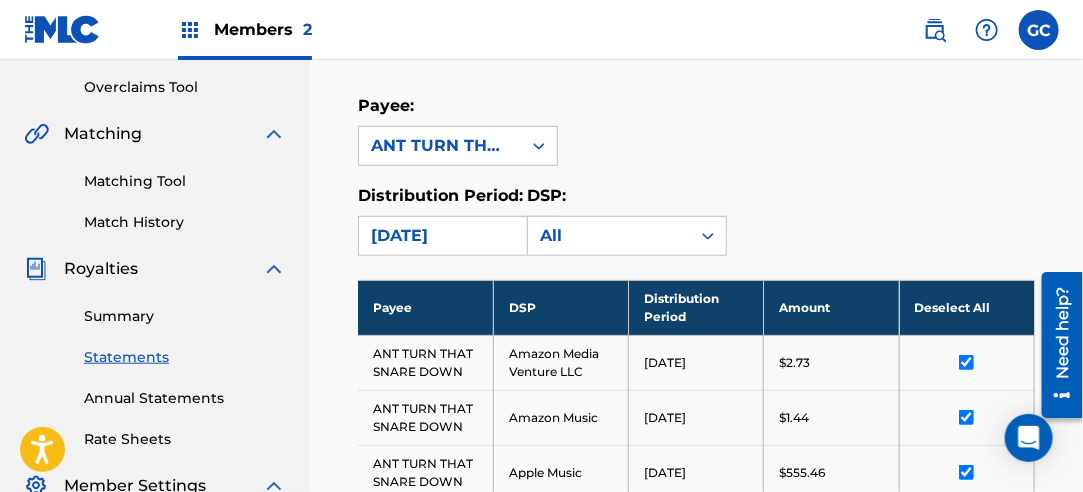 scroll, scrollTop: 341, scrollLeft: 0, axis: vertical 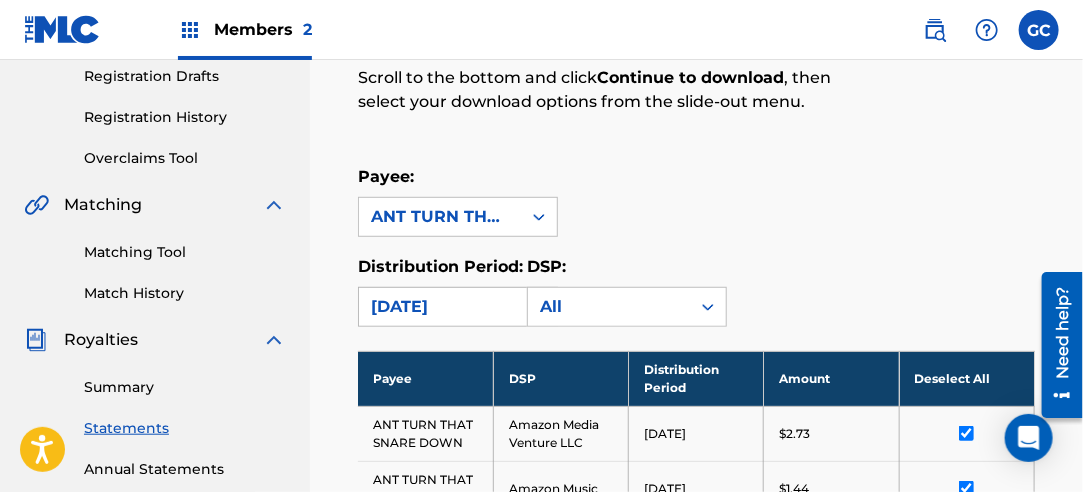 click on "[DATE]" at bounding box center [440, 307] 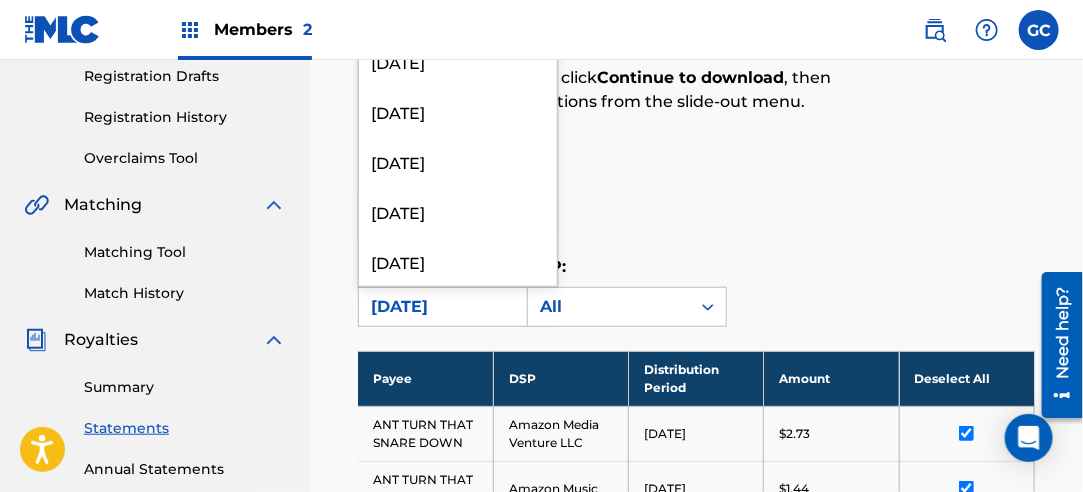 scroll, scrollTop: 700, scrollLeft: 0, axis: vertical 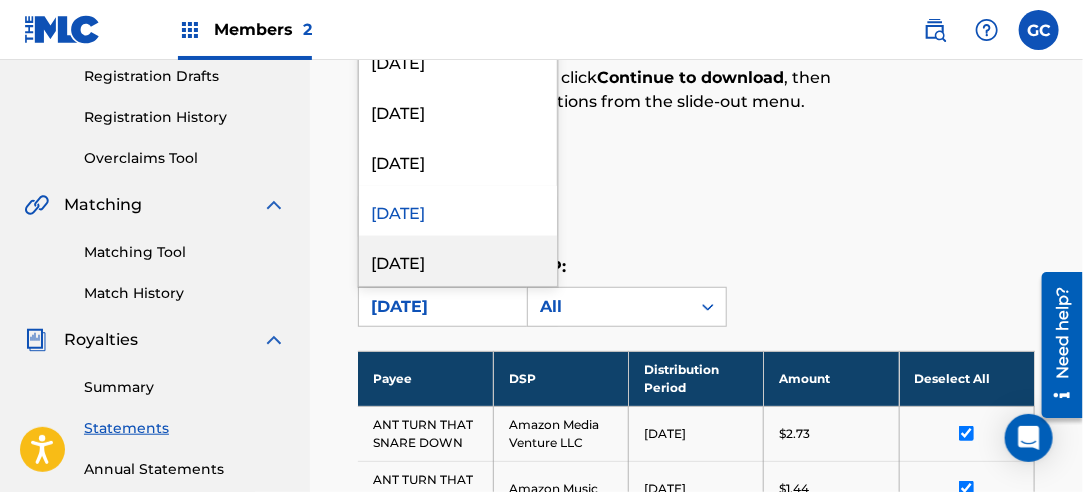click on "[DATE]" at bounding box center (458, 261) 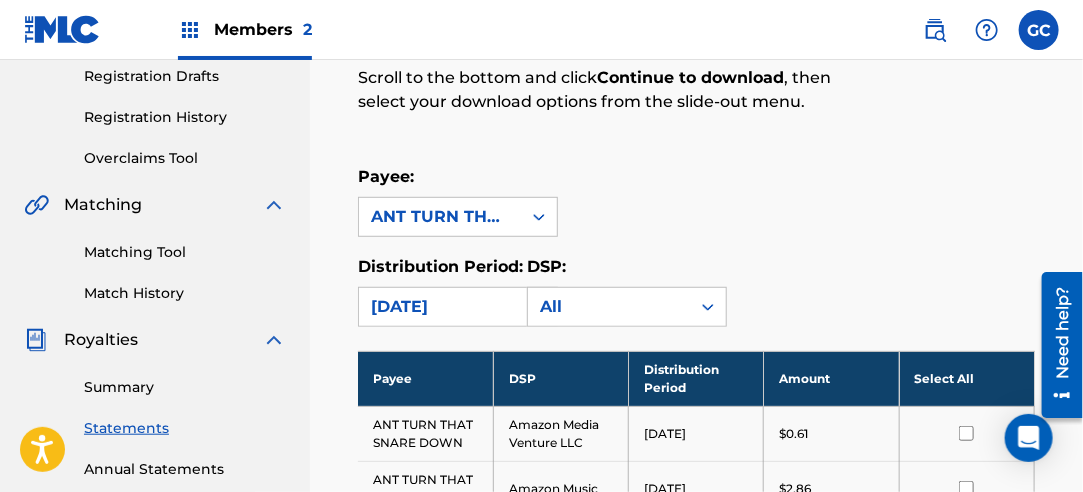 click on "Select All" at bounding box center [966, 378] 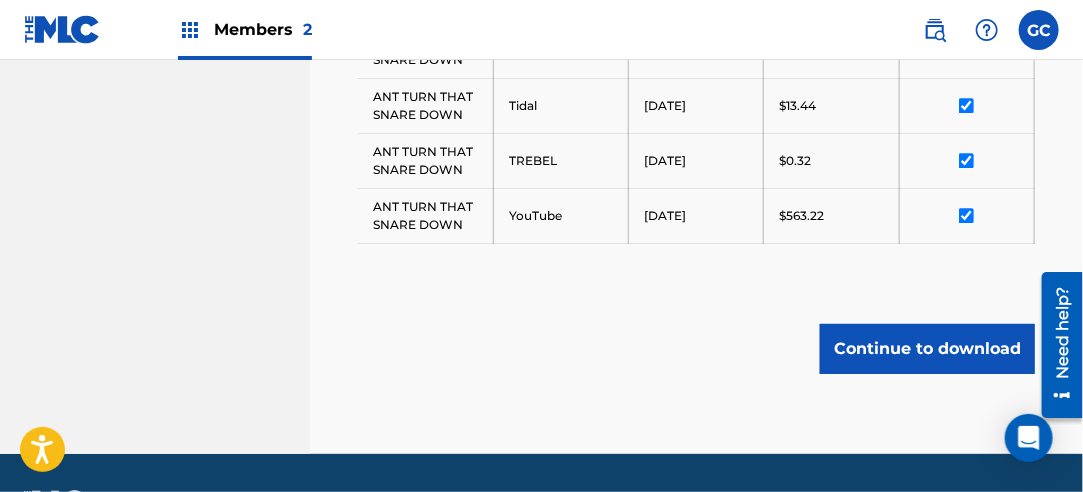 scroll, scrollTop: 1668, scrollLeft: 0, axis: vertical 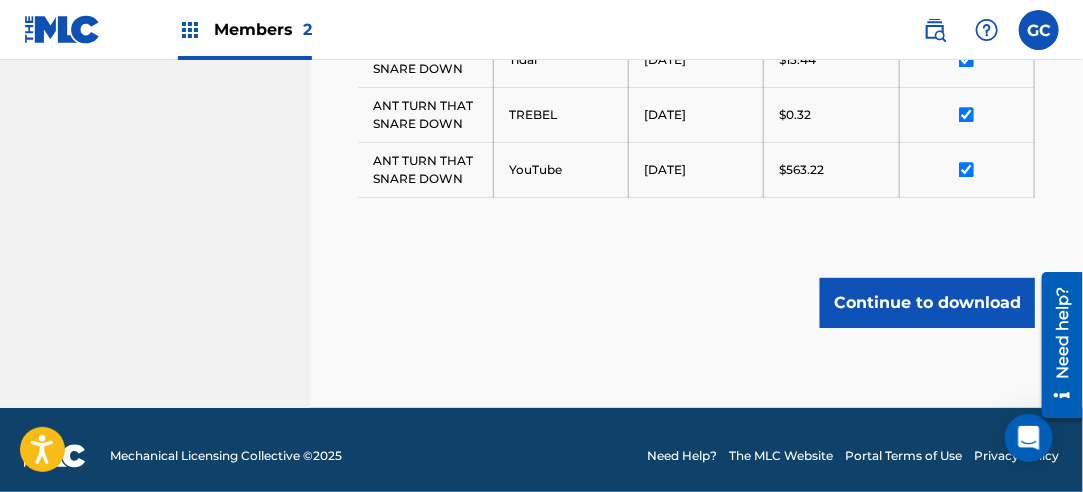 click on "Continue to download" at bounding box center [927, 303] 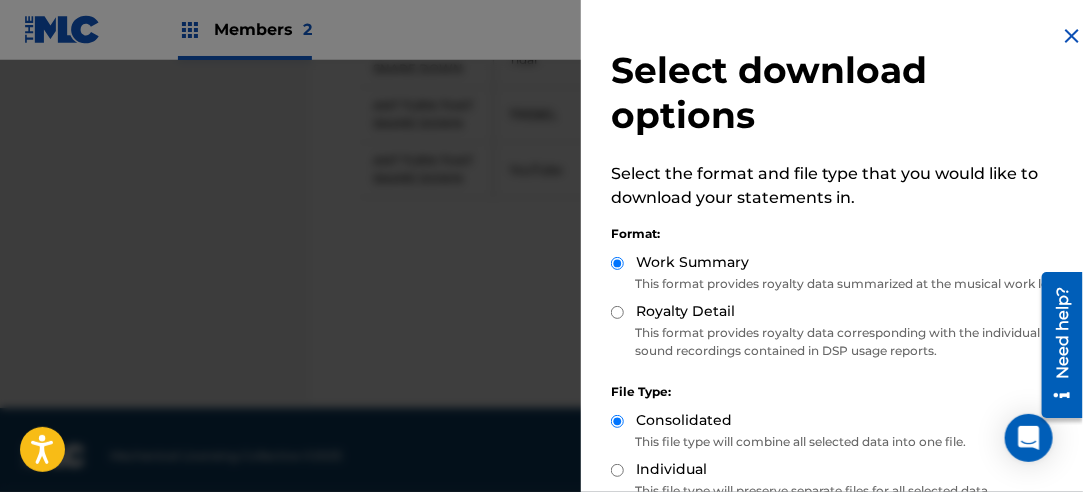 click on "Royalty Detail" at bounding box center [617, 312] 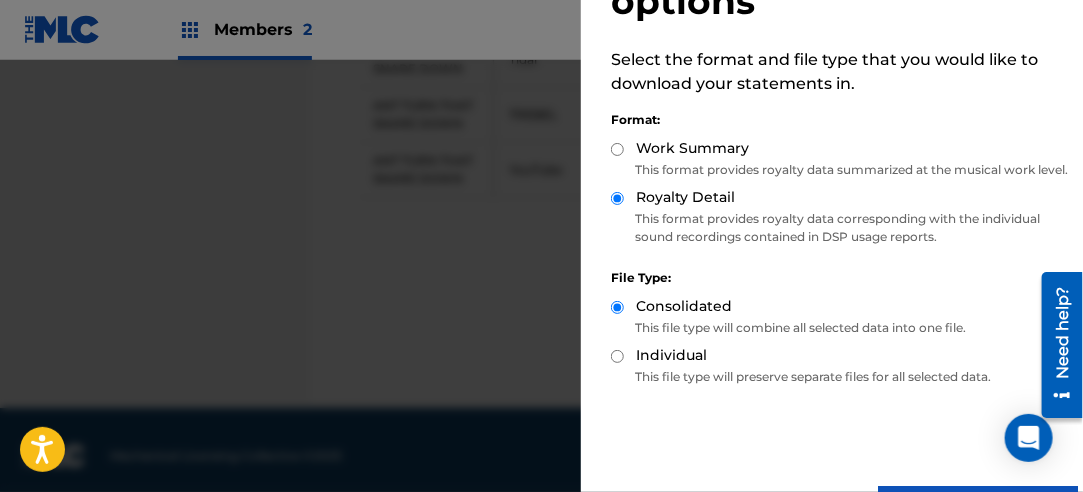 scroll, scrollTop: 200, scrollLeft: 0, axis: vertical 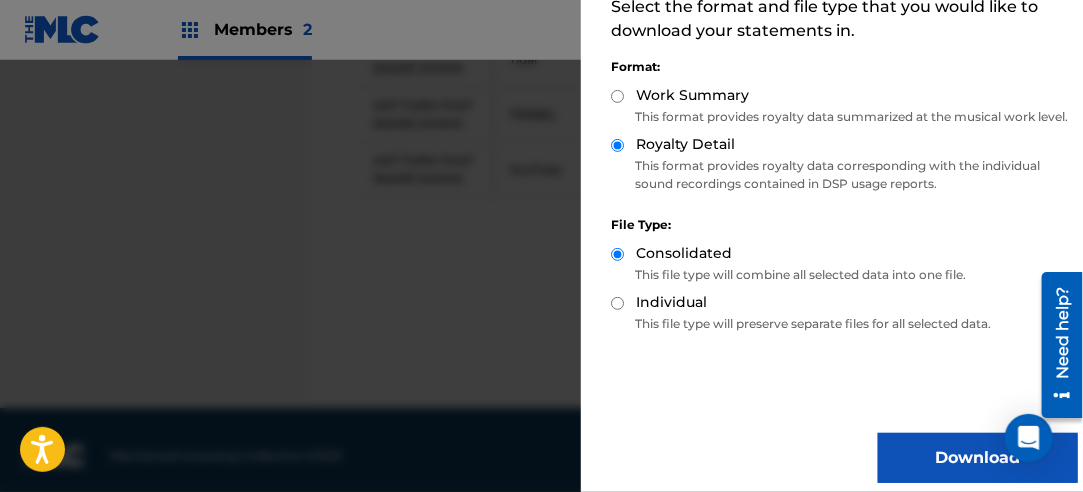 click on "Download" at bounding box center [978, 458] 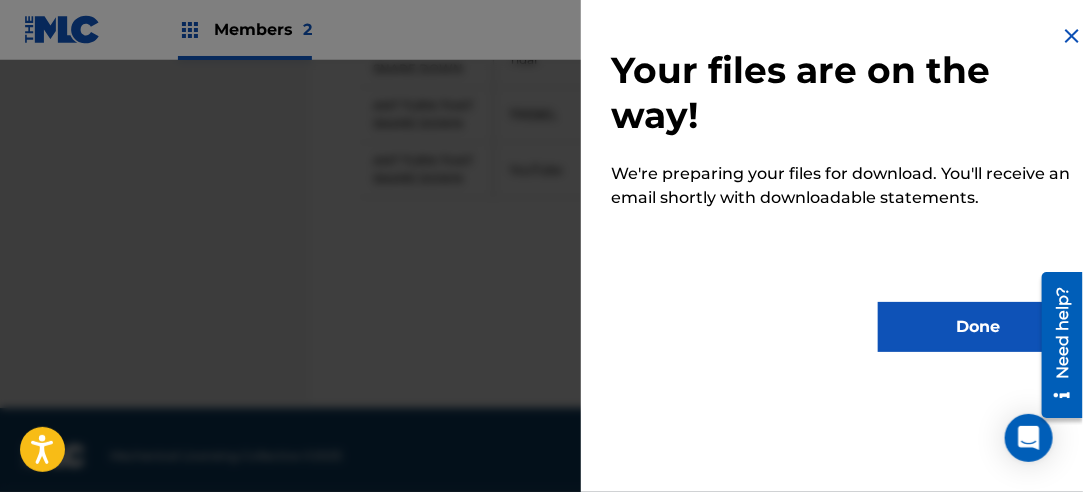 scroll, scrollTop: 0, scrollLeft: 0, axis: both 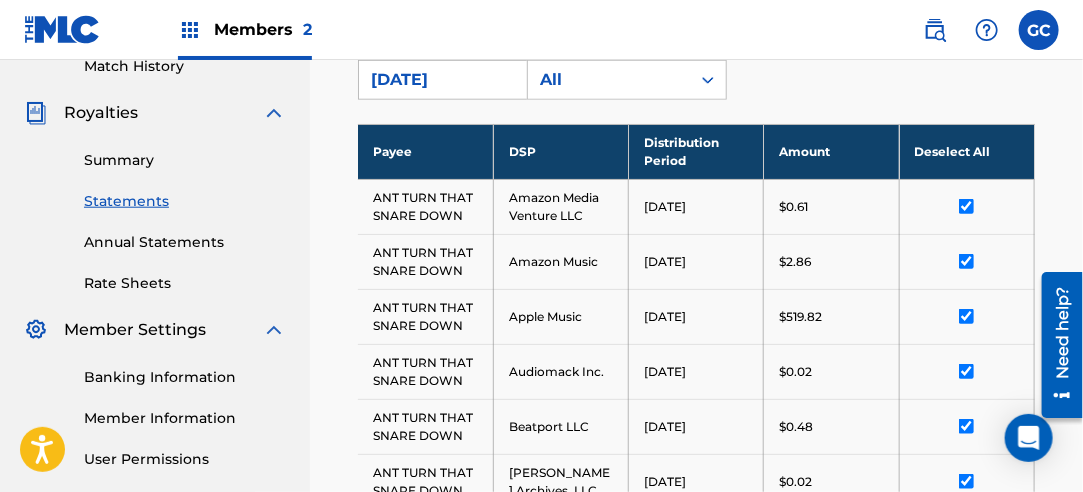 click on "[DATE]" at bounding box center [440, 80] 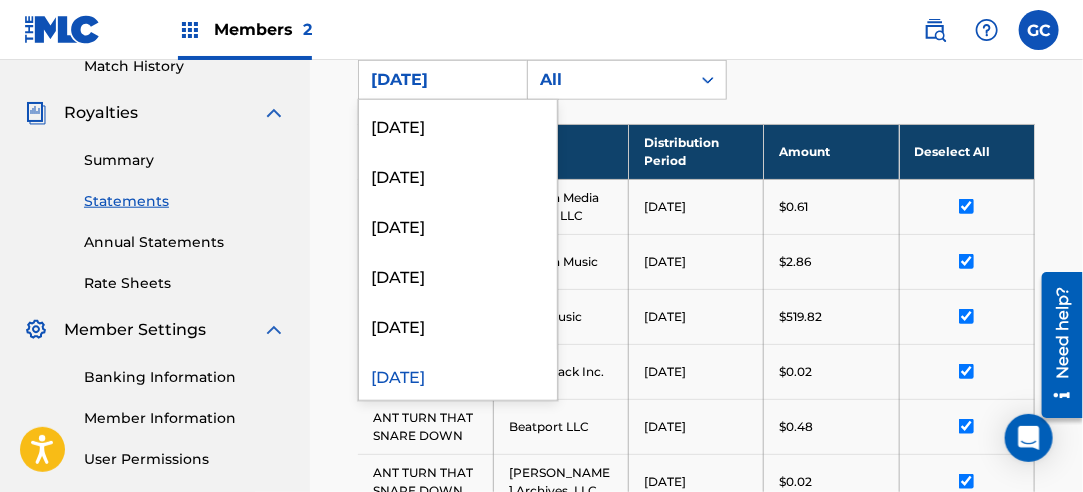 scroll, scrollTop: 900, scrollLeft: 0, axis: vertical 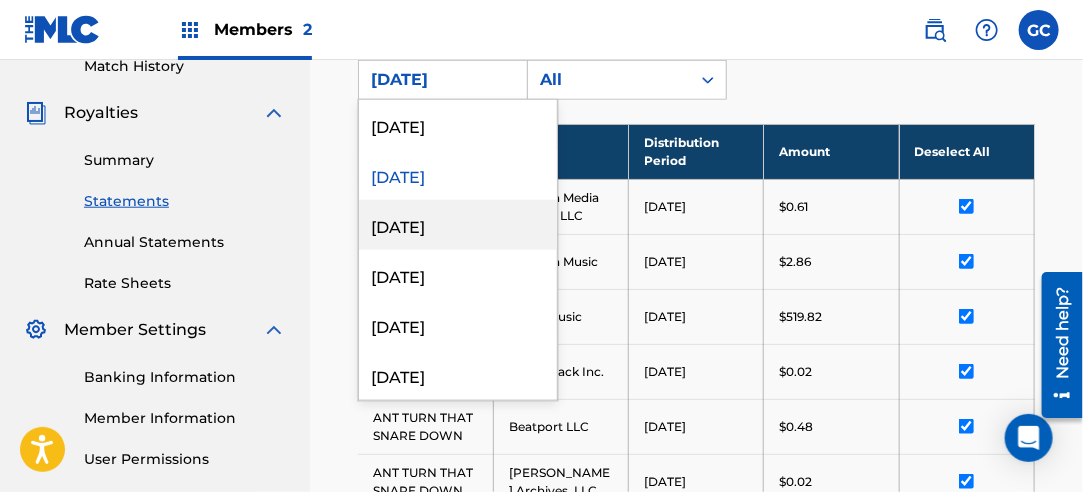click on "[DATE]" at bounding box center (458, 225) 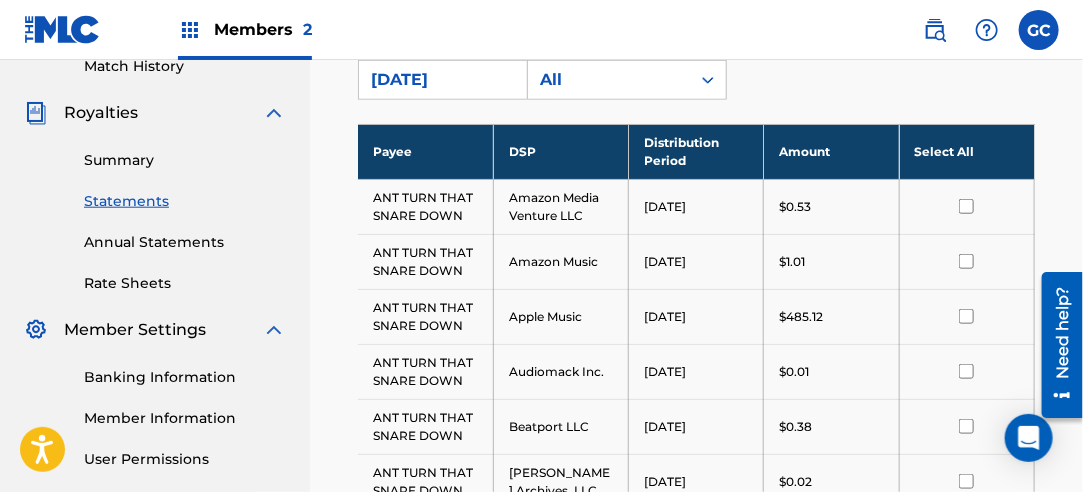 click on "Select All" at bounding box center [966, 151] 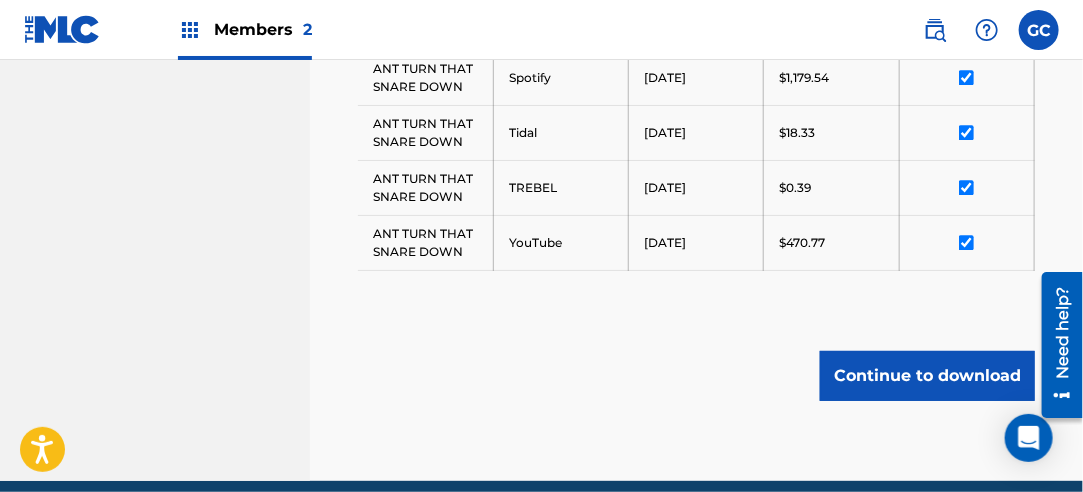 scroll, scrollTop: 1596, scrollLeft: 0, axis: vertical 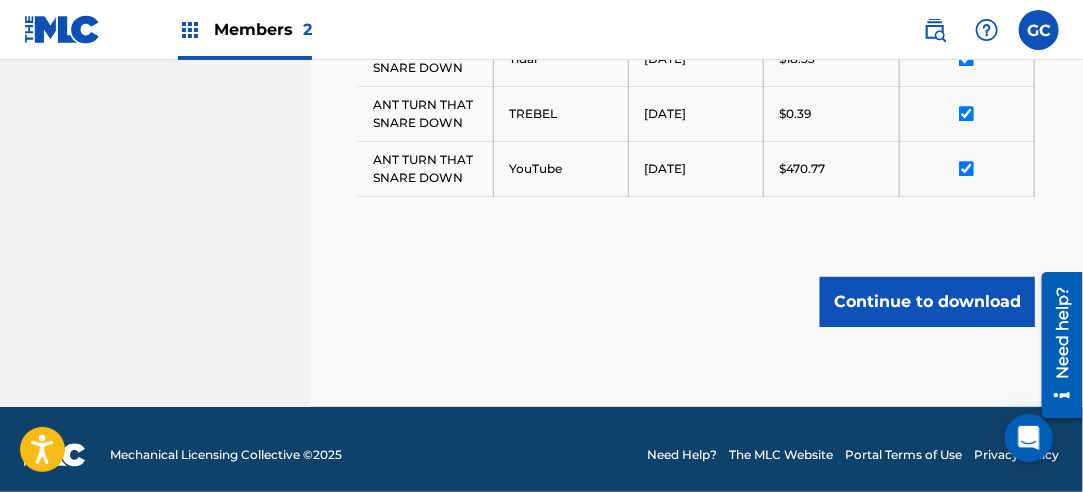 click on "Continue to download" at bounding box center (927, 302) 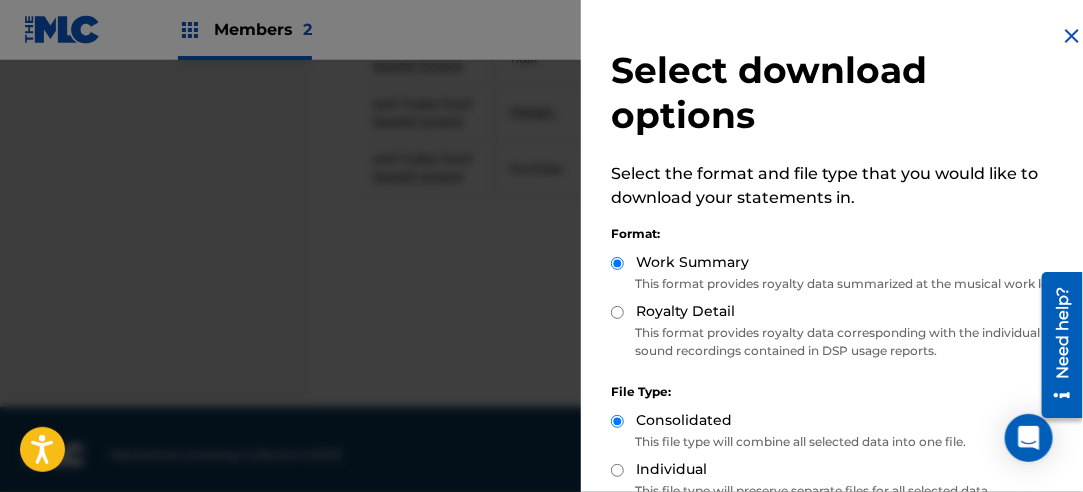 click on "Royalty Detail" at bounding box center [617, 312] 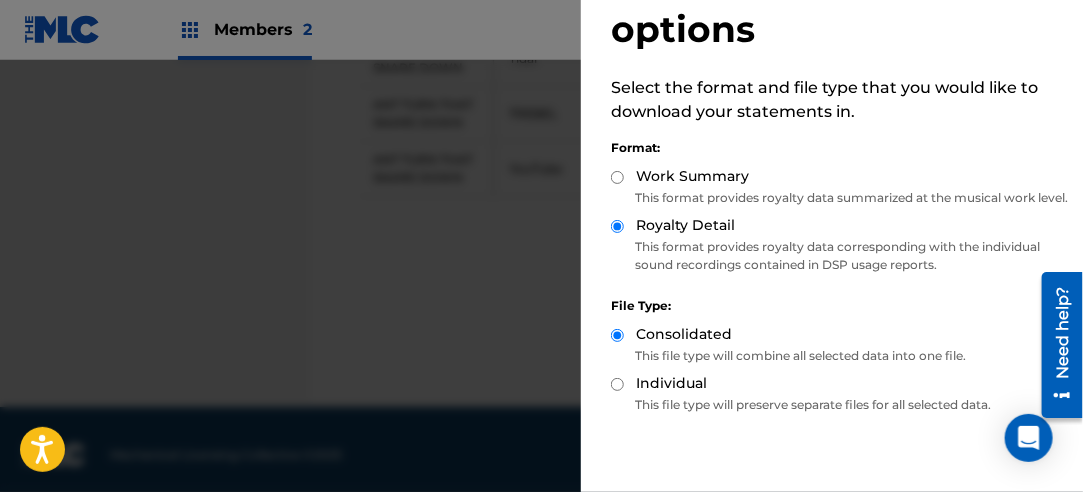 scroll, scrollTop: 200, scrollLeft: 0, axis: vertical 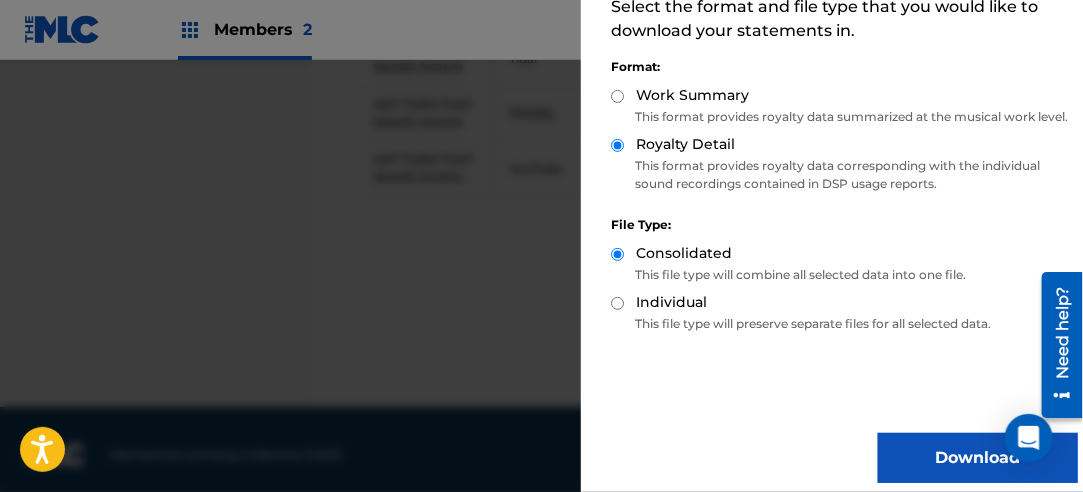 click on "Download" at bounding box center (978, 458) 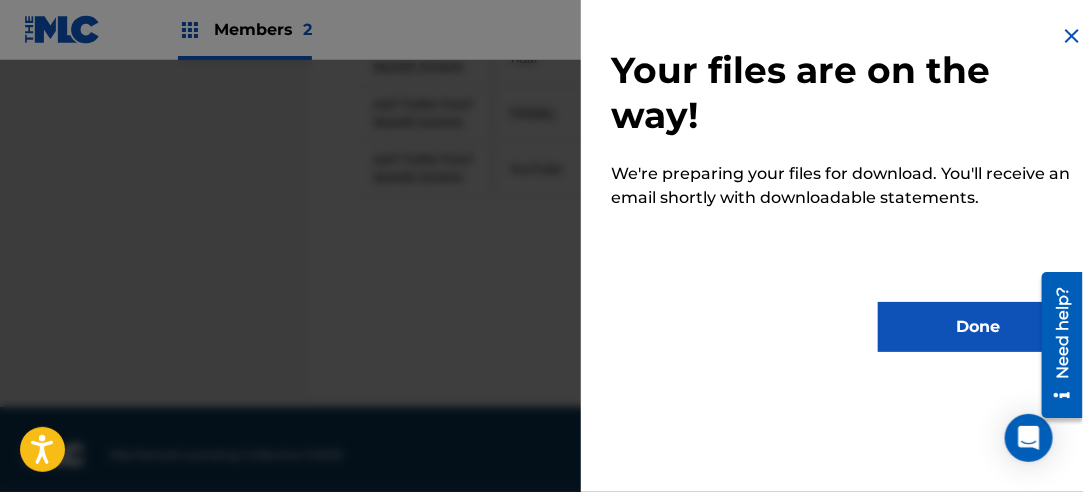 scroll, scrollTop: 0, scrollLeft: 0, axis: both 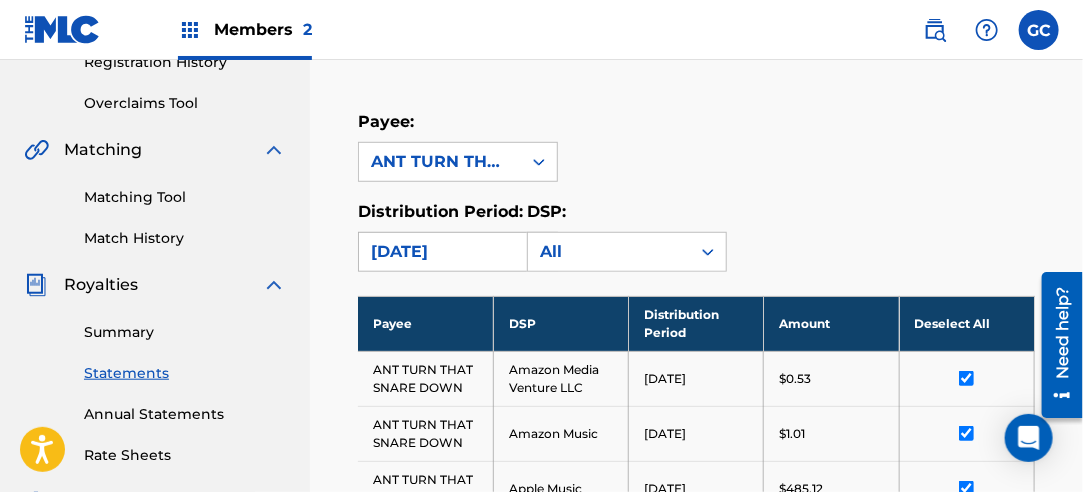 click on "[DATE]" at bounding box center (440, 252) 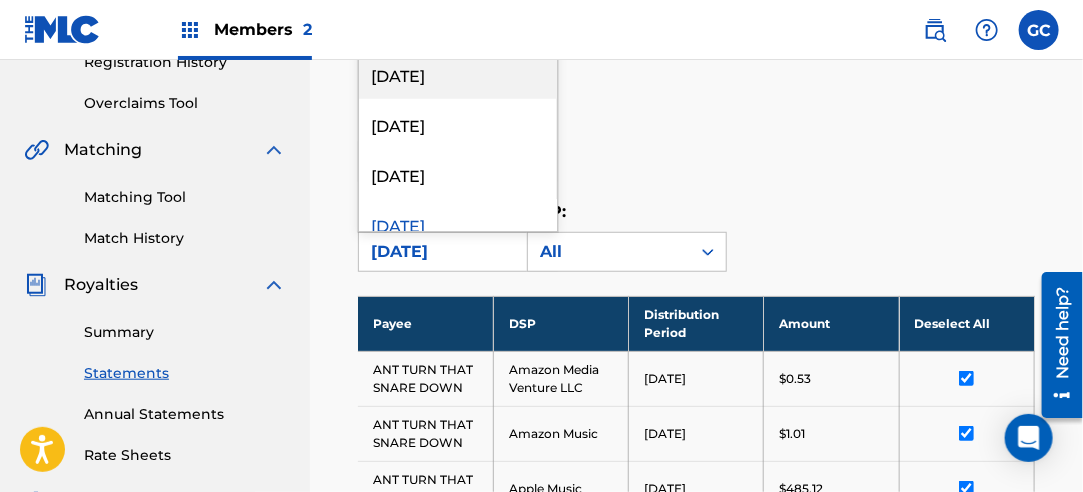 scroll, scrollTop: 900, scrollLeft: 0, axis: vertical 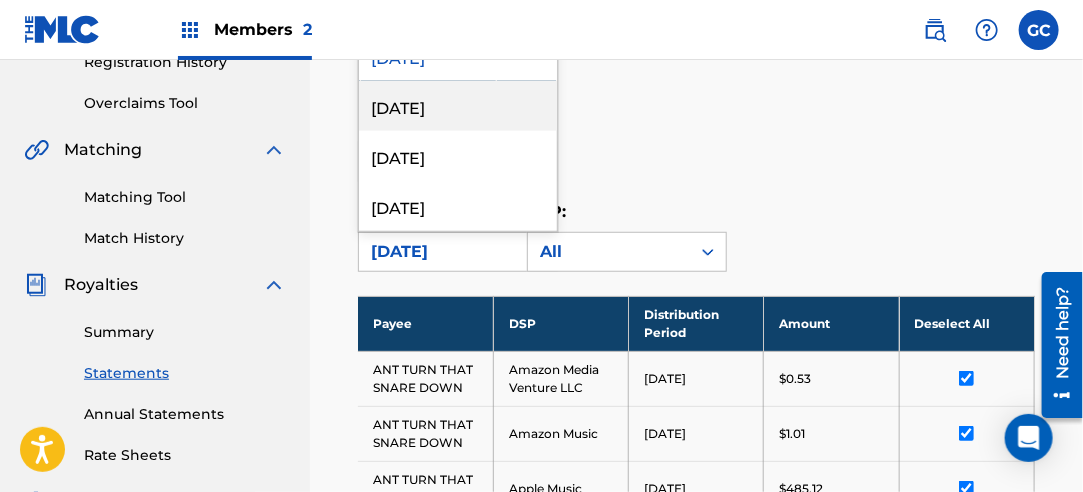 click on "[DATE]" at bounding box center [458, 106] 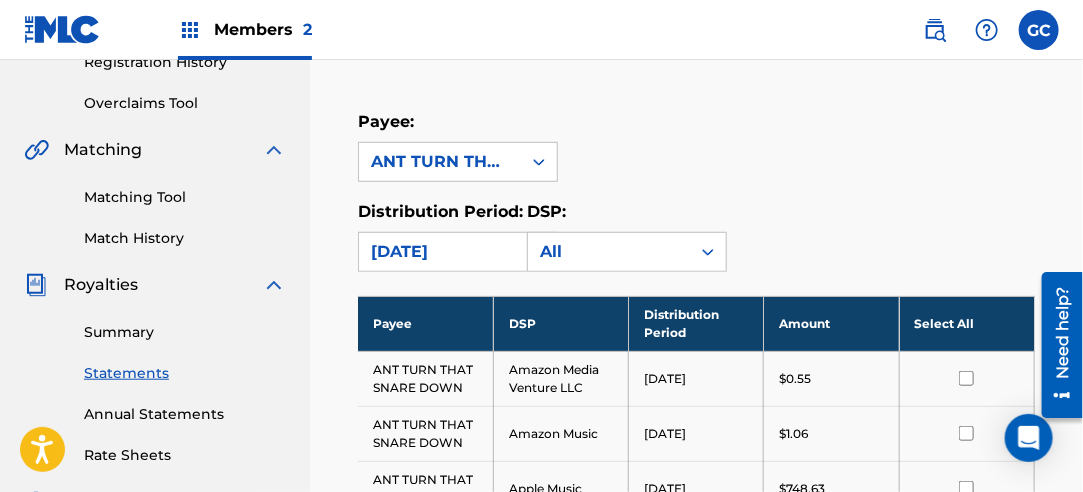 click on "Select All" at bounding box center [966, 323] 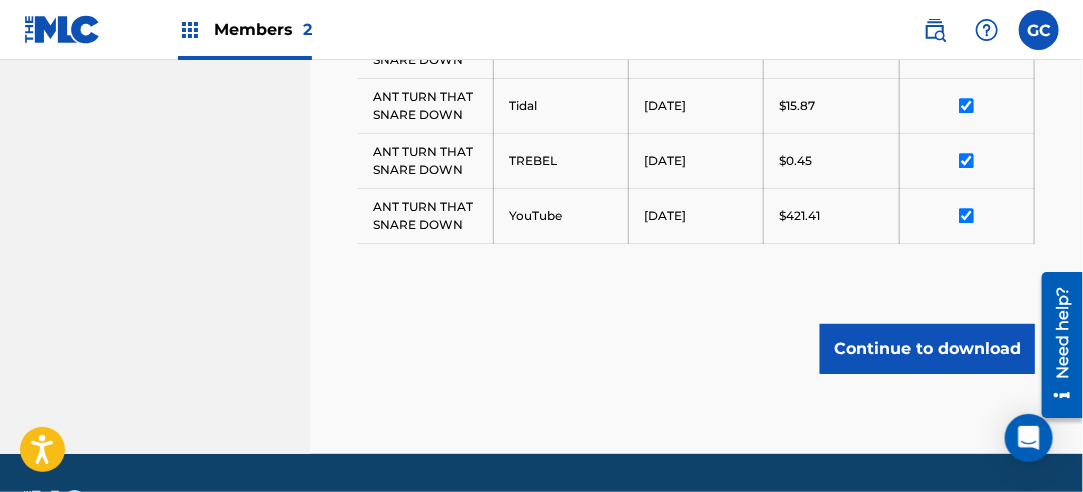 scroll, scrollTop: 1541, scrollLeft: 0, axis: vertical 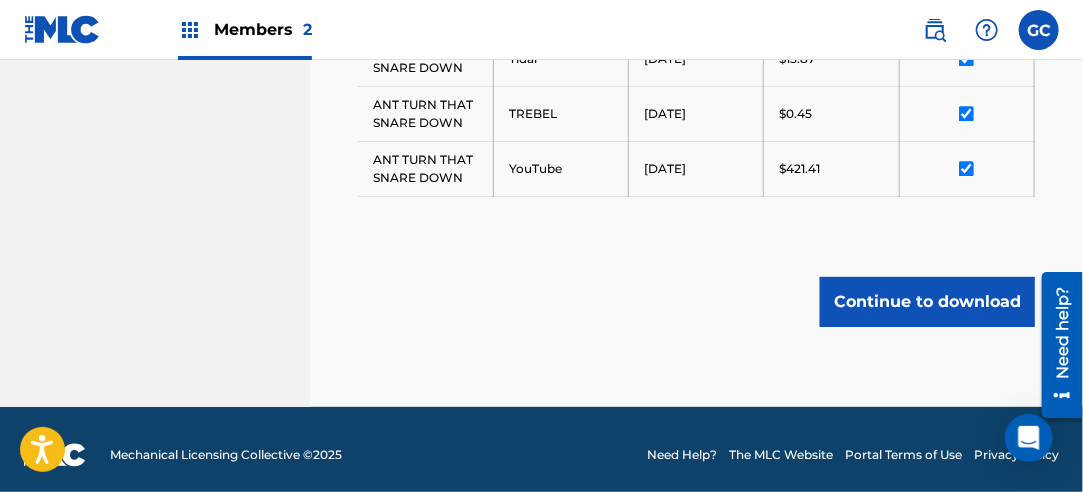 click on "Continue to download" at bounding box center [927, 302] 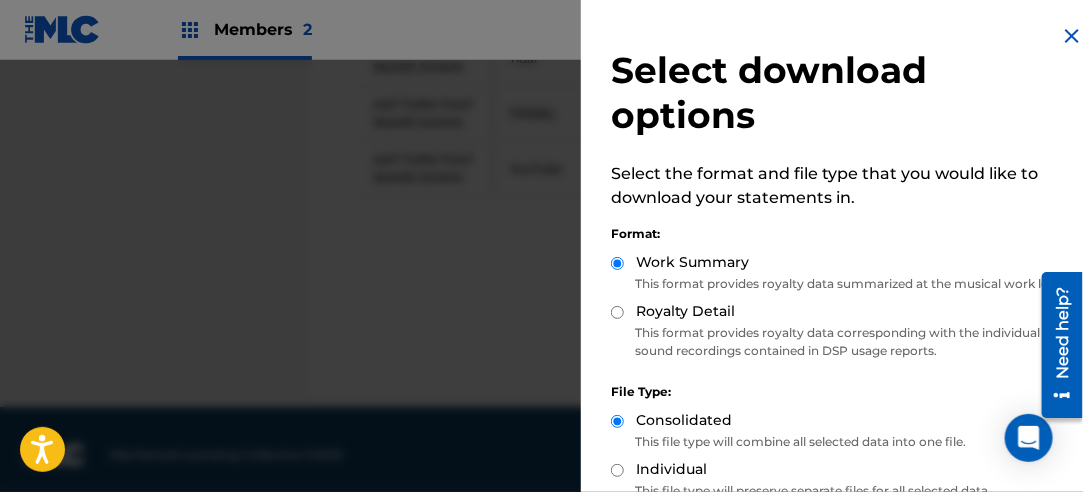 drag, startPoint x: 620, startPoint y: 327, endPoint x: 724, endPoint y: 315, distance: 104.69002 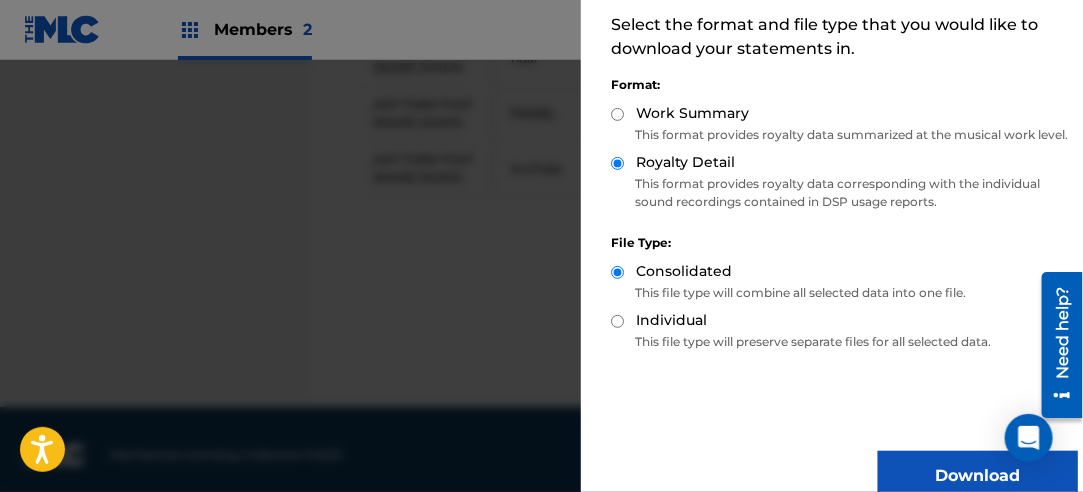 scroll, scrollTop: 200, scrollLeft: 0, axis: vertical 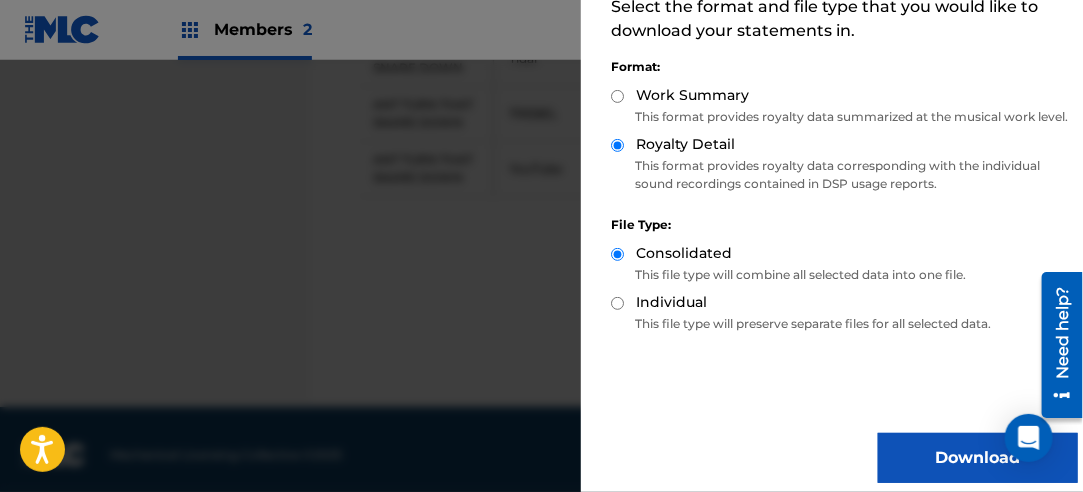 click on "Download" at bounding box center [978, 458] 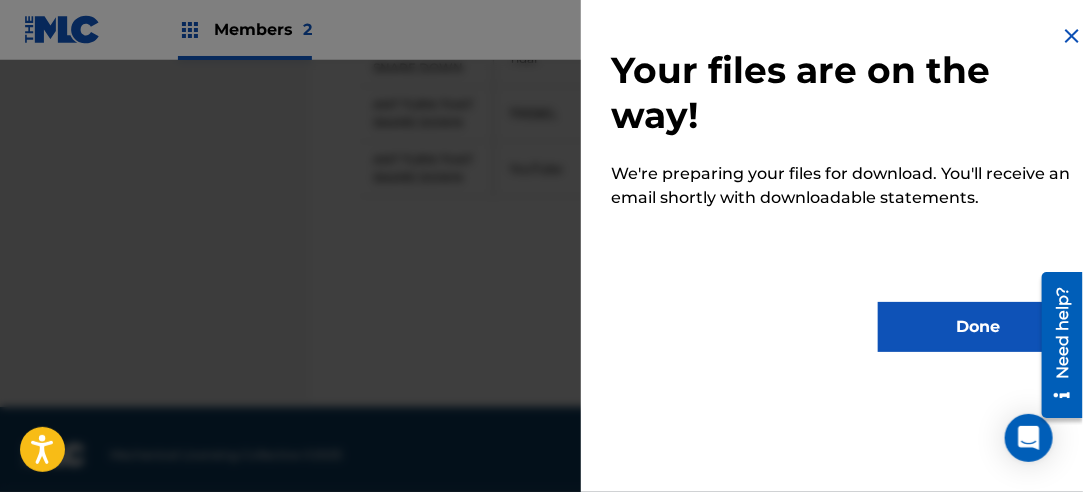 click on "Done" at bounding box center [978, 327] 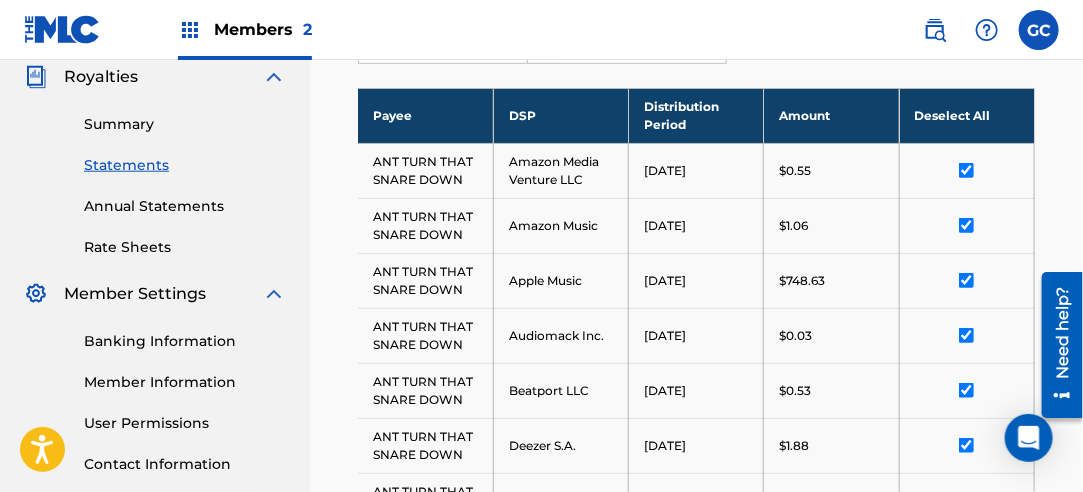 scroll, scrollTop: 541, scrollLeft: 0, axis: vertical 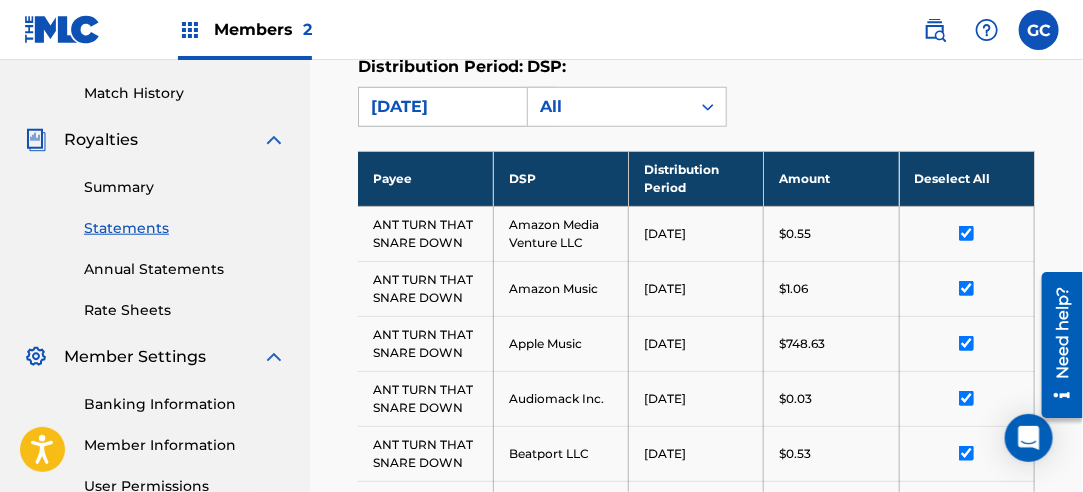 click on "[DATE]" at bounding box center (440, 107) 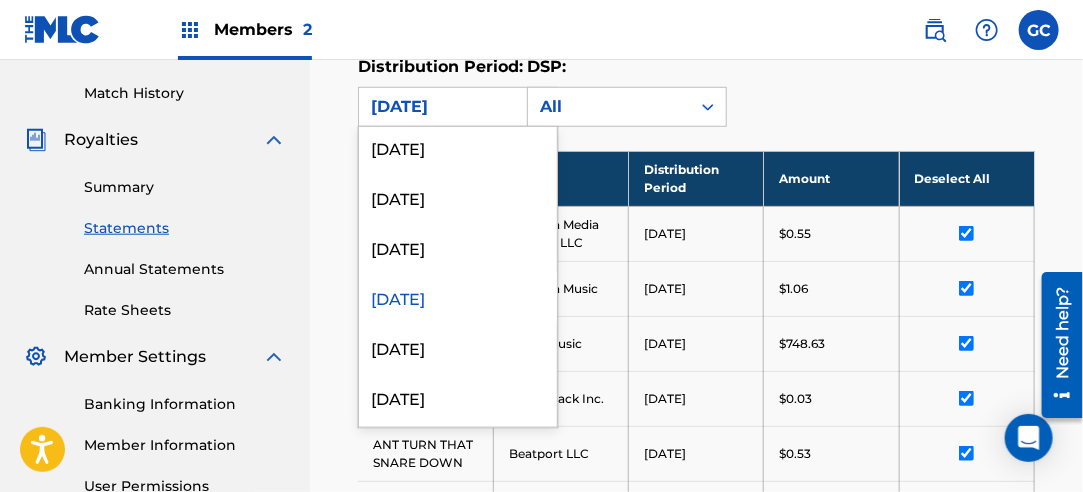 scroll, scrollTop: 900, scrollLeft: 0, axis: vertical 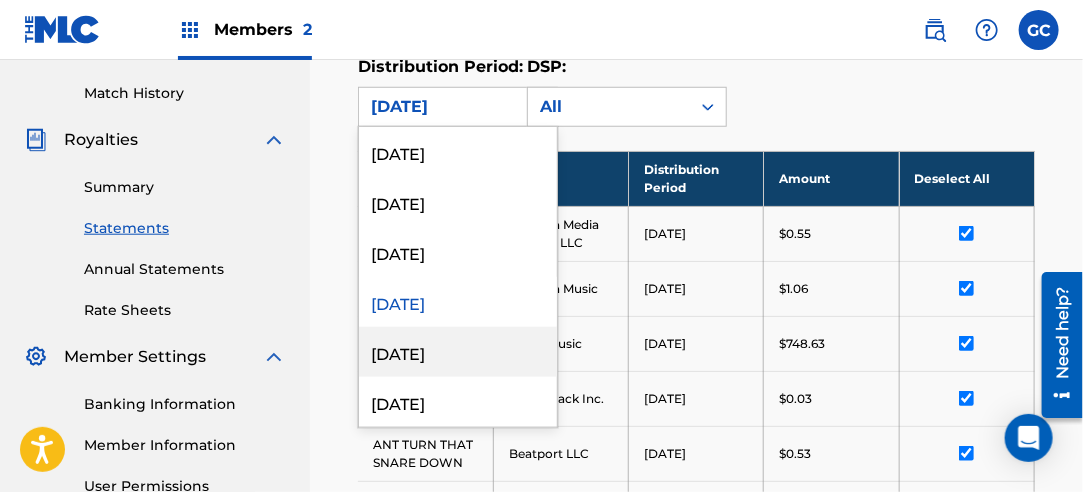 click on "[DATE]" at bounding box center [458, 352] 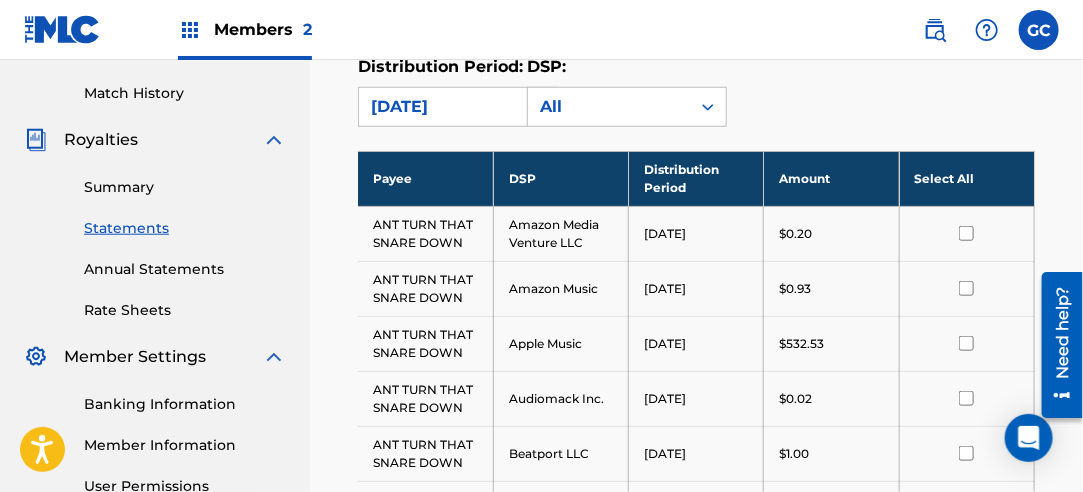 click on "Select All" at bounding box center [966, 178] 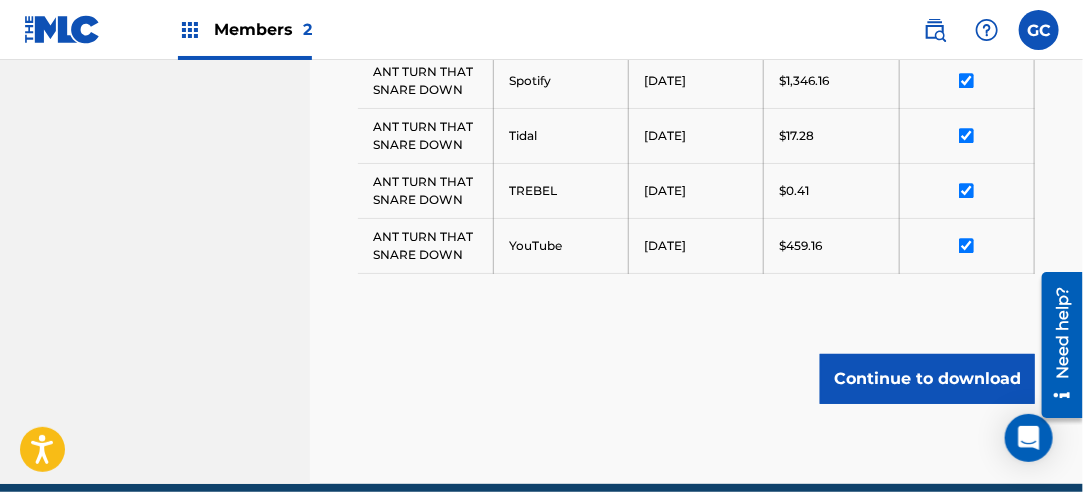 scroll, scrollTop: 1668, scrollLeft: 0, axis: vertical 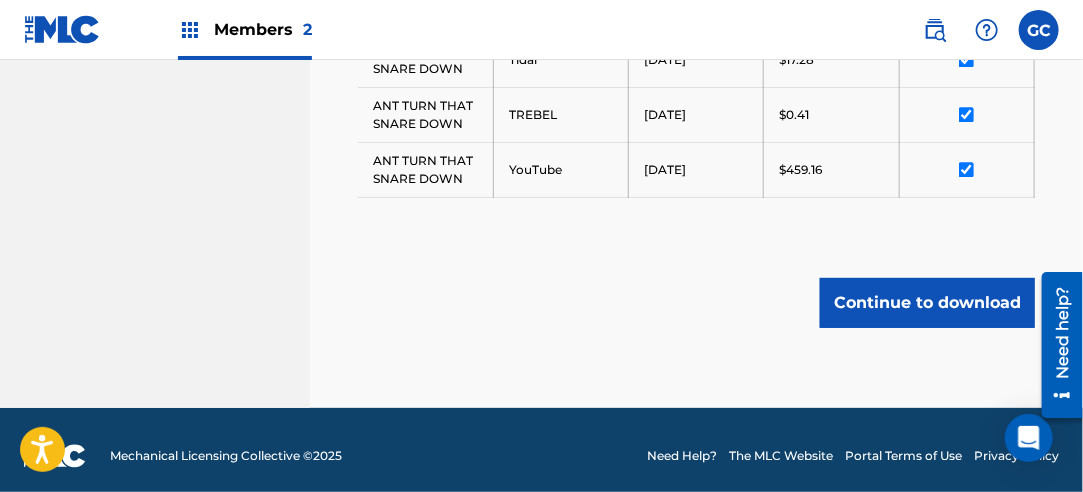 click on "Continue to download" at bounding box center [927, 303] 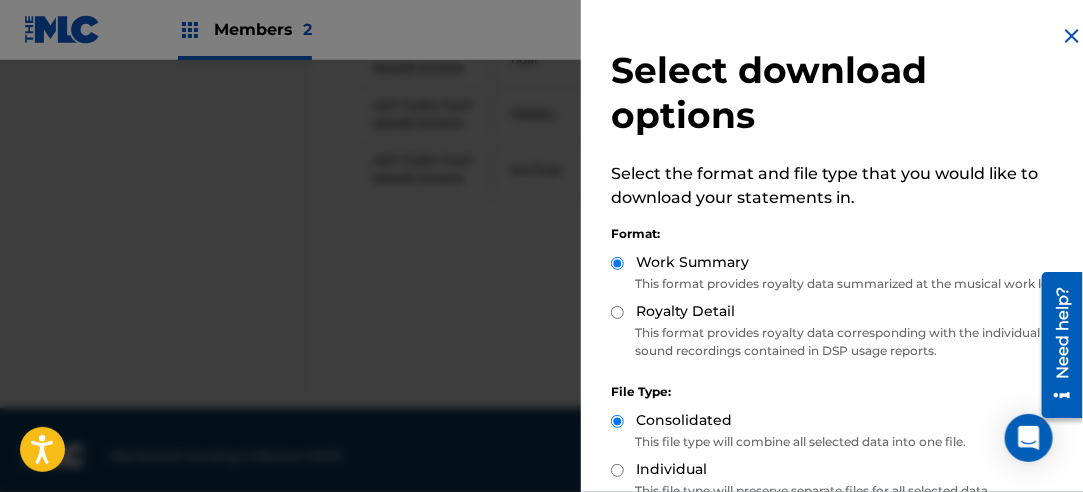 click on "Royalty Detail" at bounding box center [844, 312] 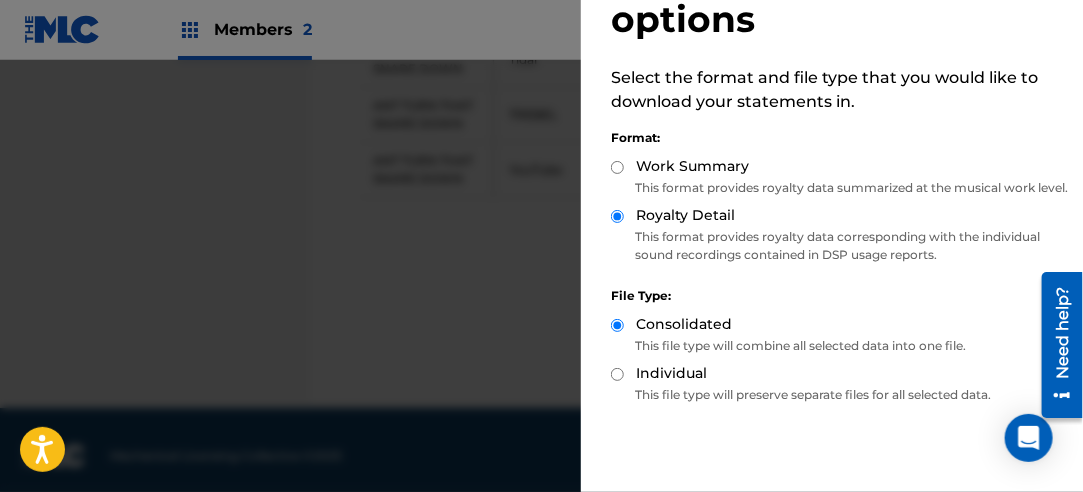 scroll, scrollTop: 200, scrollLeft: 0, axis: vertical 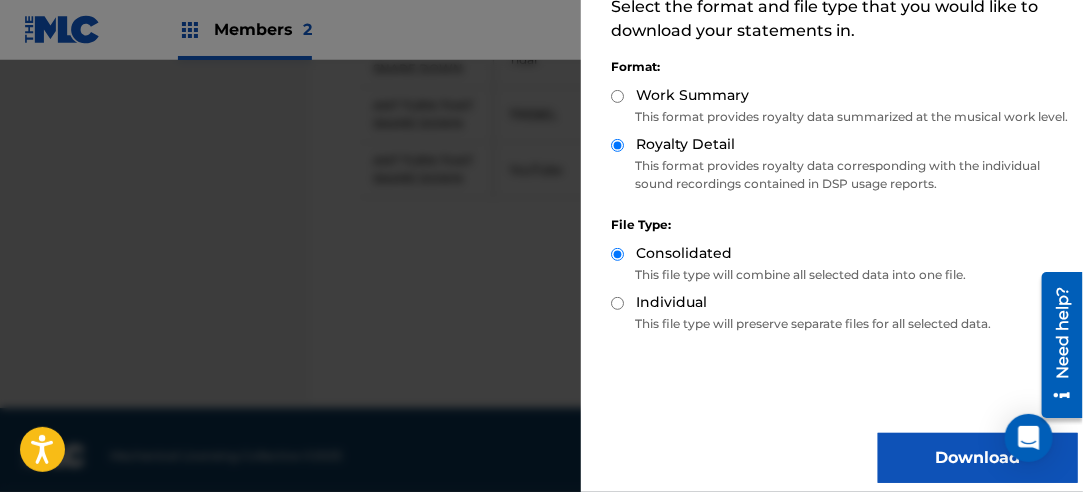 click on "Download" at bounding box center (978, 458) 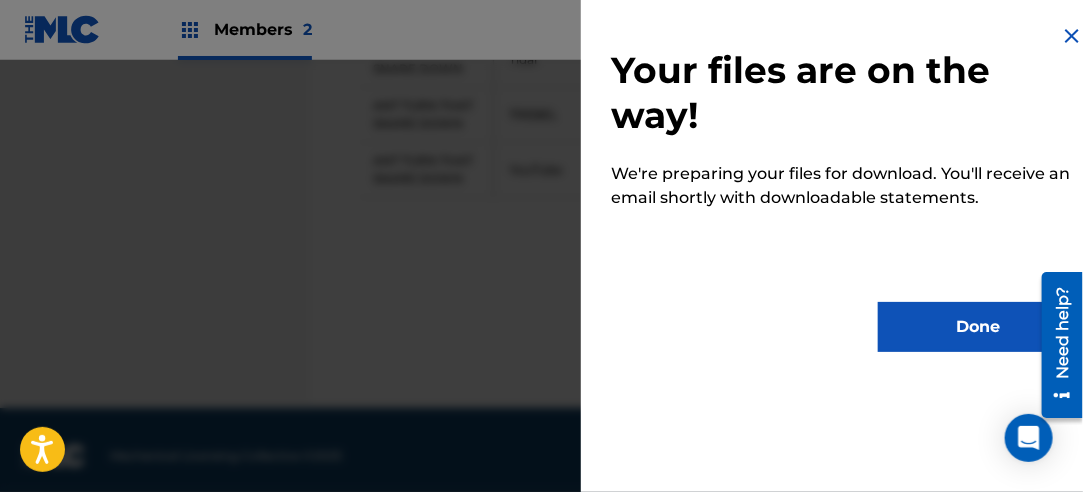 click on "Done" at bounding box center [978, 327] 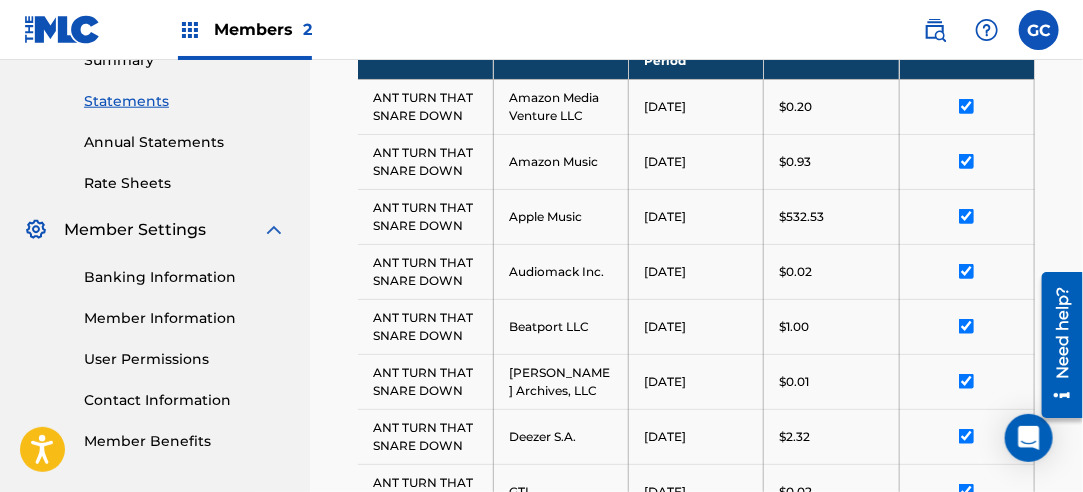 scroll, scrollTop: 368, scrollLeft: 0, axis: vertical 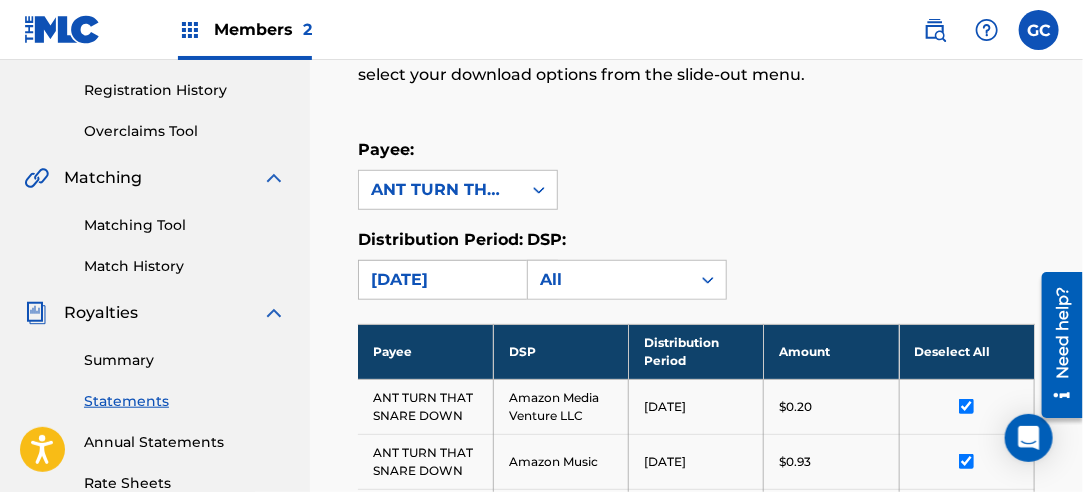 click on "[DATE]" at bounding box center (440, 280) 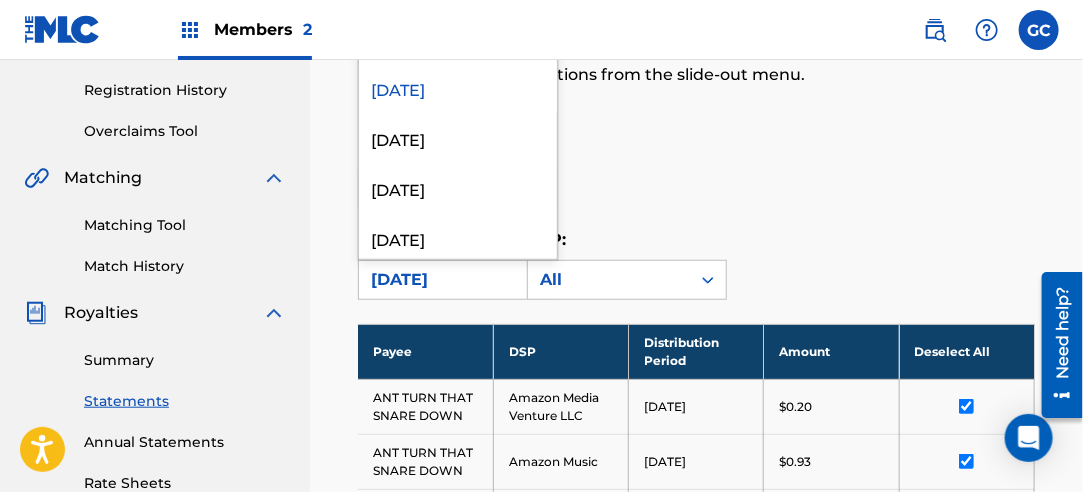 scroll, scrollTop: 1000, scrollLeft: 0, axis: vertical 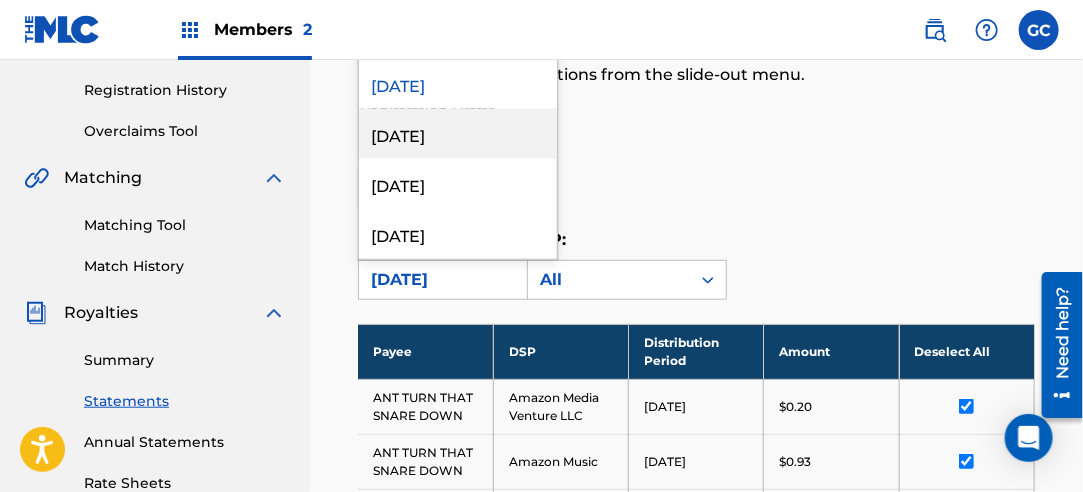 click on "[DATE]" at bounding box center [458, 134] 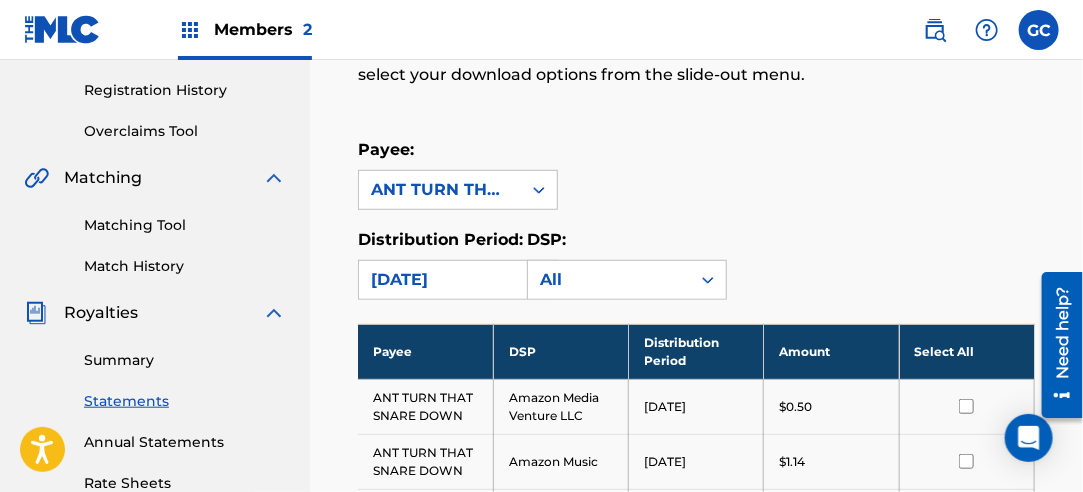 click on "Select All" at bounding box center [966, 351] 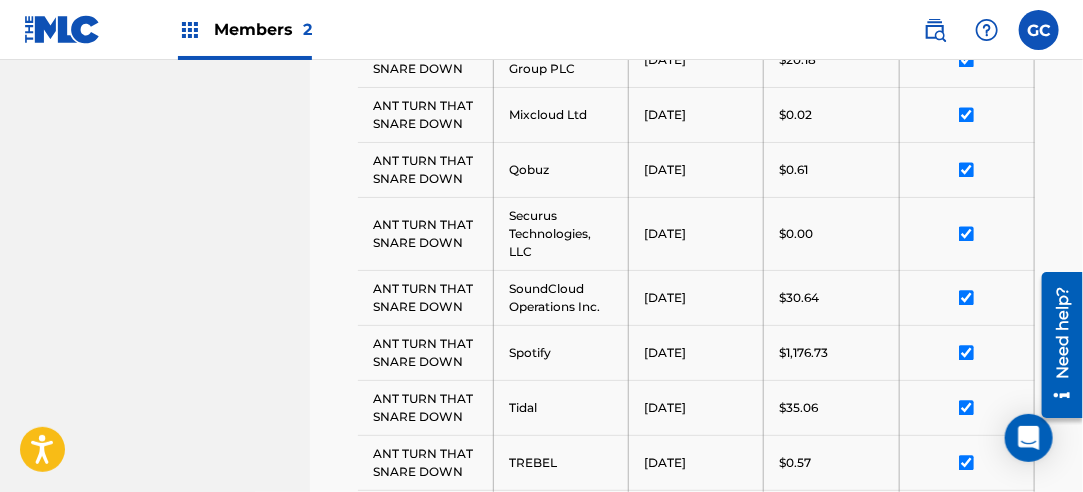 scroll, scrollTop: 1568, scrollLeft: 0, axis: vertical 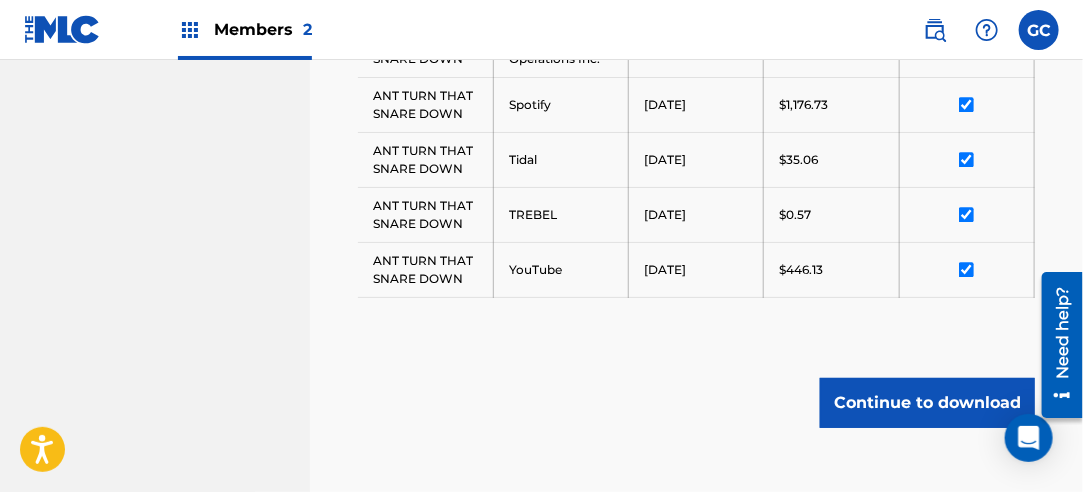 click on "Continue to download" at bounding box center [927, 403] 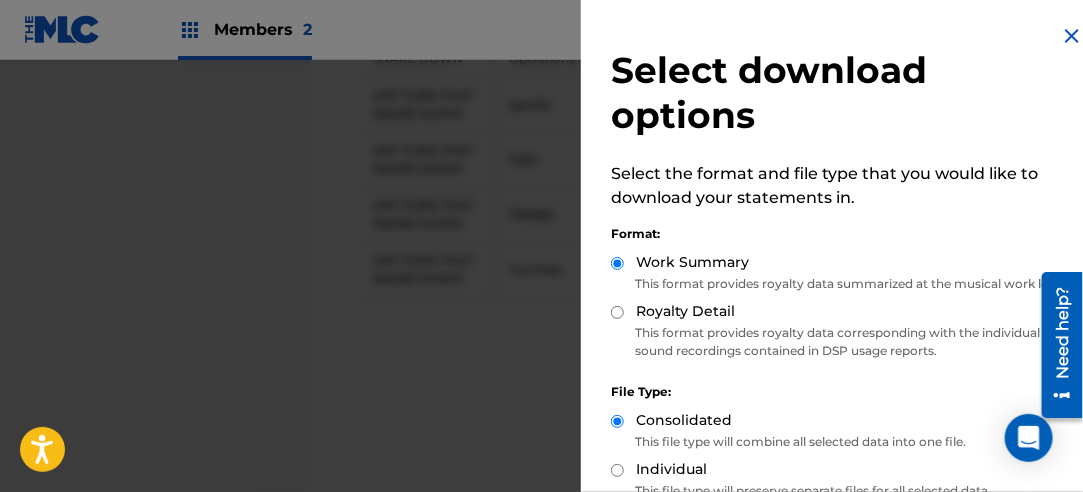 click on "Royalty Detail" at bounding box center [617, 312] 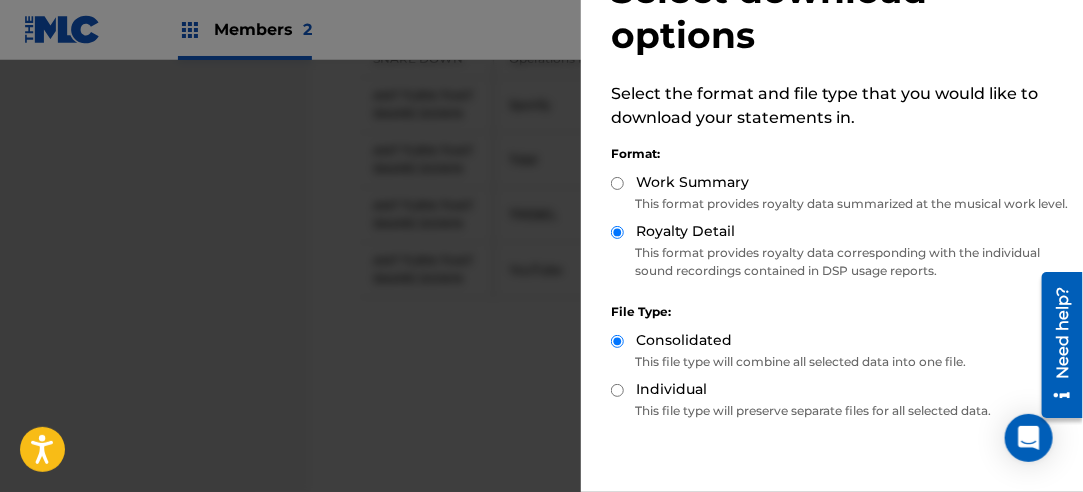 scroll, scrollTop: 200, scrollLeft: 0, axis: vertical 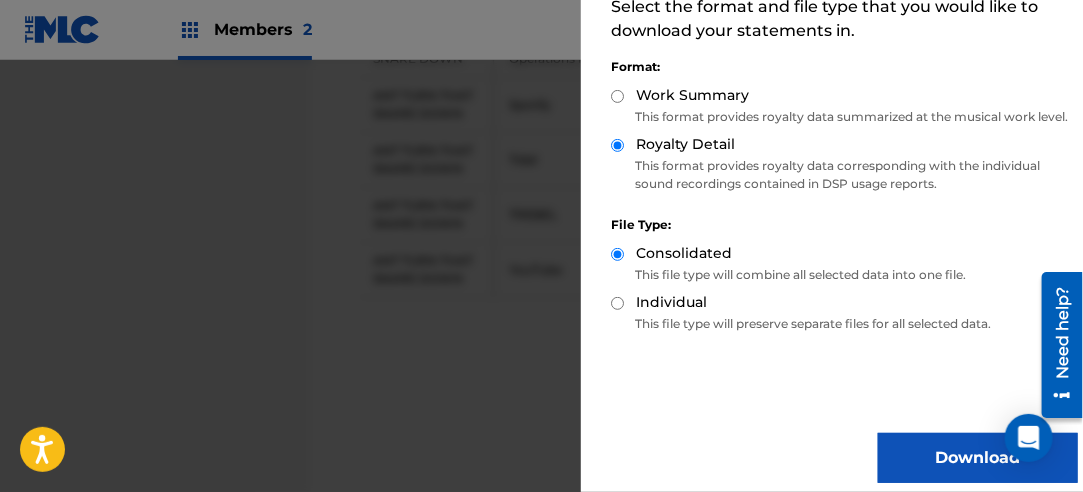 click on "Download" at bounding box center [978, 458] 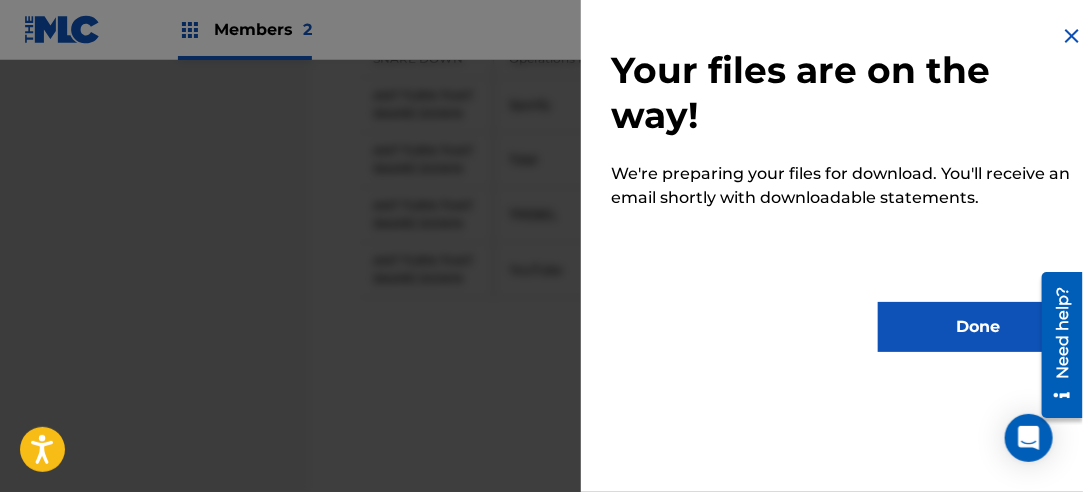 click on "Done" at bounding box center [978, 327] 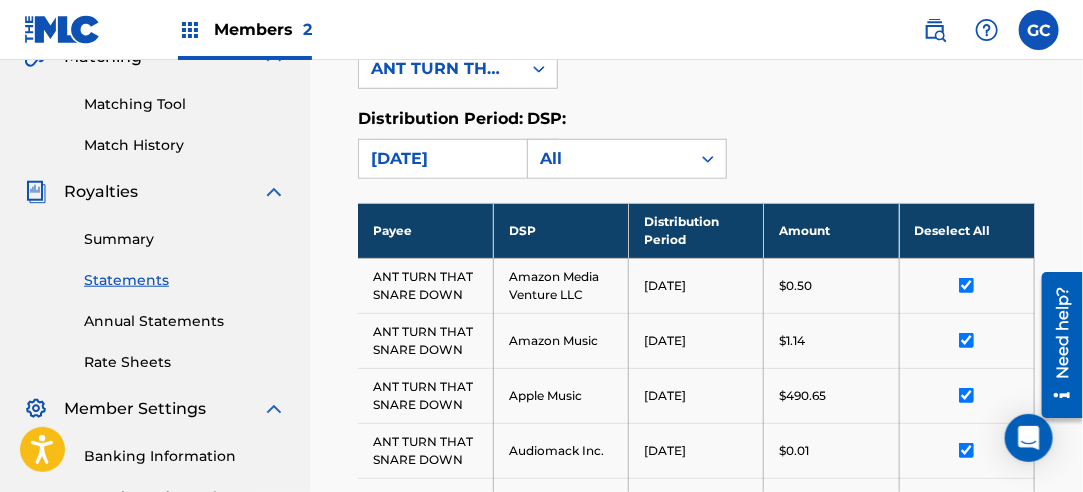 scroll, scrollTop: 368, scrollLeft: 0, axis: vertical 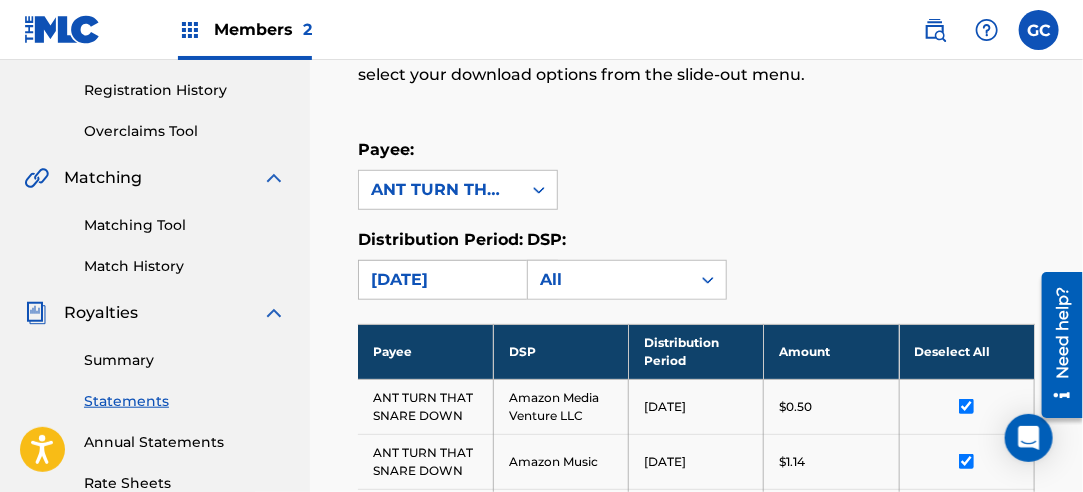 click on "[DATE]" at bounding box center [440, 280] 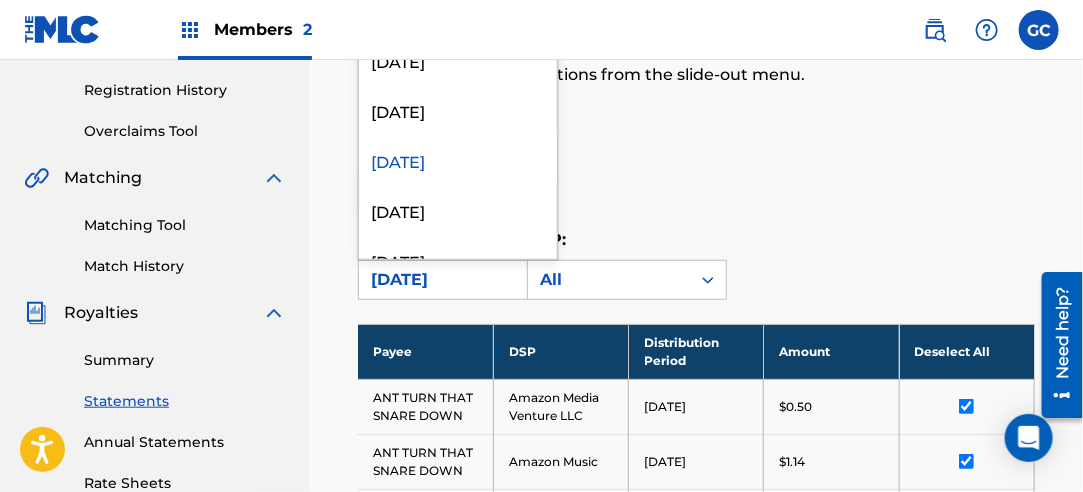 scroll, scrollTop: 1000, scrollLeft: 0, axis: vertical 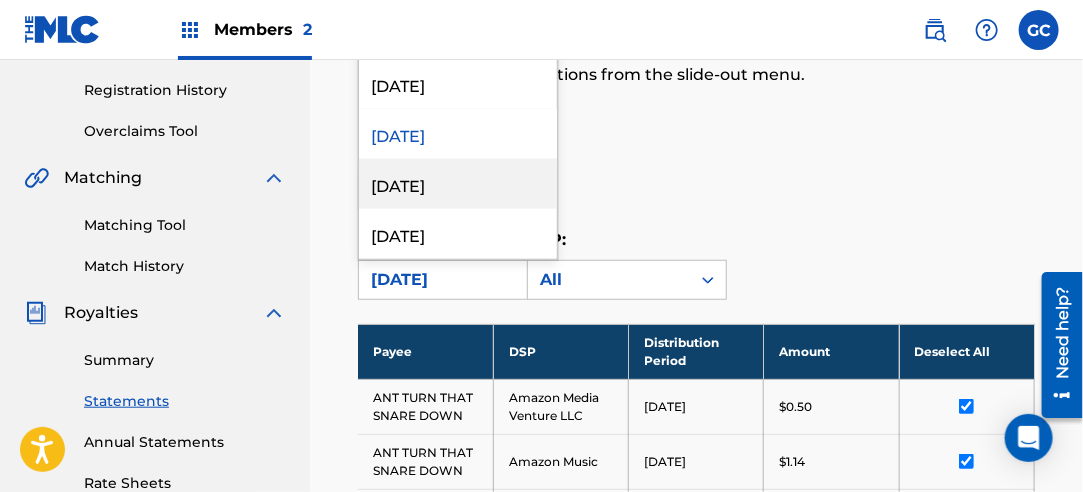 click on "[DATE]" at bounding box center (458, 184) 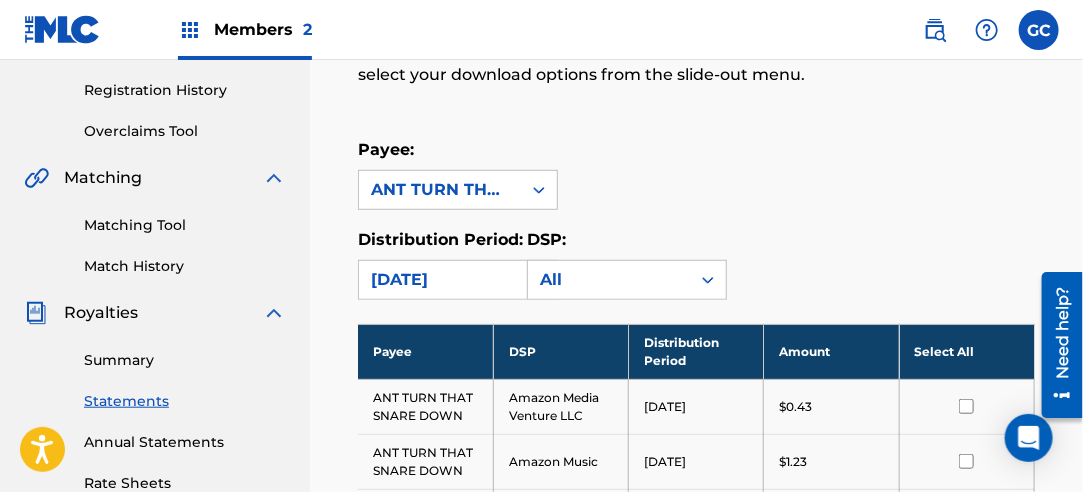 click on "Select All" at bounding box center (966, 351) 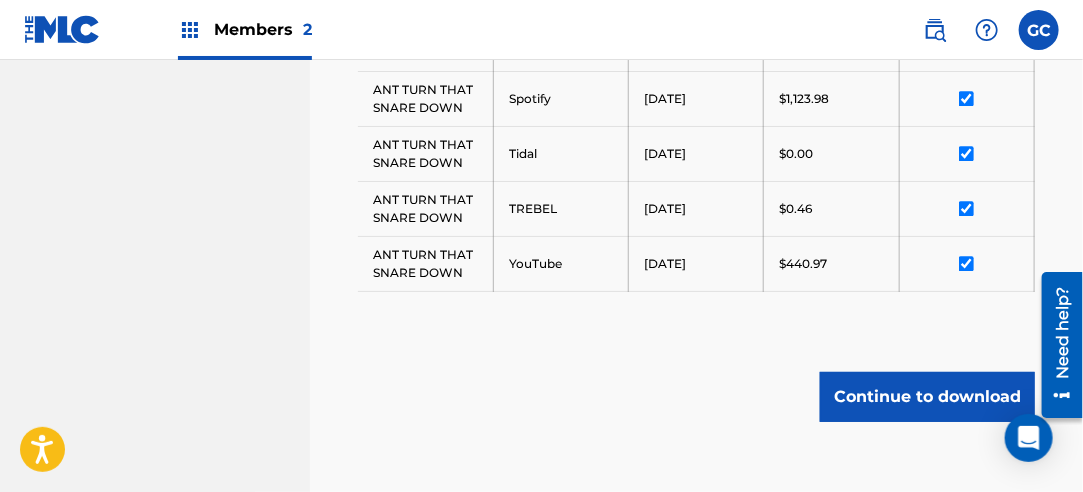 scroll, scrollTop: 1613, scrollLeft: 0, axis: vertical 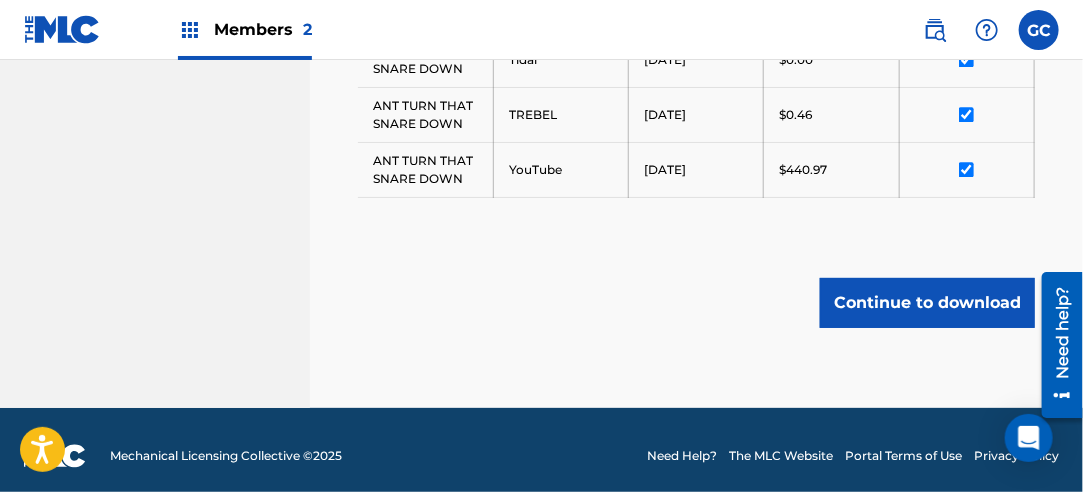 click on "Continue to download" at bounding box center (927, 303) 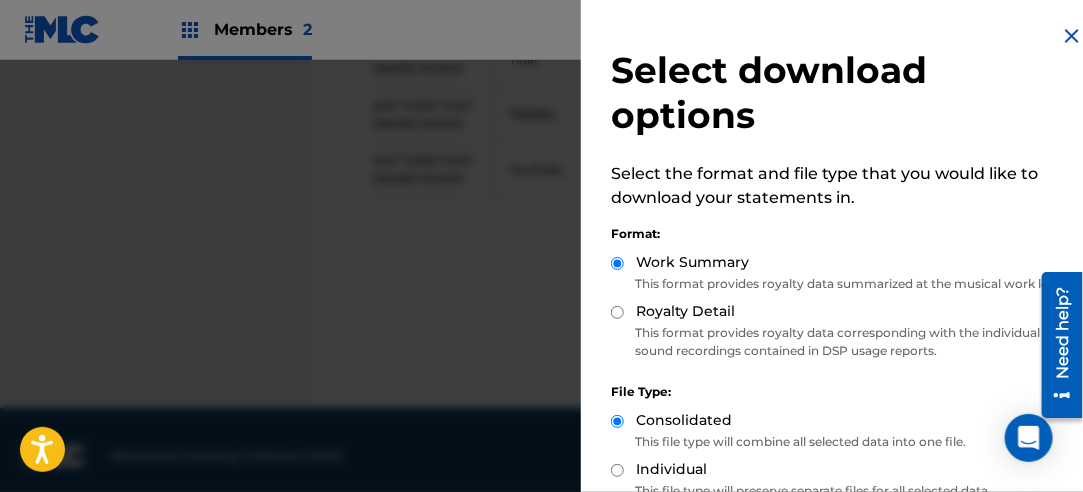 click on "Royalty Detail" at bounding box center [617, 312] 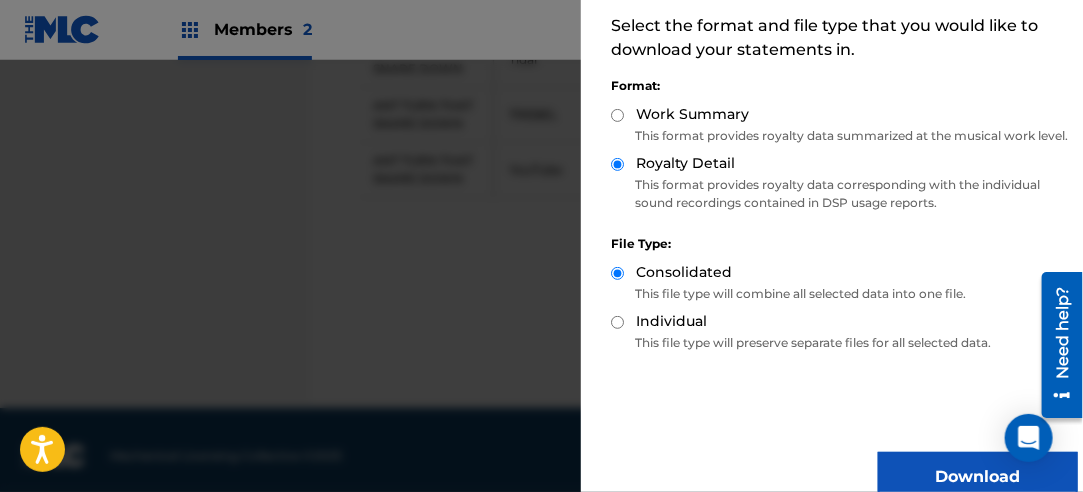 scroll, scrollTop: 200, scrollLeft: 0, axis: vertical 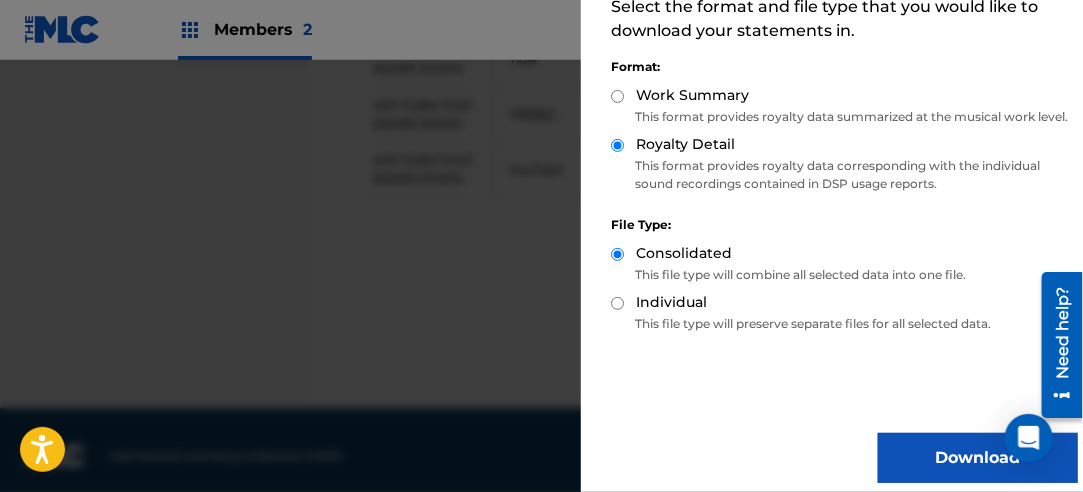 click on "Download" at bounding box center [978, 458] 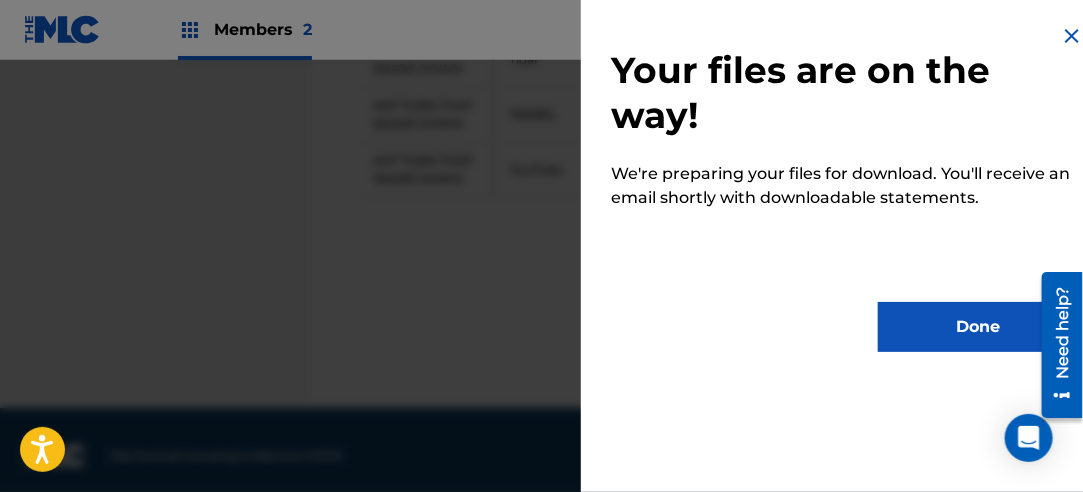 click on "Done" at bounding box center [978, 327] 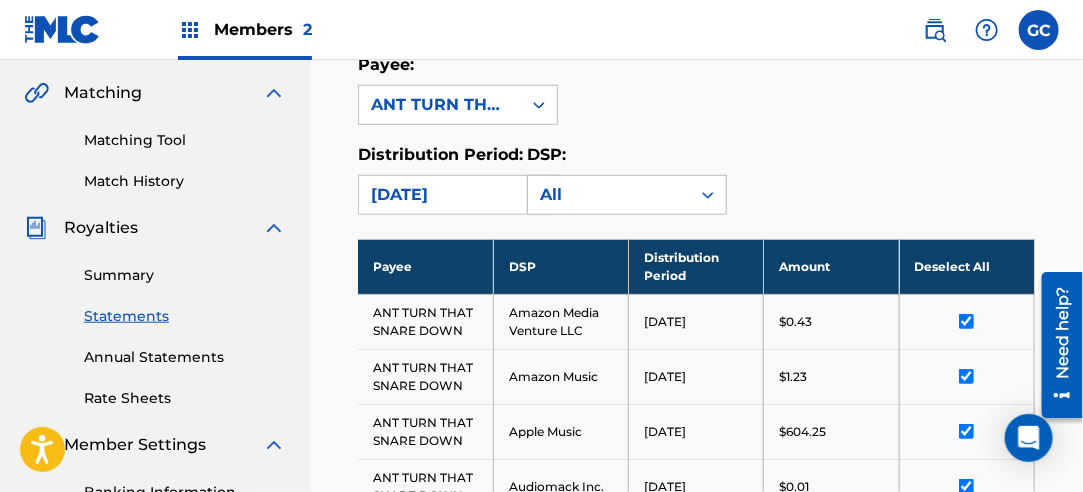 scroll, scrollTop: 413, scrollLeft: 0, axis: vertical 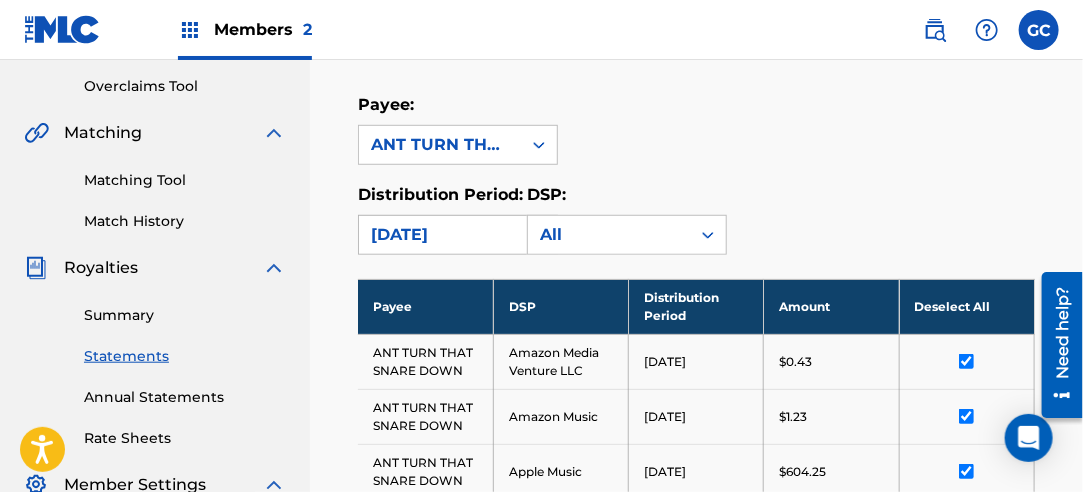 click on "[DATE]" at bounding box center (440, 235) 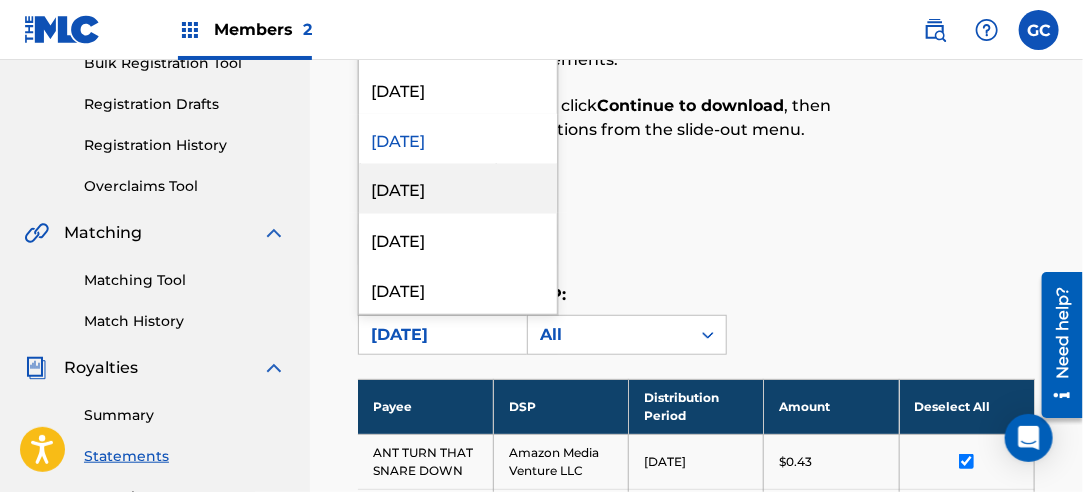 click on "[DATE]" at bounding box center (458, 189) 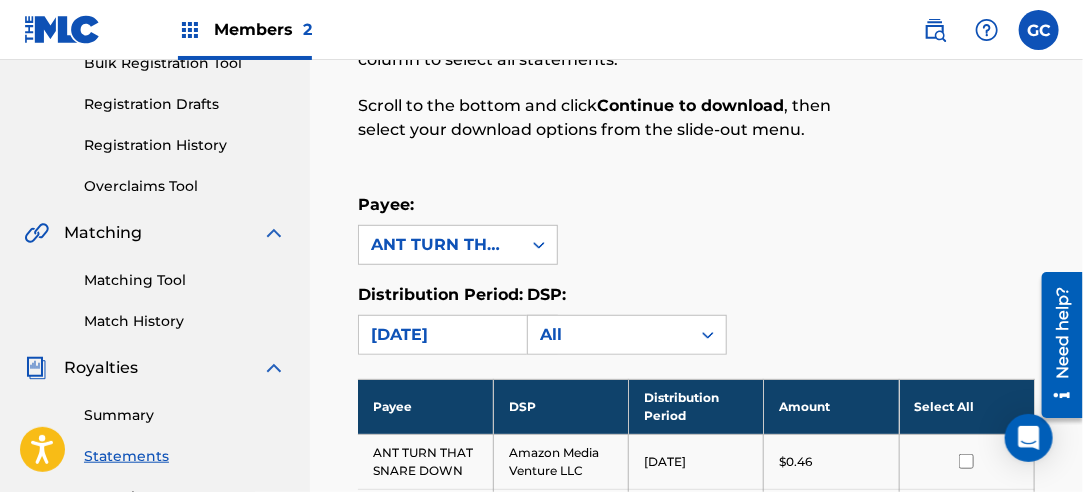 click on "Select All" at bounding box center (966, 406) 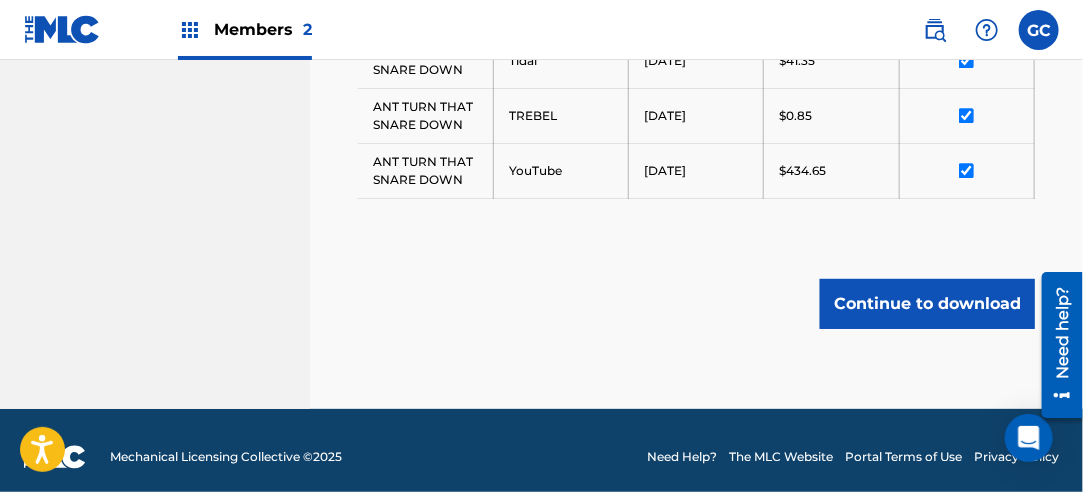click on "Continue to download" at bounding box center [927, 304] 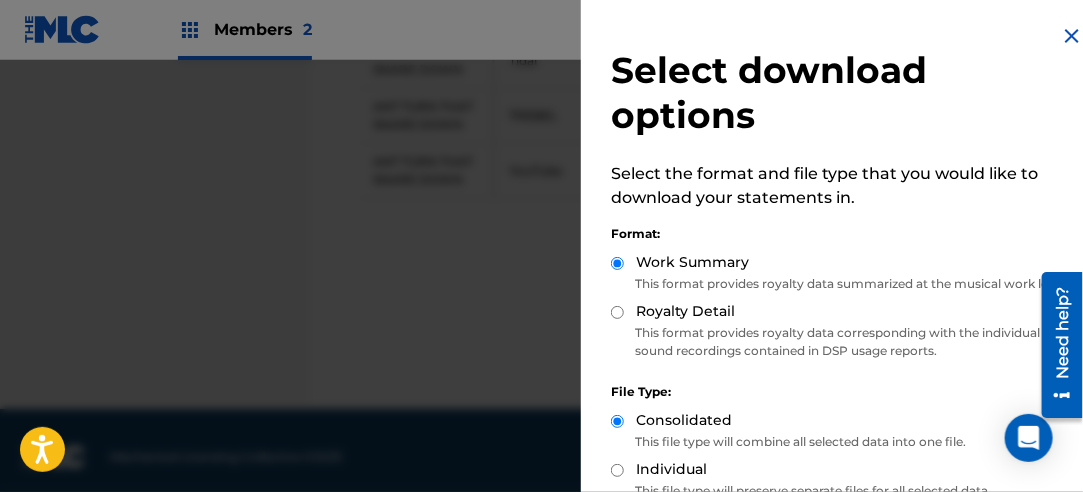 click on "Royalty Detail" at bounding box center (844, 312) 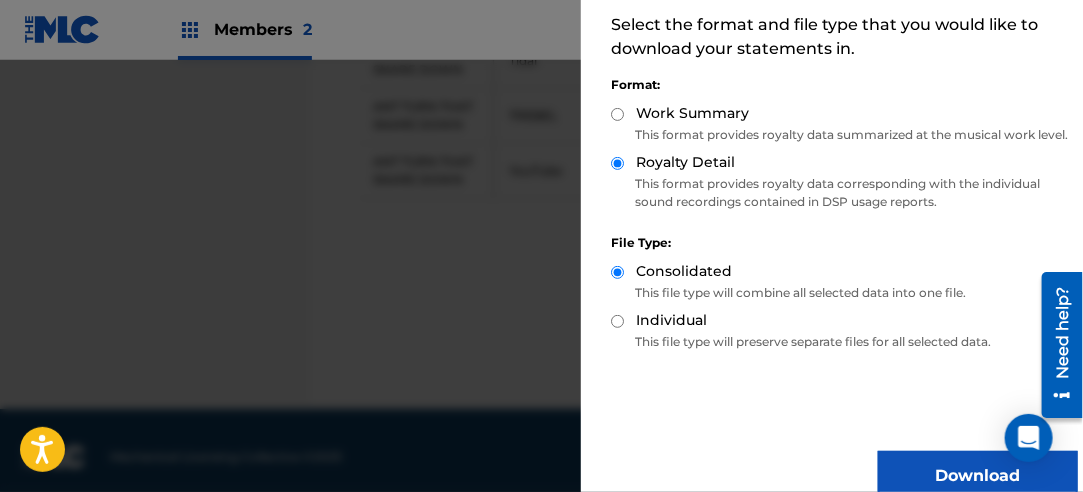 scroll, scrollTop: 200, scrollLeft: 0, axis: vertical 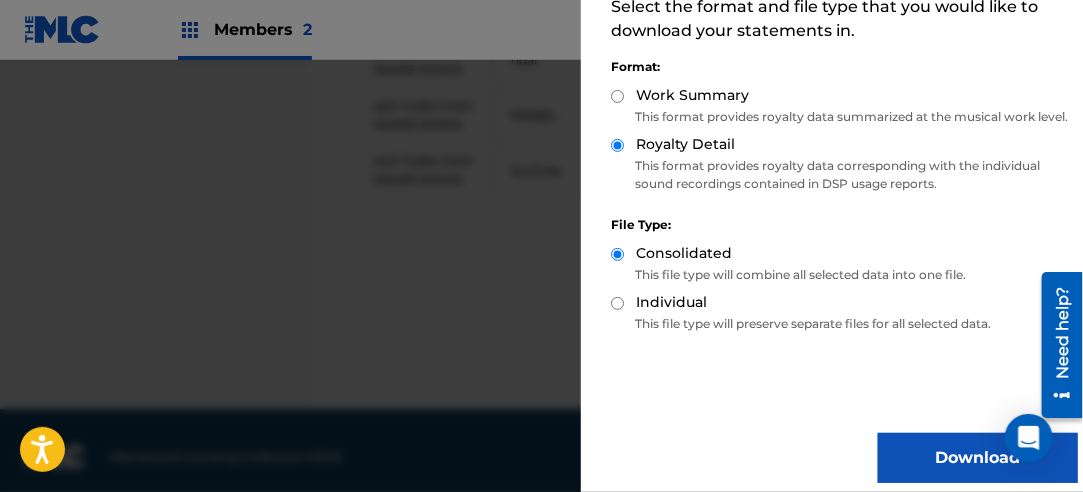 click on "Download" at bounding box center [978, 458] 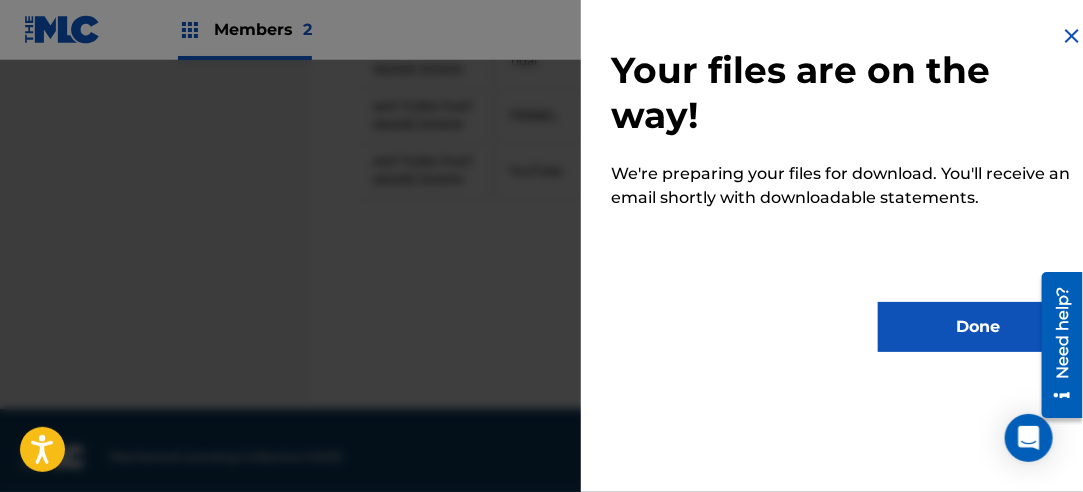 drag, startPoint x: 921, startPoint y: 343, endPoint x: 846, endPoint y: 314, distance: 80.411446 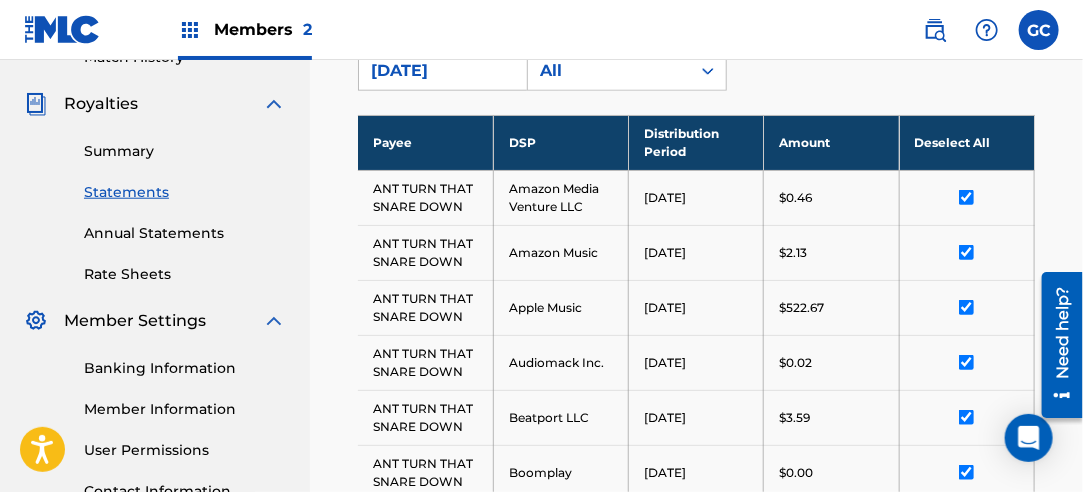 click on "[DATE]" at bounding box center (440, 71) 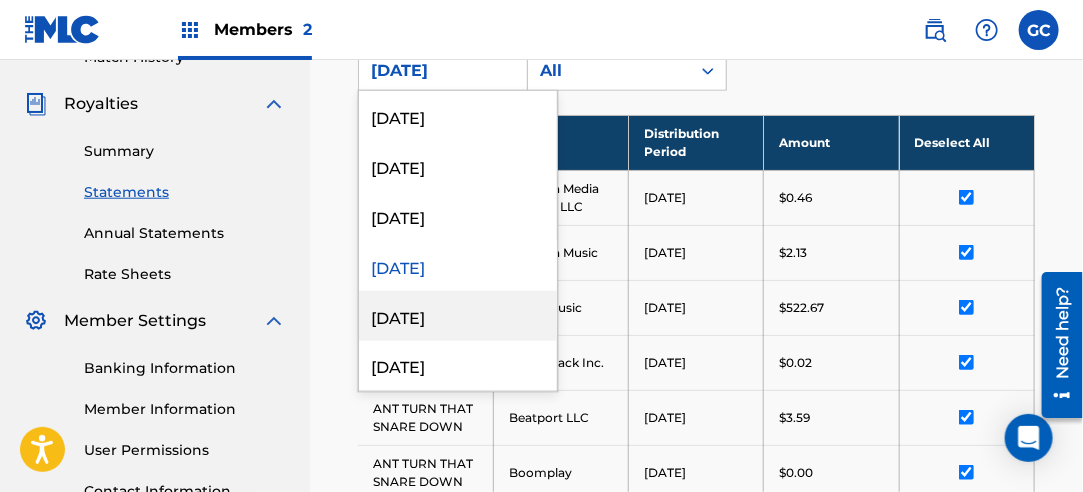 click on "[DATE]" at bounding box center [458, 316] 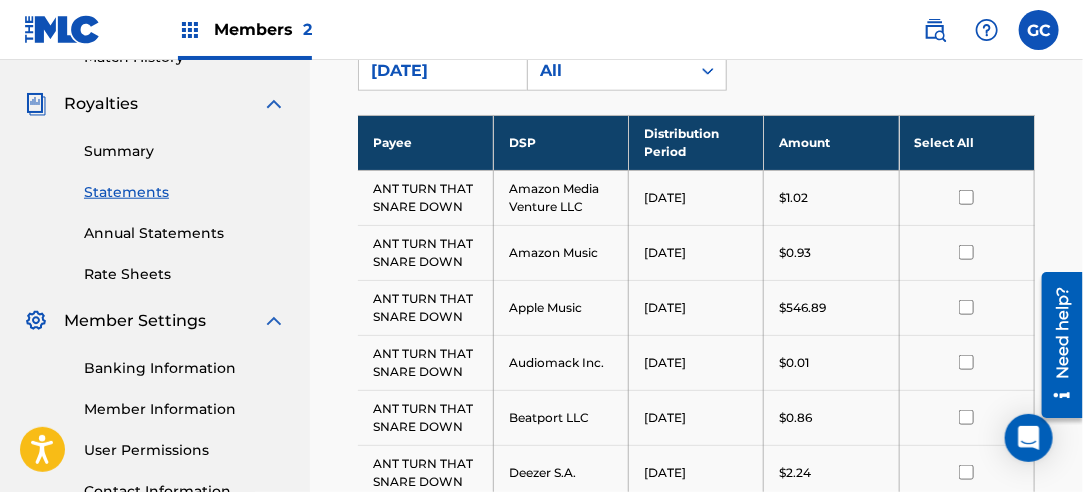 click on "Select All" at bounding box center [966, 142] 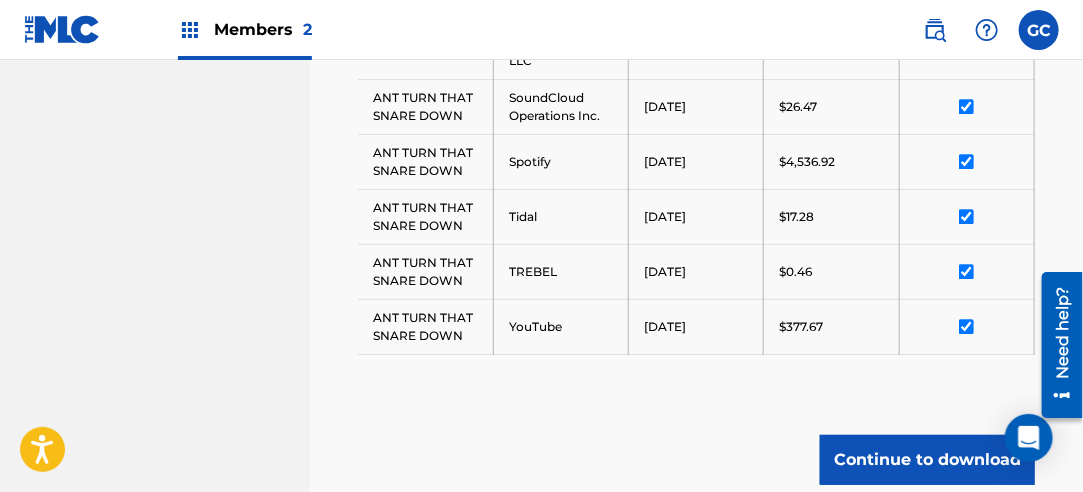 scroll, scrollTop: 1677, scrollLeft: 0, axis: vertical 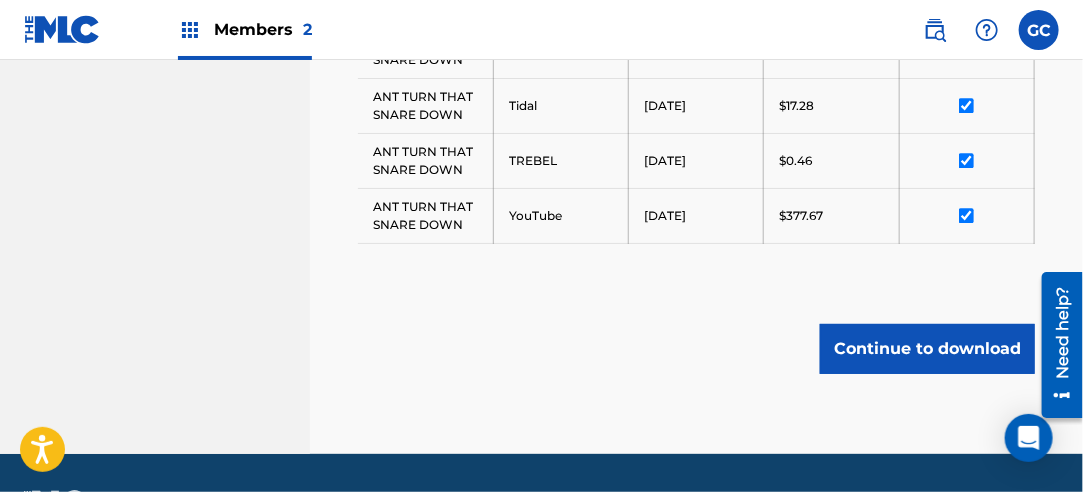 click on "Continue to download" at bounding box center [927, 349] 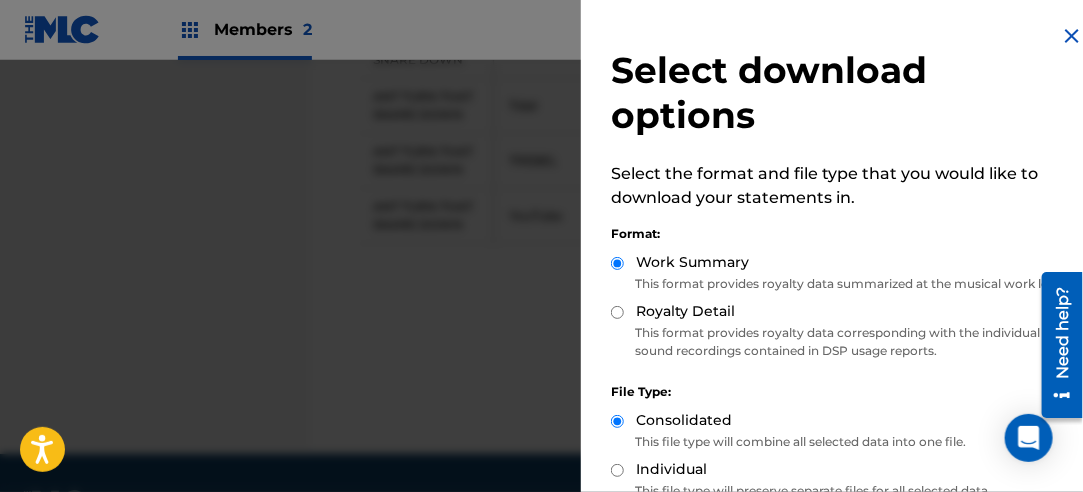click on "Royalty Detail" at bounding box center (617, 312) 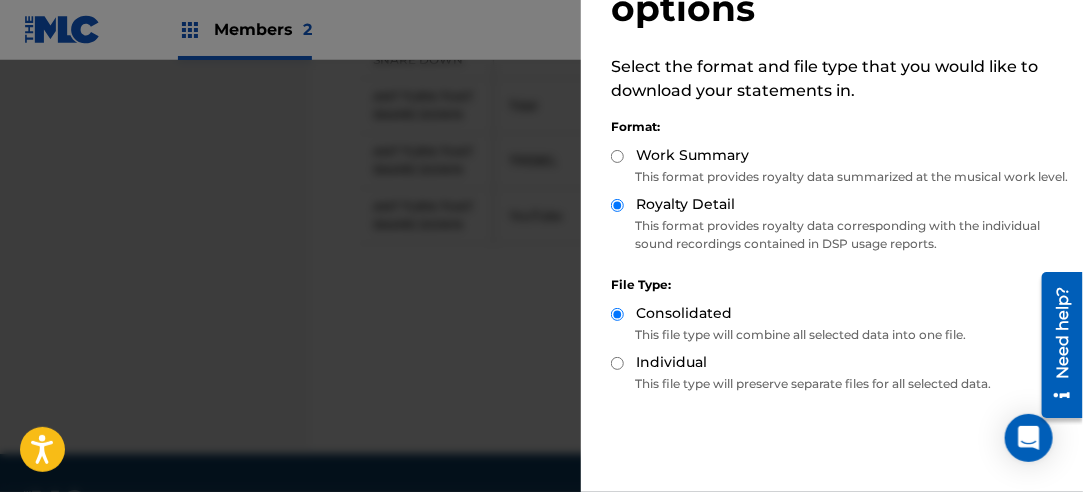 scroll, scrollTop: 200, scrollLeft: 0, axis: vertical 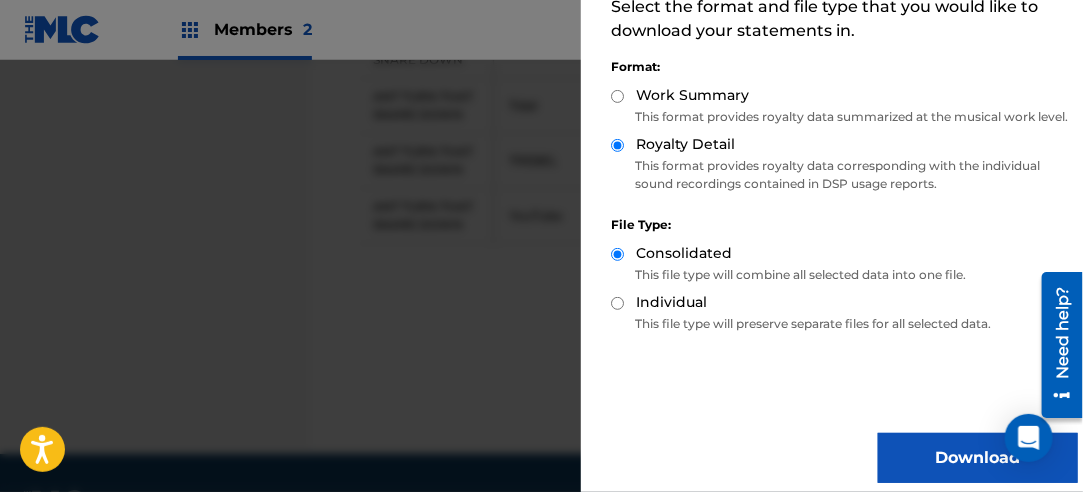 click on "Download" at bounding box center (978, 458) 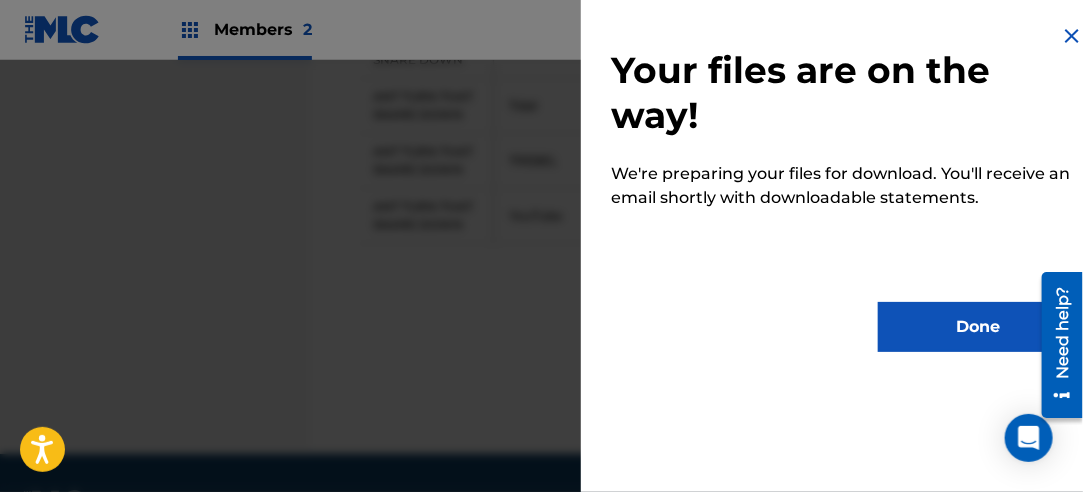 scroll, scrollTop: 0, scrollLeft: 0, axis: both 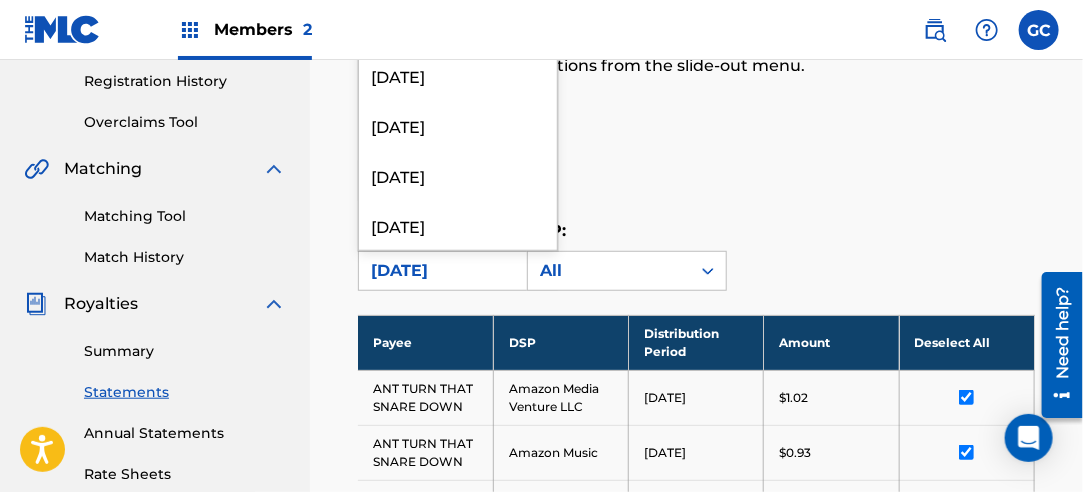 click on "[DATE]" at bounding box center (440, 271) 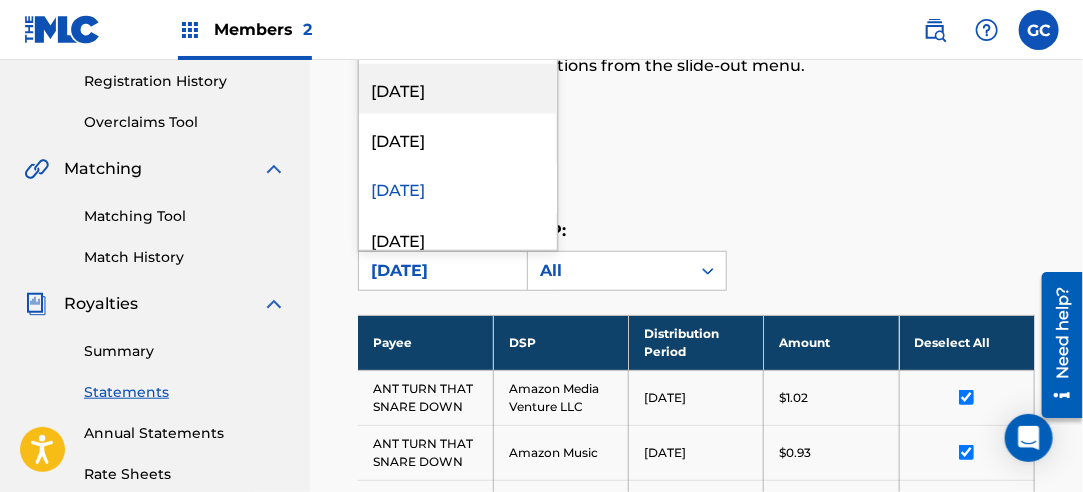scroll, scrollTop: 1100, scrollLeft: 0, axis: vertical 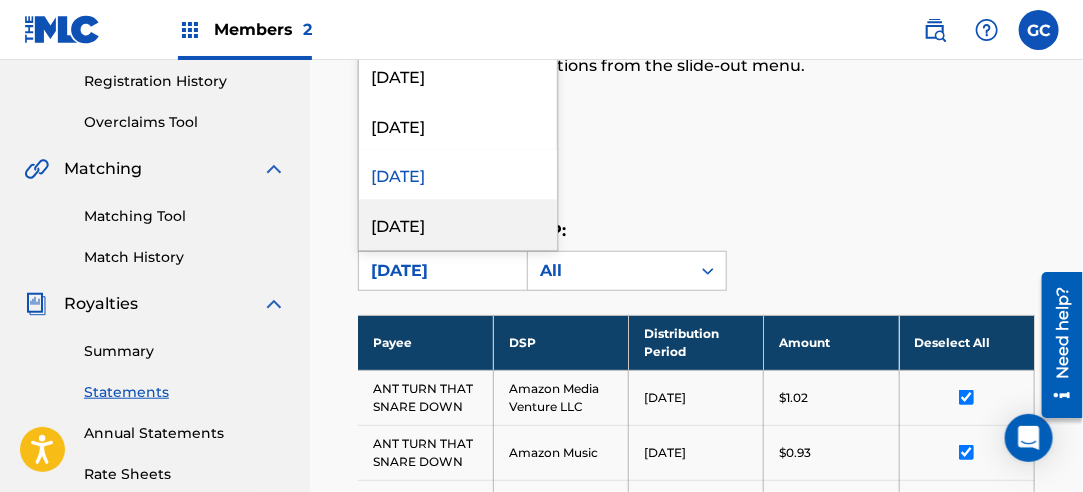 click on "[DATE]" at bounding box center [458, 225] 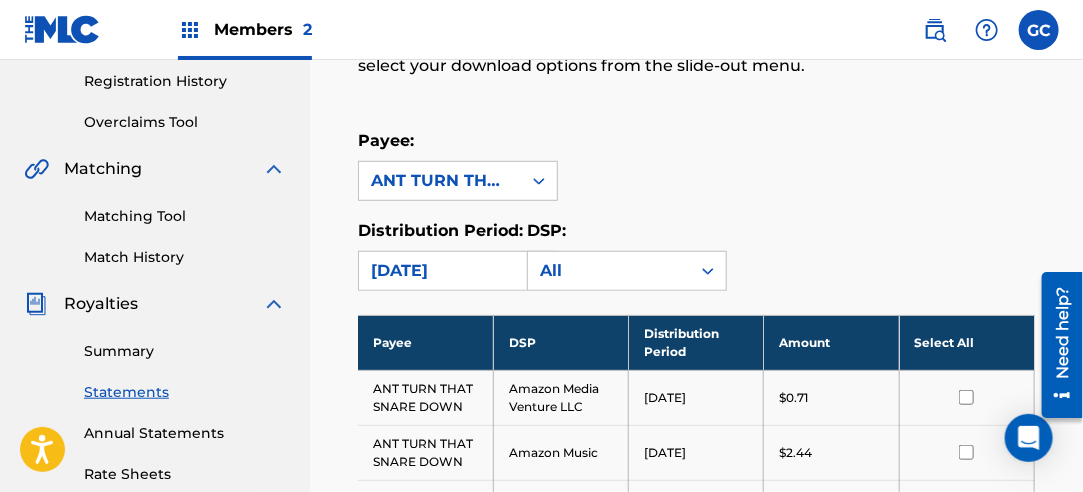 click on "Select All" at bounding box center [966, 342] 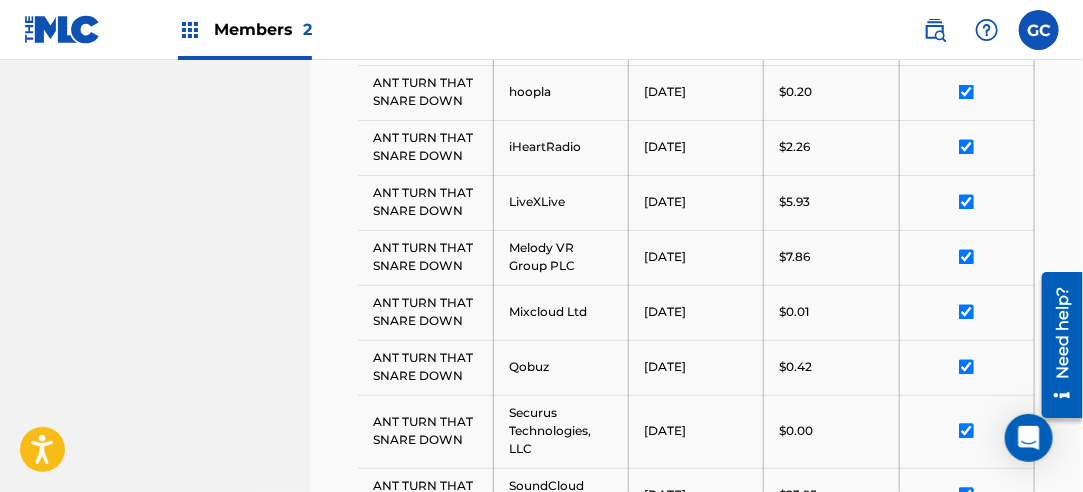 scroll, scrollTop: 1722, scrollLeft: 0, axis: vertical 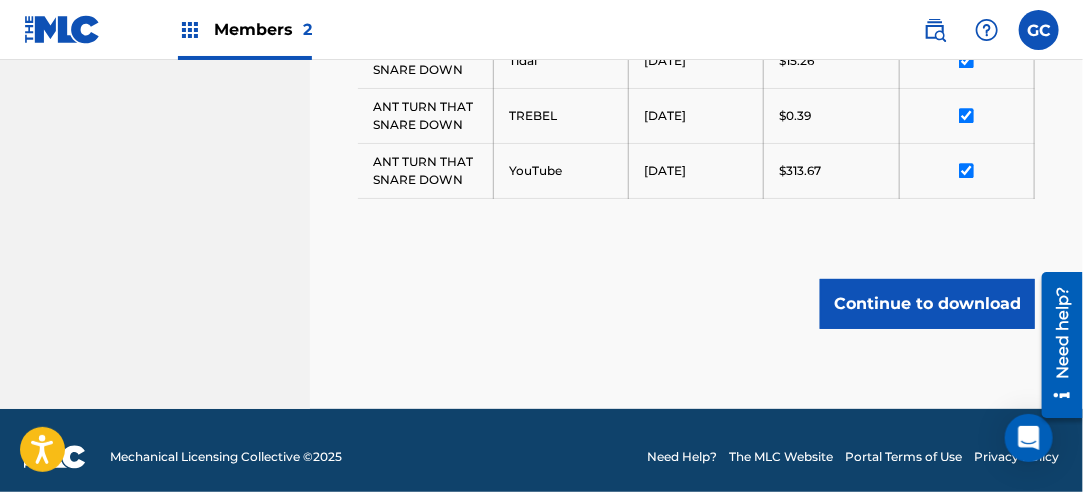 click on "Continue to download" at bounding box center [927, 304] 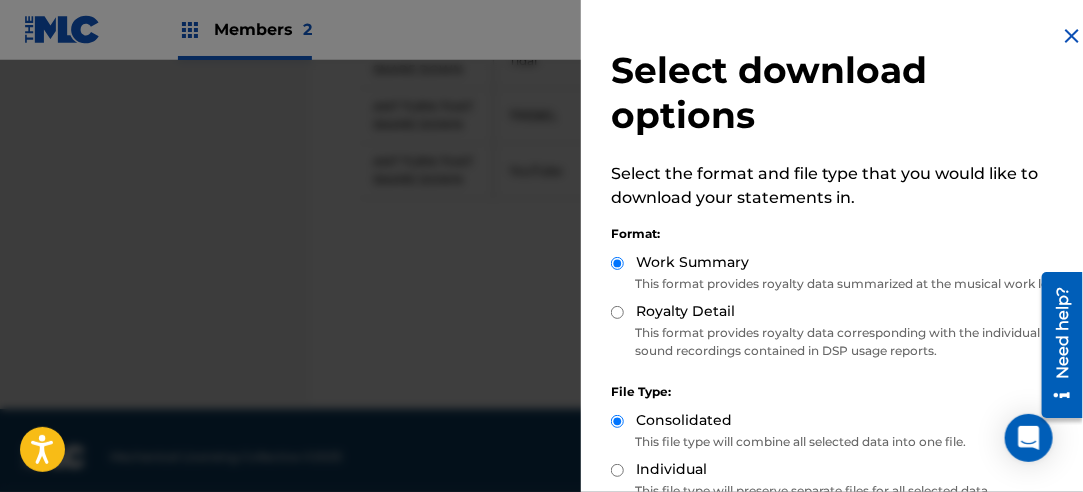 click on "Royalty Detail" at bounding box center (617, 312) 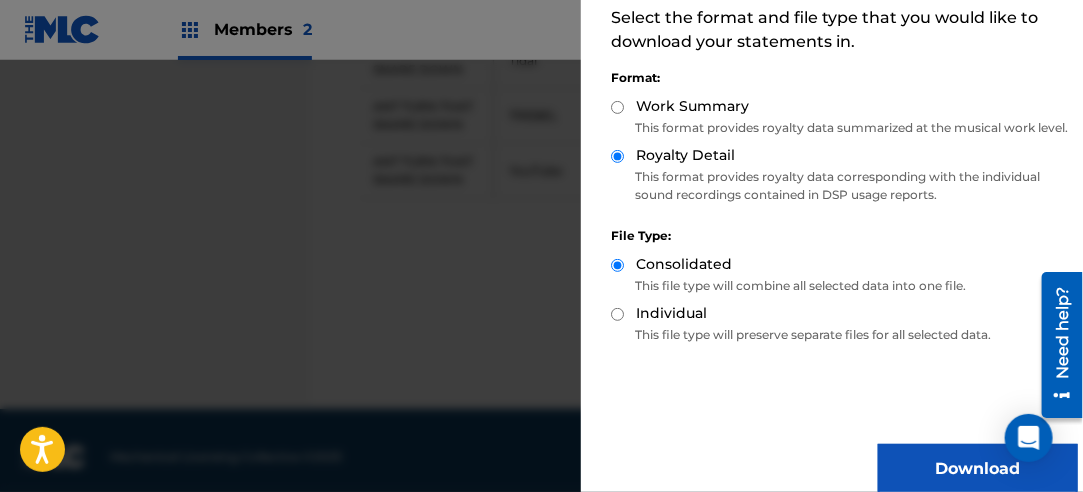 scroll, scrollTop: 200, scrollLeft: 0, axis: vertical 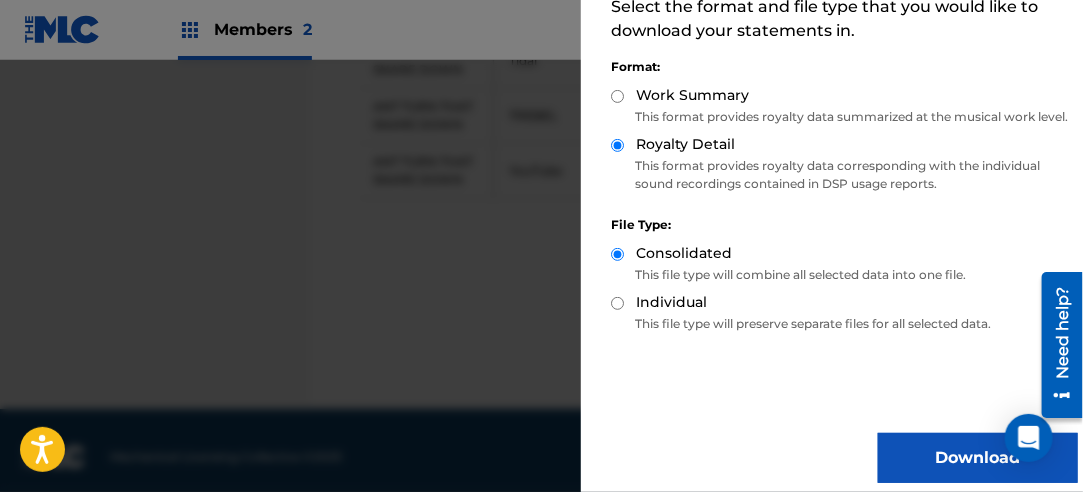 click on "Download" at bounding box center (978, 458) 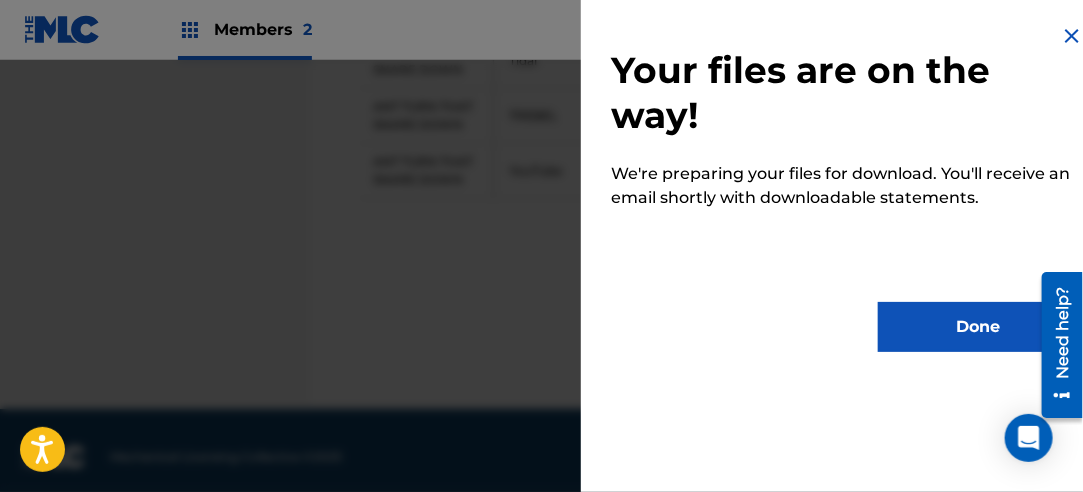 scroll, scrollTop: 0, scrollLeft: 0, axis: both 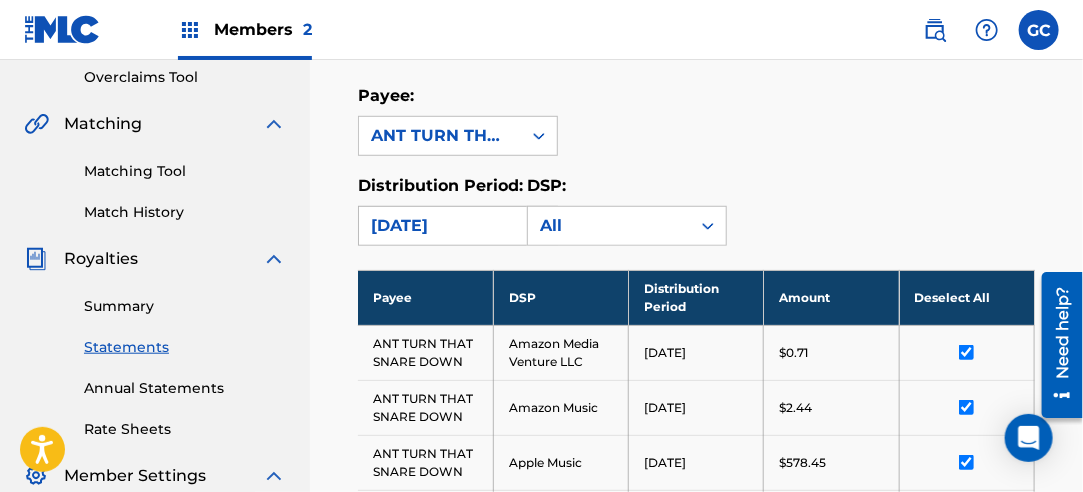 click on "[DATE]" at bounding box center (440, 226) 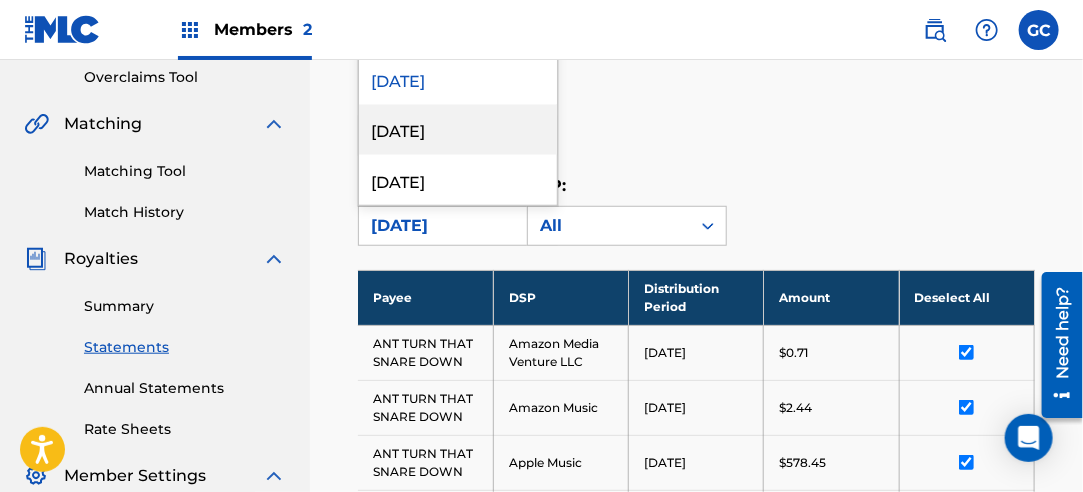 click on "[DATE]" at bounding box center [458, 130] 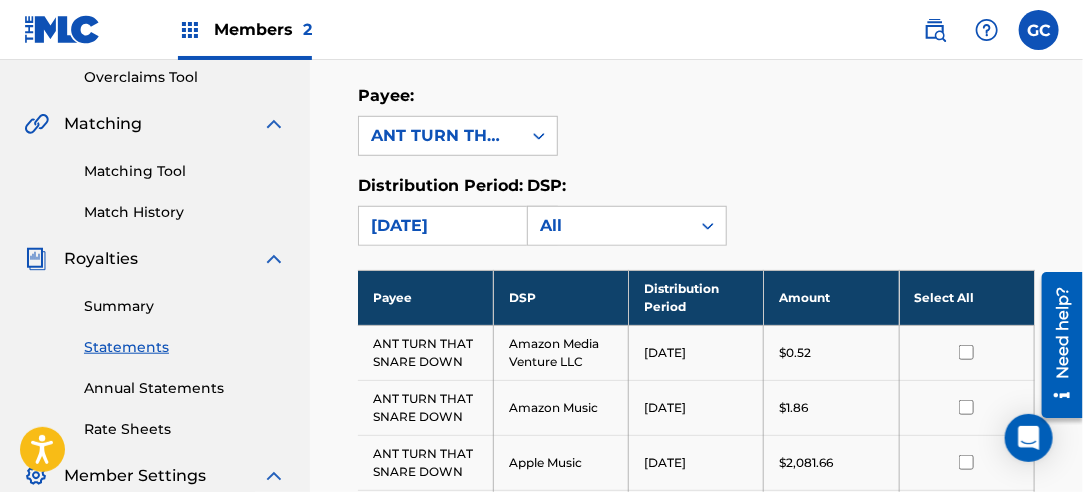 click on "Select All" at bounding box center (966, 297) 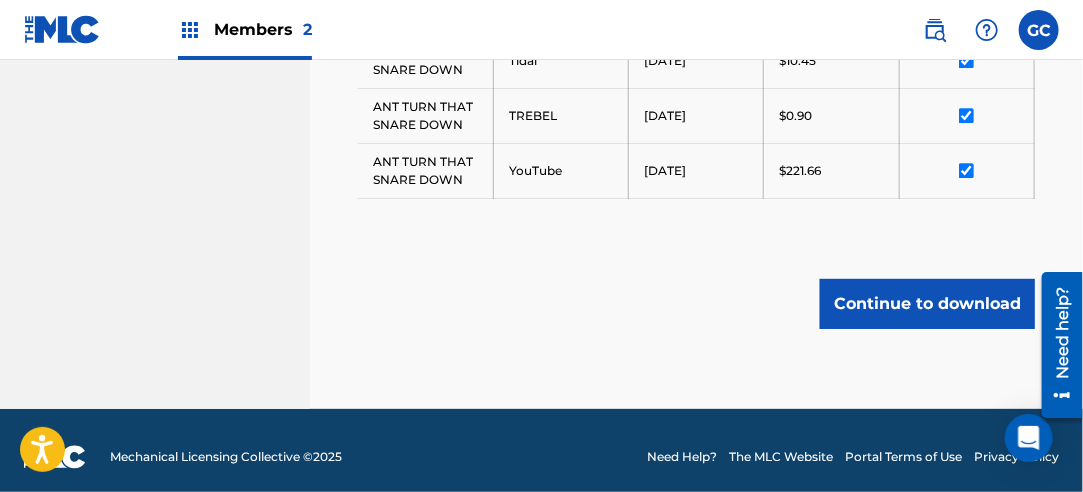 click on "Continue to download" at bounding box center (927, 304) 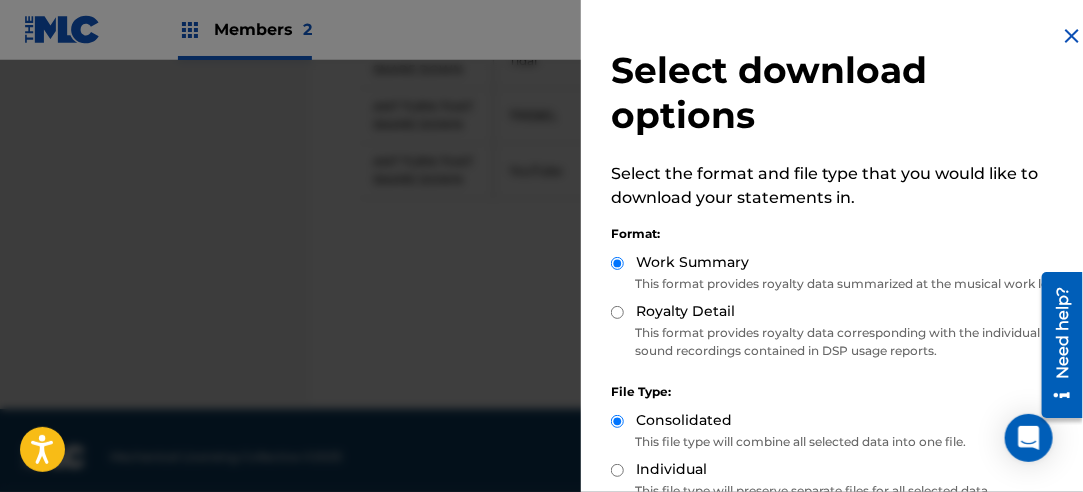 click on "Royalty Detail" at bounding box center (617, 312) 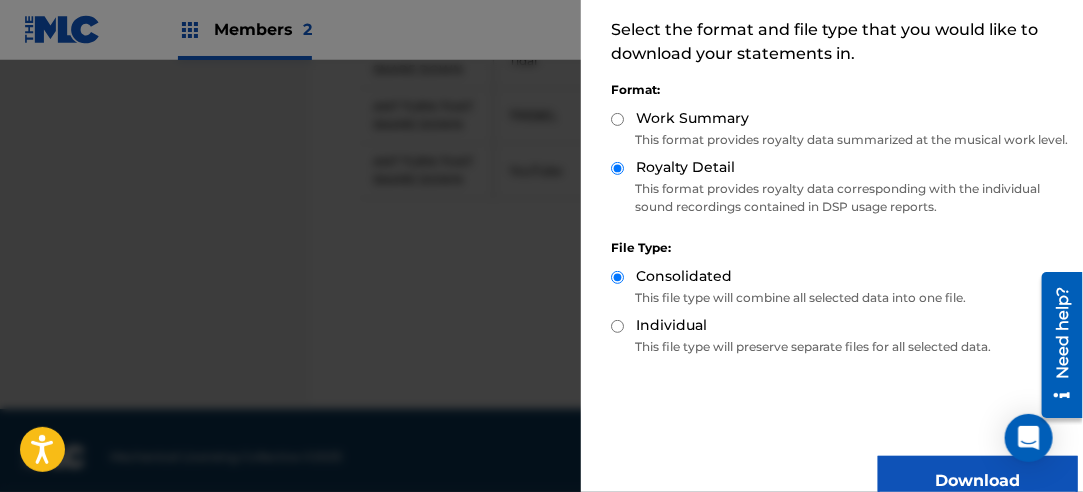 scroll, scrollTop: 200, scrollLeft: 0, axis: vertical 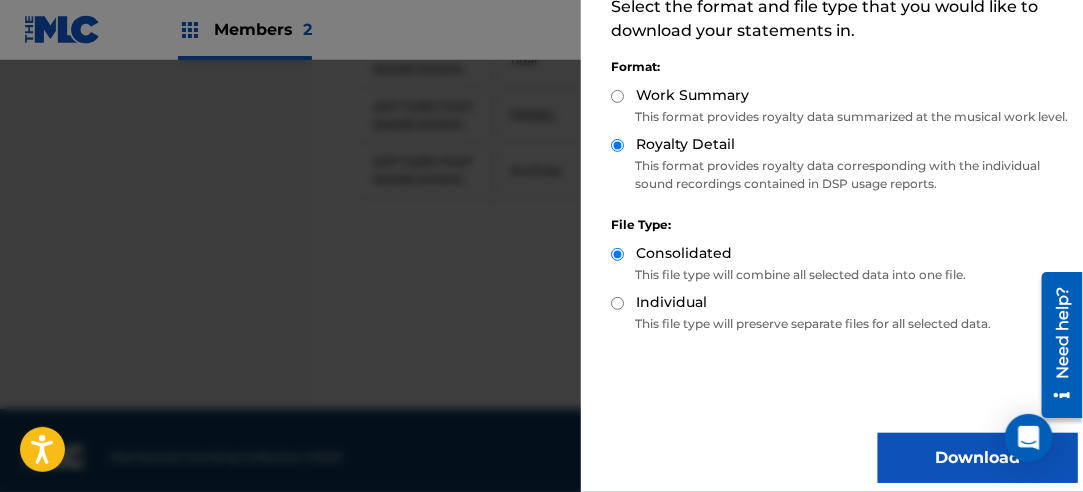 click on "Download" at bounding box center (978, 458) 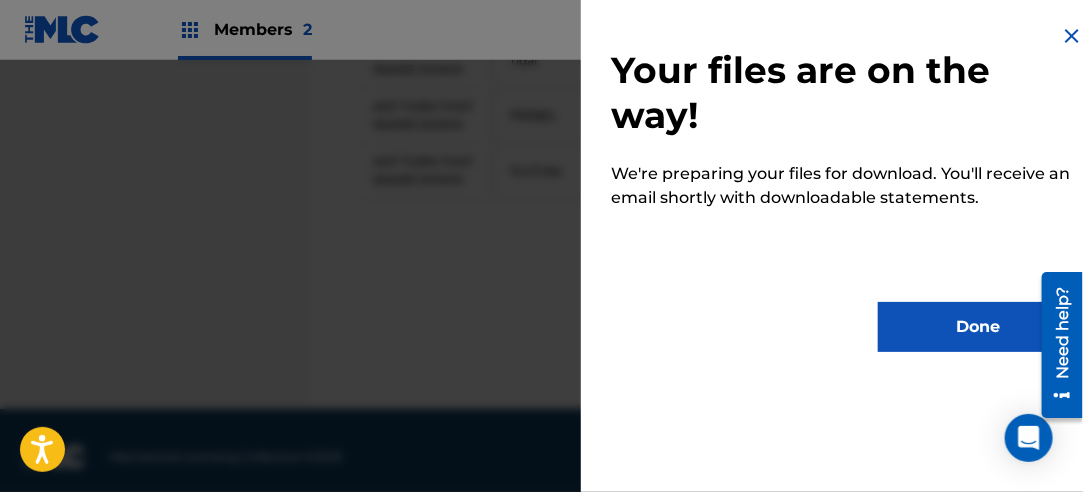 click on "Done" at bounding box center [978, 327] 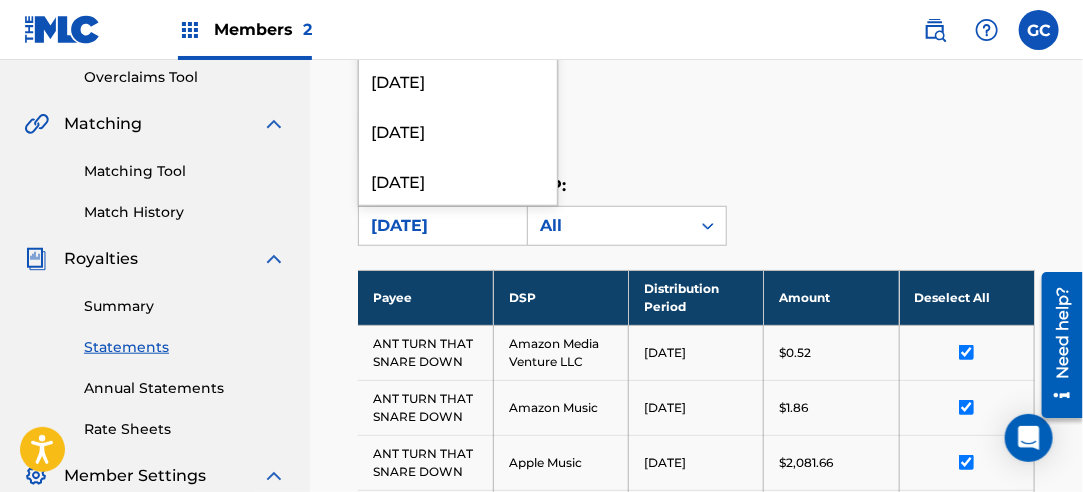 click on "[DATE]" at bounding box center (440, 226) 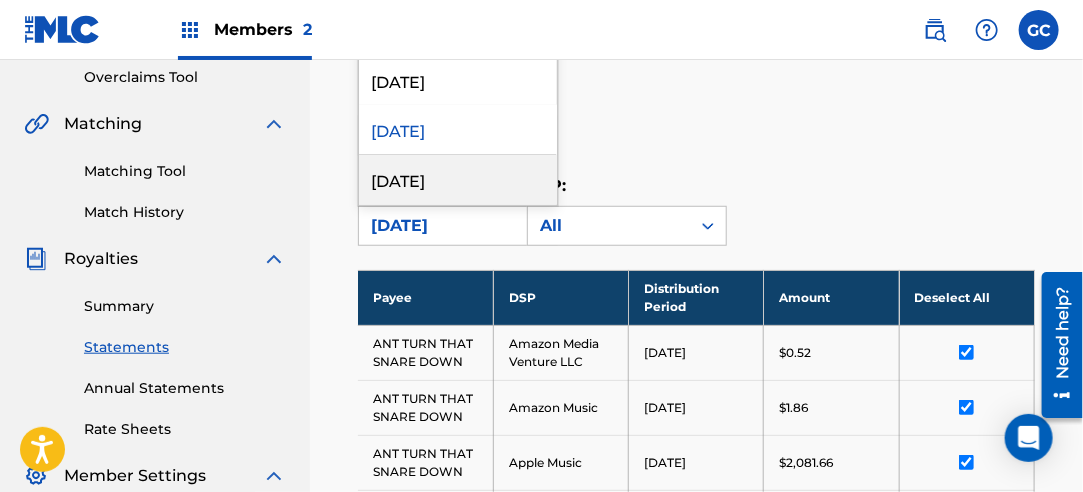 click on "[DATE]" at bounding box center (458, 180) 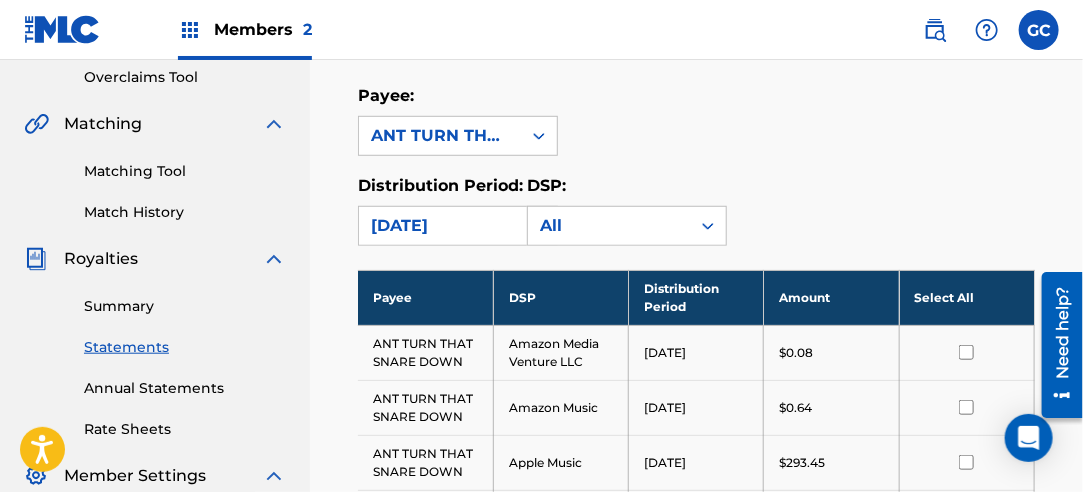 click on "Select All" at bounding box center [966, 297] 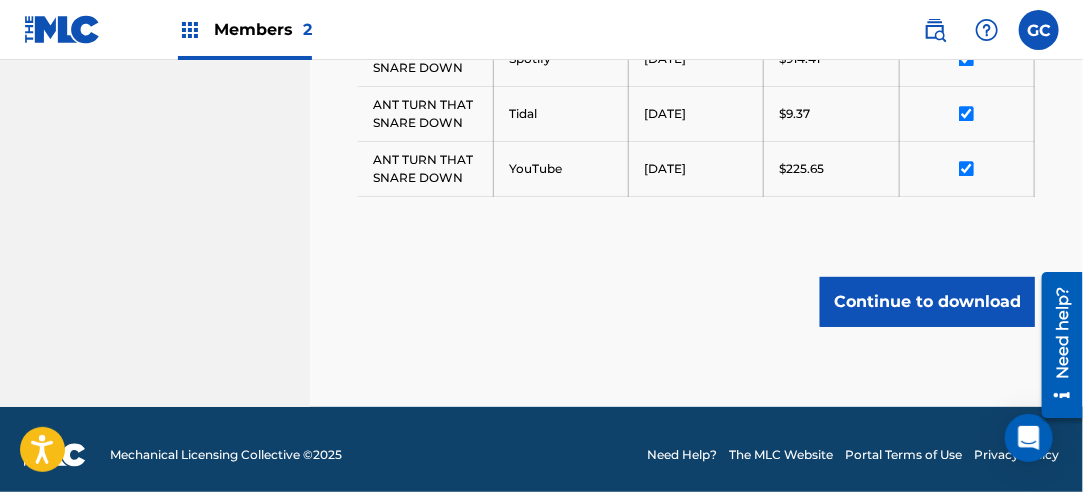 click on "Continue to download" at bounding box center (927, 302) 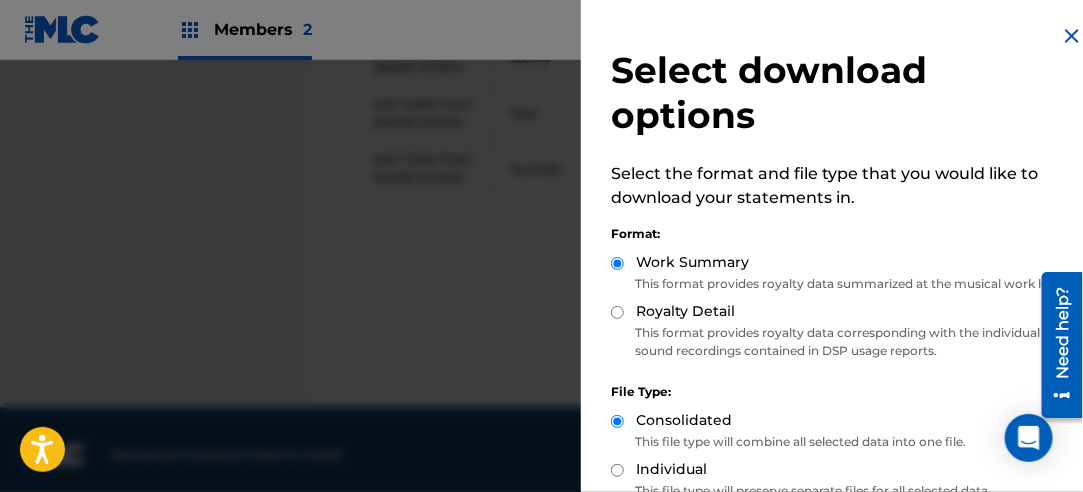 click on "Royalty Detail" at bounding box center (617, 312) 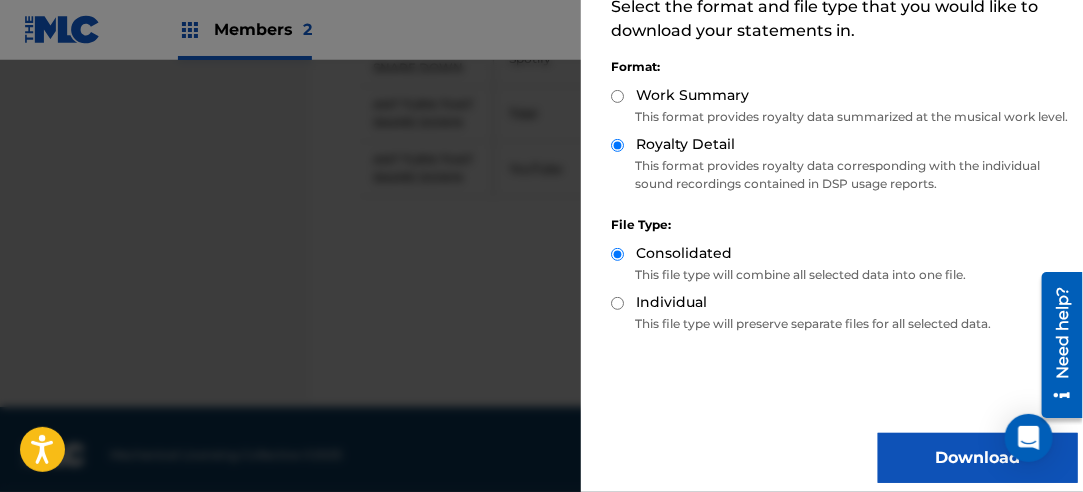 click on "Download" at bounding box center [978, 458] 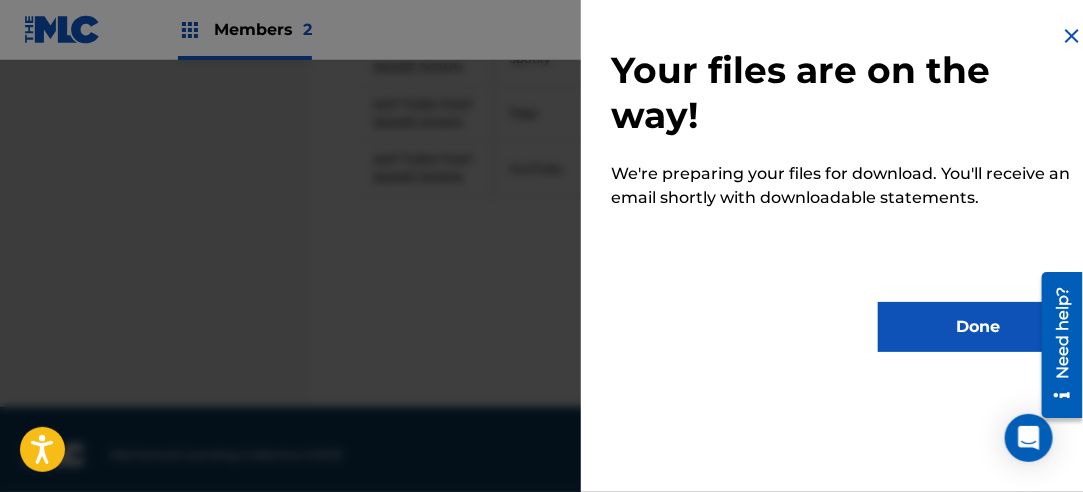 click on "Done" at bounding box center (978, 327) 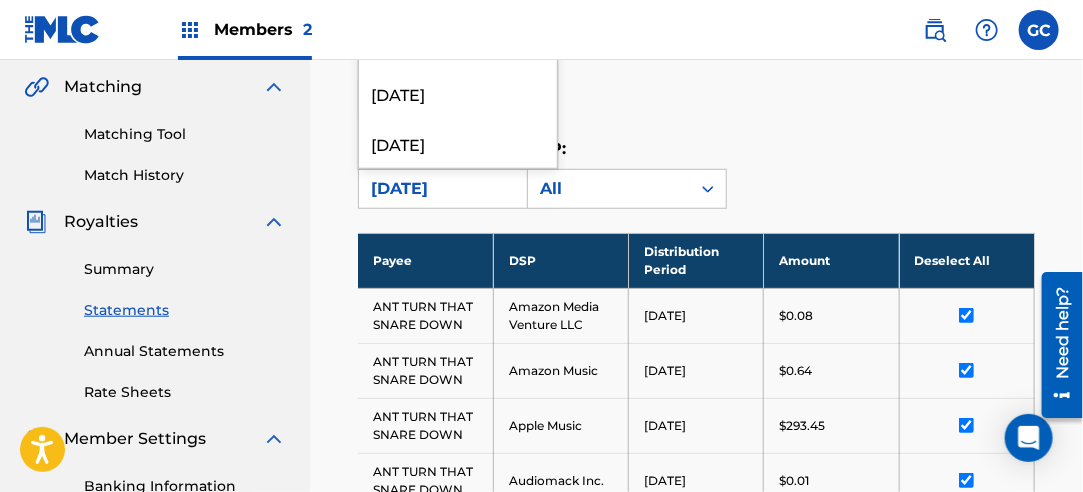 click on "[DATE]" at bounding box center (440, 189) 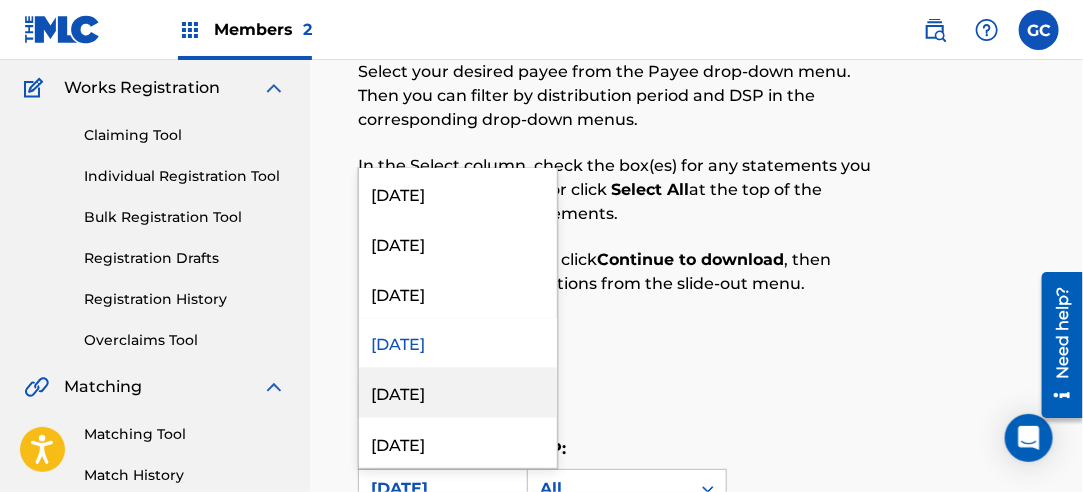 click on "[DATE]" at bounding box center [458, 393] 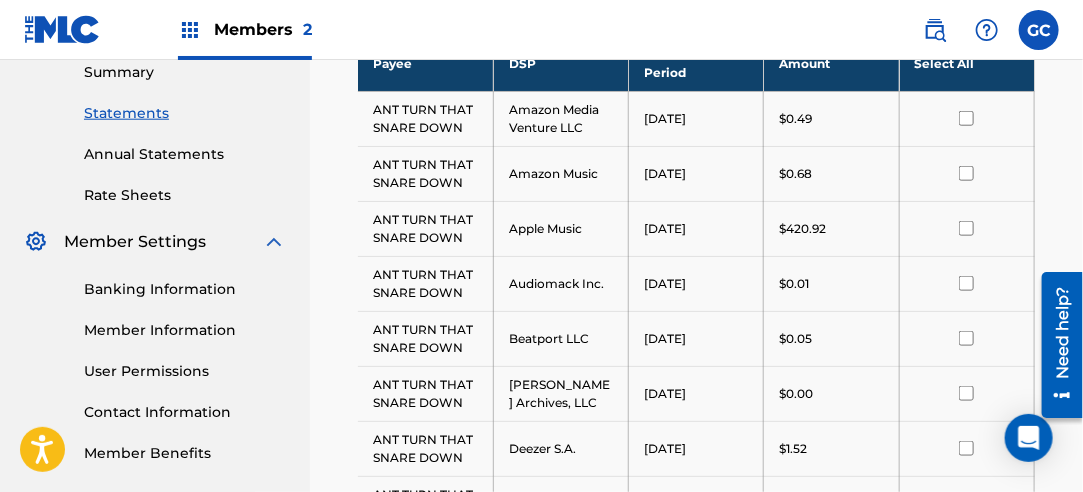 scroll, scrollTop: 659, scrollLeft: 0, axis: vertical 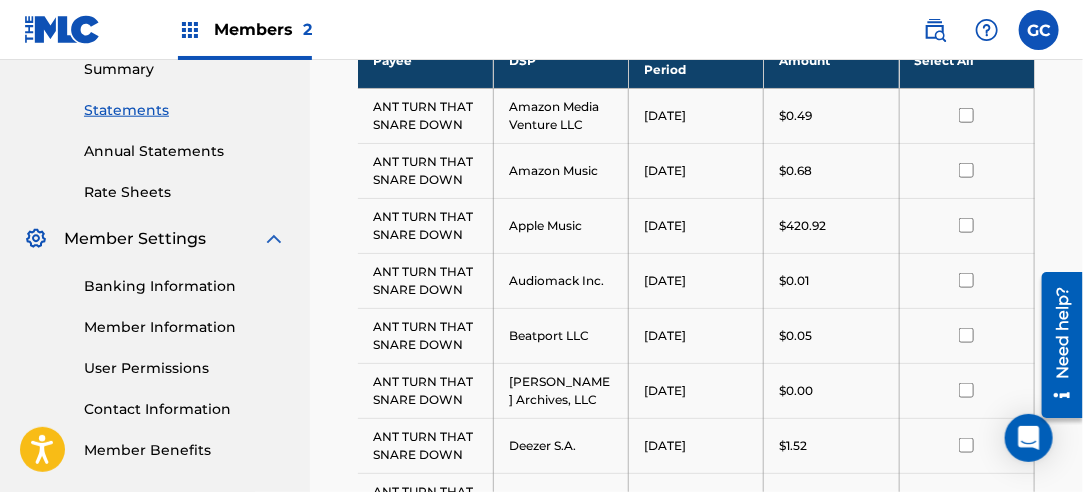 click on "Select All" at bounding box center [966, 60] 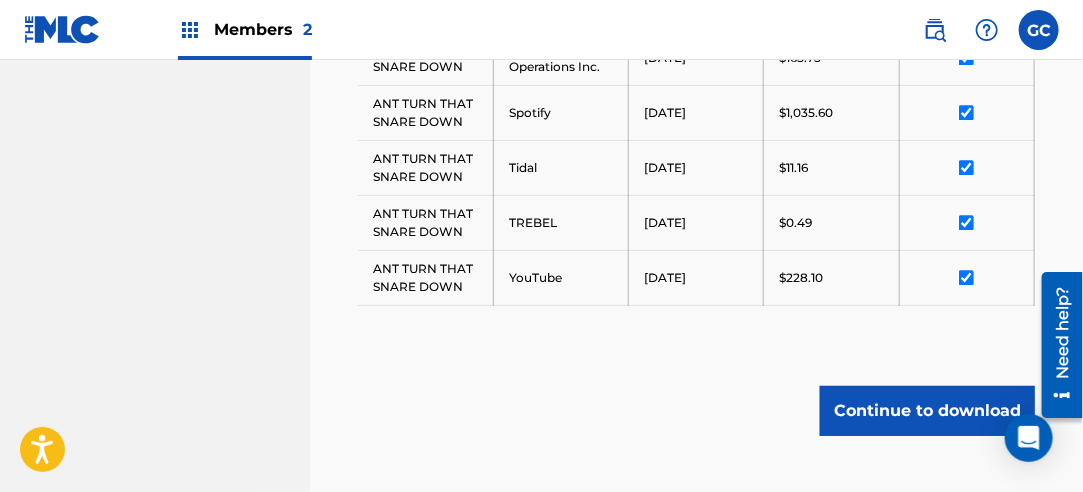 scroll, scrollTop: 1650, scrollLeft: 0, axis: vertical 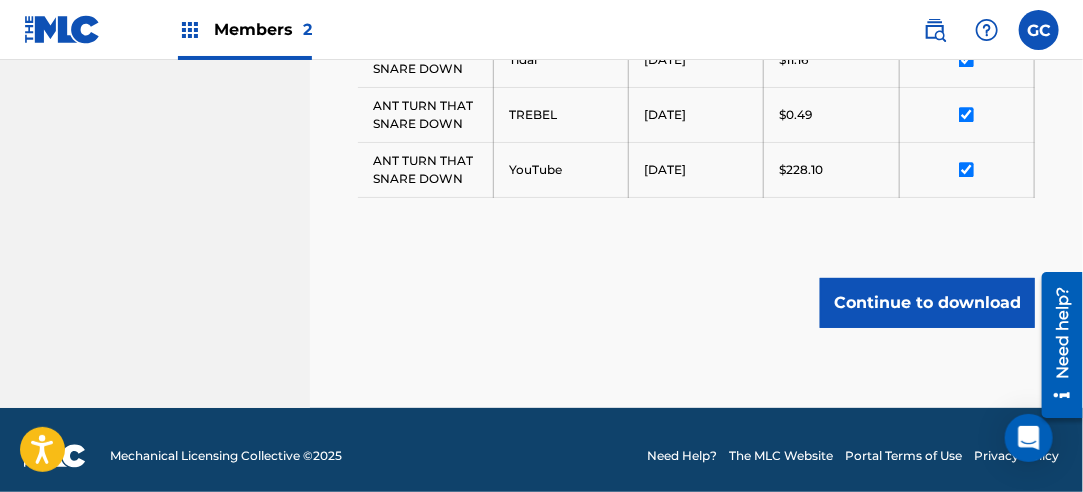 click on "Continue to download" at bounding box center [927, 303] 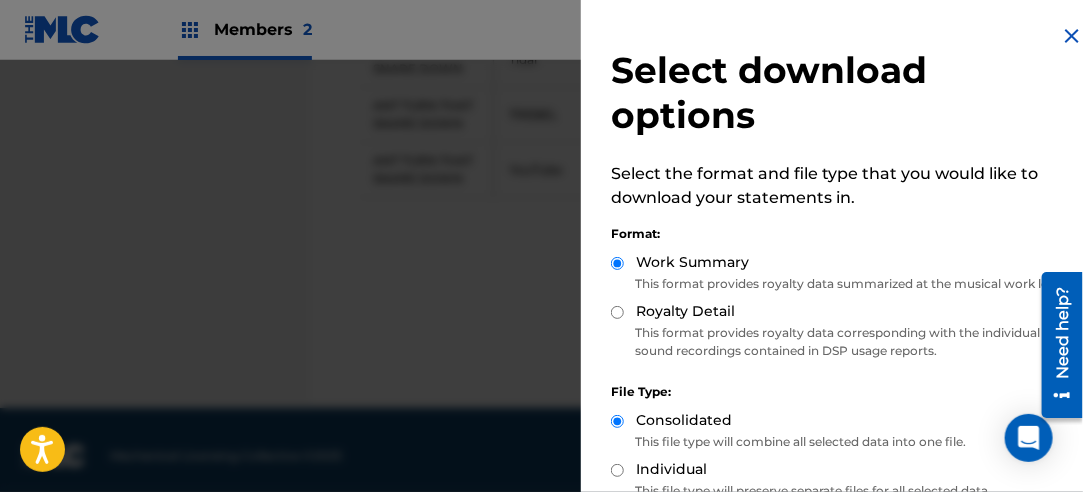 drag, startPoint x: 617, startPoint y: 332, endPoint x: 661, endPoint y: 332, distance: 44 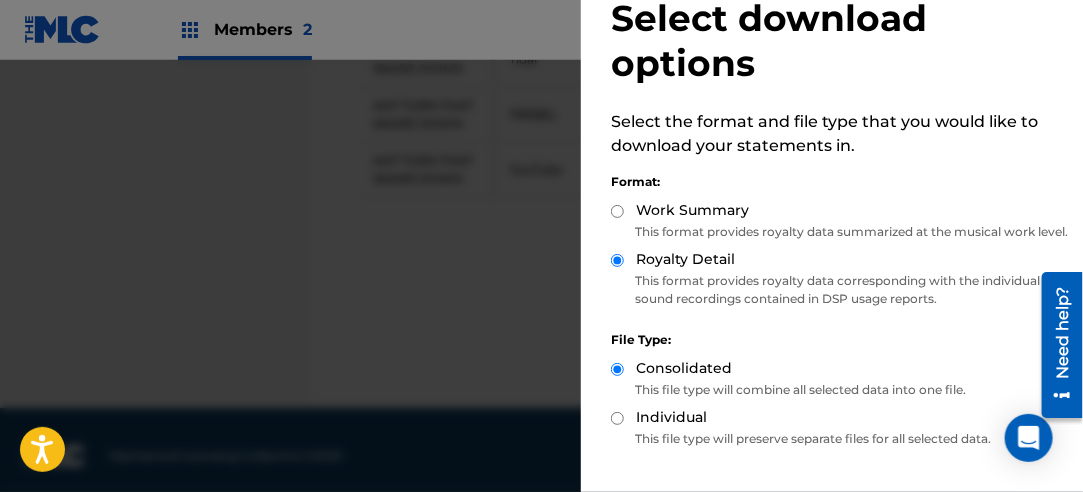scroll, scrollTop: 200, scrollLeft: 0, axis: vertical 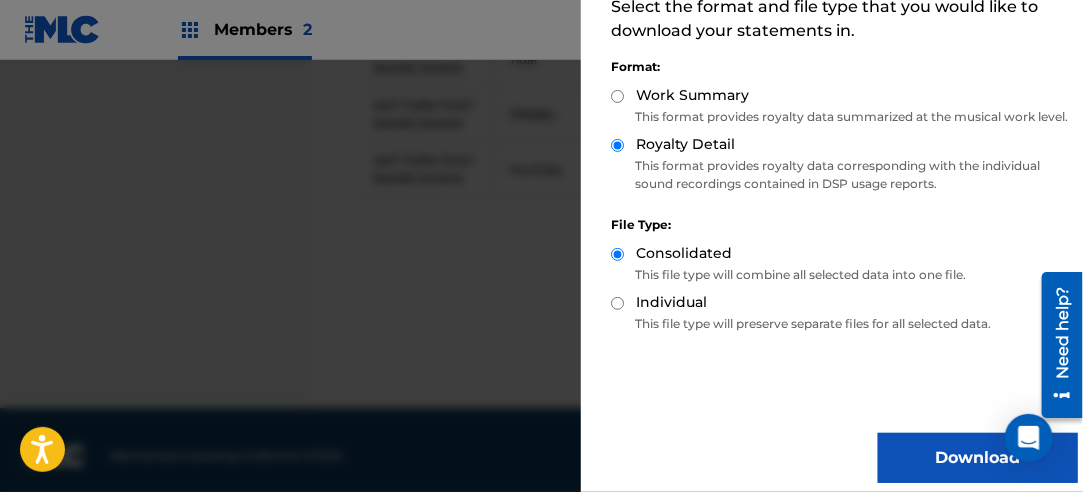 click on "Download" at bounding box center [978, 458] 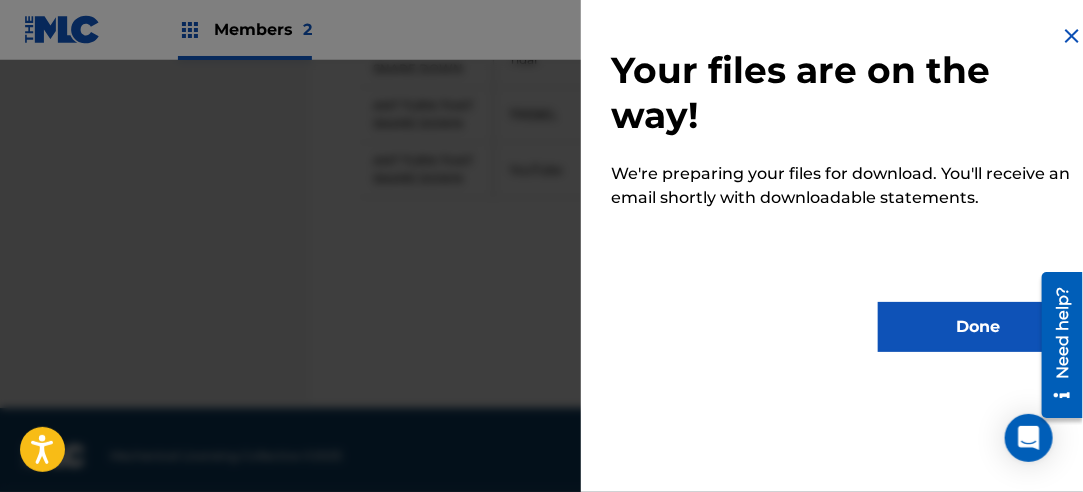 click on "Done" at bounding box center (978, 327) 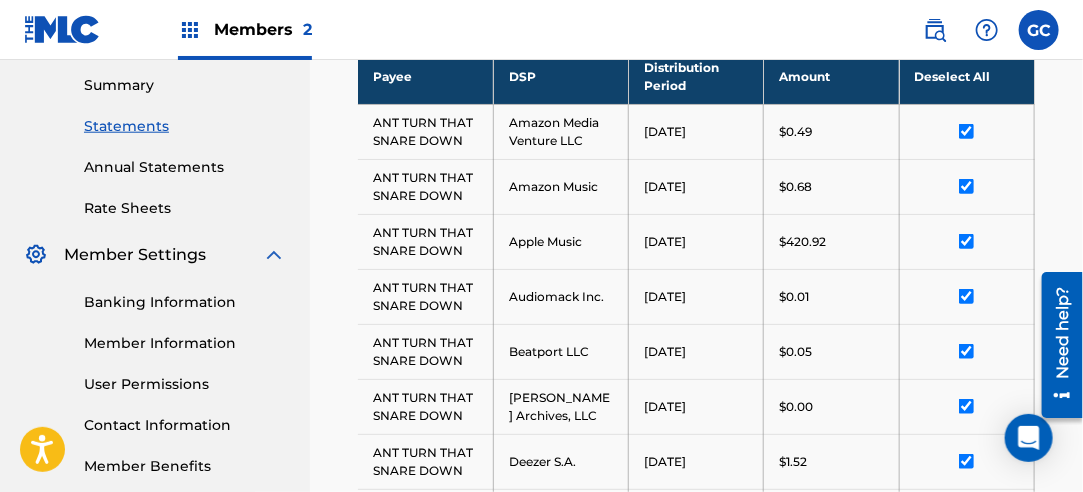 scroll, scrollTop: 450, scrollLeft: 0, axis: vertical 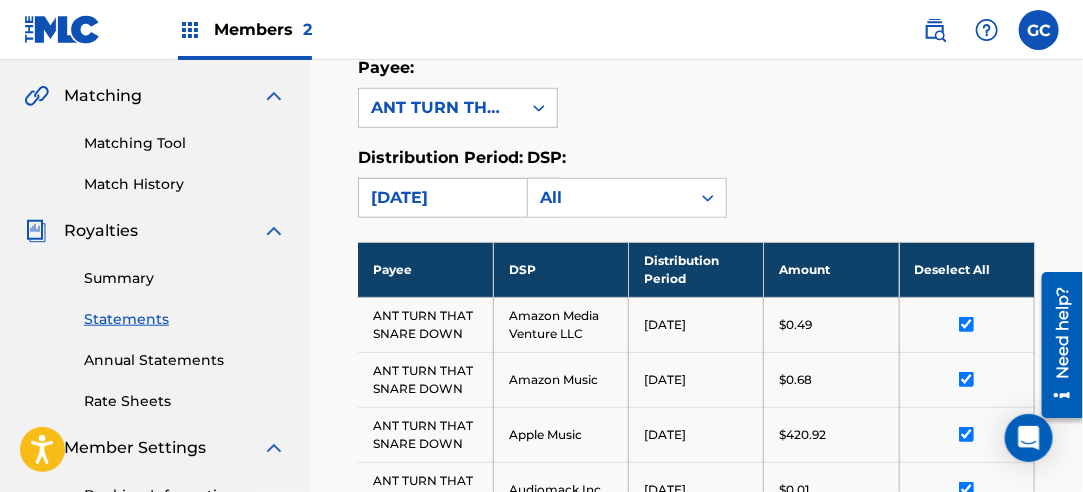 click on "[DATE]" at bounding box center (440, 198) 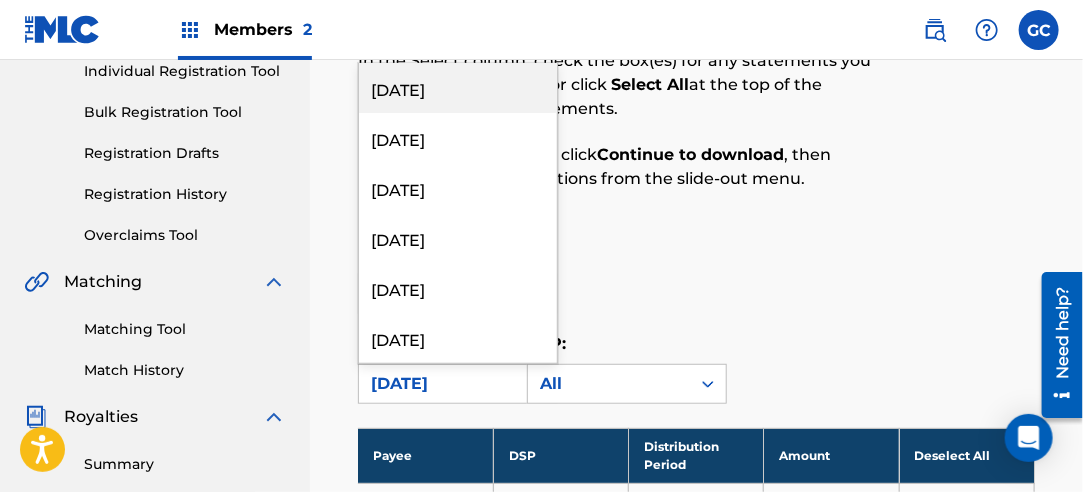 scroll, scrollTop: 250, scrollLeft: 0, axis: vertical 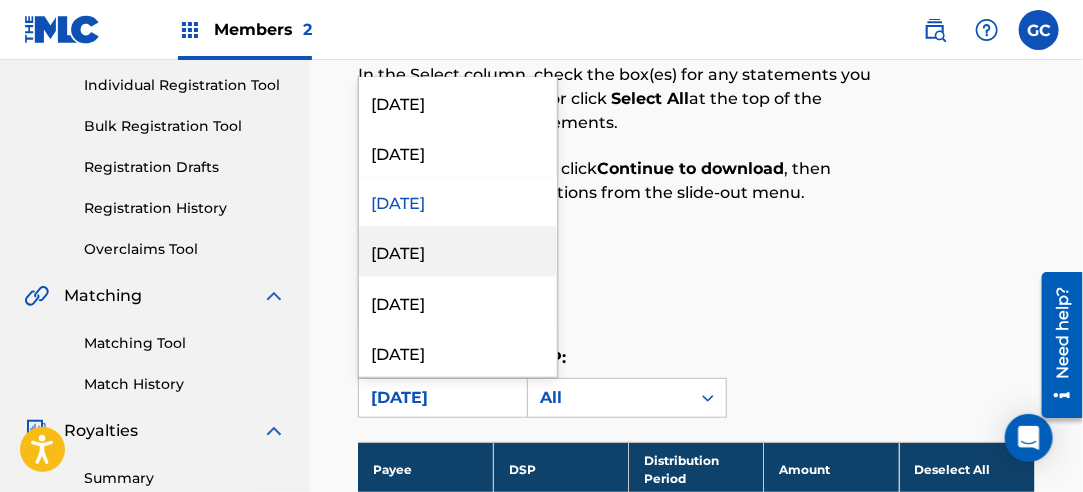 click on "[DATE]" at bounding box center [458, 252] 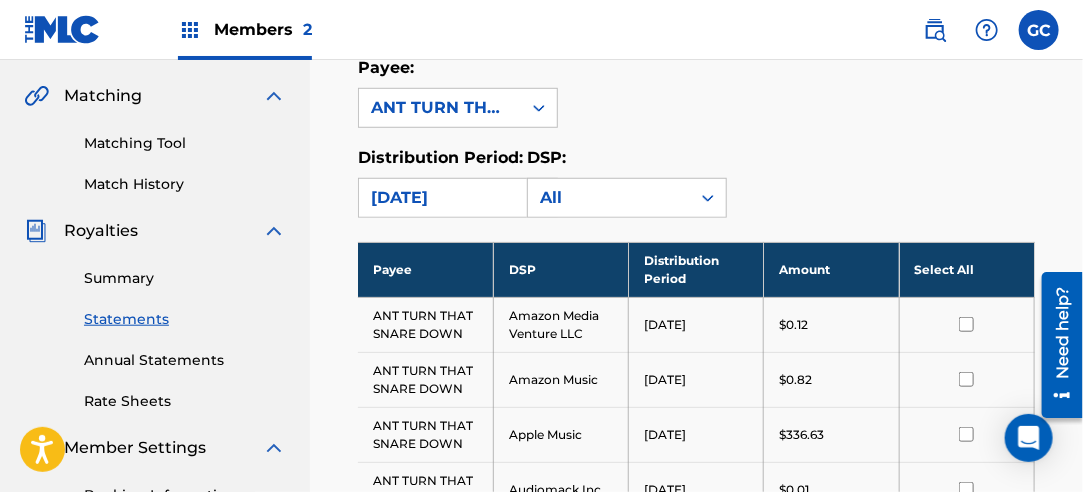 click on "Select All" at bounding box center [966, 269] 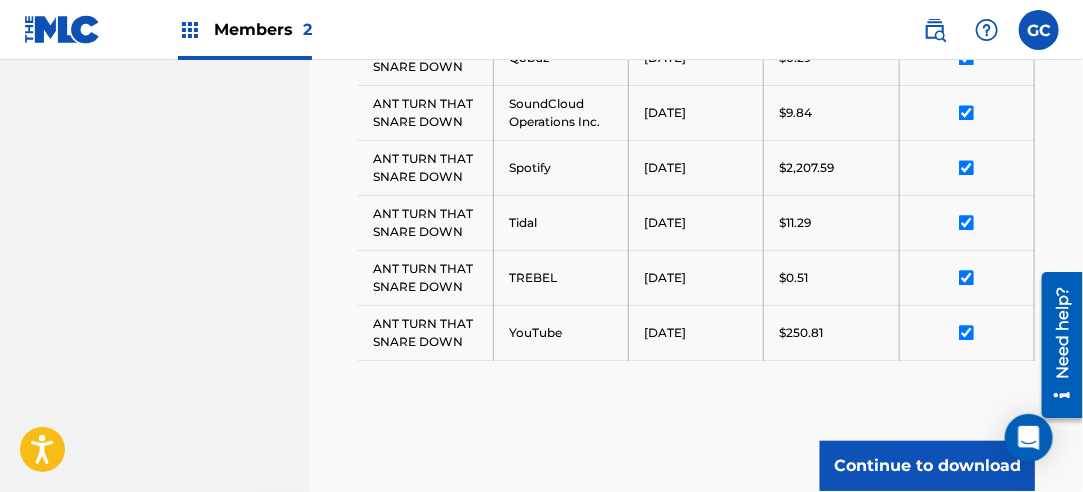 scroll, scrollTop: 1450, scrollLeft: 0, axis: vertical 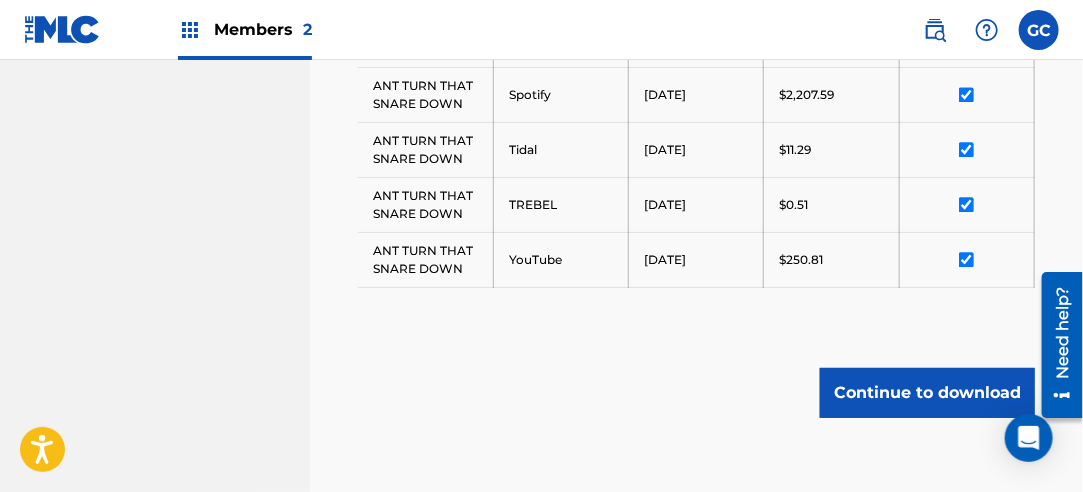 click on "Continue to download" at bounding box center [927, 393] 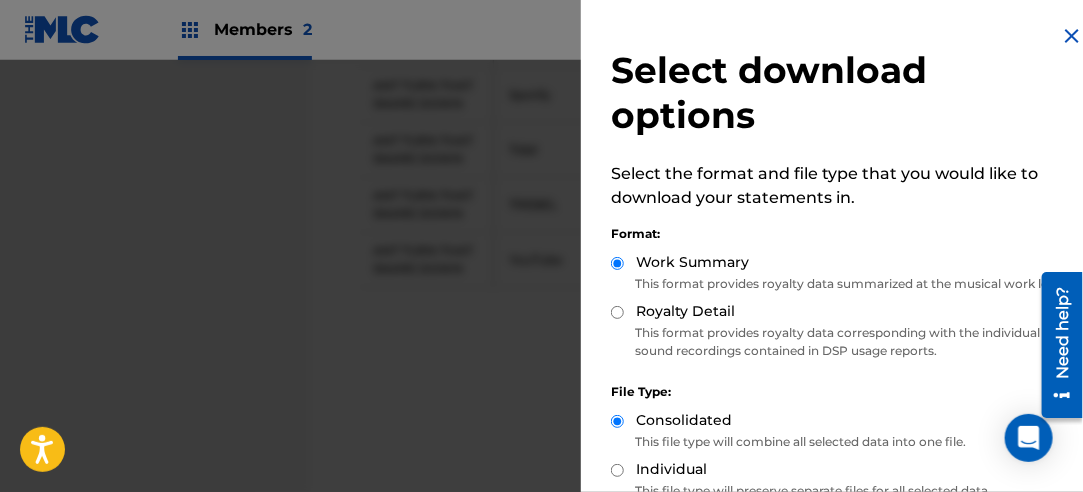 click on "Royalty Detail" at bounding box center (617, 312) 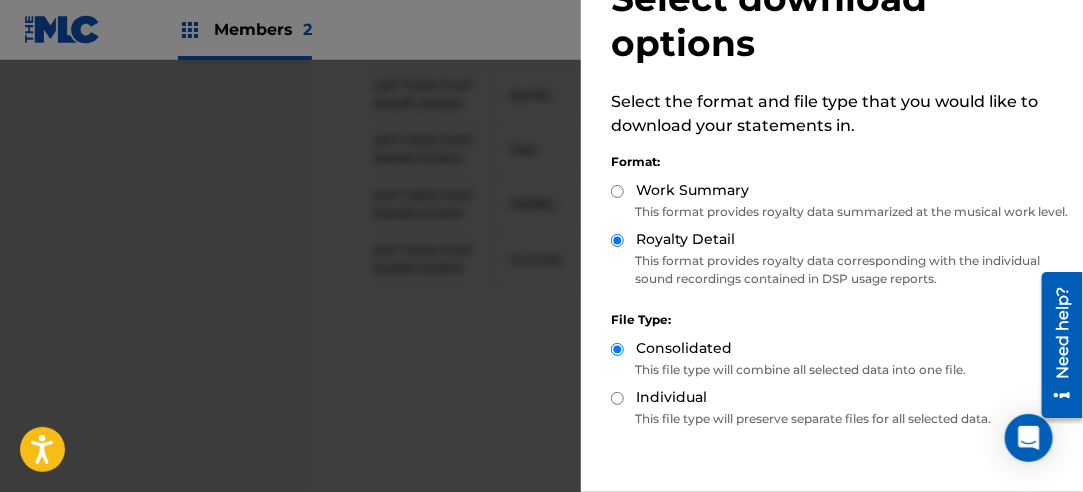 scroll, scrollTop: 200, scrollLeft: 0, axis: vertical 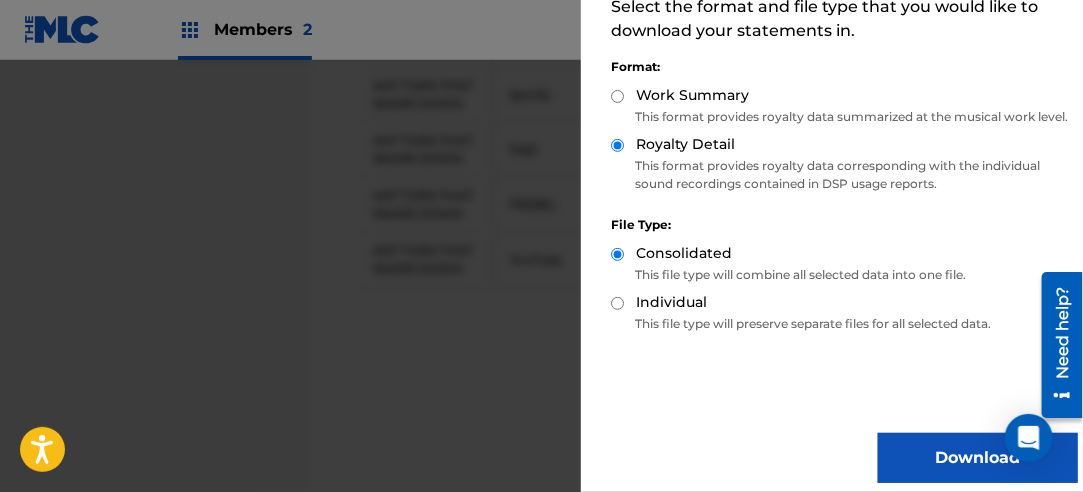 click on "Download" at bounding box center (978, 458) 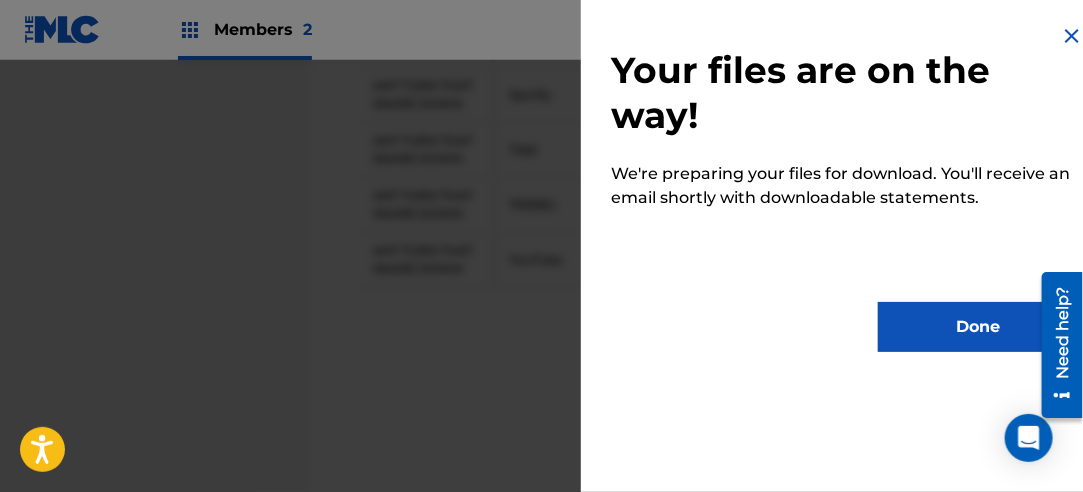 scroll, scrollTop: 0, scrollLeft: 0, axis: both 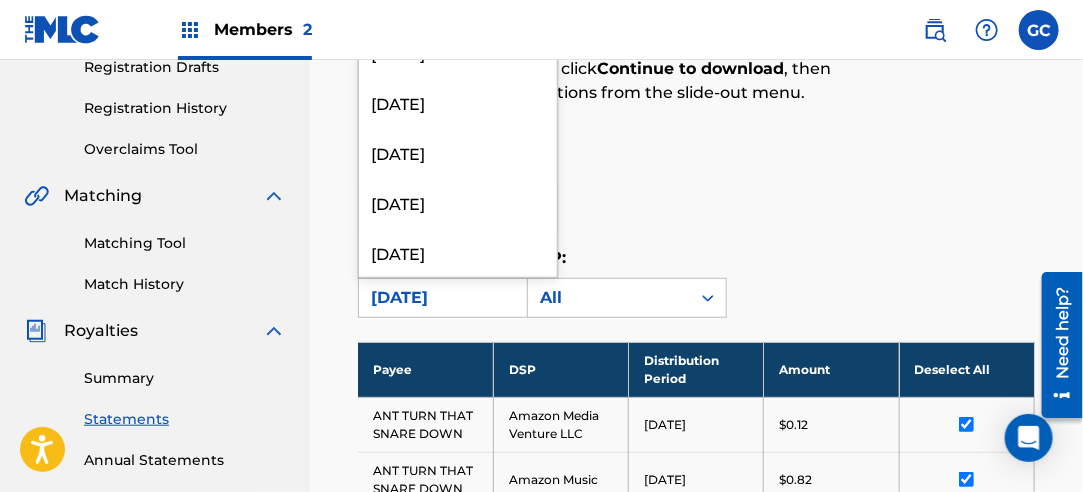 drag, startPoint x: 462, startPoint y: 279, endPoint x: 469, endPoint y: 253, distance: 26.925823 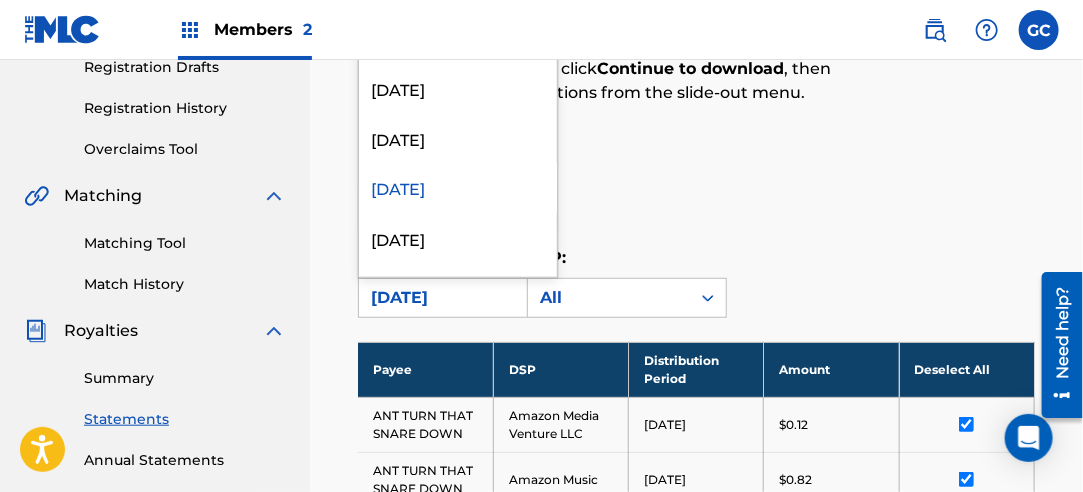 scroll, scrollTop: 1400, scrollLeft: 0, axis: vertical 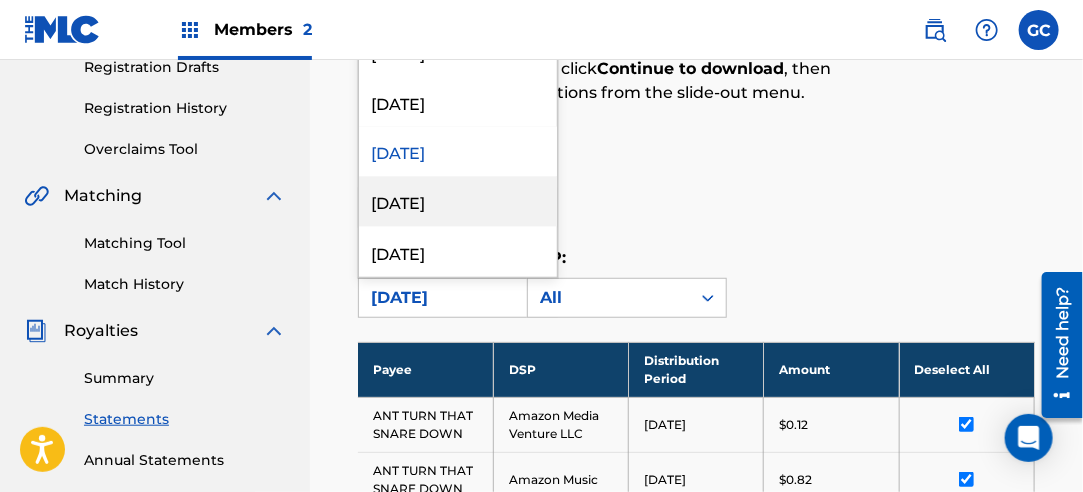 click on "[DATE]" at bounding box center [458, 202] 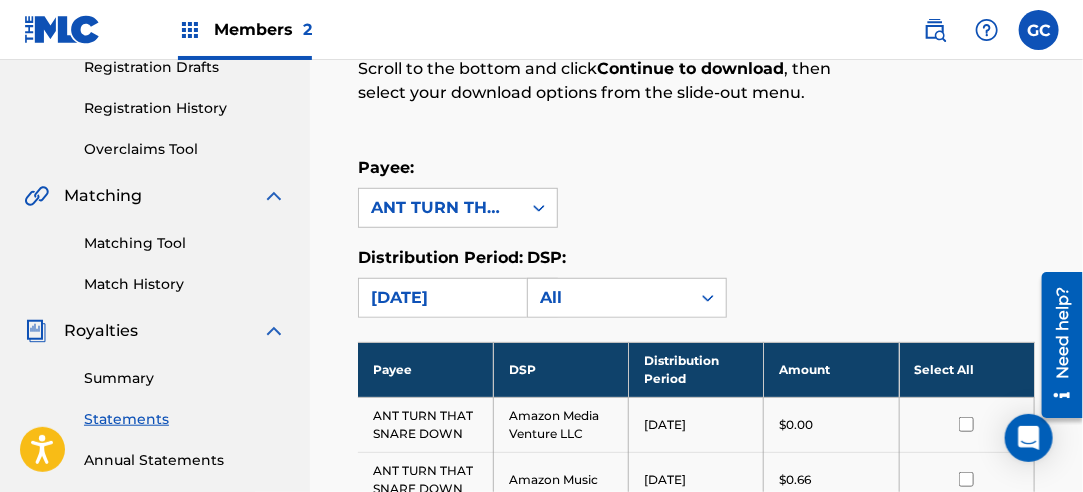 click on "Select All" at bounding box center (966, 369) 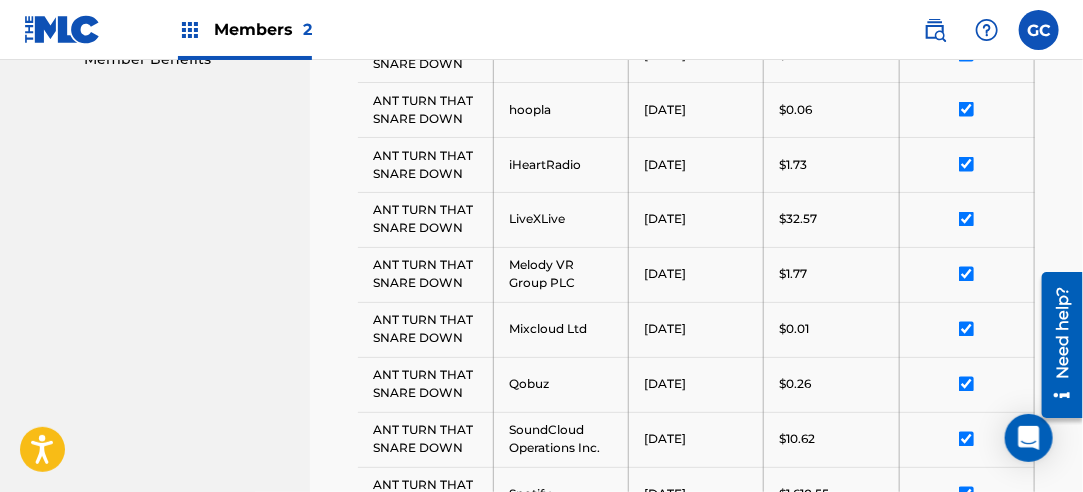 scroll, scrollTop: 1450, scrollLeft: 0, axis: vertical 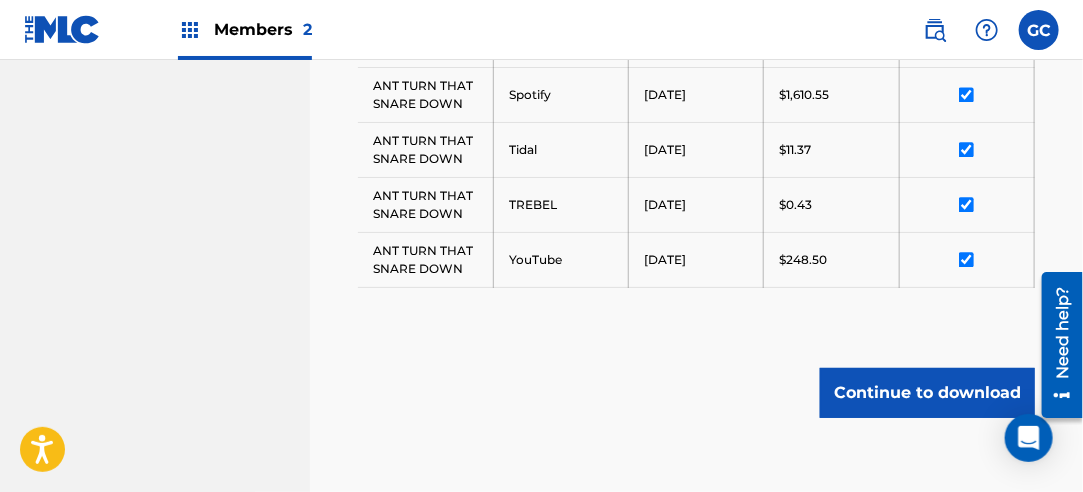click on "Continue to download" at bounding box center (927, 393) 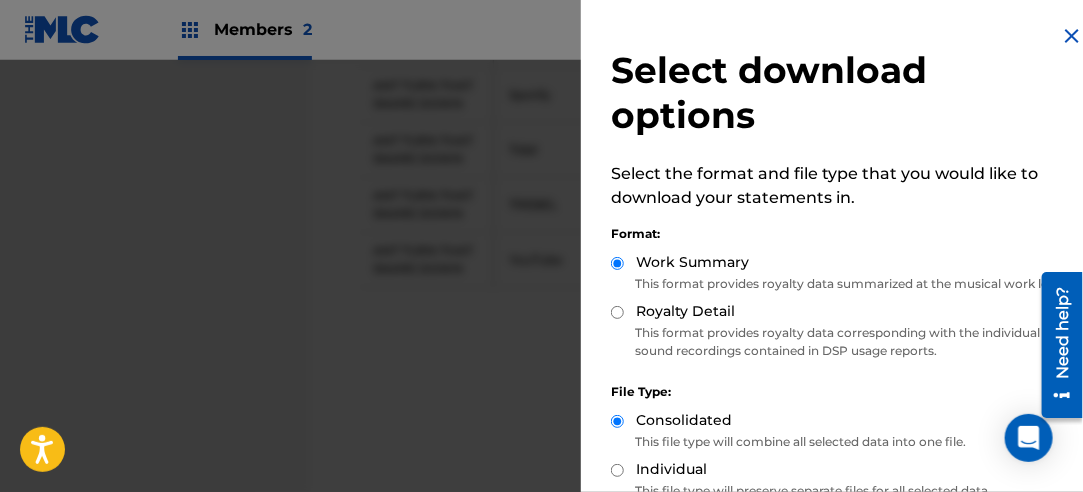 click on "Royalty Detail" at bounding box center [617, 312] 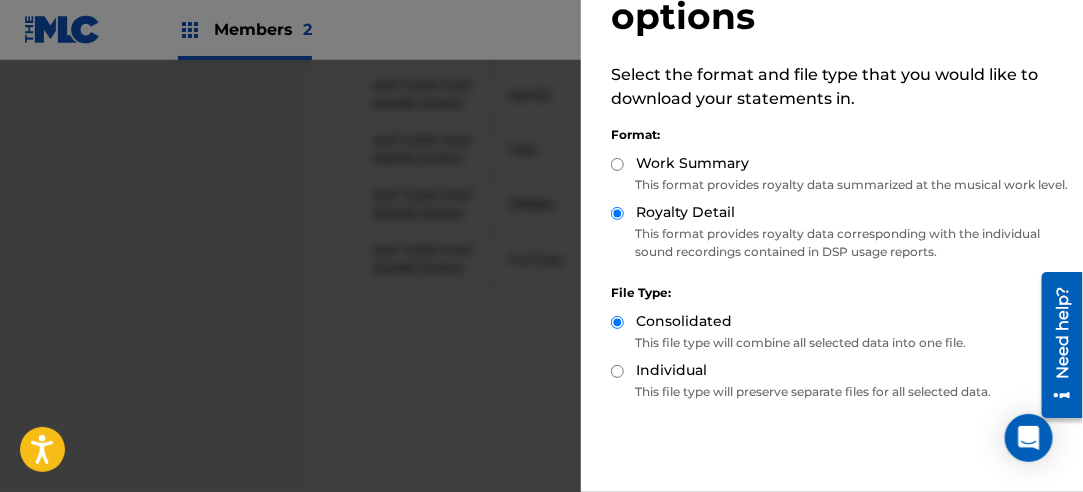 scroll, scrollTop: 200, scrollLeft: 0, axis: vertical 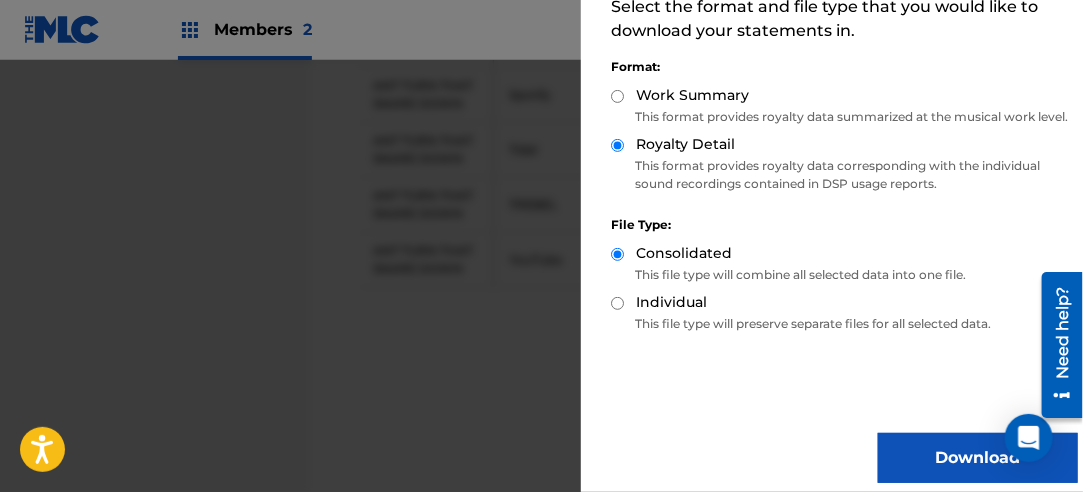 click on "Download" at bounding box center (978, 458) 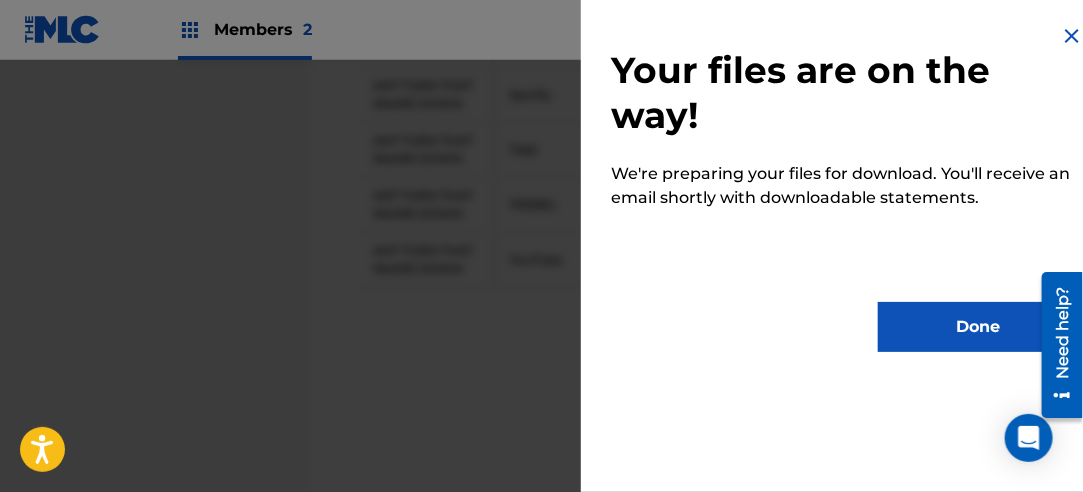 scroll, scrollTop: 0, scrollLeft: 0, axis: both 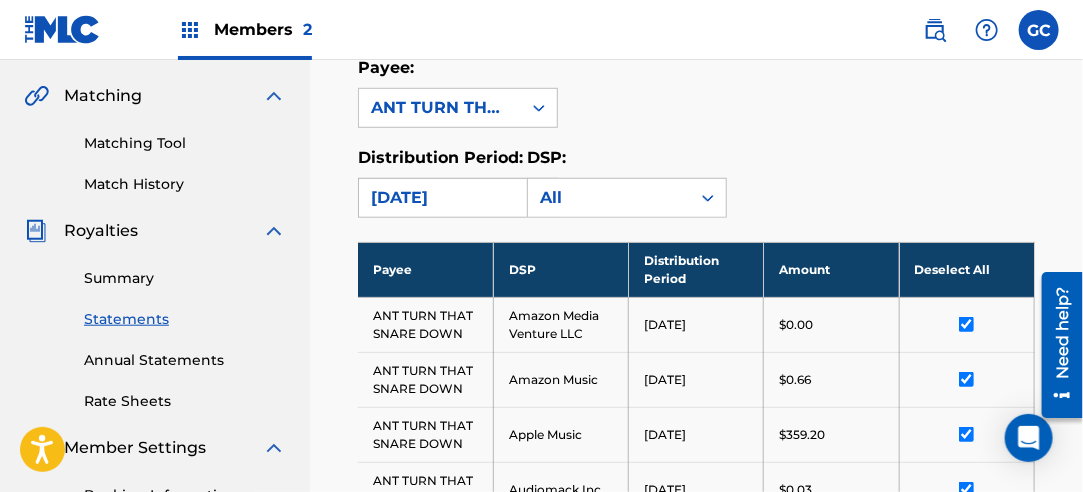 click on "[DATE]" at bounding box center [440, 198] 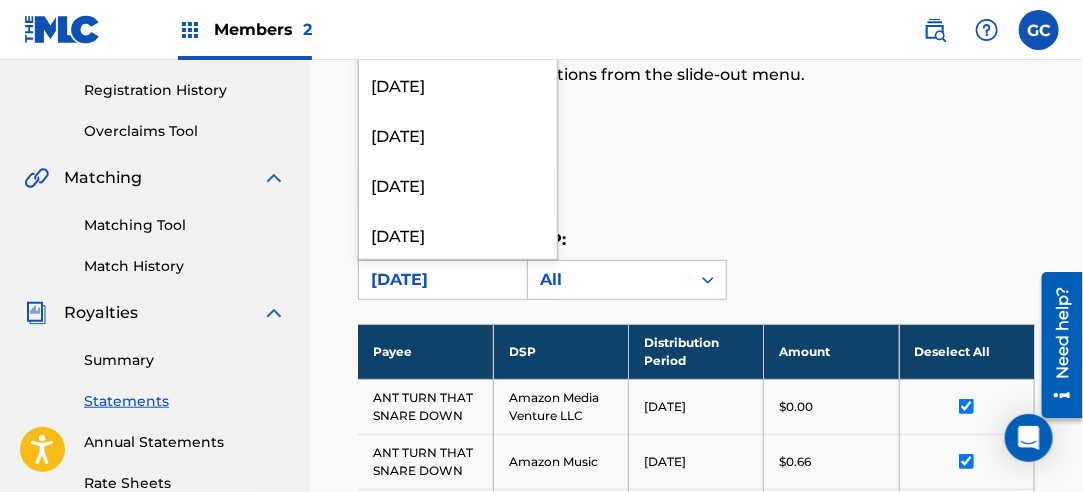 scroll, scrollTop: 150, scrollLeft: 0, axis: vertical 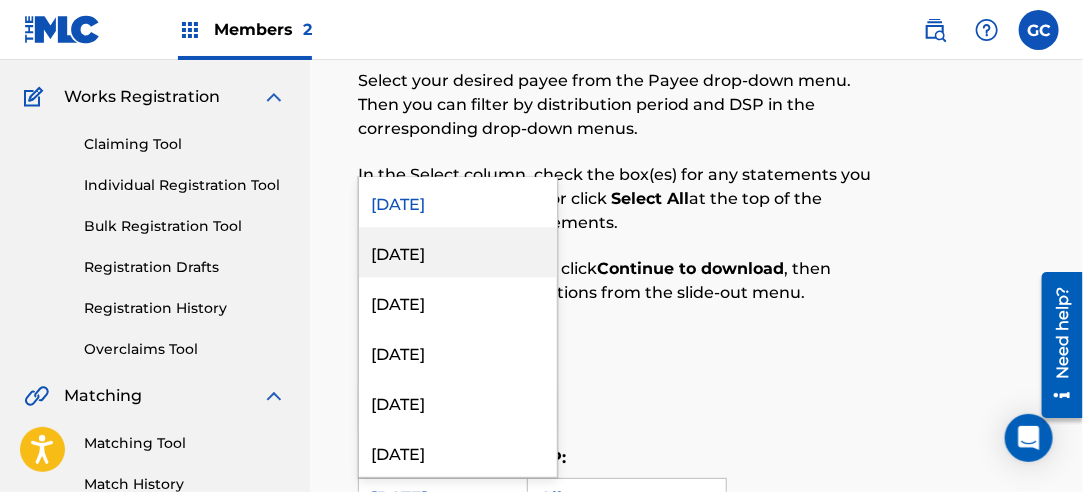 click on "[DATE]" at bounding box center [458, 252] 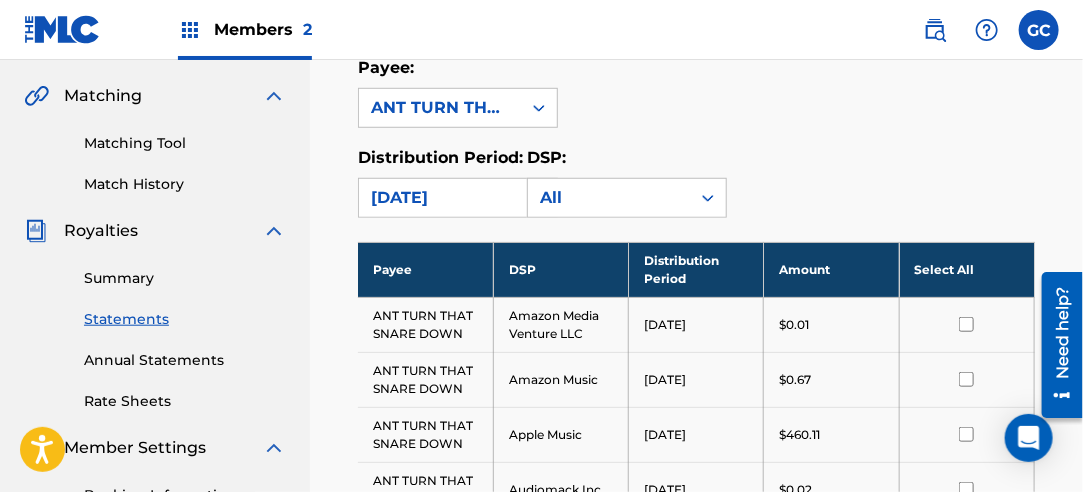 click on "Select All" at bounding box center [966, 269] 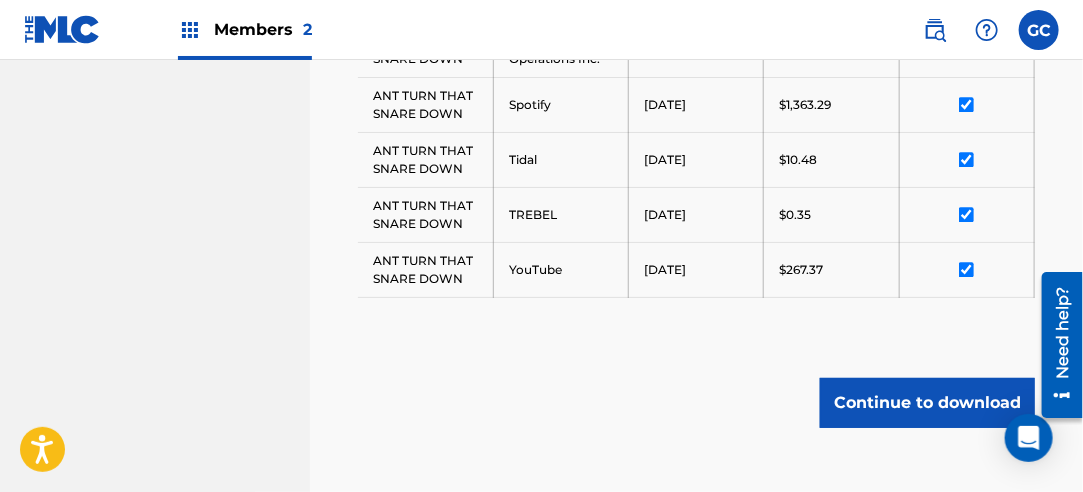 scroll, scrollTop: 1596, scrollLeft: 0, axis: vertical 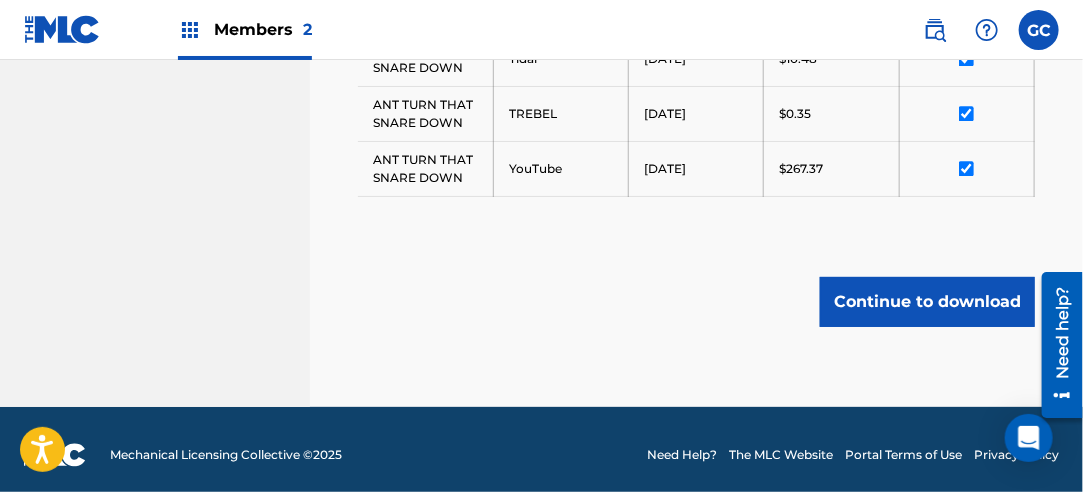 click on "Continue to download" at bounding box center [927, 302] 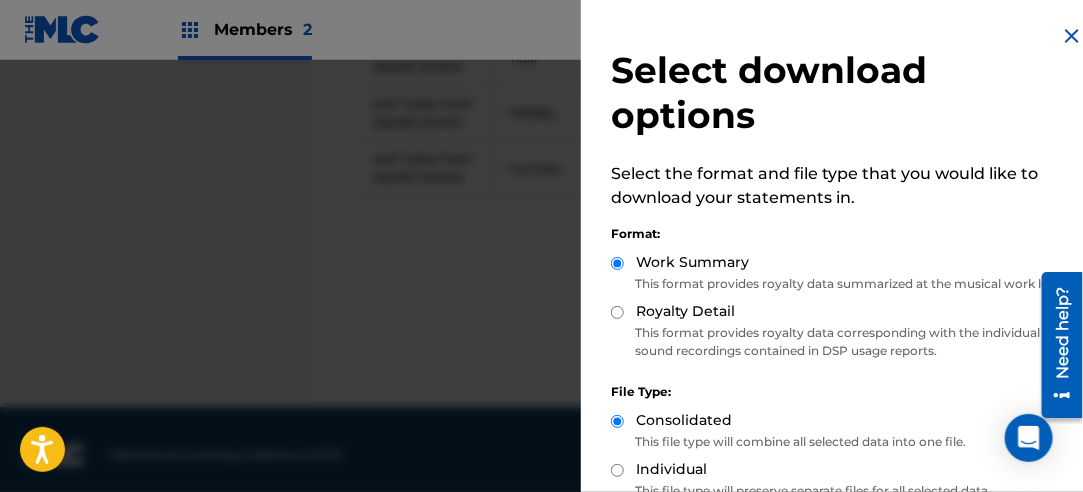 click on "Royalty Detail" at bounding box center (617, 312) 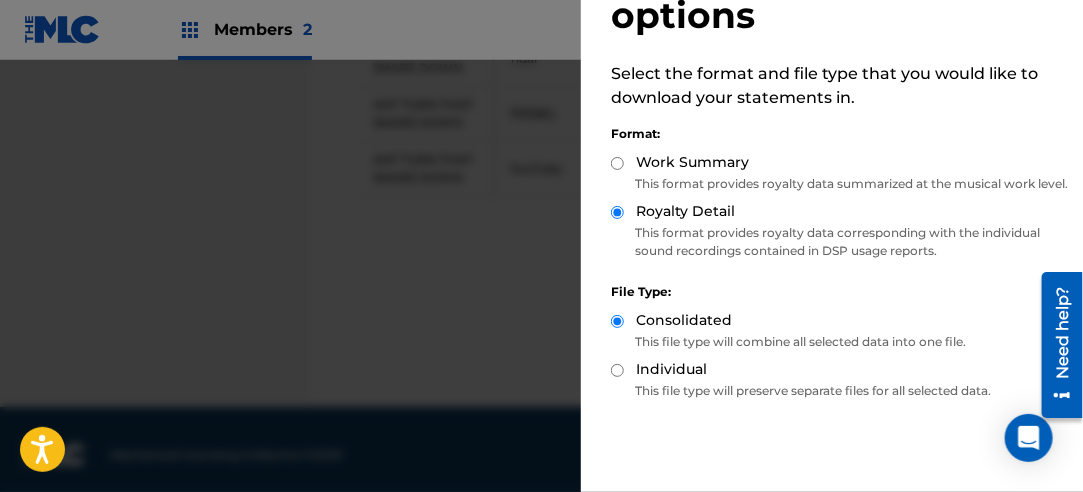 scroll, scrollTop: 200, scrollLeft: 0, axis: vertical 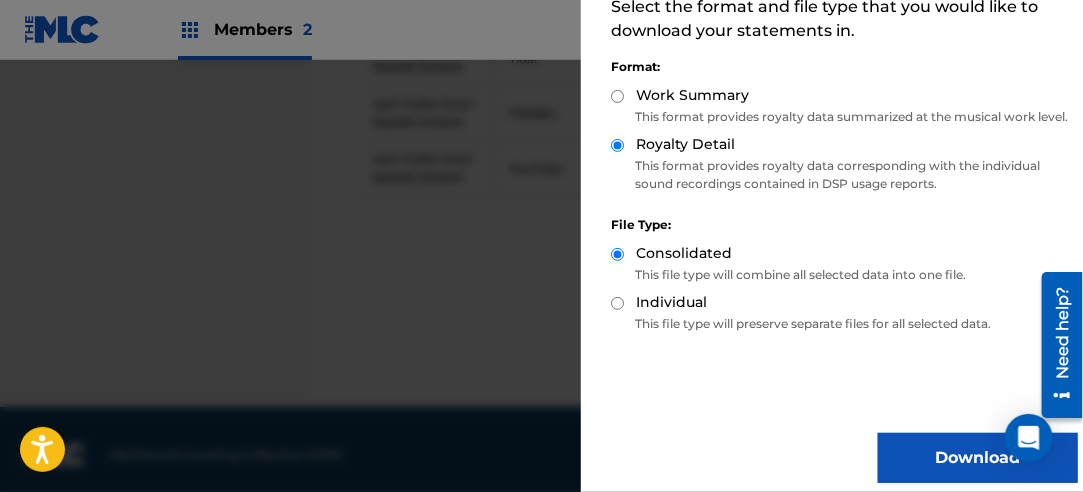 click on "Download" at bounding box center [978, 458] 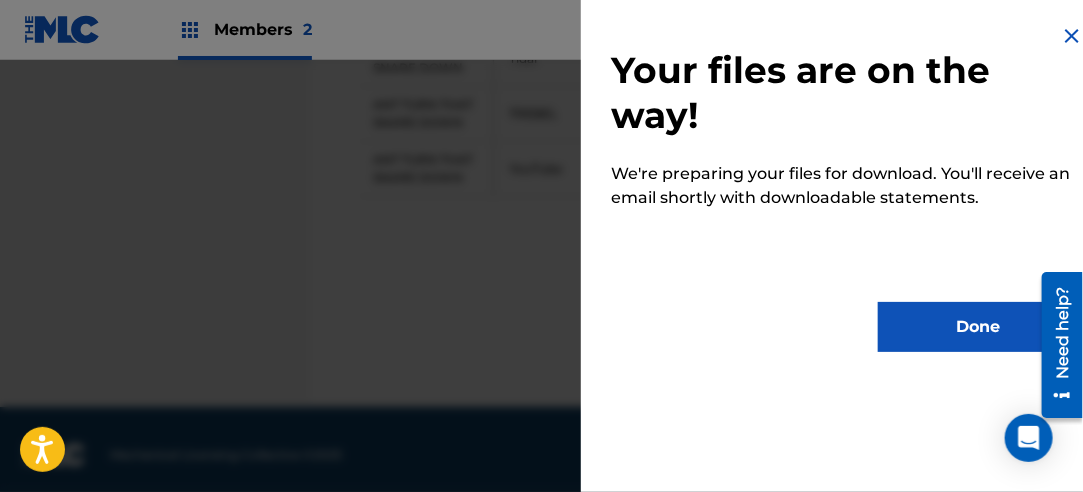 click on "Done" at bounding box center (978, 327) 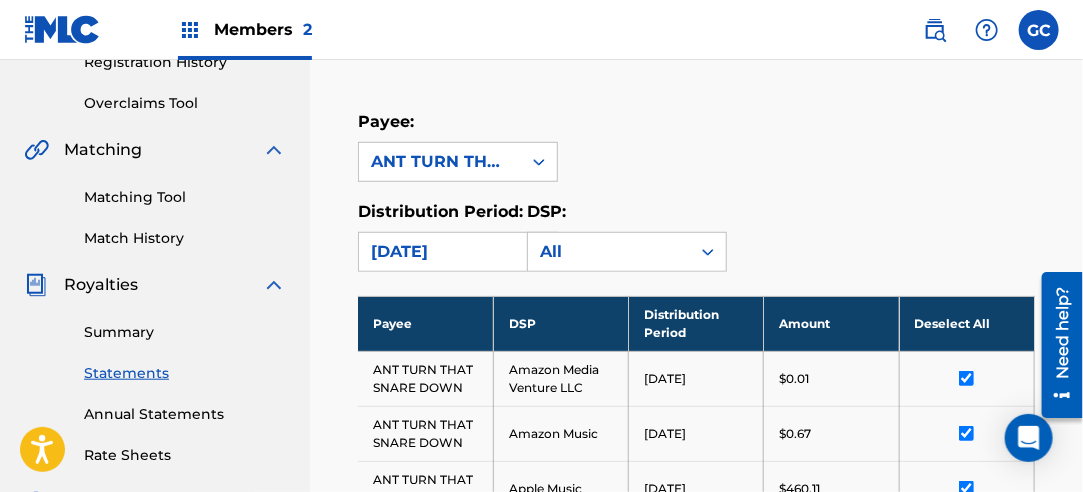 scroll, scrollTop: 396, scrollLeft: 0, axis: vertical 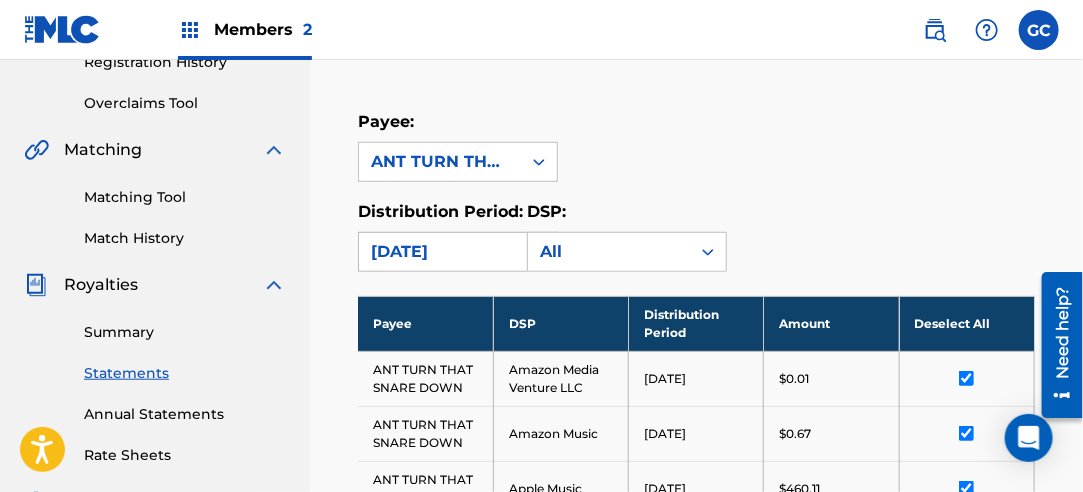 click on "[DATE]" at bounding box center (440, 252) 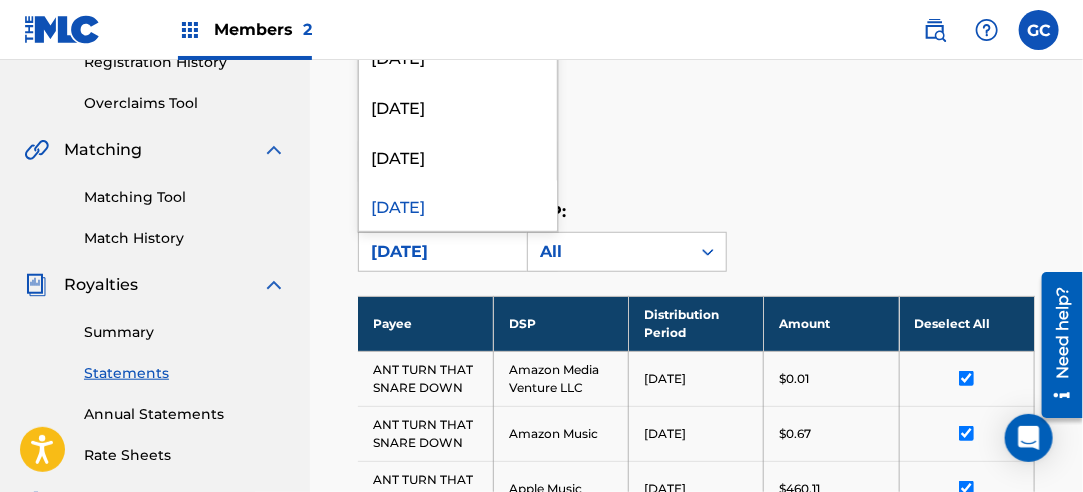 scroll, scrollTop: 1500, scrollLeft: 0, axis: vertical 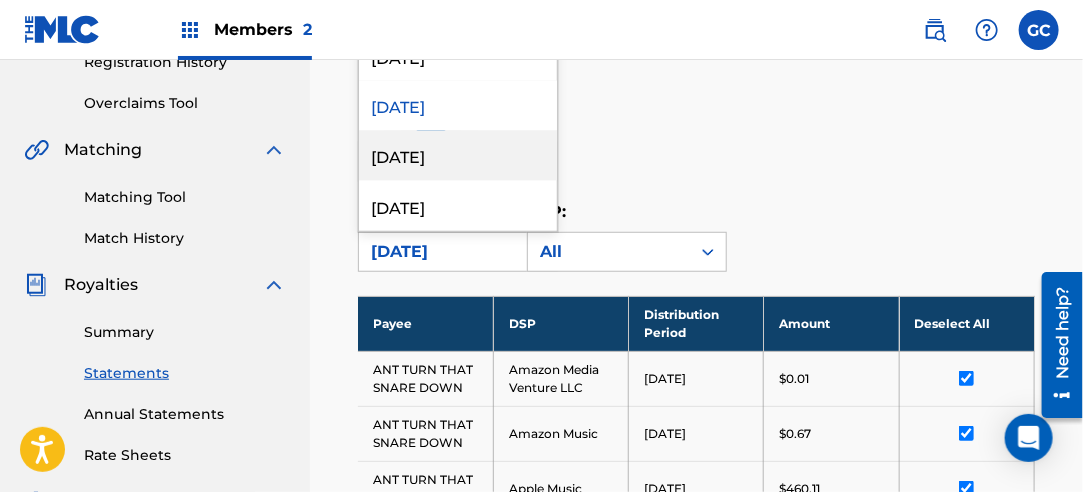 click on "[DATE]" at bounding box center [458, 156] 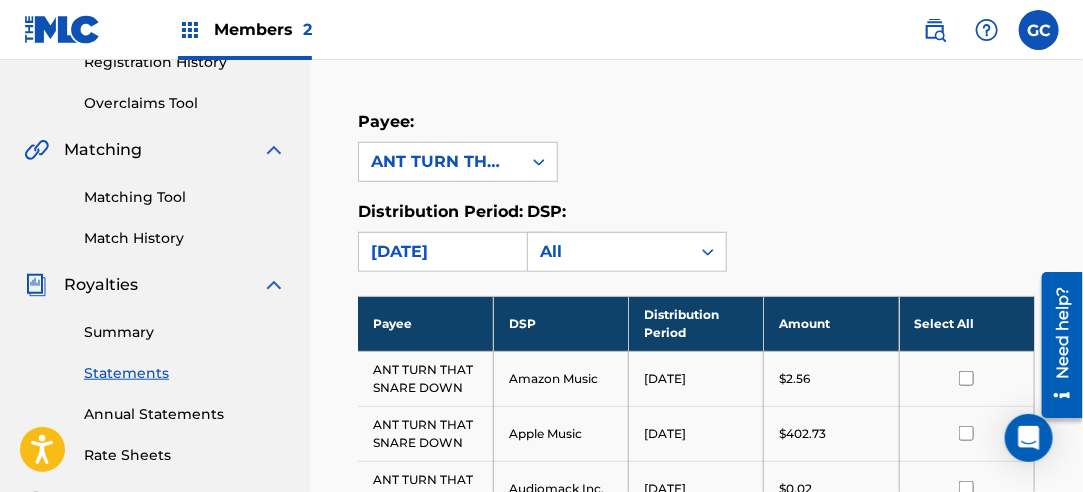 click on "Select All" at bounding box center (966, 323) 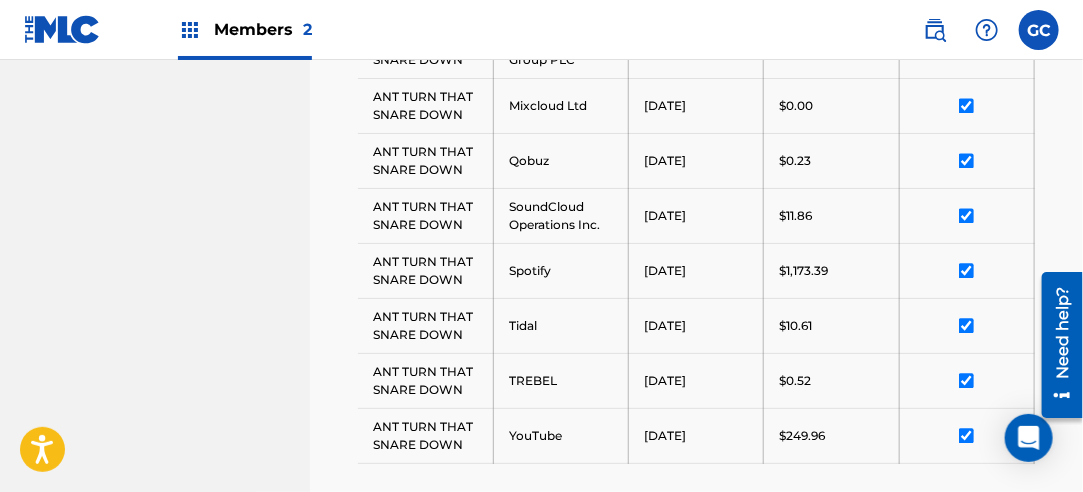 scroll, scrollTop: 1596, scrollLeft: 0, axis: vertical 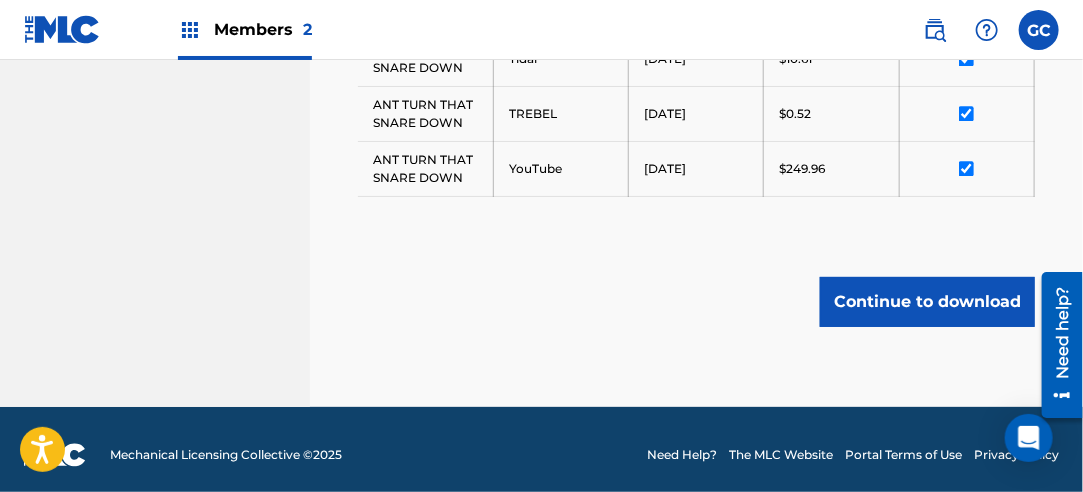 click on "Continue to download" at bounding box center [927, 302] 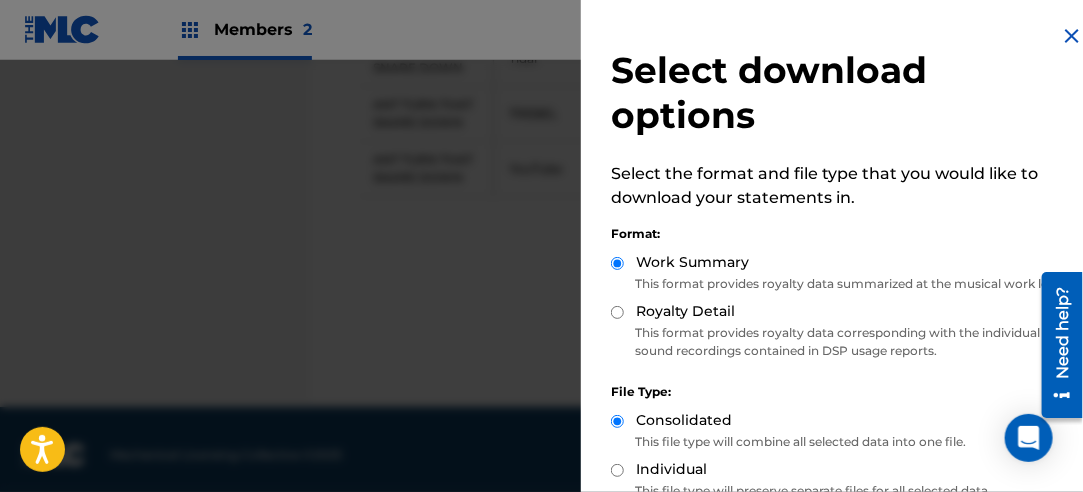 click on "Royalty Detail" at bounding box center (617, 312) 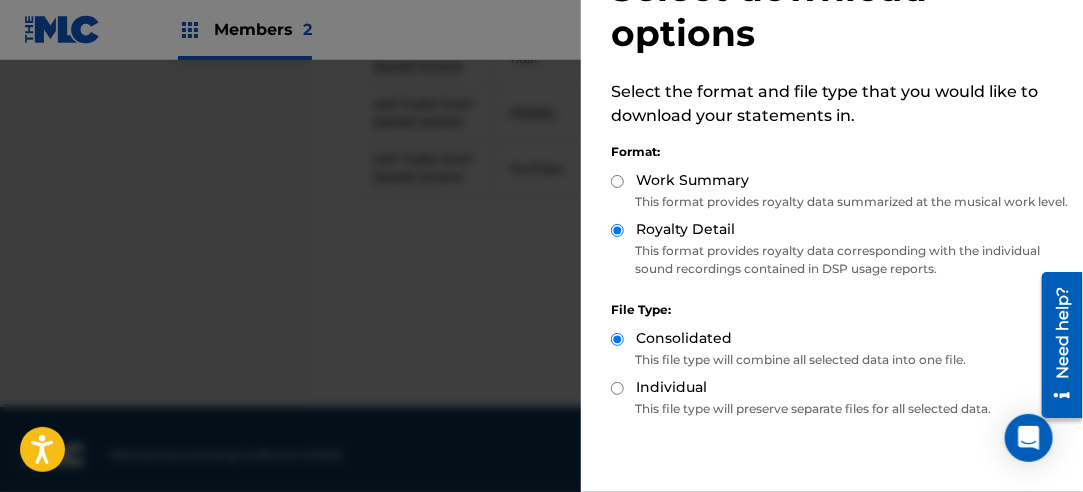 scroll, scrollTop: 200, scrollLeft: 0, axis: vertical 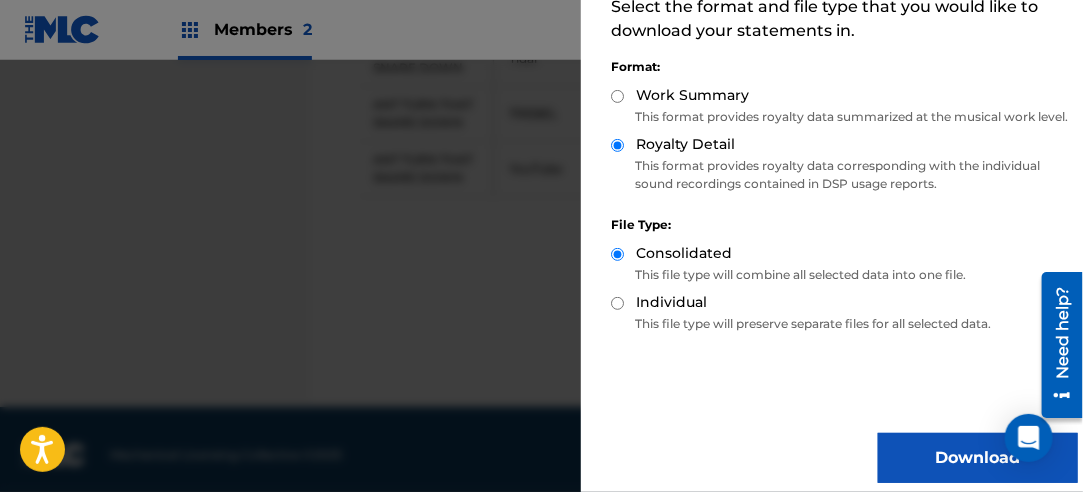 click on "Download" at bounding box center (978, 458) 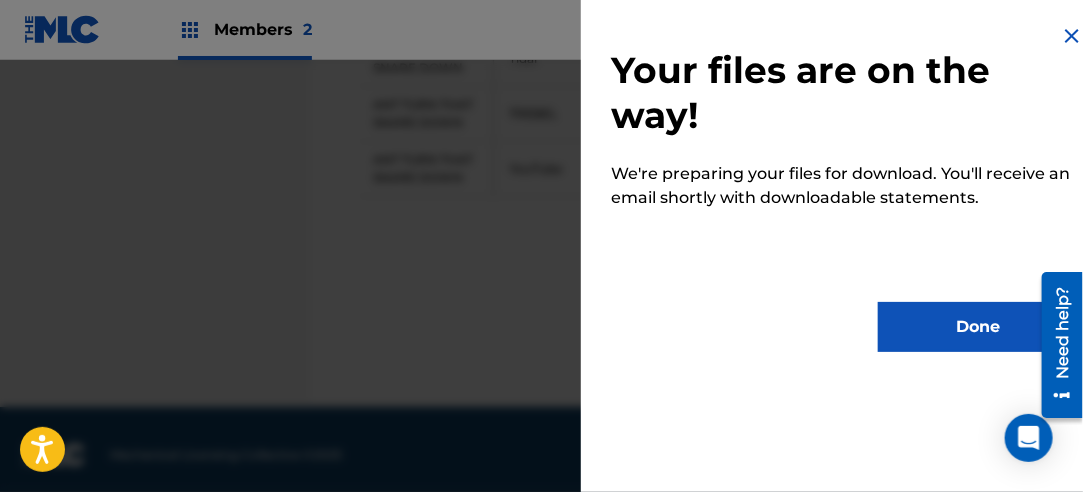 scroll, scrollTop: 0, scrollLeft: 0, axis: both 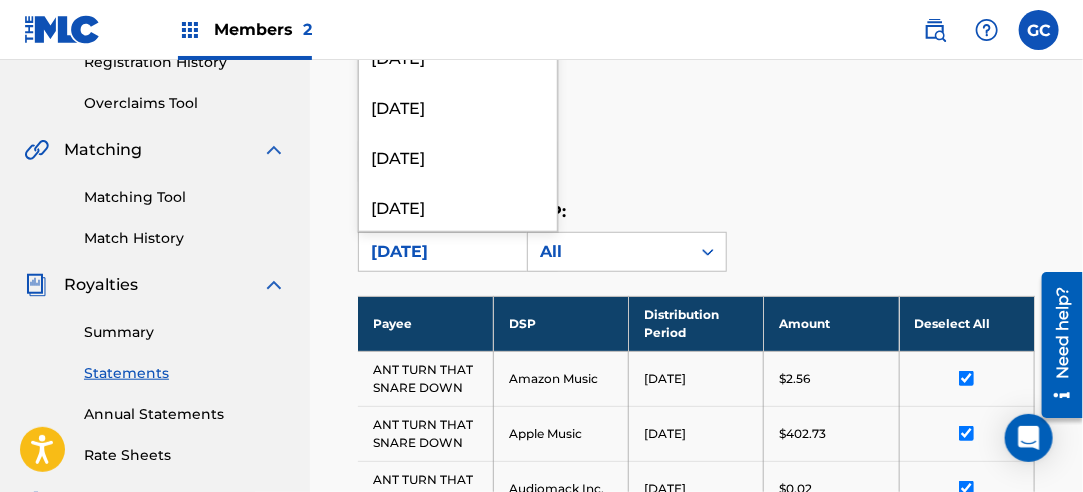 drag, startPoint x: 469, startPoint y: 248, endPoint x: 469, endPoint y: 236, distance: 12 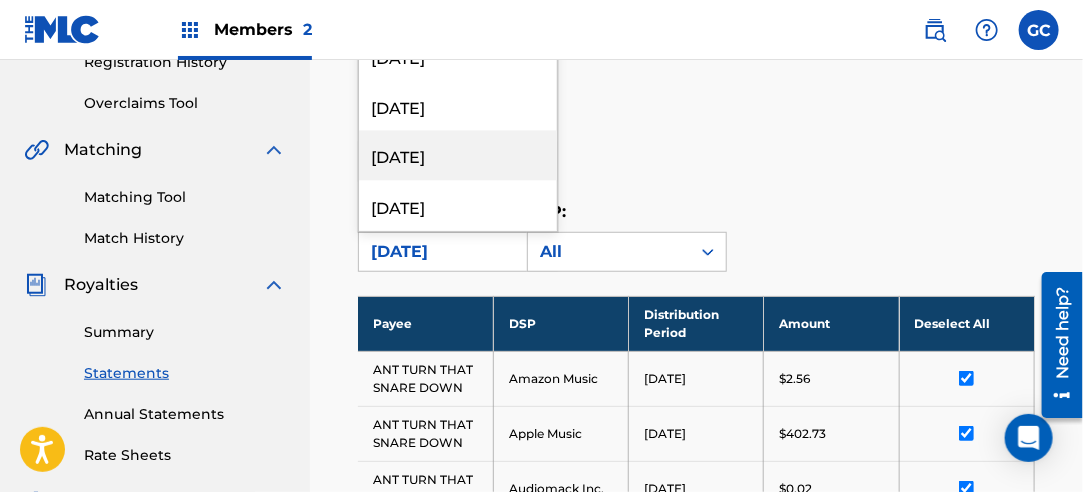 scroll, scrollTop: 1500, scrollLeft: 0, axis: vertical 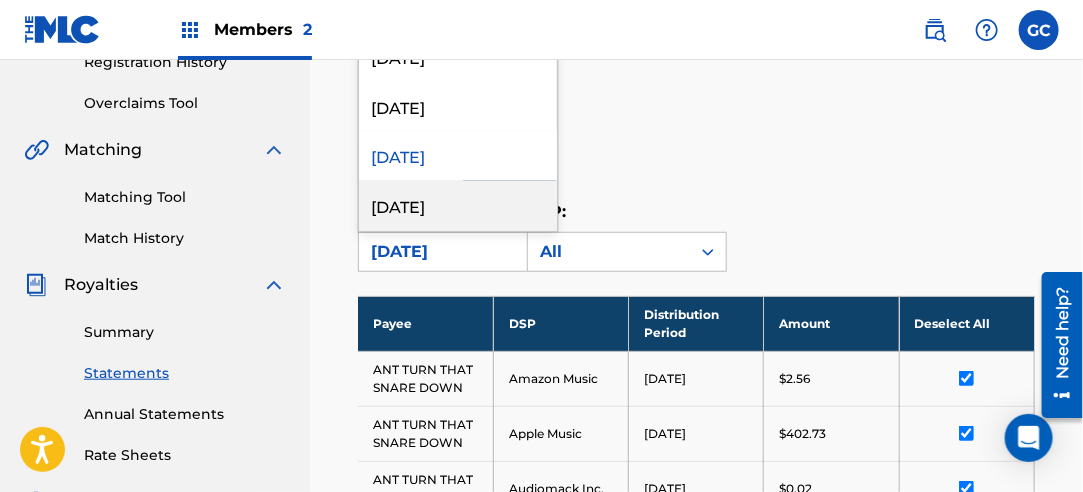 click on "[DATE]" at bounding box center (458, 206) 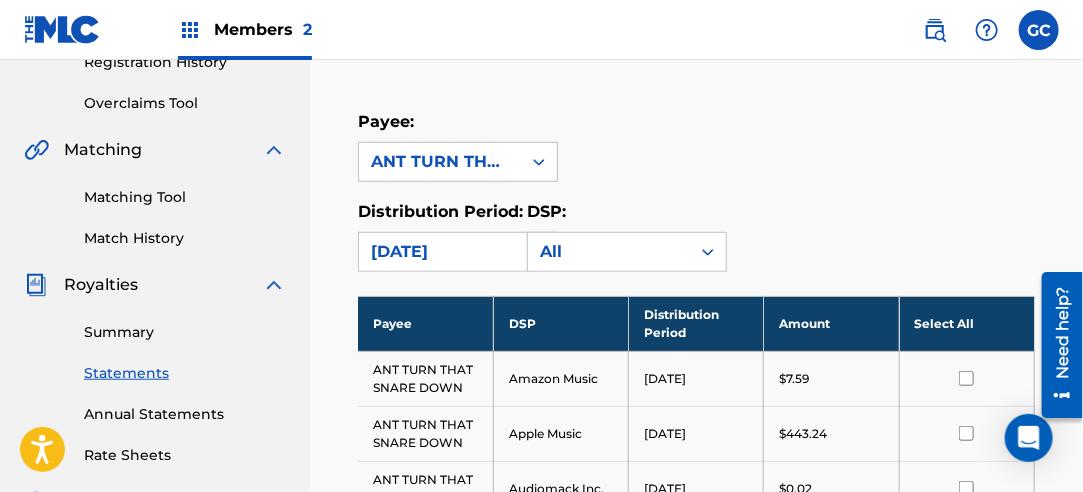 click on "Select All" at bounding box center [966, 323] 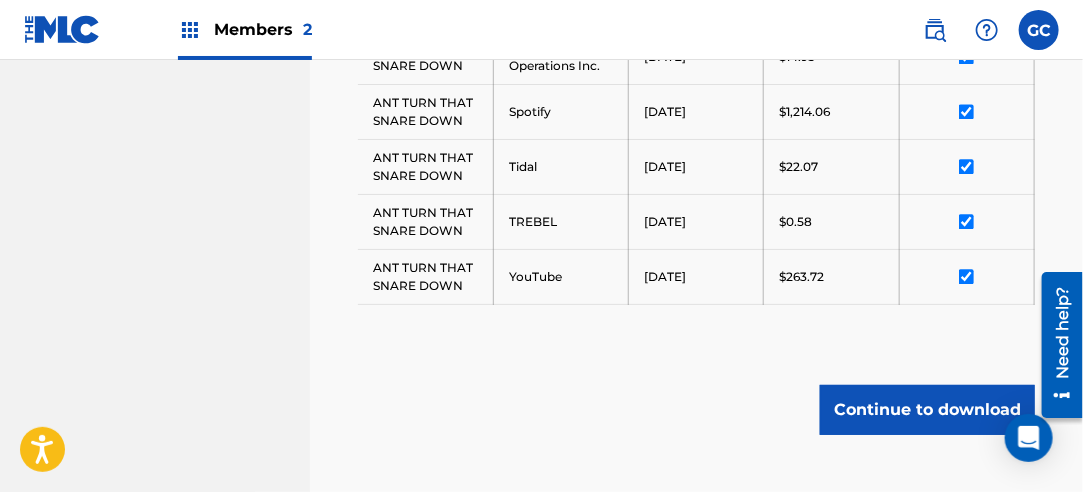 scroll, scrollTop: 1541, scrollLeft: 0, axis: vertical 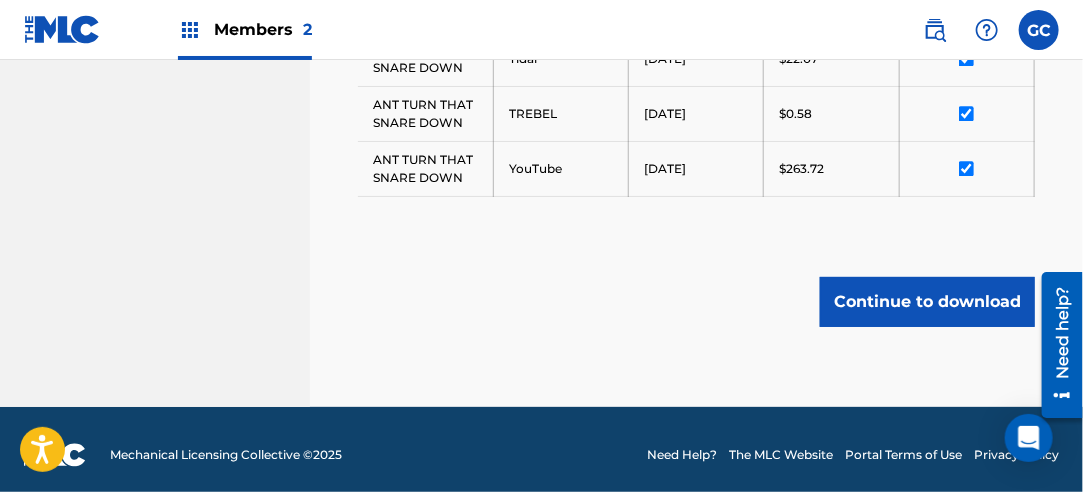 click on "Continue to download" at bounding box center (927, 302) 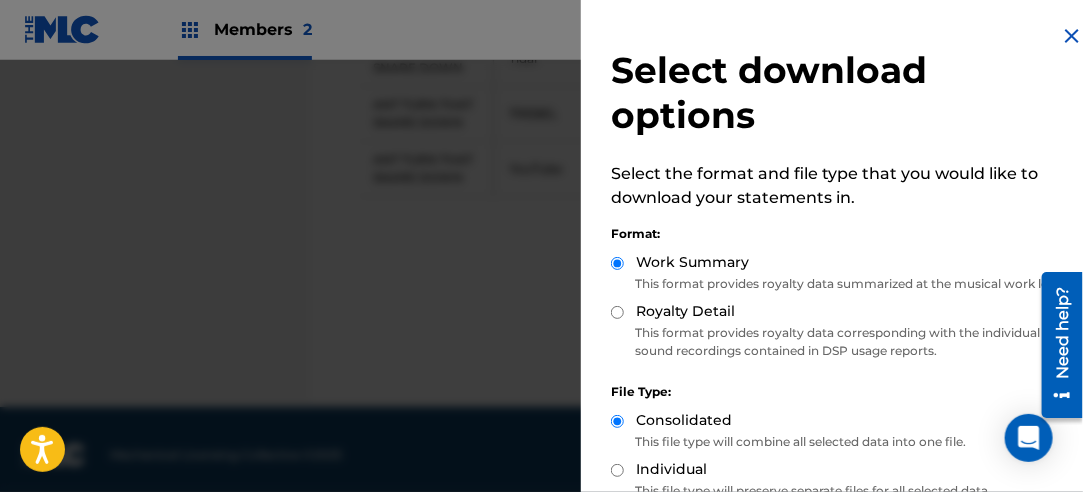 click on "Royalty Detail" at bounding box center [617, 312] 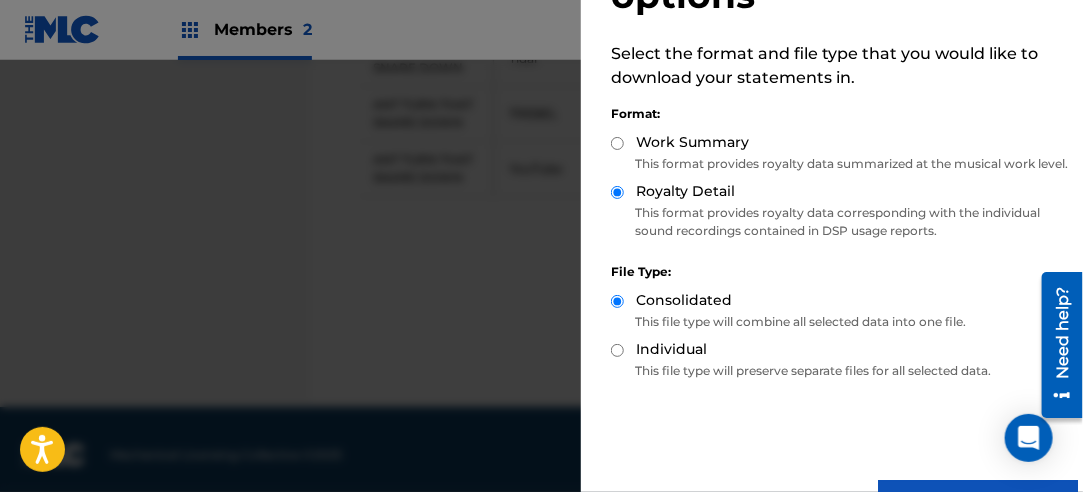 scroll, scrollTop: 200, scrollLeft: 0, axis: vertical 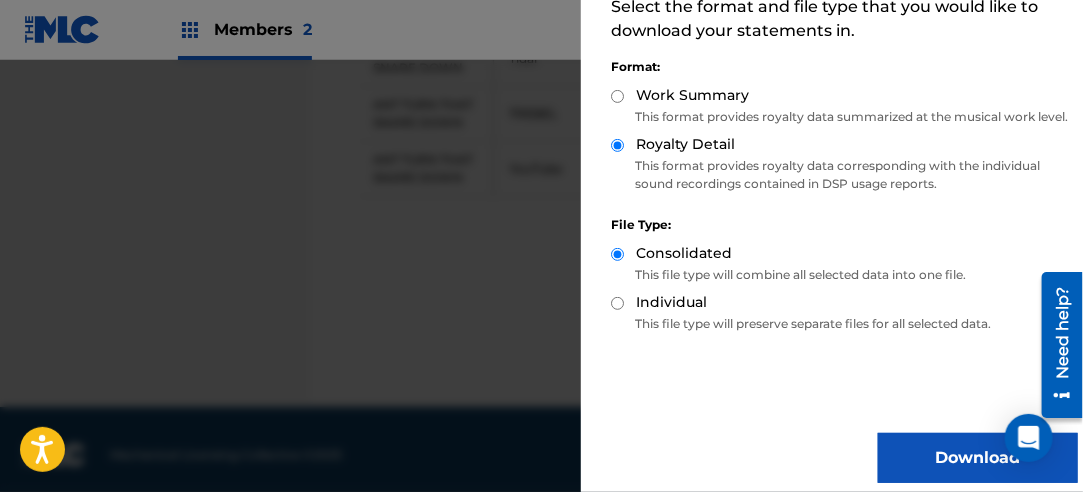 click on "Download" at bounding box center [978, 458] 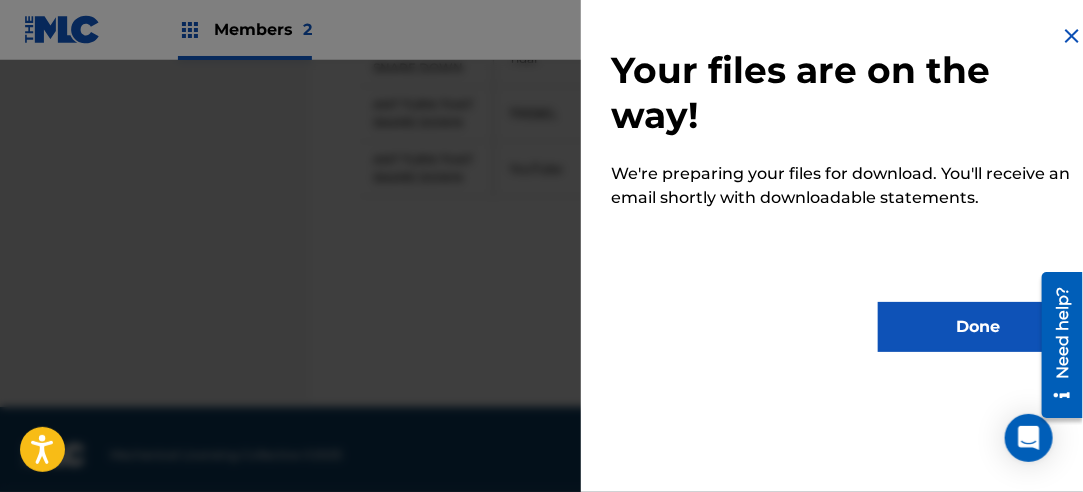 click on "Done" at bounding box center (978, 327) 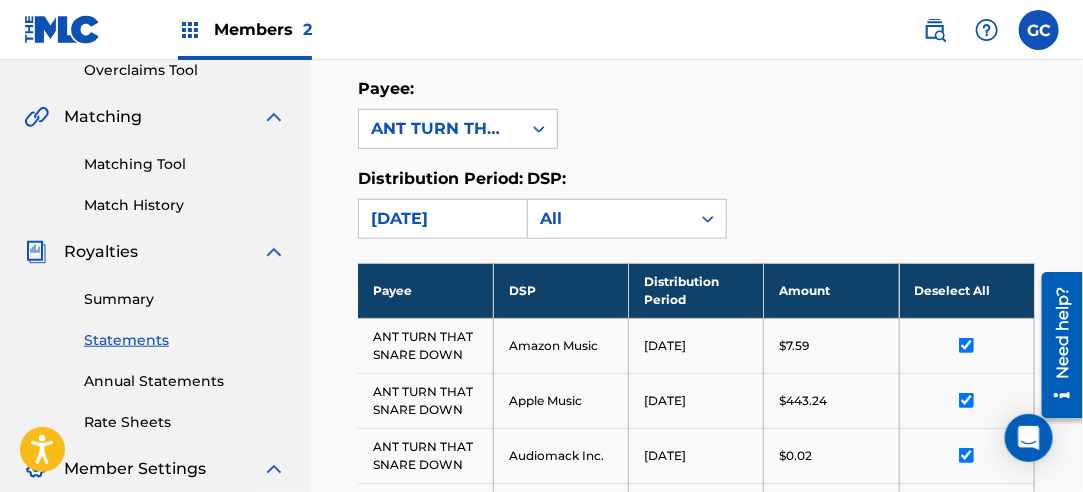 scroll, scrollTop: 241, scrollLeft: 0, axis: vertical 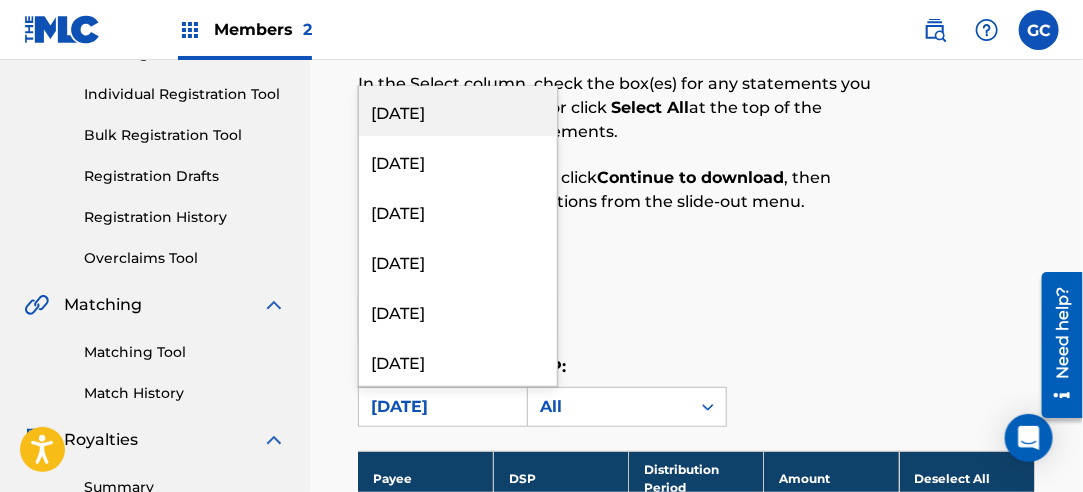 click on "[DATE]" at bounding box center [440, 407] 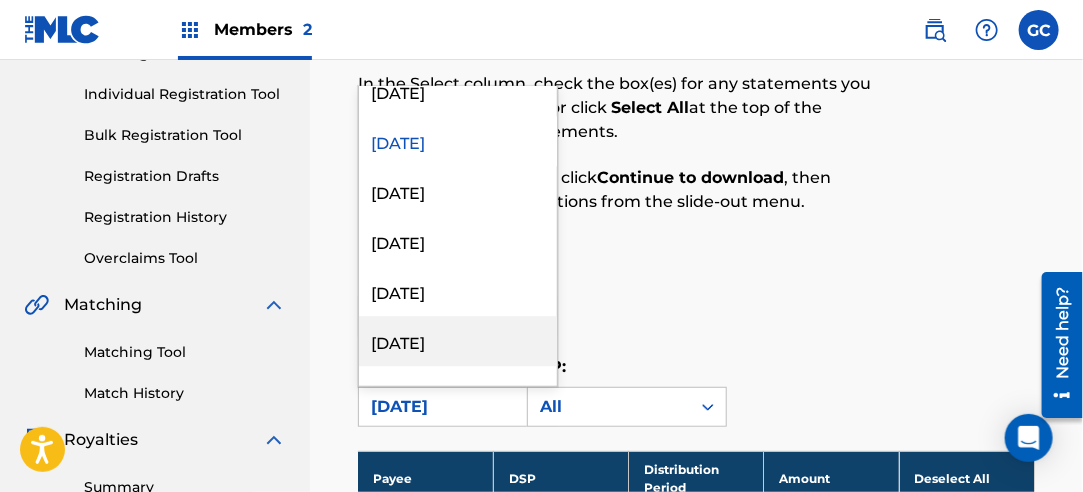 scroll, scrollTop: 1700, scrollLeft: 0, axis: vertical 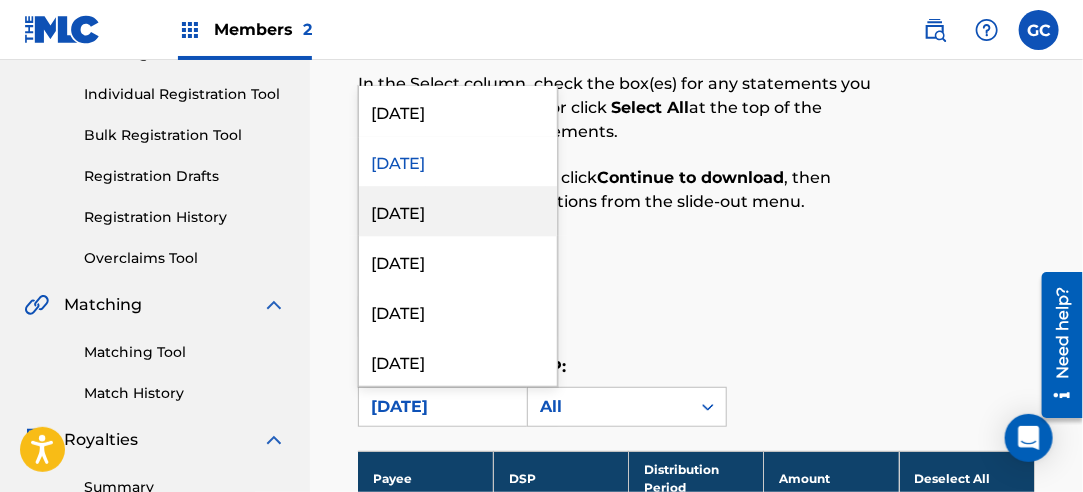 click on "[DATE]" at bounding box center (458, 211) 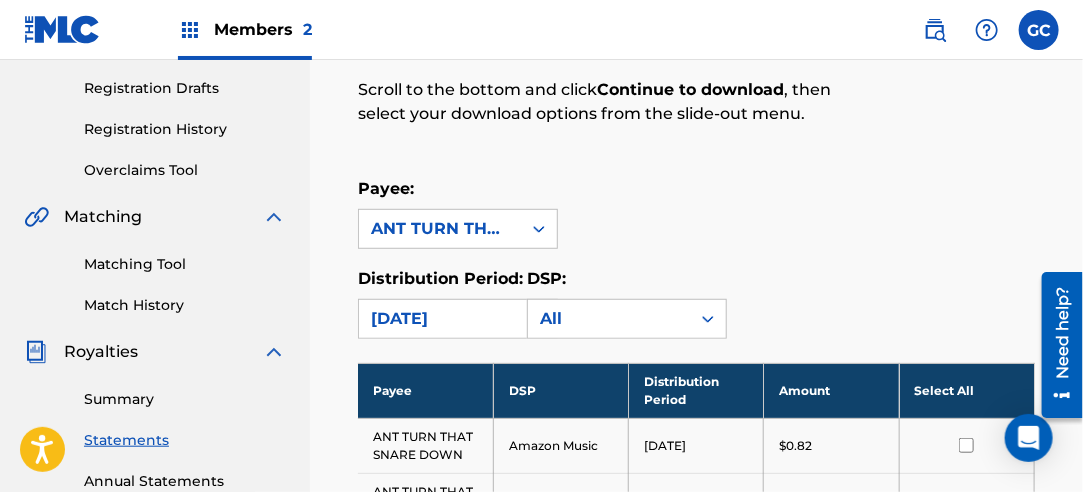 scroll, scrollTop: 441, scrollLeft: 0, axis: vertical 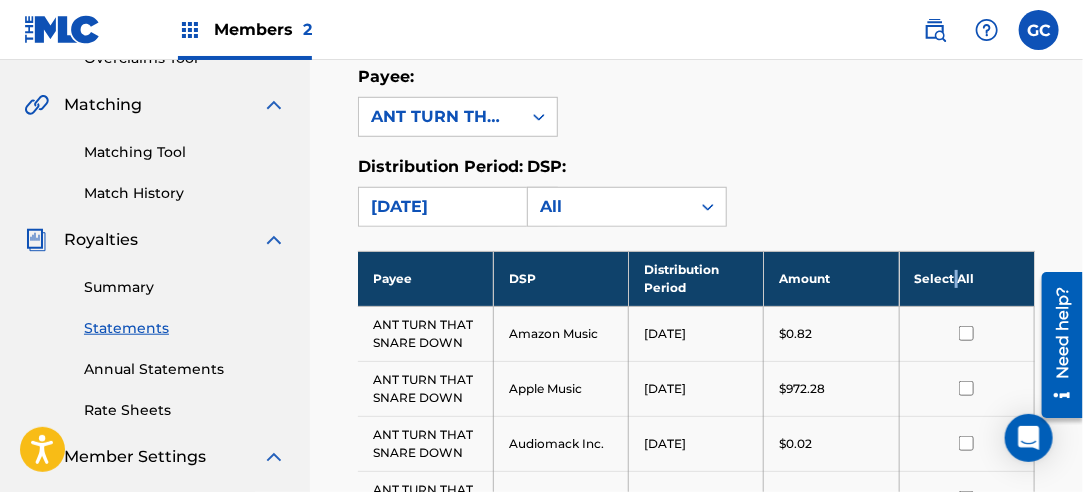 click on "Select All" at bounding box center (966, 278) 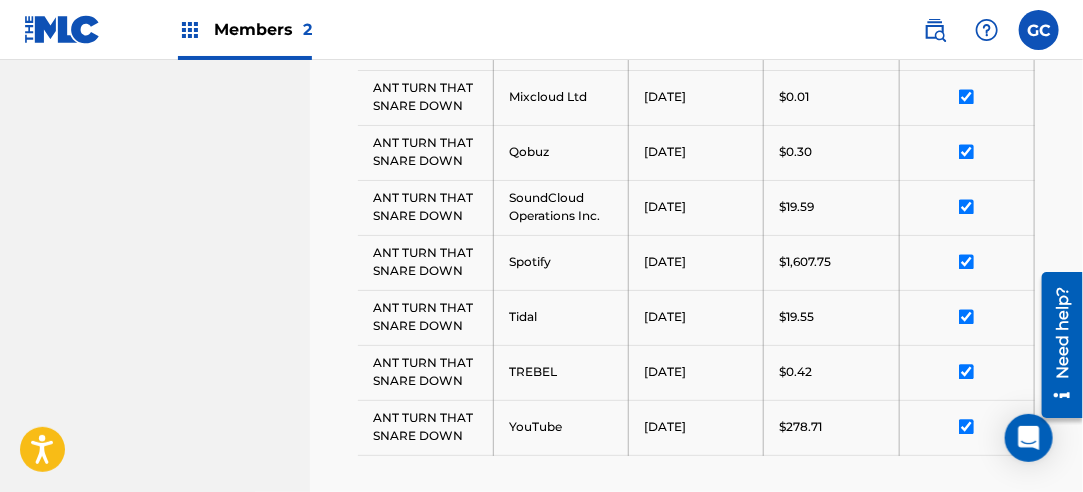 scroll, scrollTop: 1341, scrollLeft: 0, axis: vertical 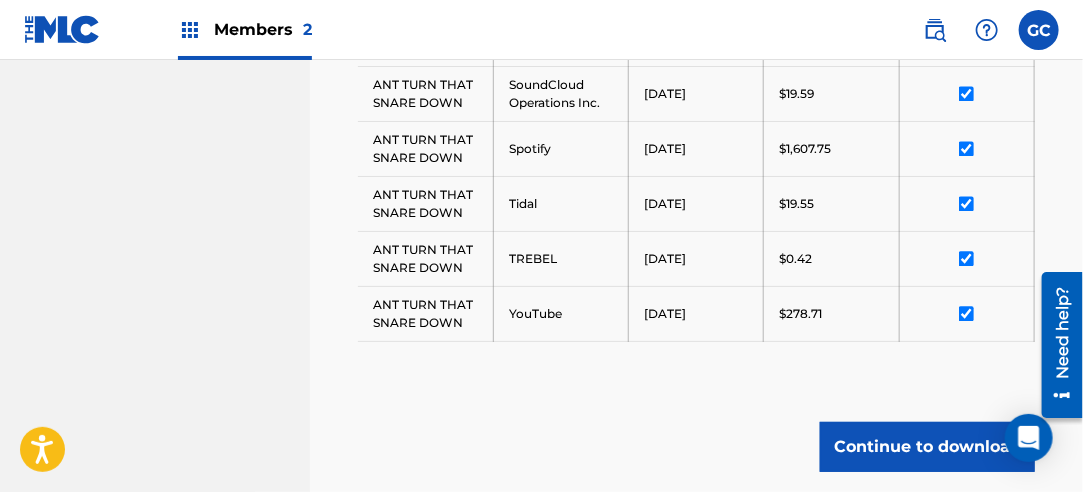 click on "Continue to download" at bounding box center (927, 447) 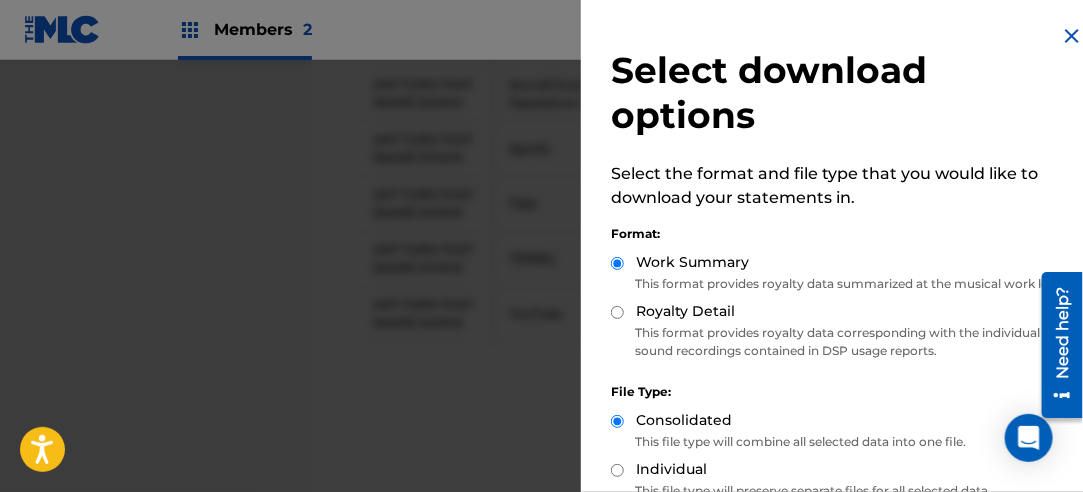 click on "Royalty Detail" at bounding box center (617, 312) 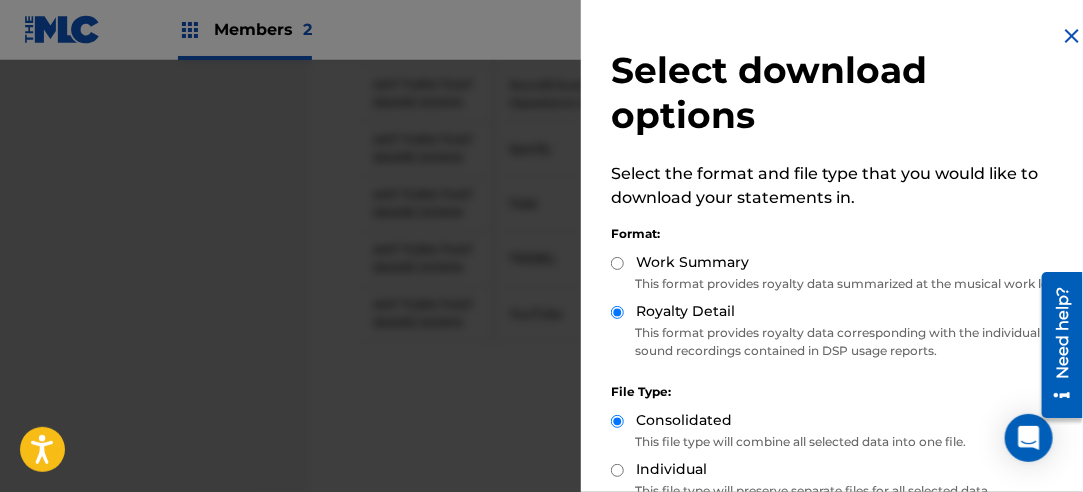 scroll, scrollTop: 200, scrollLeft: 0, axis: vertical 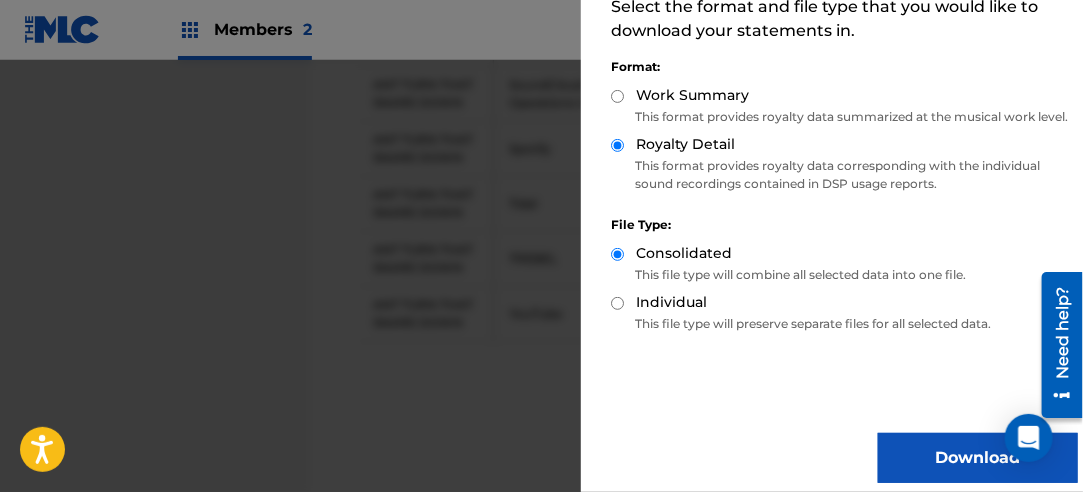 click on "Download" at bounding box center (978, 458) 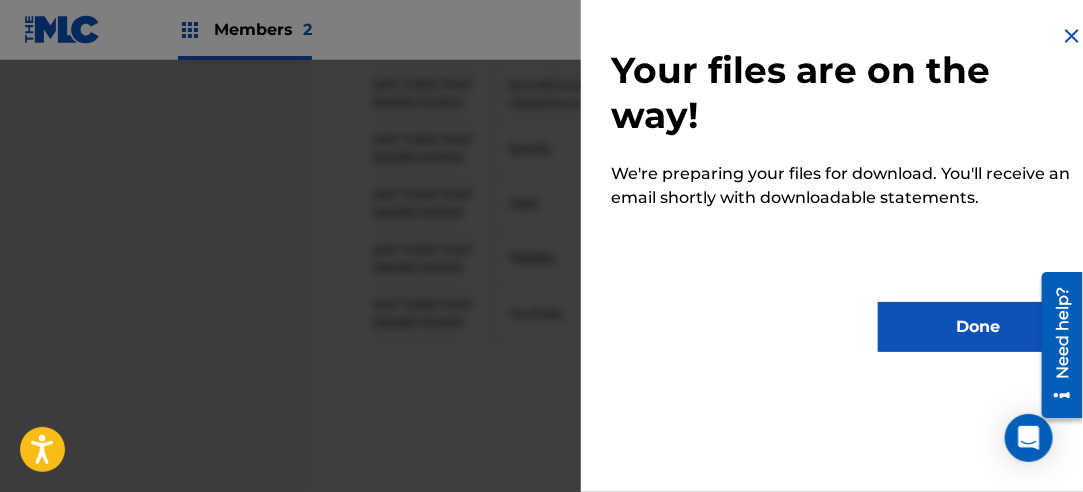 scroll, scrollTop: 0, scrollLeft: 0, axis: both 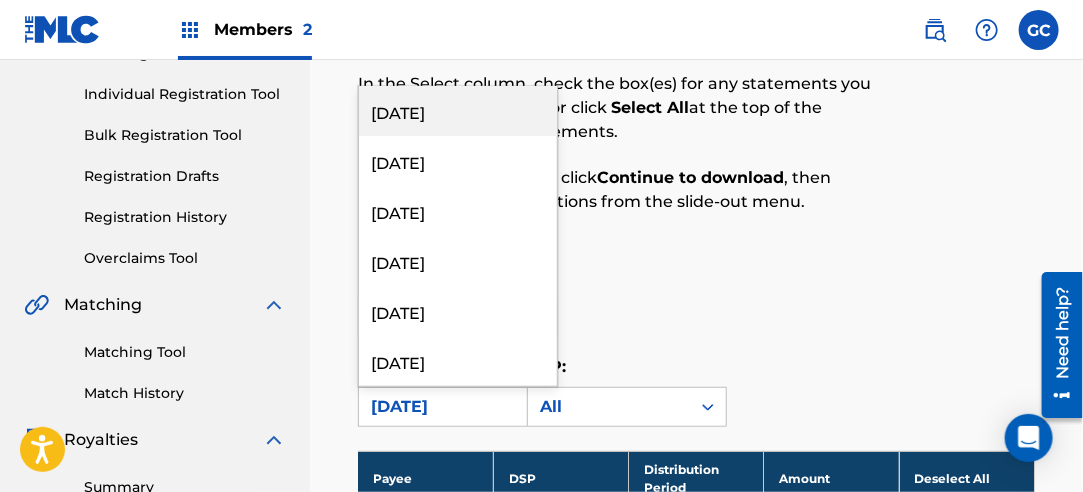 click on "[DATE]" at bounding box center (440, 407) 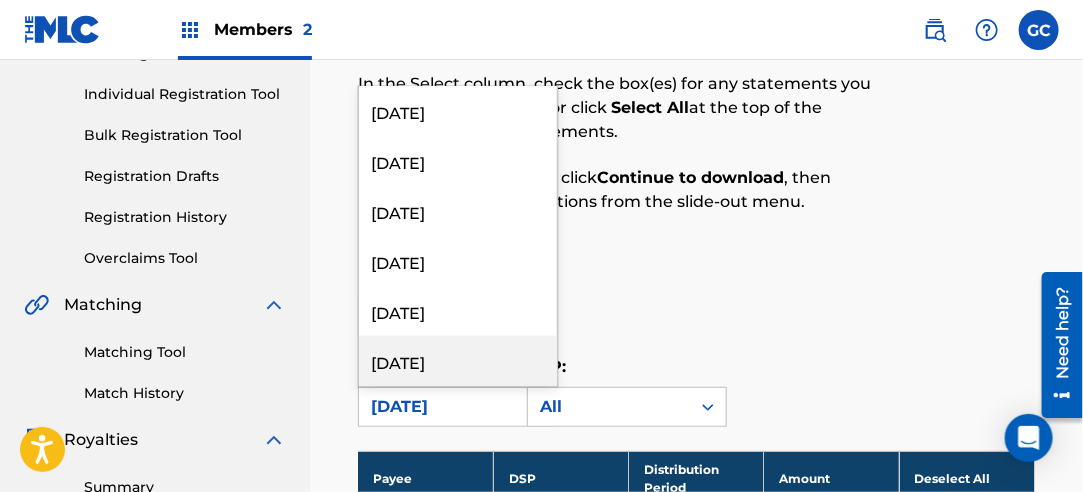 scroll, scrollTop: 1100, scrollLeft: 0, axis: vertical 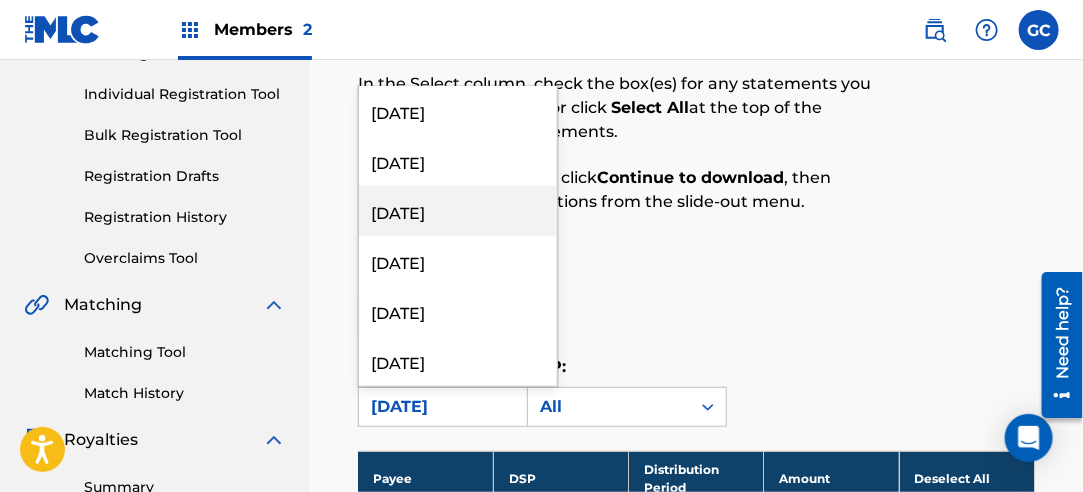 click on "[DATE]" at bounding box center [458, 211] 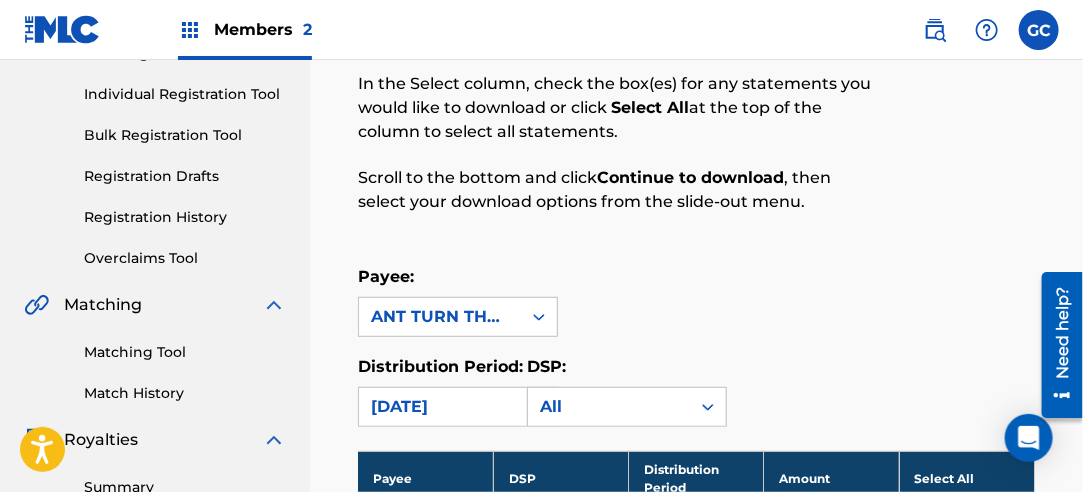 click on "[DATE]" at bounding box center (440, 407) 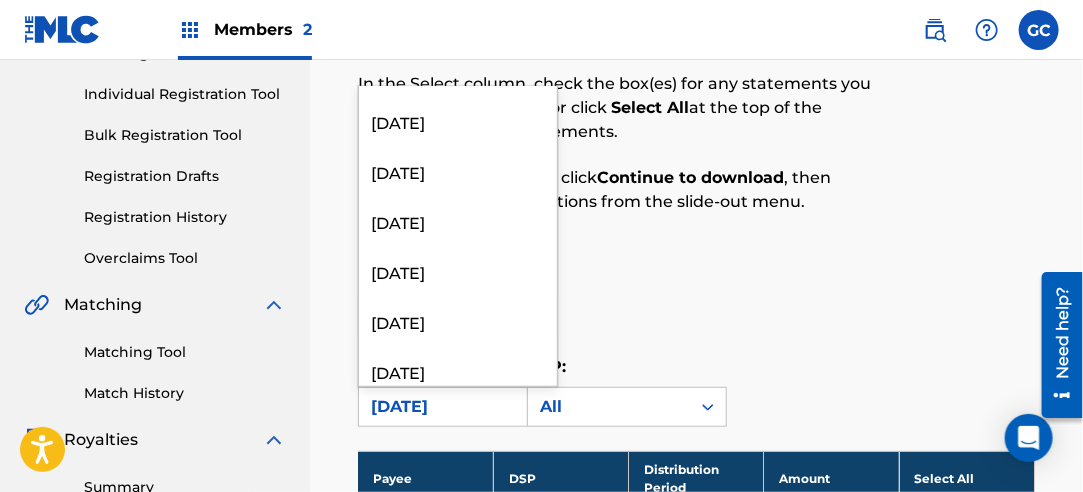 scroll, scrollTop: 1700, scrollLeft: 0, axis: vertical 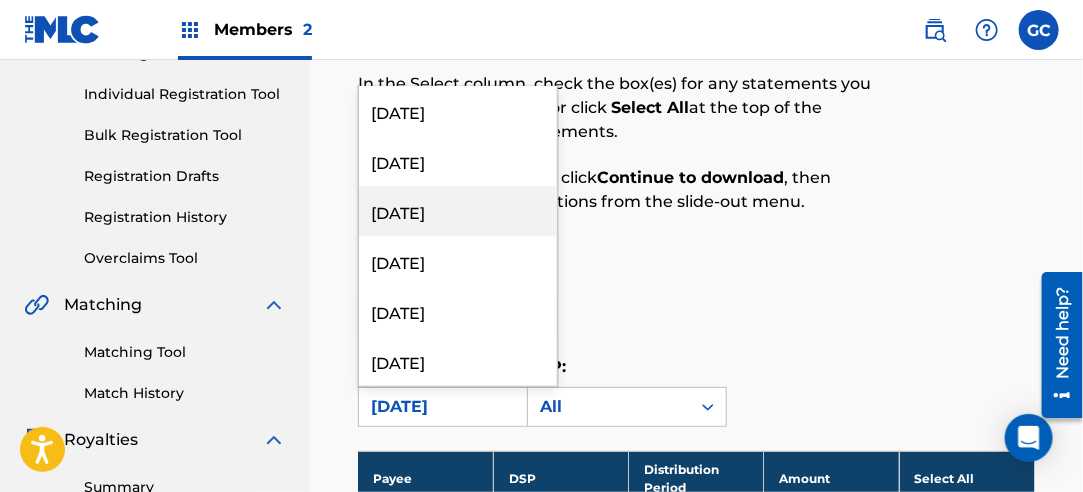 click on "[DATE]" at bounding box center (458, 211) 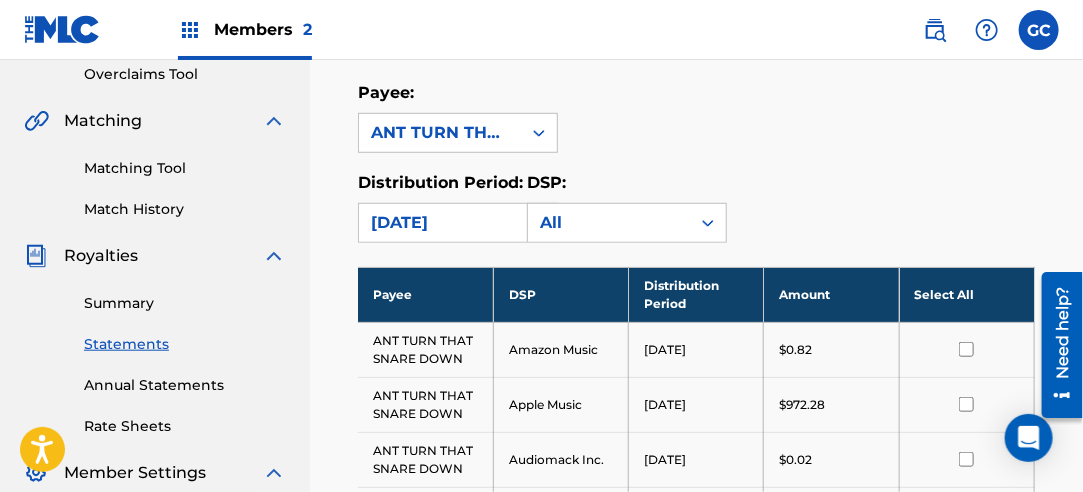 scroll, scrollTop: 641, scrollLeft: 0, axis: vertical 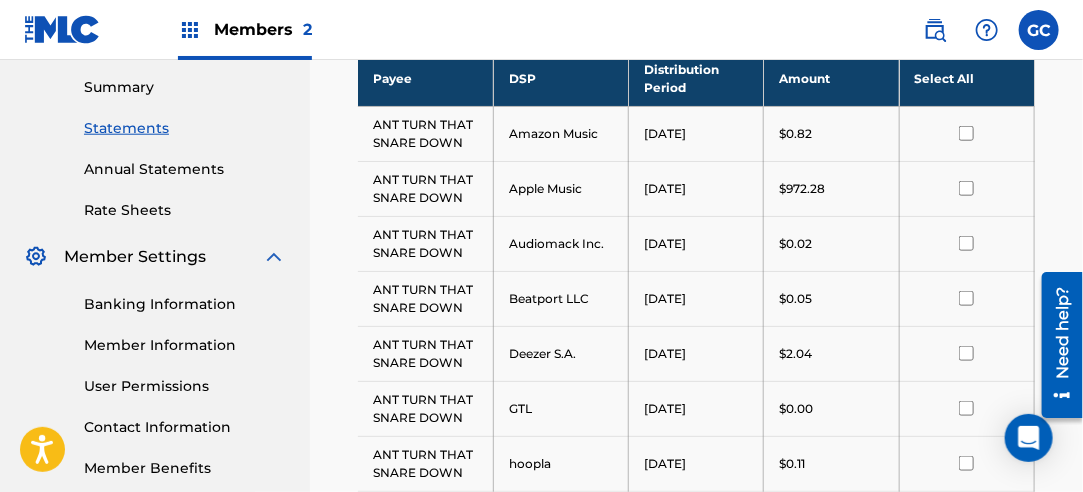 click on "Select All" at bounding box center [966, 78] 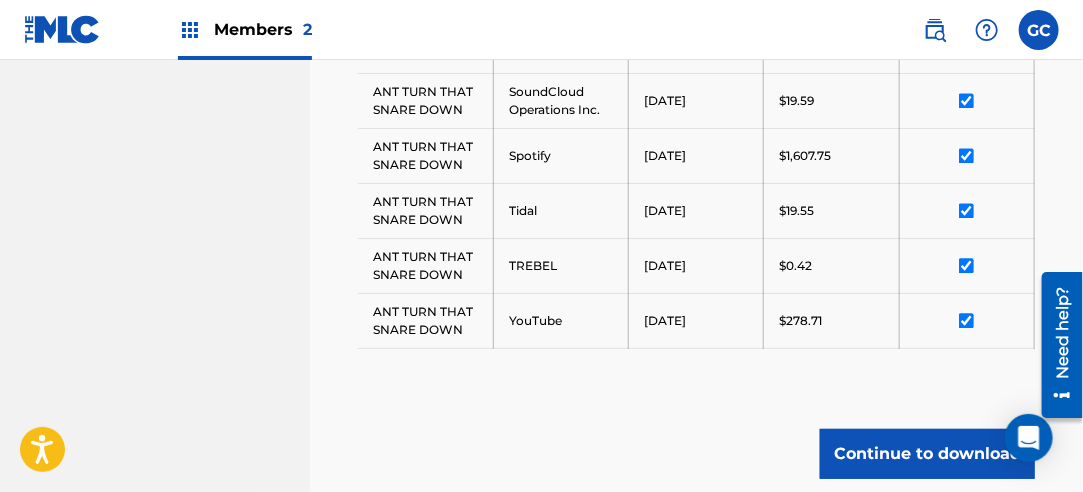 scroll, scrollTop: 1341, scrollLeft: 0, axis: vertical 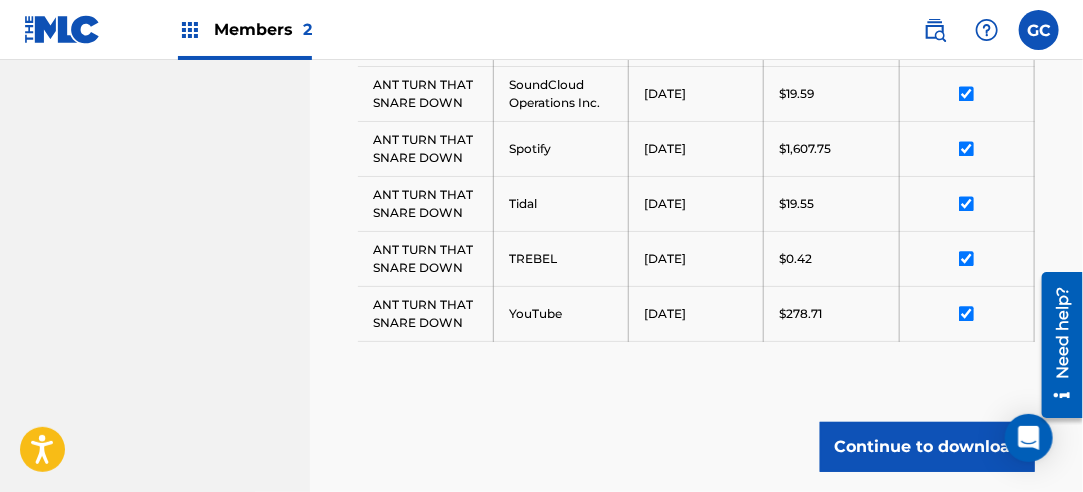 click on "Continue to download" at bounding box center [927, 447] 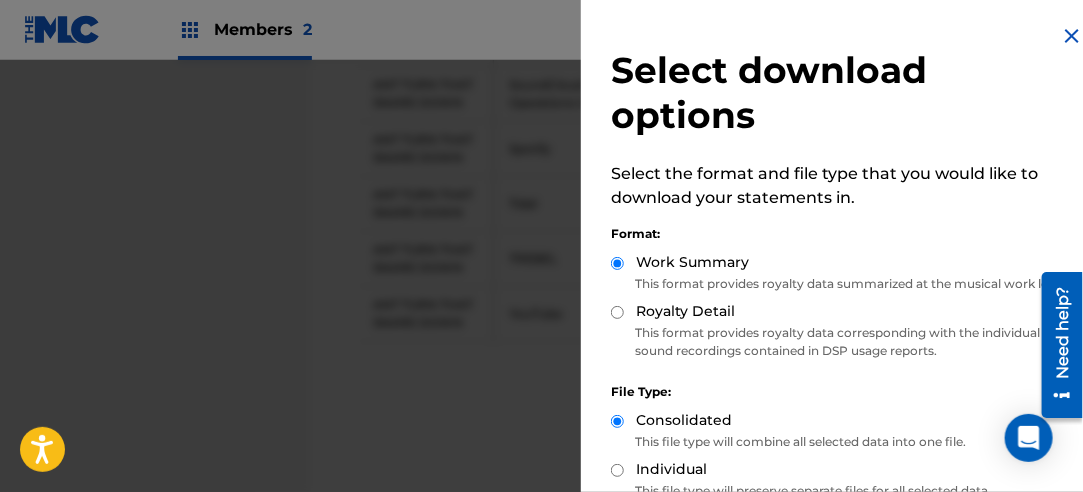click on "Royalty Detail" at bounding box center [617, 312] 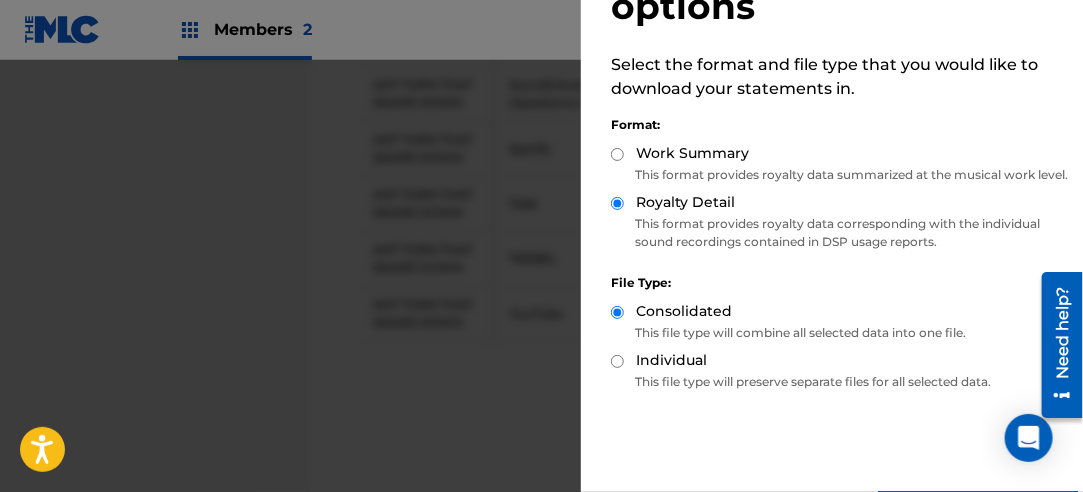 scroll, scrollTop: 200, scrollLeft: 0, axis: vertical 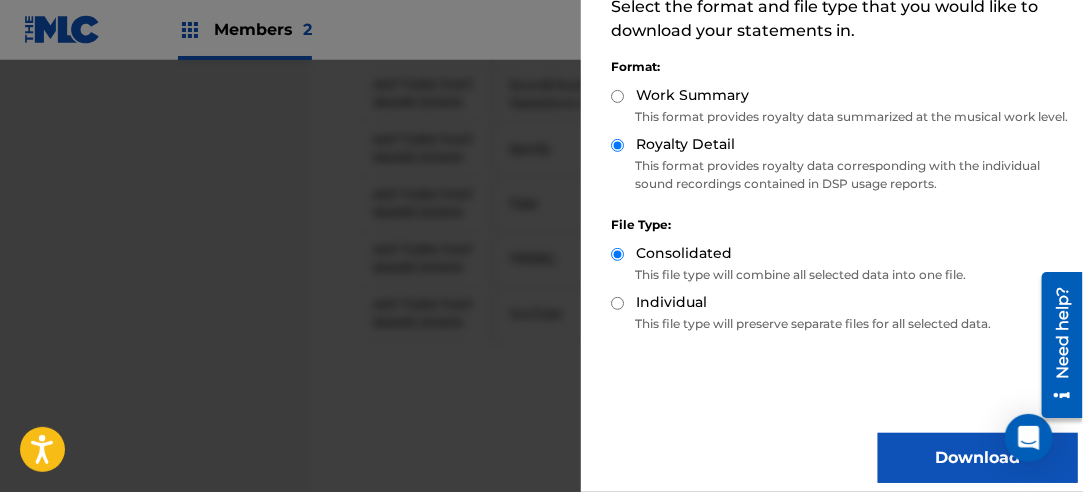 click on "Download" at bounding box center (978, 458) 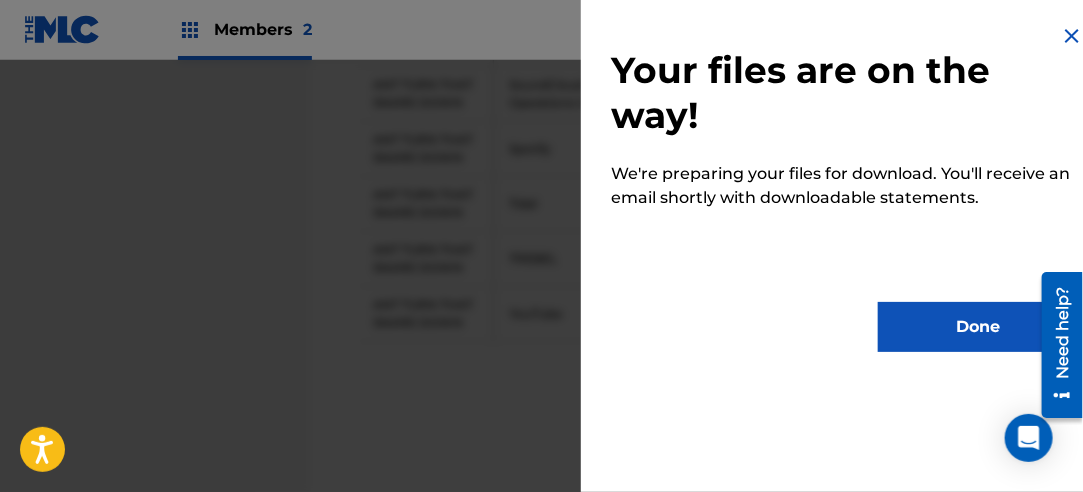click on "Done" at bounding box center (978, 327) 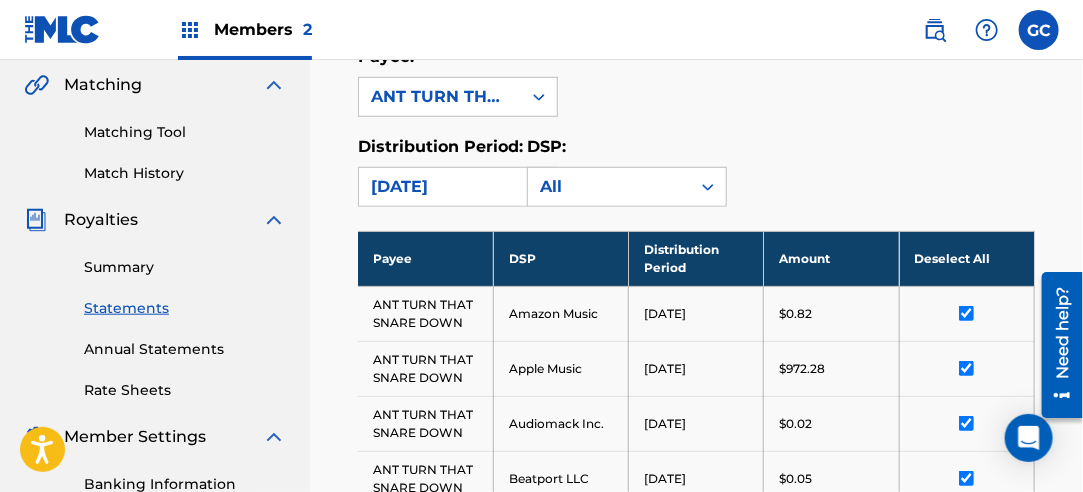 scroll, scrollTop: 441, scrollLeft: 0, axis: vertical 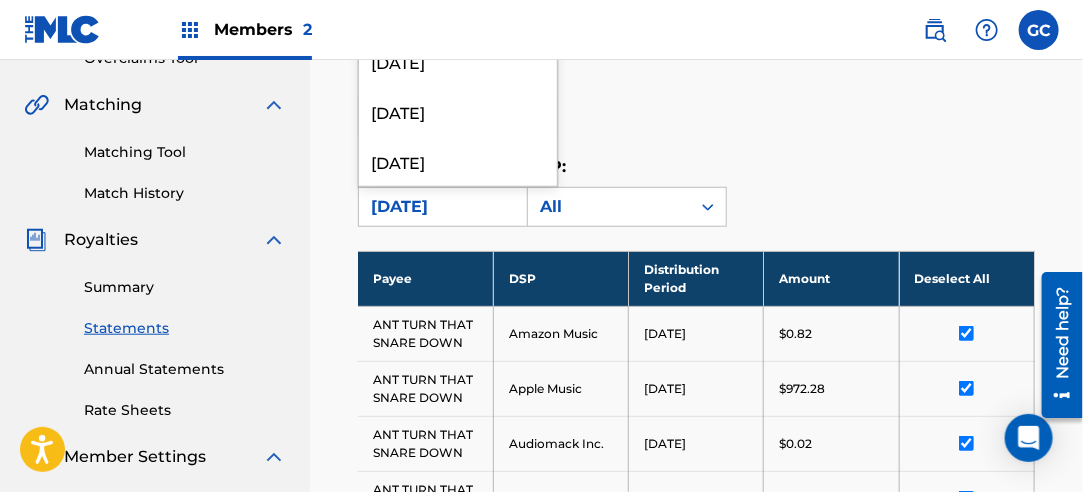 click on "[DATE]" at bounding box center (440, 207) 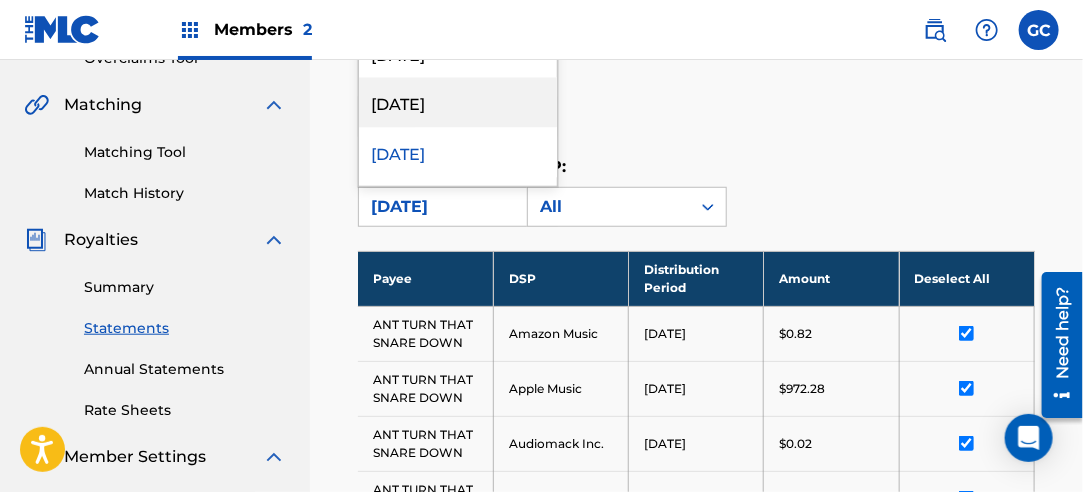 scroll, scrollTop: 1600, scrollLeft: 0, axis: vertical 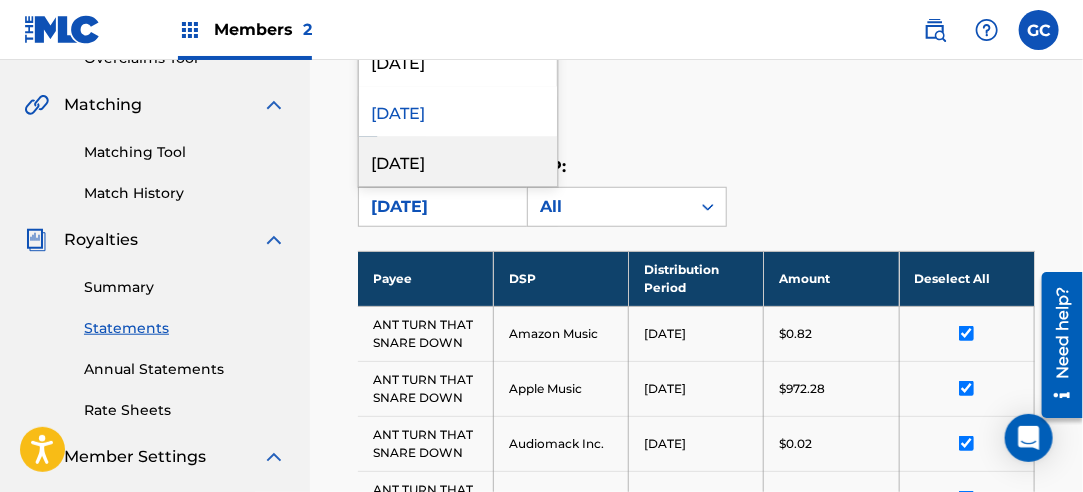 click on "[DATE]" at bounding box center [458, 161] 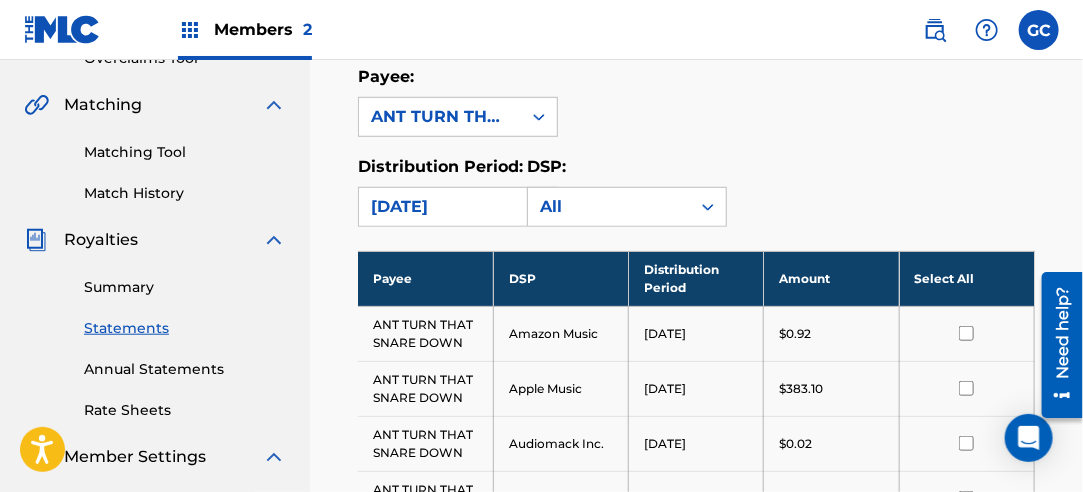 click on "Select All" at bounding box center (966, 278) 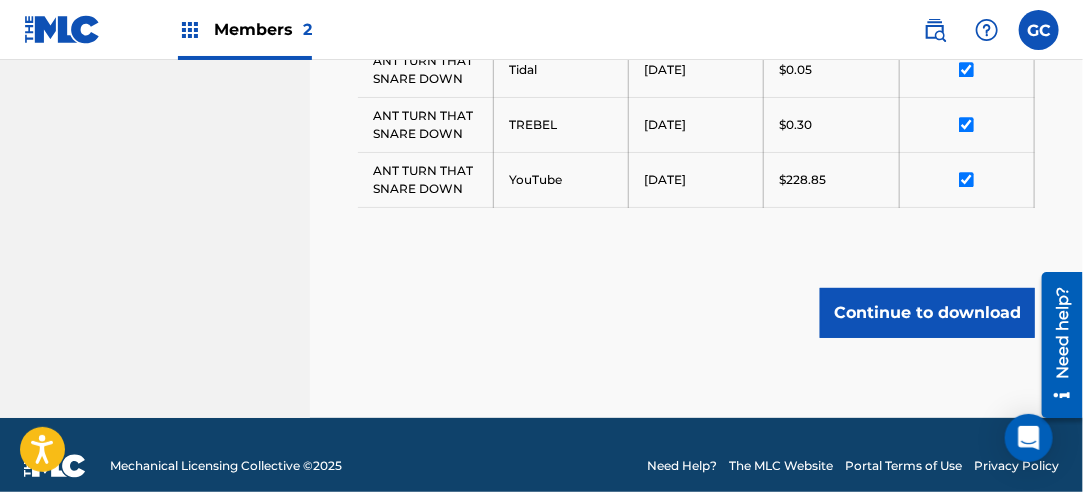 scroll, scrollTop: 1541, scrollLeft: 0, axis: vertical 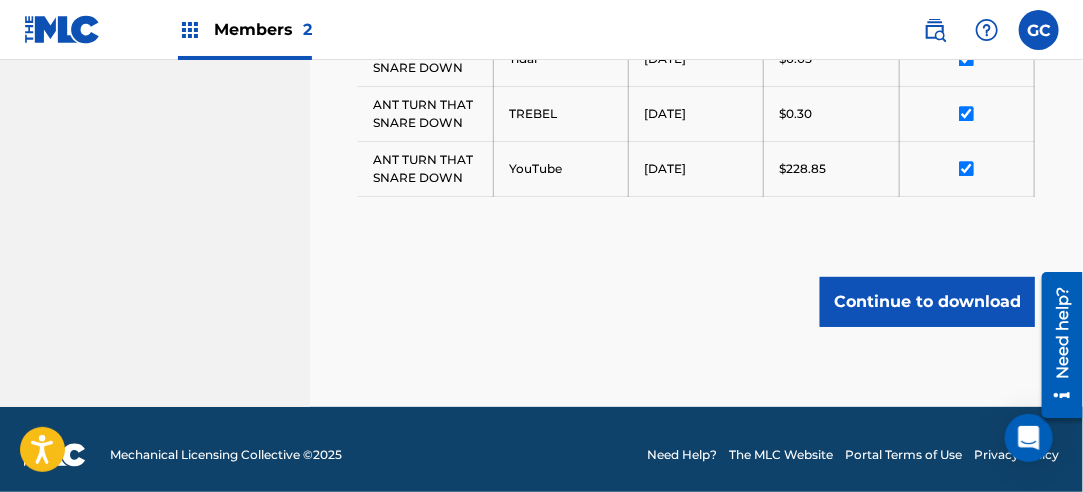 click on "Continue to download" at bounding box center [927, 302] 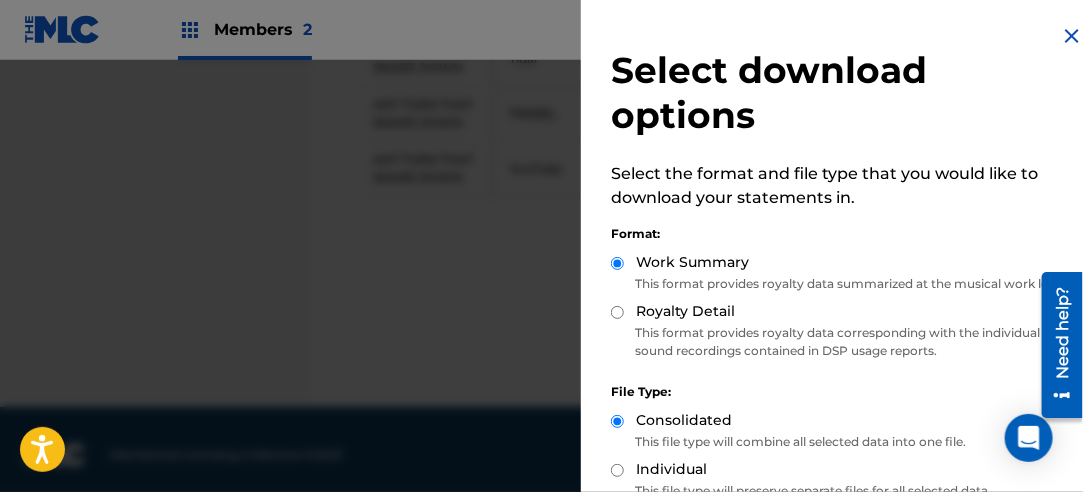 click on "Royalty Detail" at bounding box center (617, 312) 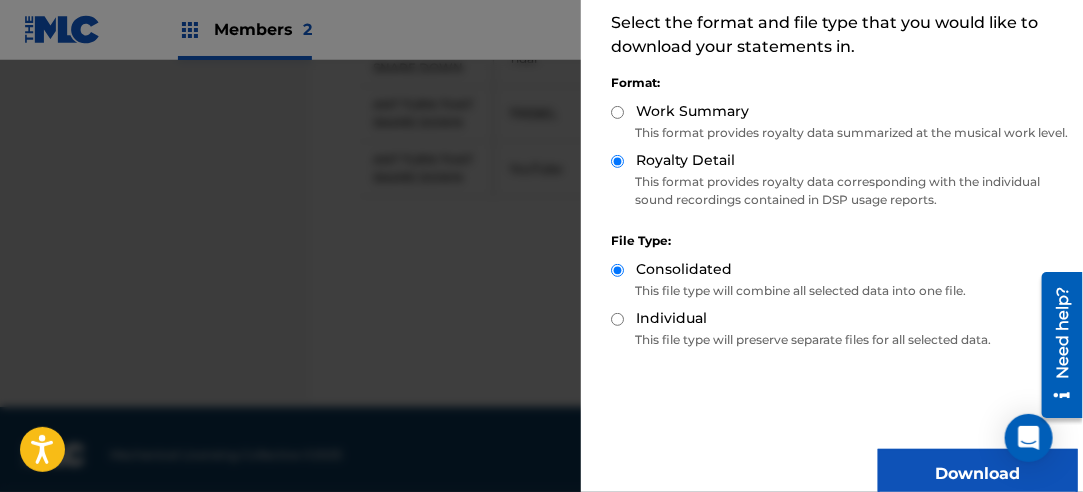scroll, scrollTop: 200, scrollLeft: 0, axis: vertical 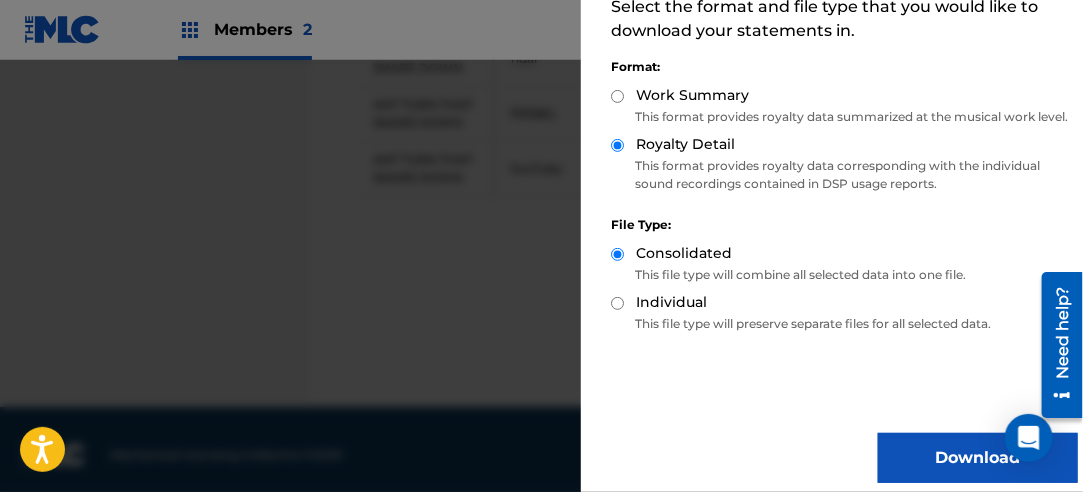 click on "Download" at bounding box center [978, 458] 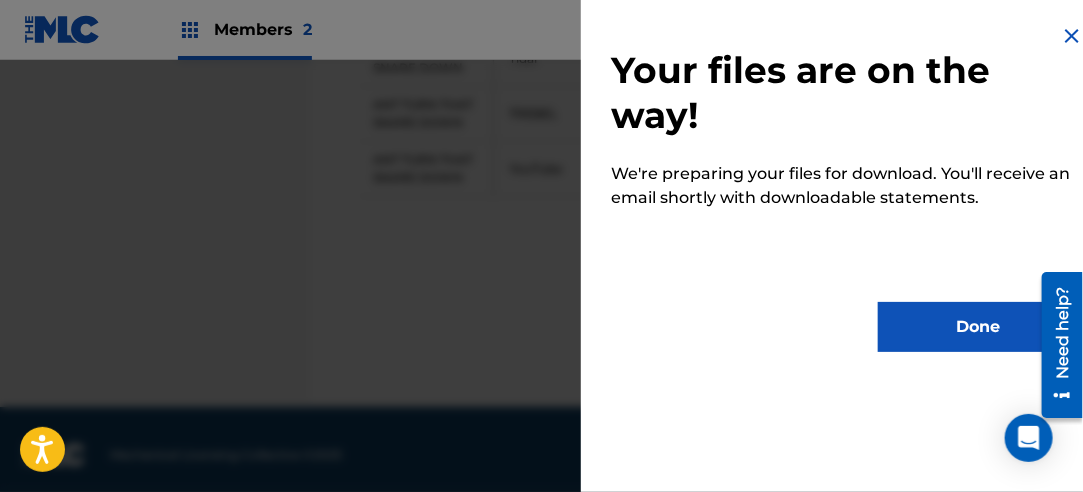 scroll, scrollTop: 0, scrollLeft: 0, axis: both 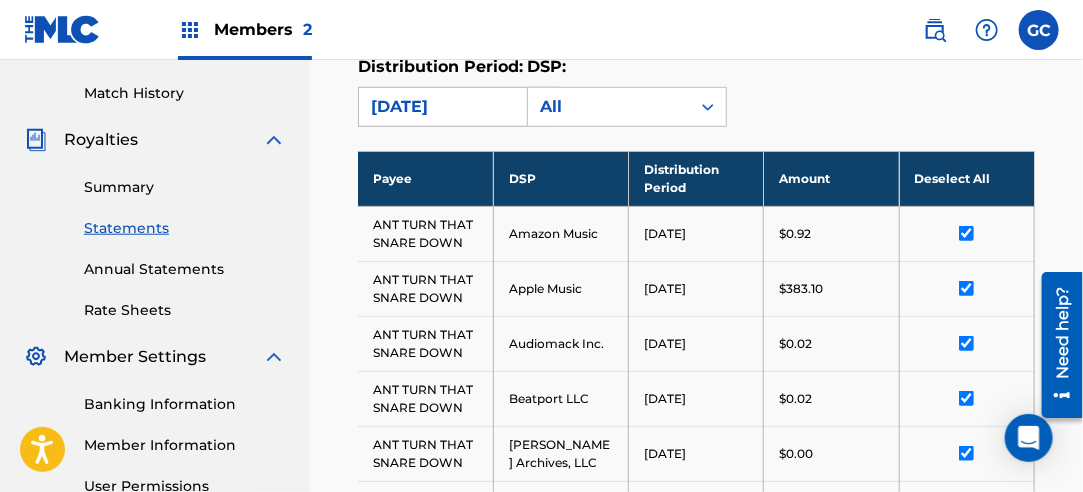 click on "[DATE]" at bounding box center [440, 107] 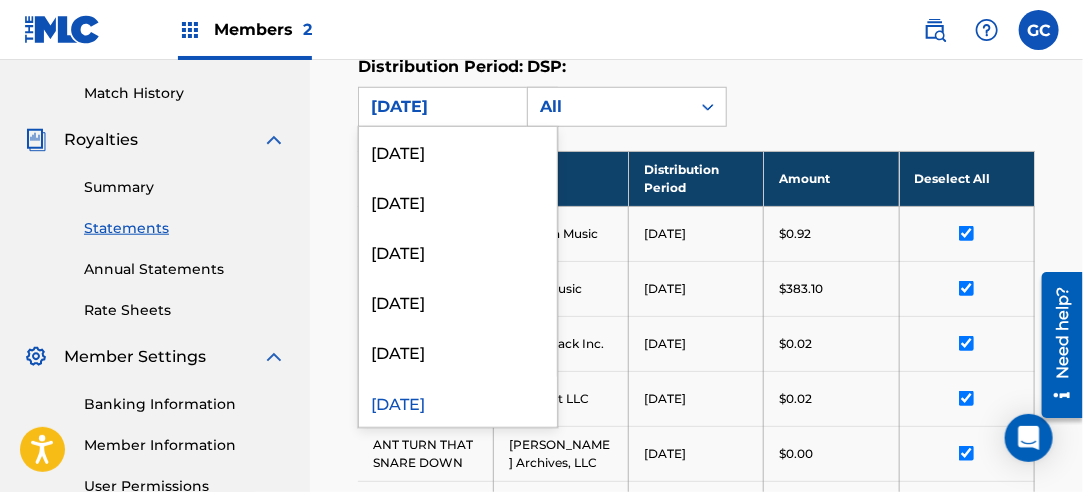 scroll, scrollTop: 1700, scrollLeft: 0, axis: vertical 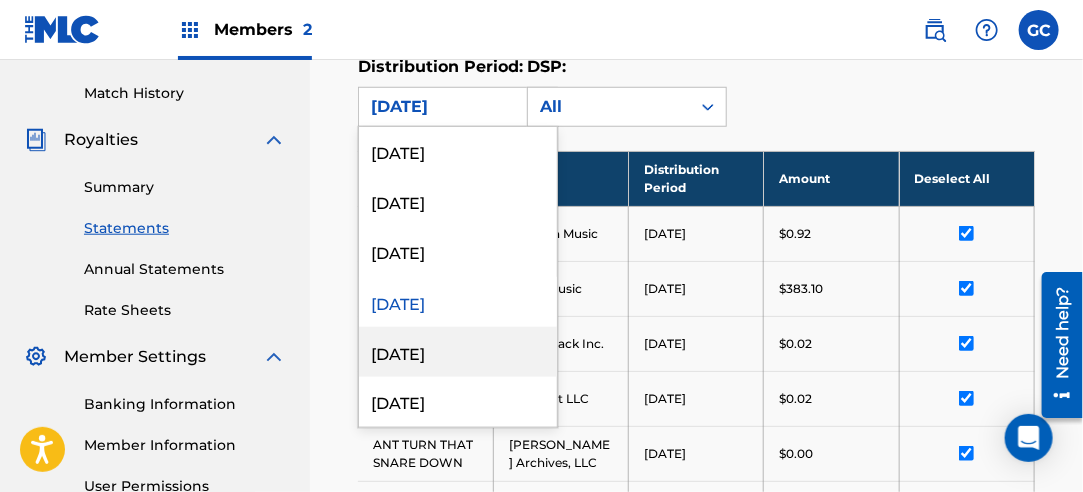 click on "[DATE]" at bounding box center (458, 352) 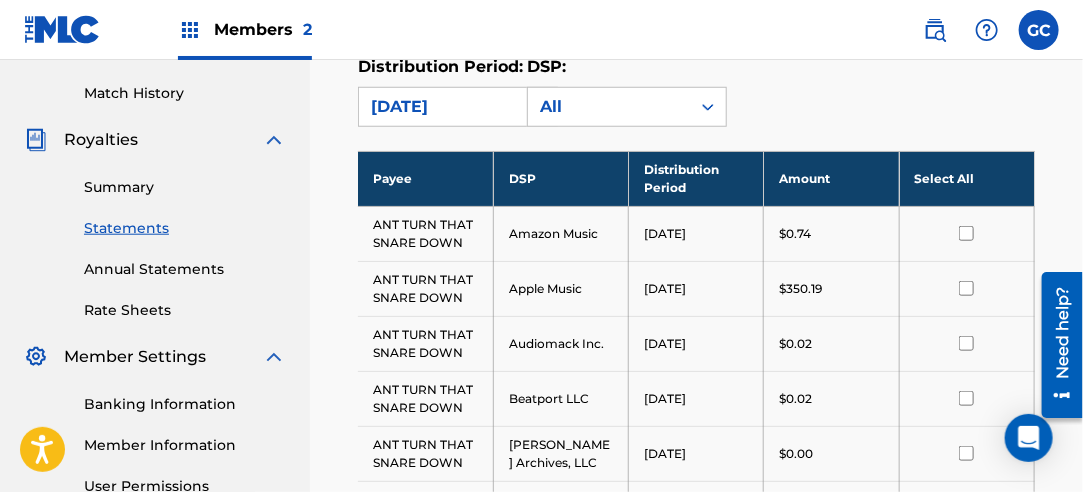 click on "Select All" at bounding box center [966, 178] 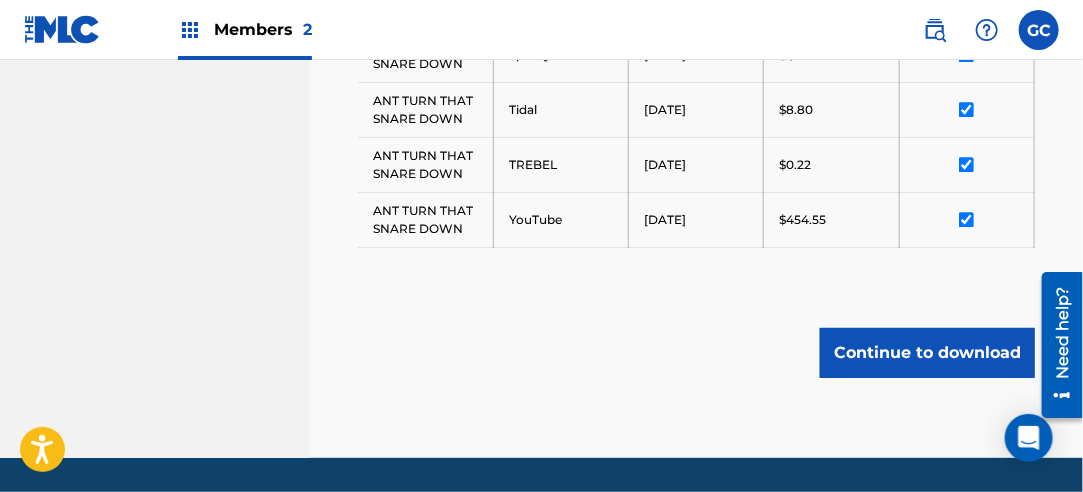 scroll, scrollTop: 1541, scrollLeft: 0, axis: vertical 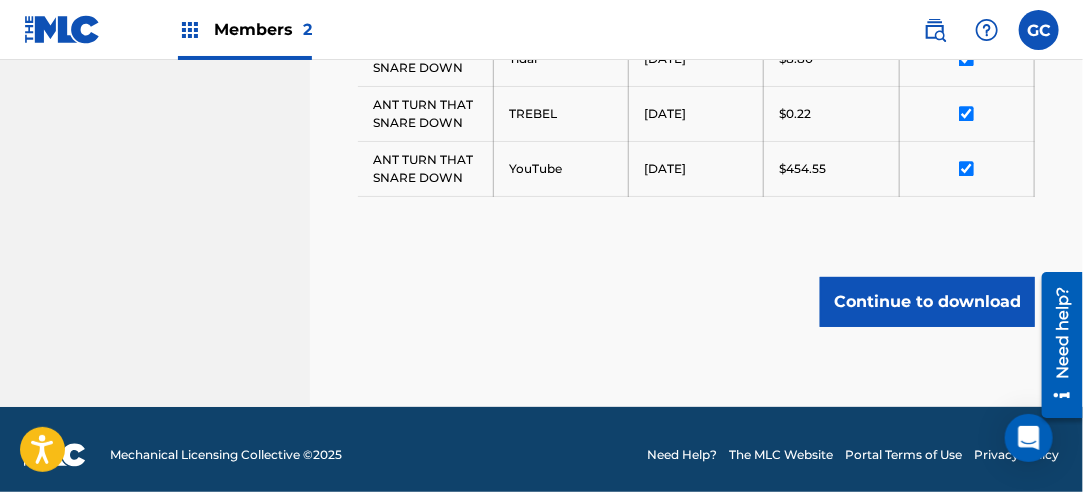 click on "Continue to download" at bounding box center (927, 302) 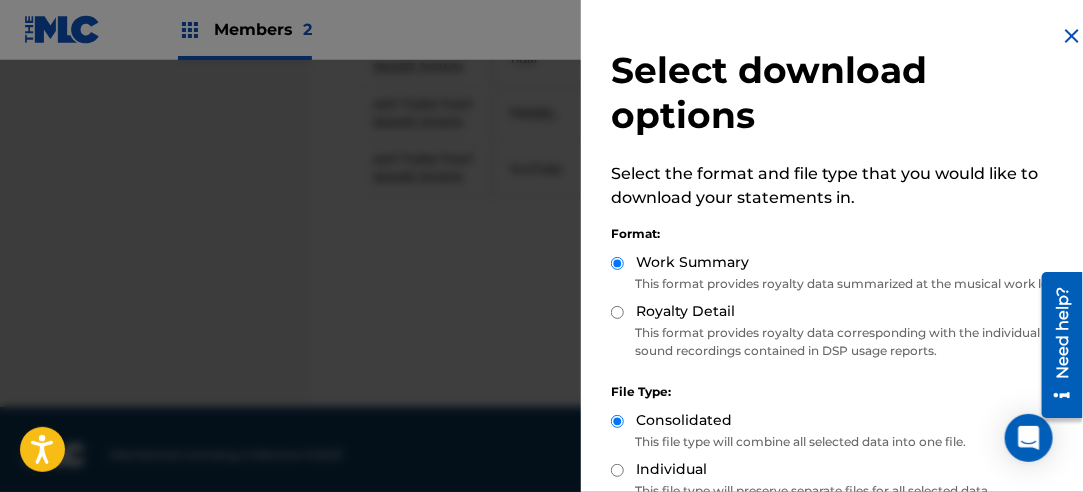 click on "Royalty Detail" at bounding box center (617, 312) 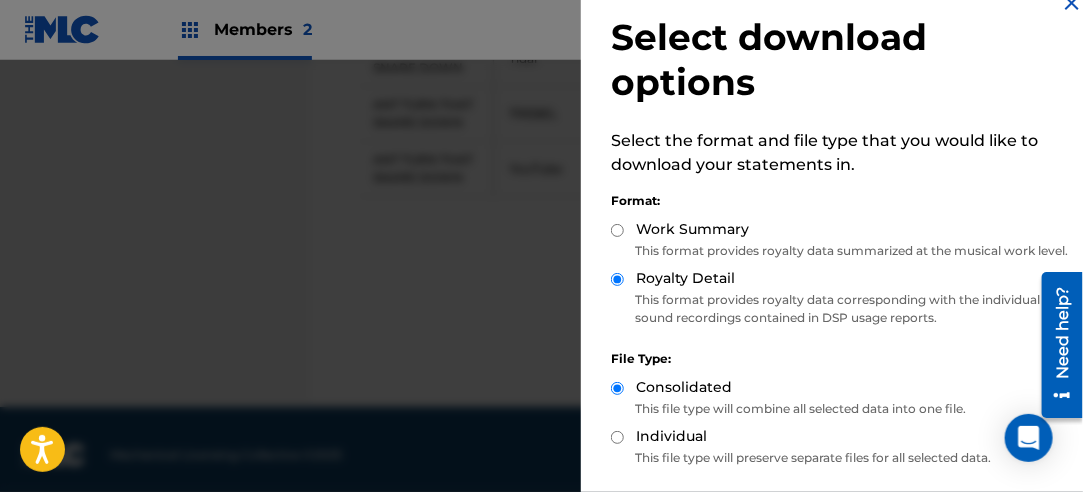 scroll, scrollTop: 200, scrollLeft: 0, axis: vertical 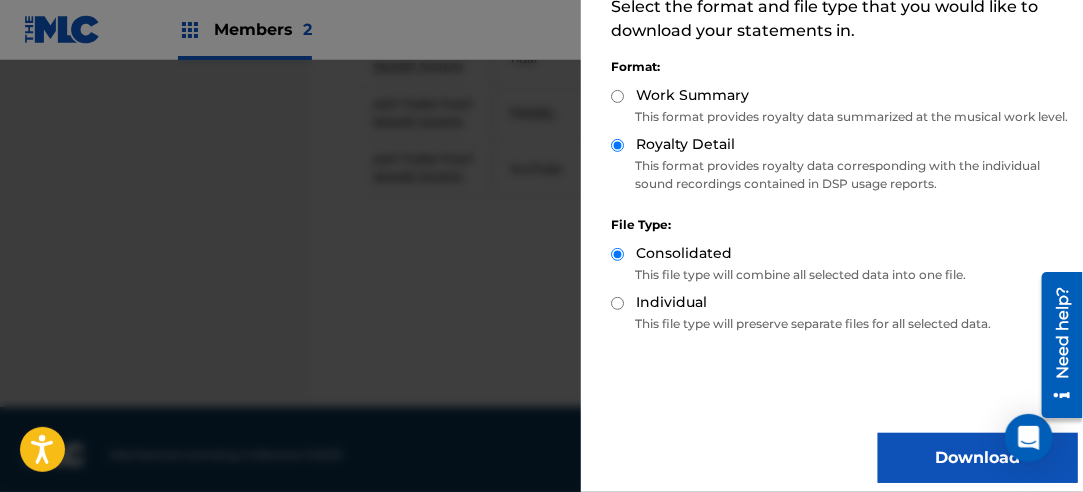 click on "Download" at bounding box center (978, 458) 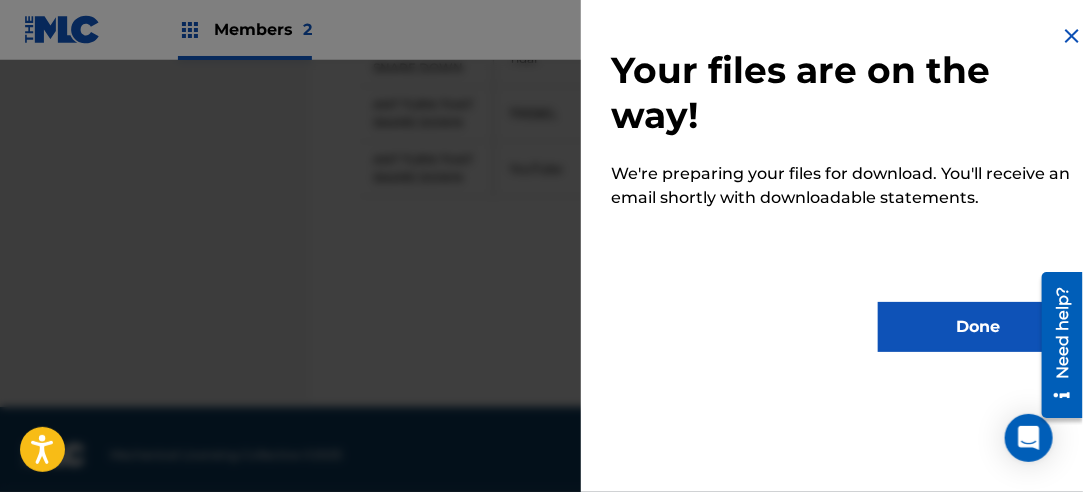 scroll, scrollTop: 0, scrollLeft: 0, axis: both 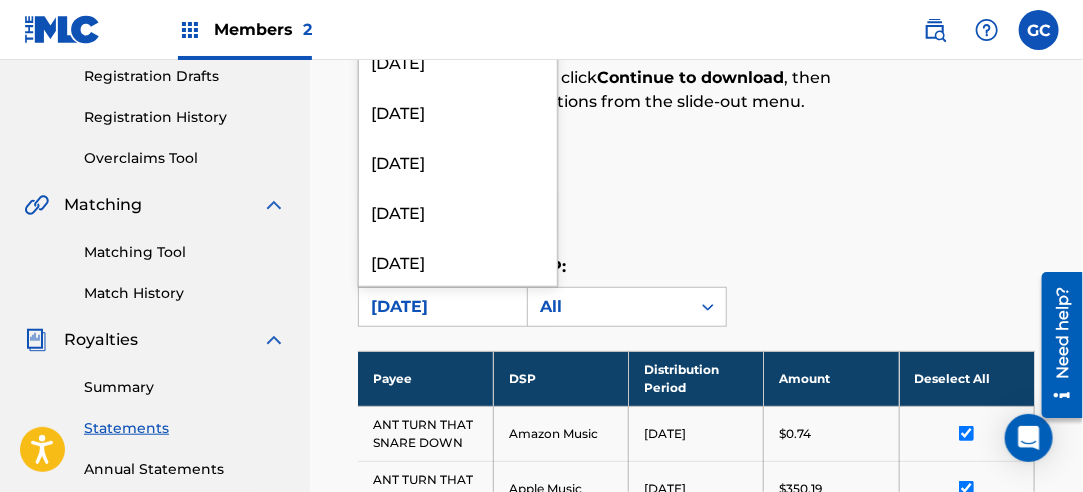click on "[DATE]" at bounding box center [440, 307] 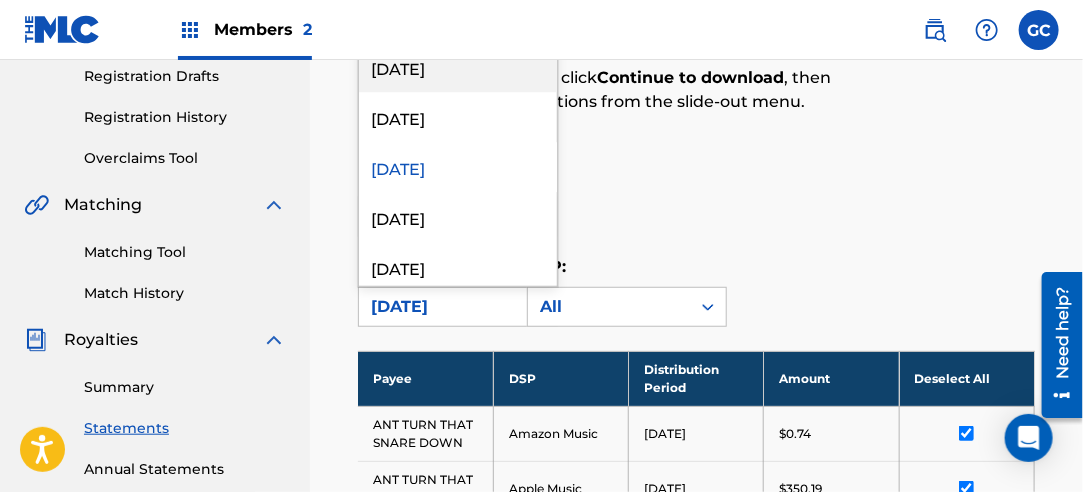 scroll, scrollTop: 1800, scrollLeft: 0, axis: vertical 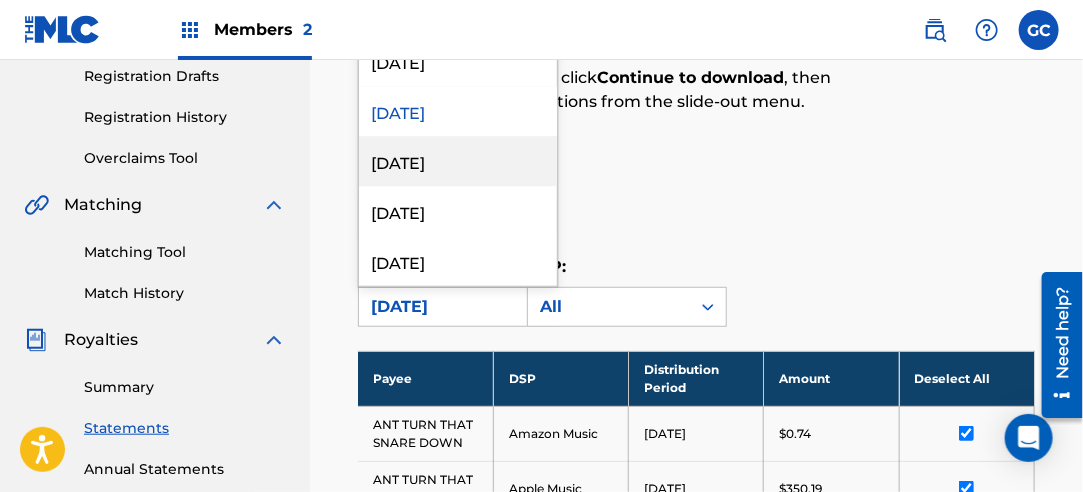 click on "[DATE]" at bounding box center (458, 161) 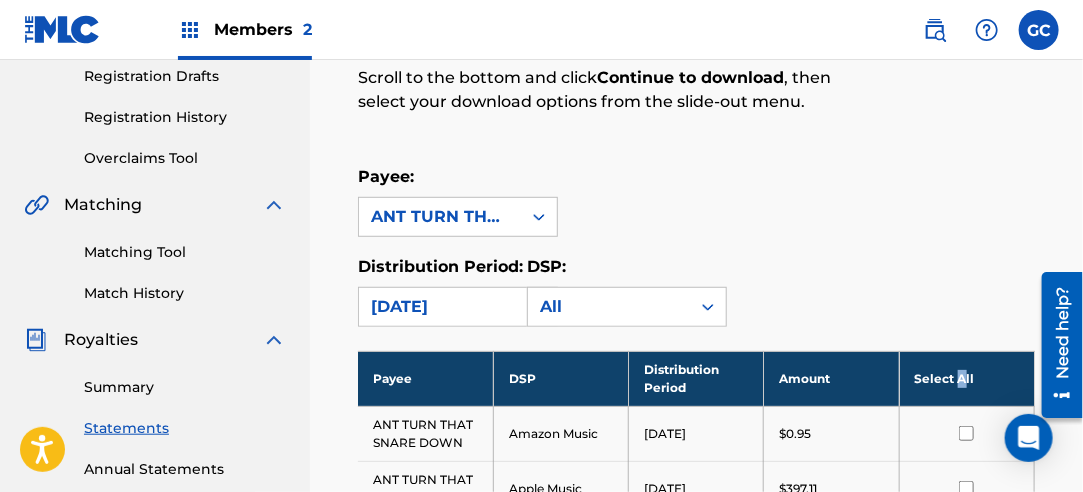 click on "Select All" at bounding box center (966, 378) 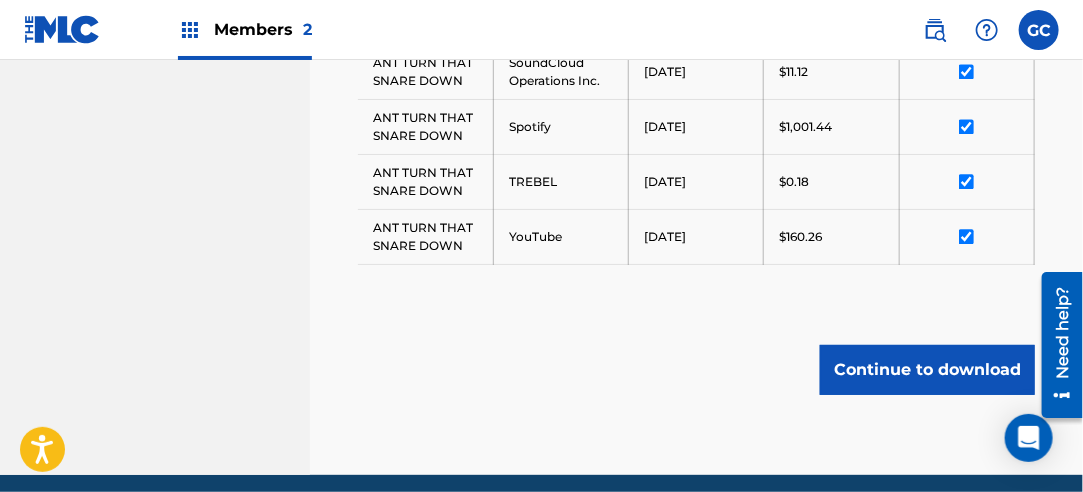 scroll, scrollTop: 1486, scrollLeft: 0, axis: vertical 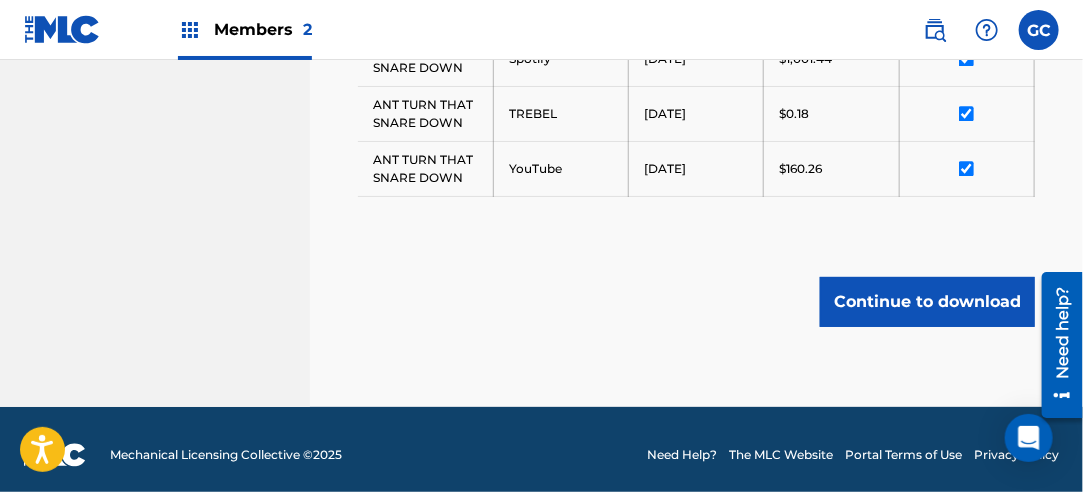 click on "Continue to download" at bounding box center (927, 302) 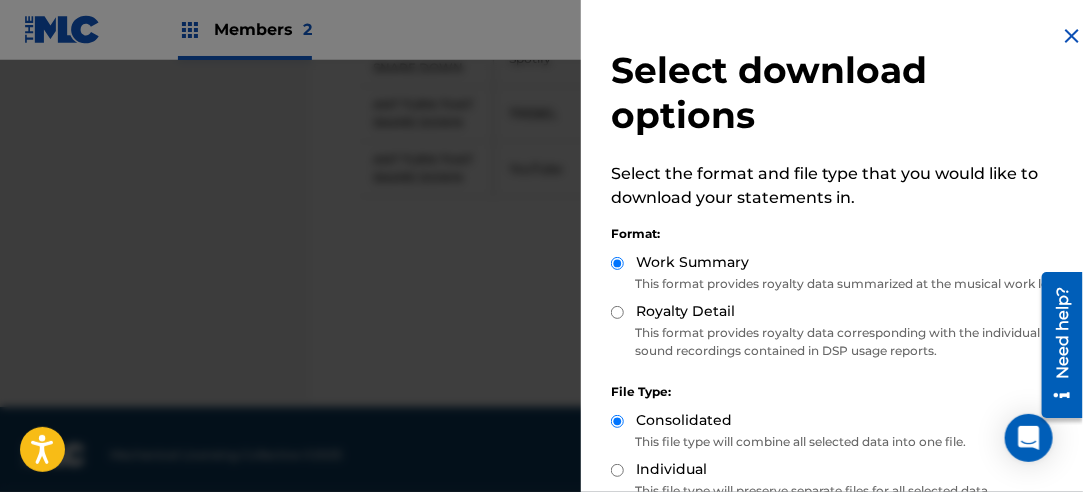 click on "Royalty Detail" at bounding box center [844, 312] 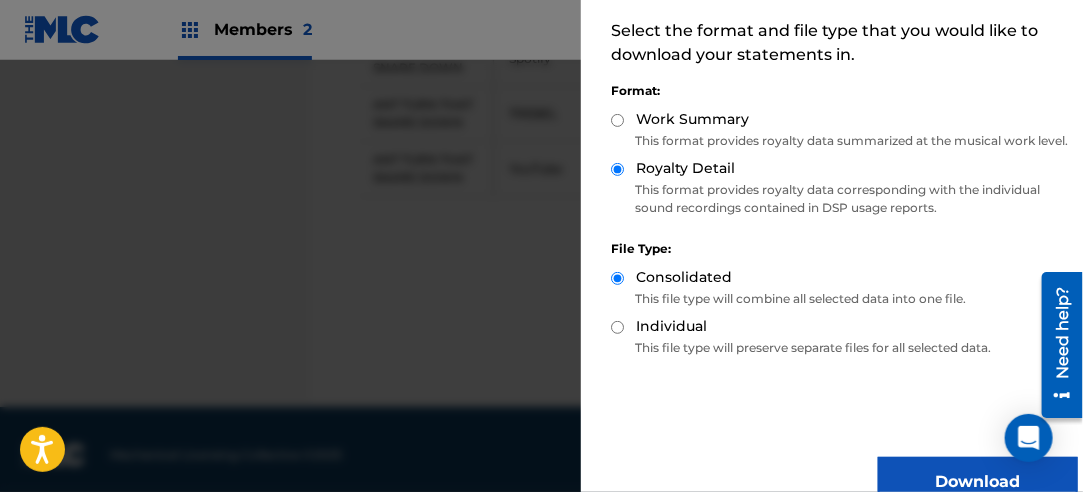 scroll, scrollTop: 200, scrollLeft: 0, axis: vertical 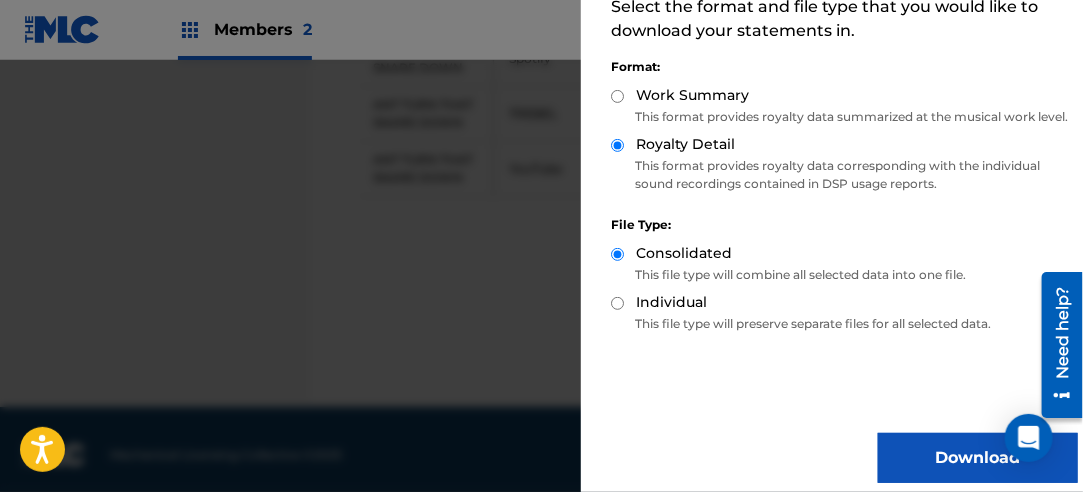 click on "Download" at bounding box center (978, 458) 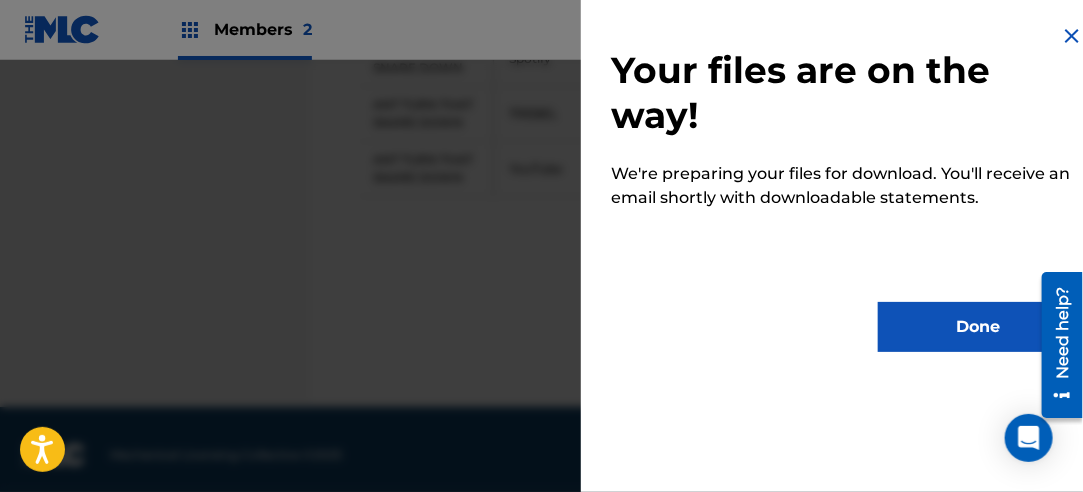 scroll, scrollTop: 0, scrollLeft: 0, axis: both 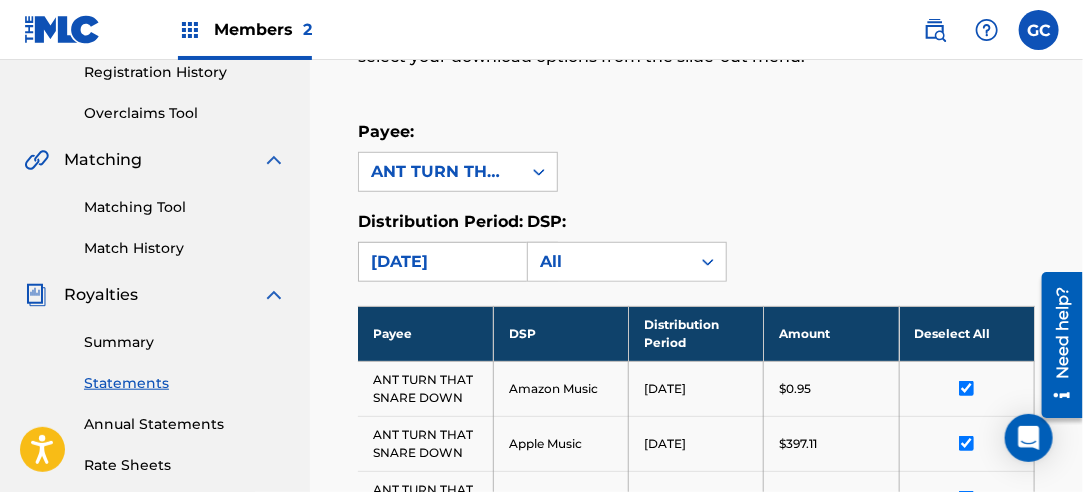 click on "[DATE]" at bounding box center (440, 262) 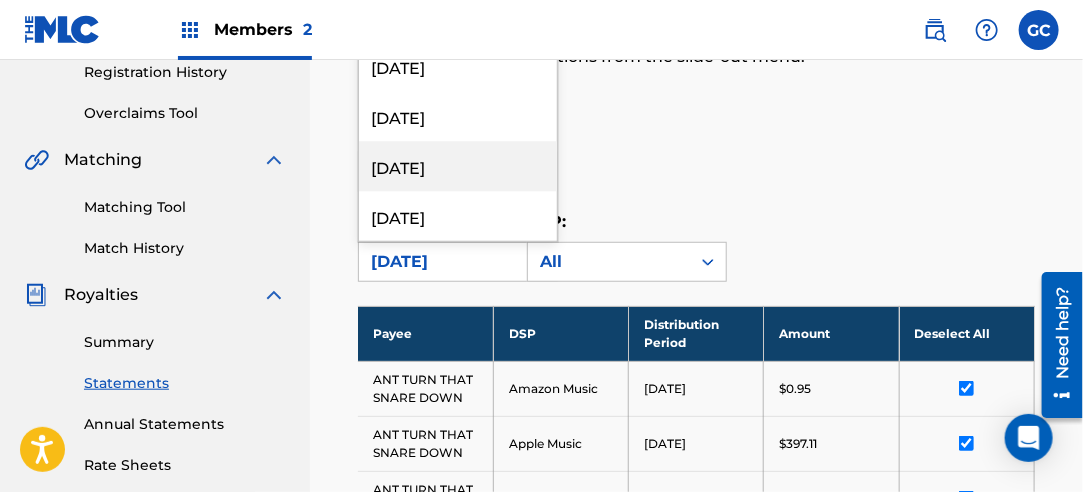 scroll, scrollTop: 1800, scrollLeft: 0, axis: vertical 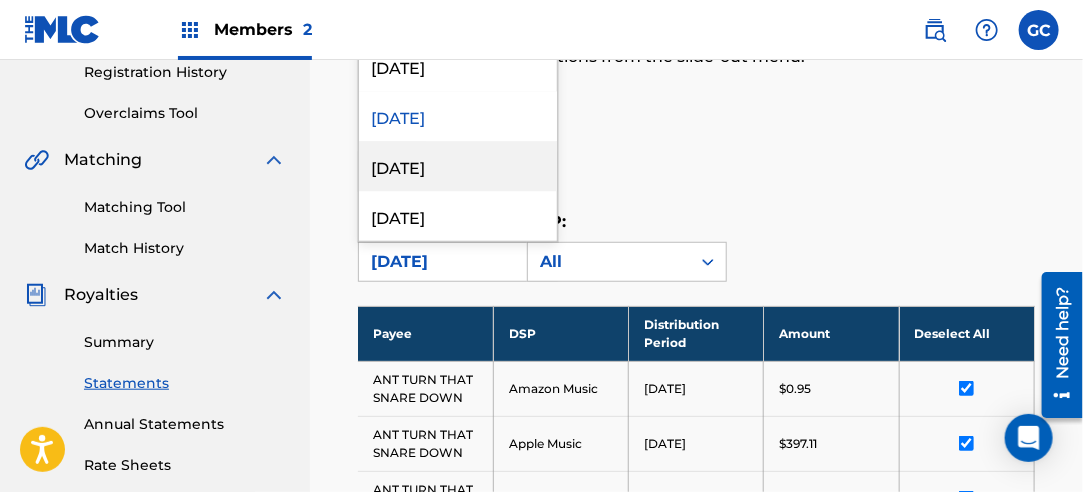 click on "[DATE]" at bounding box center (458, 166) 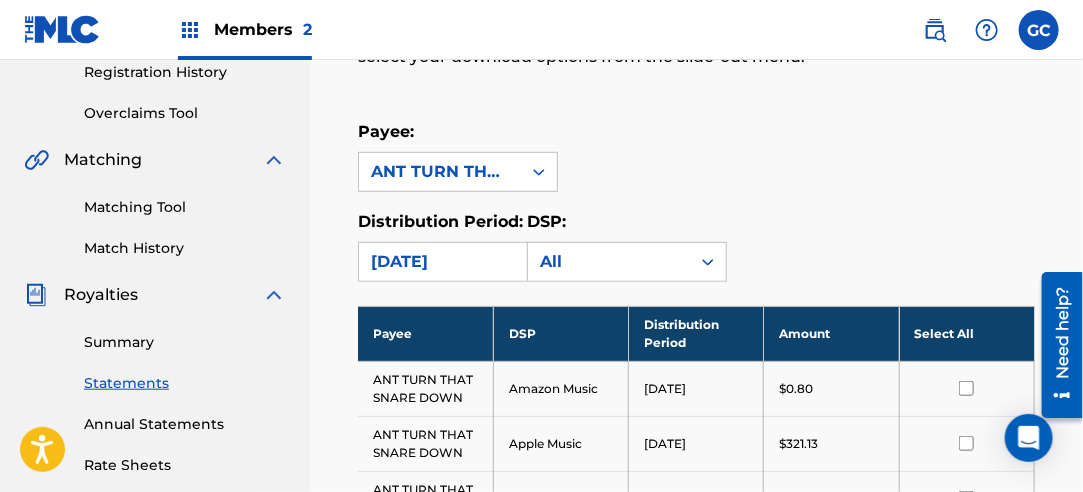 click on "Select All" at bounding box center [966, 333] 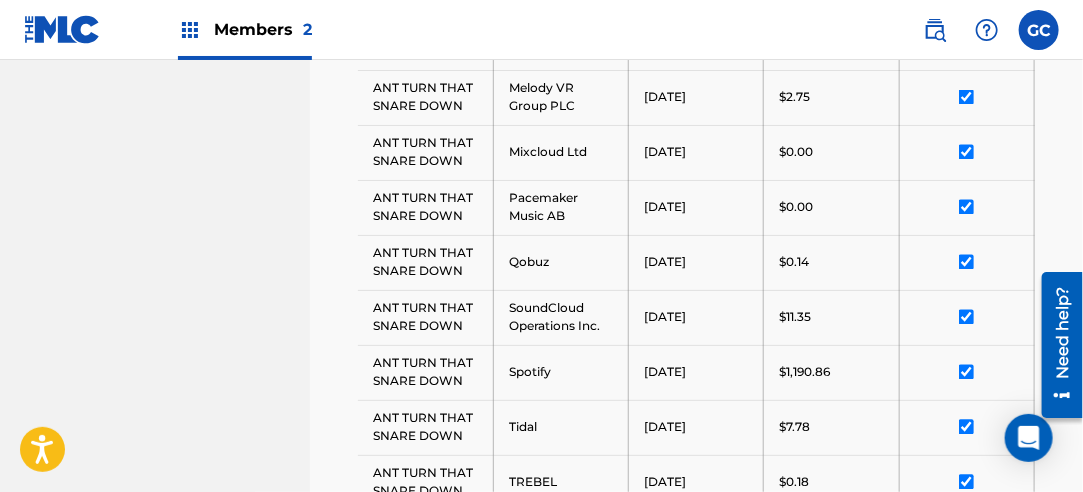 scroll, scrollTop: 1386, scrollLeft: 0, axis: vertical 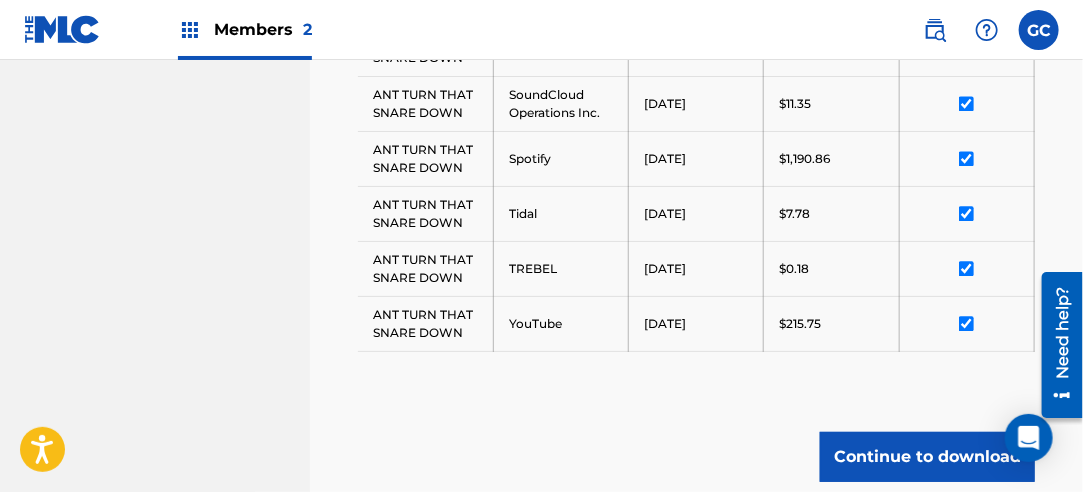 click on "Continue to download" at bounding box center [927, 457] 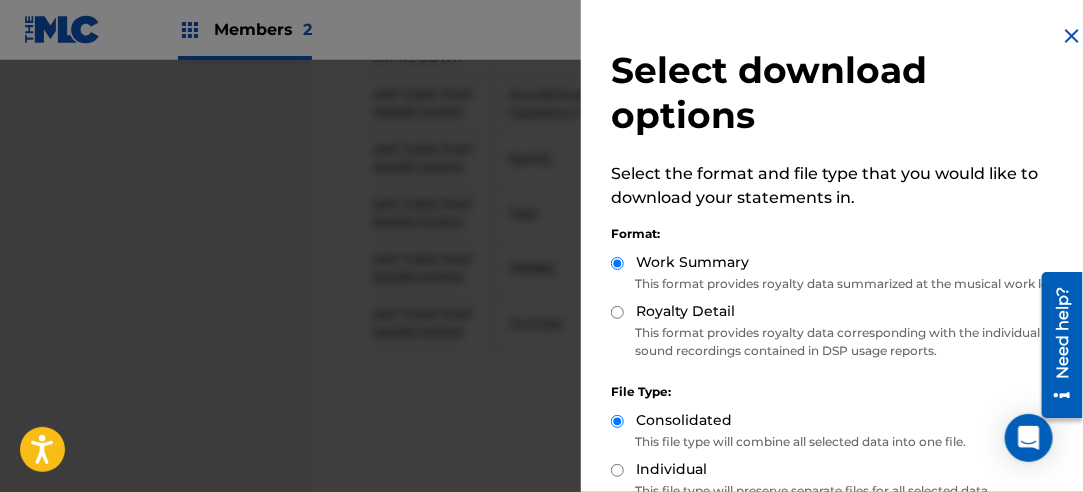 click on "Royalty Detail" at bounding box center (617, 312) 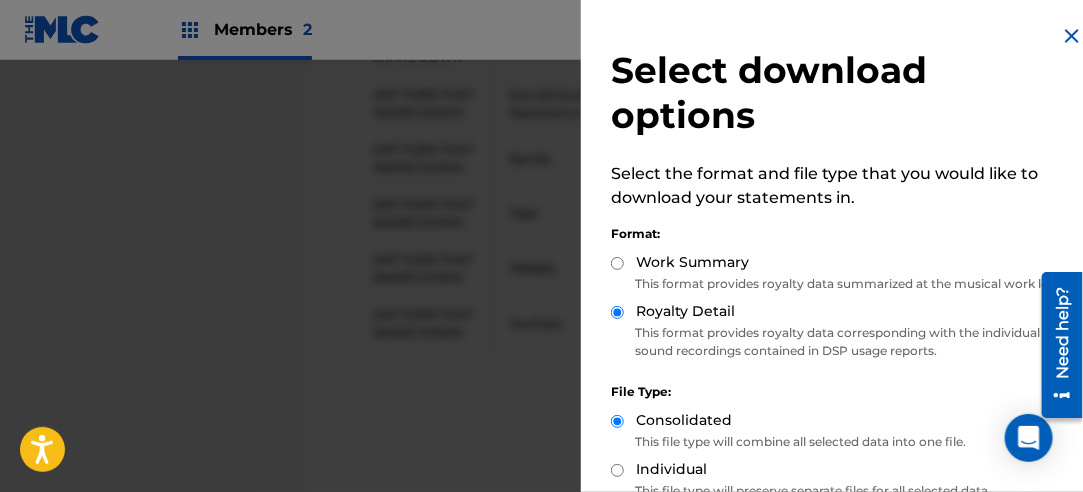 scroll, scrollTop: 200, scrollLeft: 0, axis: vertical 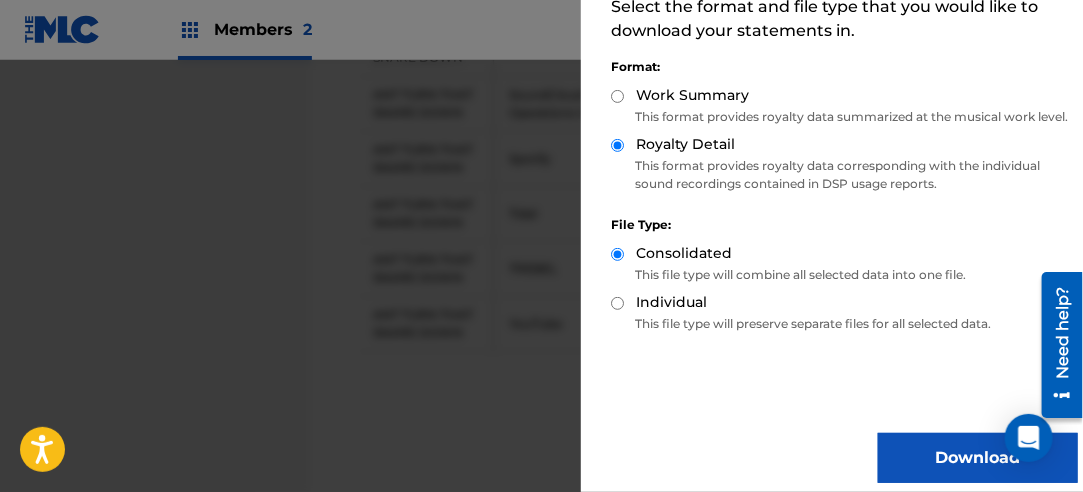 click on "Download" at bounding box center [978, 458] 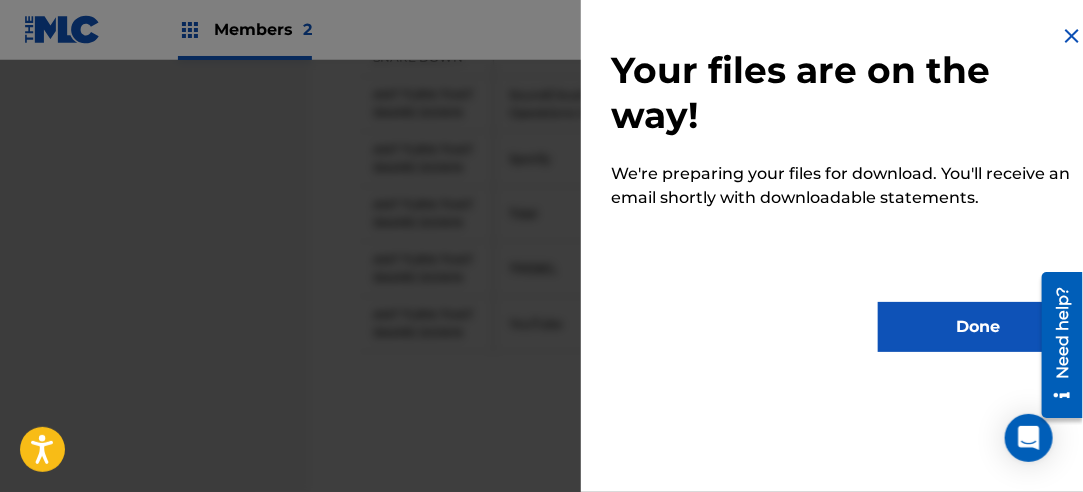click on "Done" at bounding box center [978, 327] 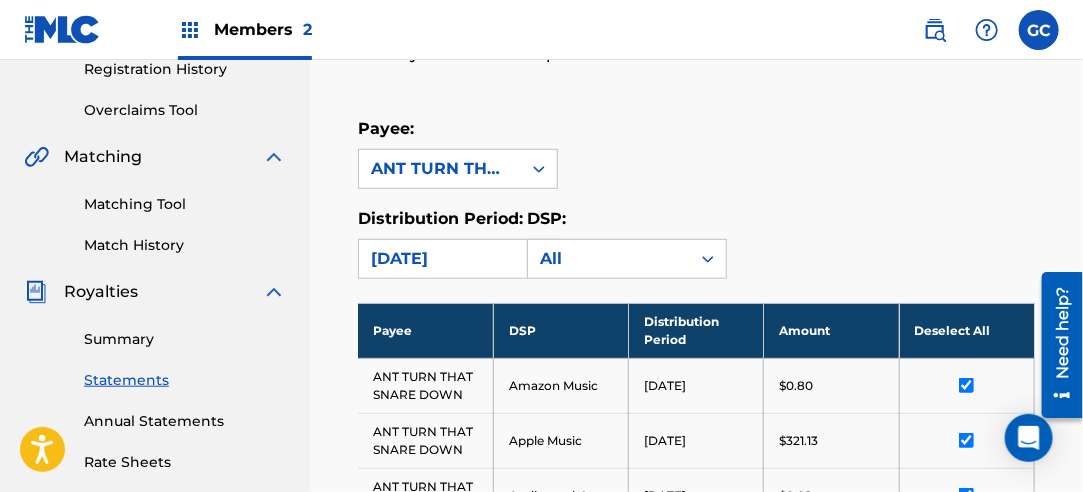 scroll, scrollTop: 386, scrollLeft: 0, axis: vertical 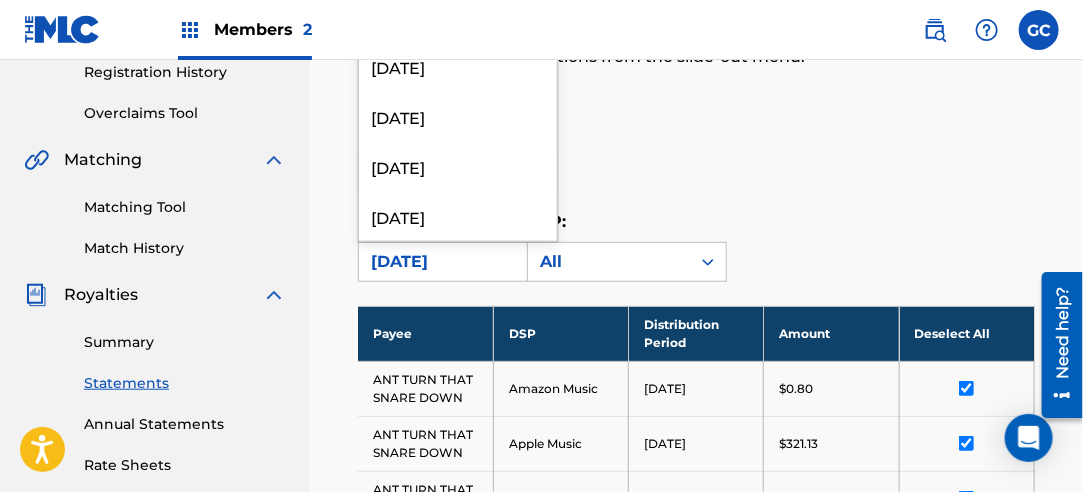 click on "[DATE]" at bounding box center [440, 262] 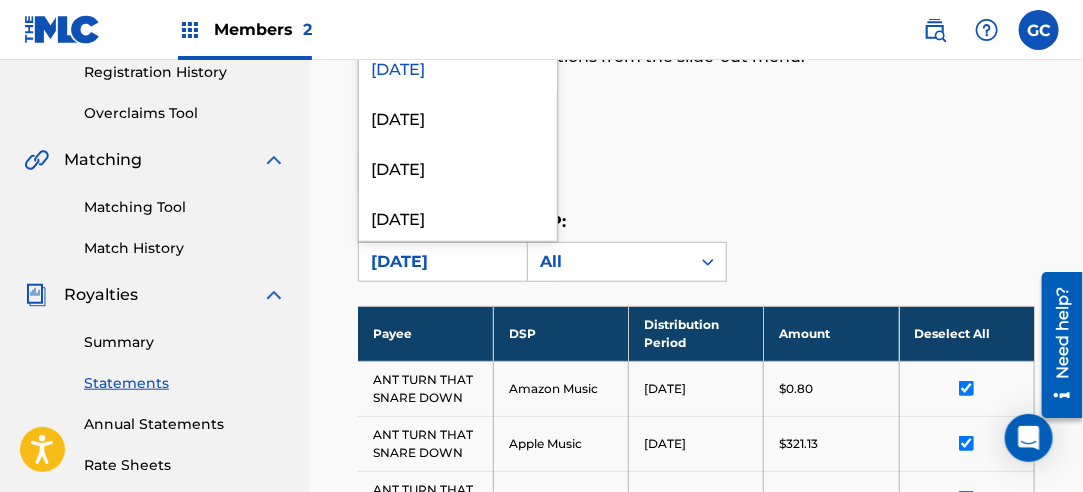 scroll, scrollTop: 1900, scrollLeft: 0, axis: vertical 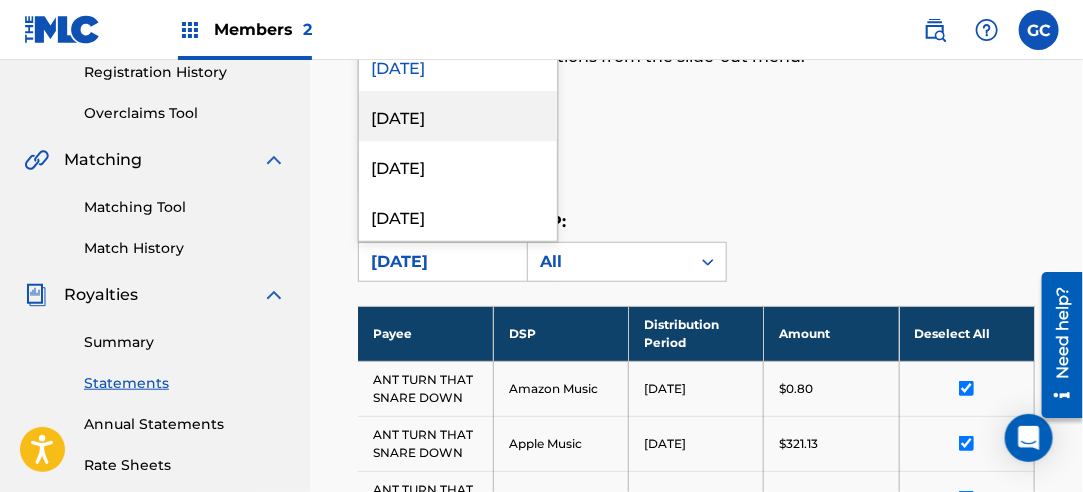 click on "[DATE]" at bounding box center [458, 116] 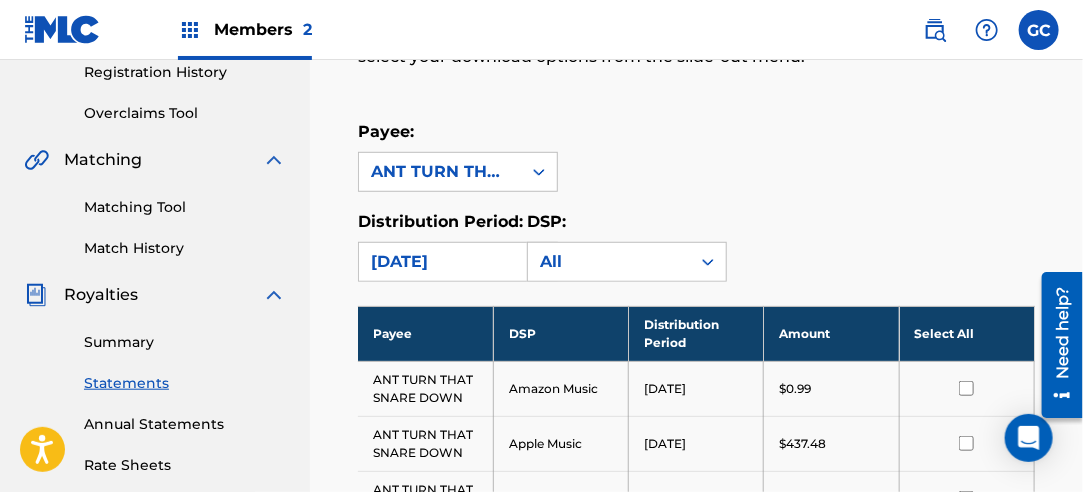 click on "Select All" at bounding box center [966, 333] 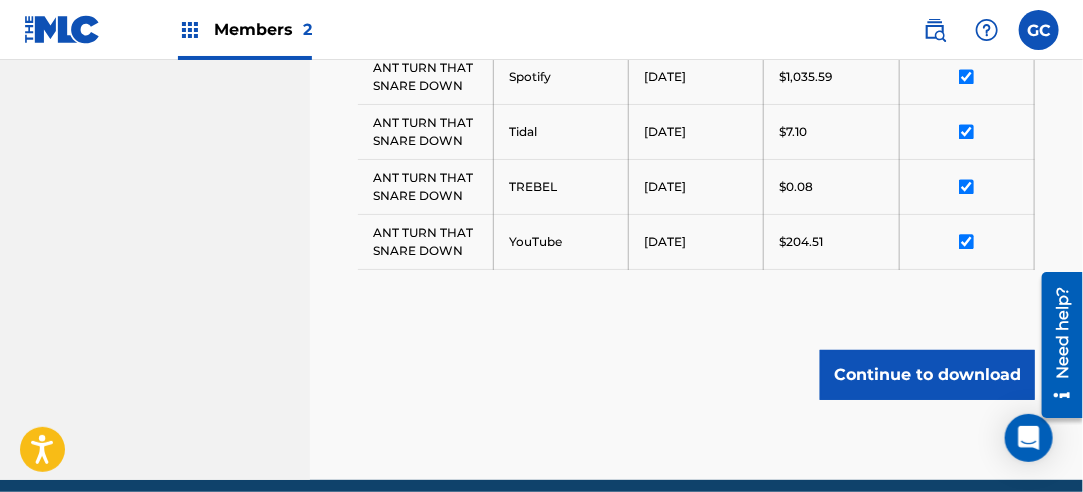 scroll, scrollTop: 1432, scrollLeft: 0, axis: vertical 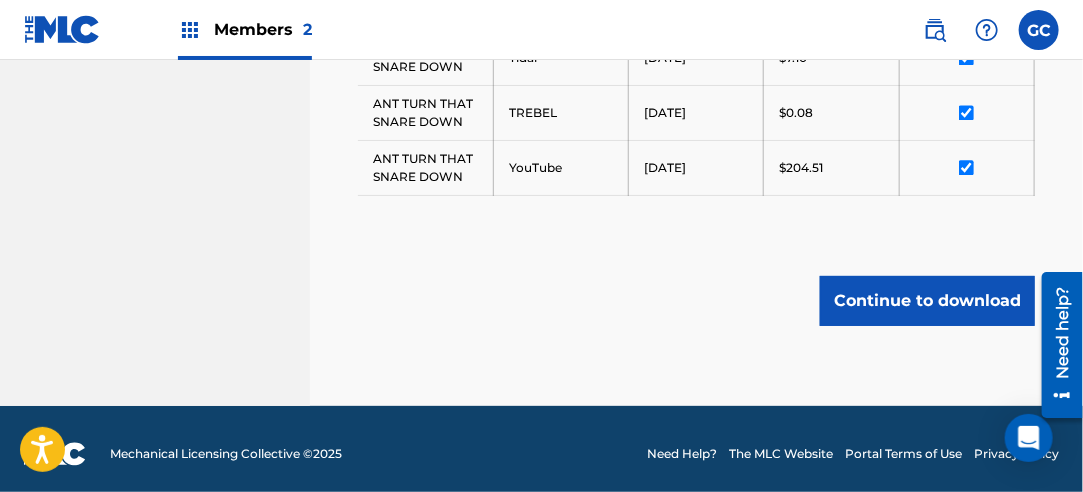 click on "Continue to download" at bounding box center (927, 301) 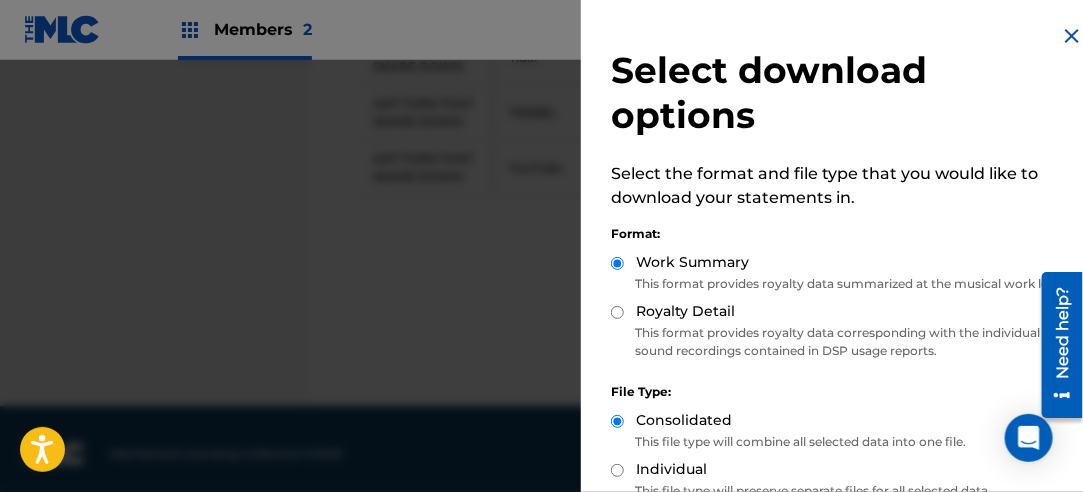click on "Royalty Detail" at bounding box center (617, 312) 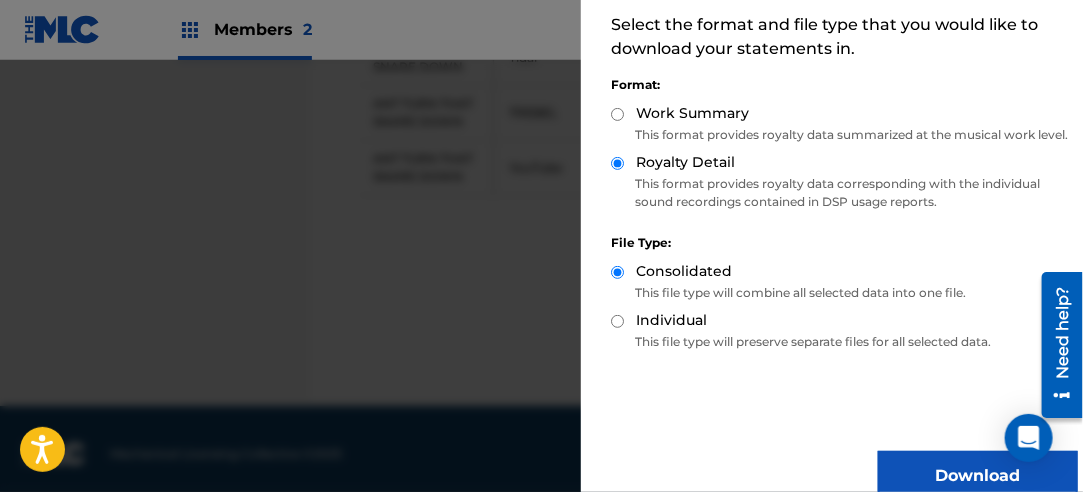scroll, scrollTop: 200, scrollLeft: 0, axis: vertical 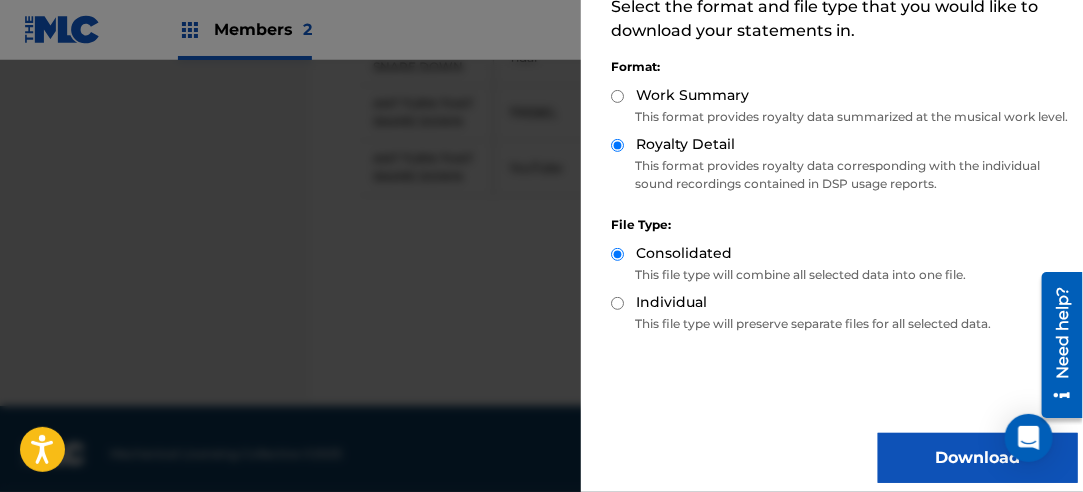 click on "Download" at bounding box center [978, 458] 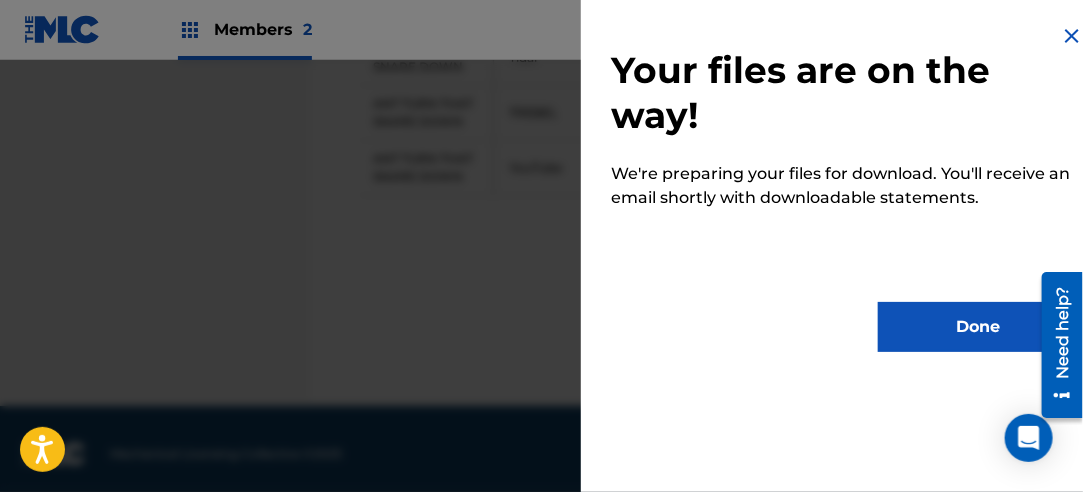 scroll, scrollTop: 0, scrollLeft: 0, axis: both 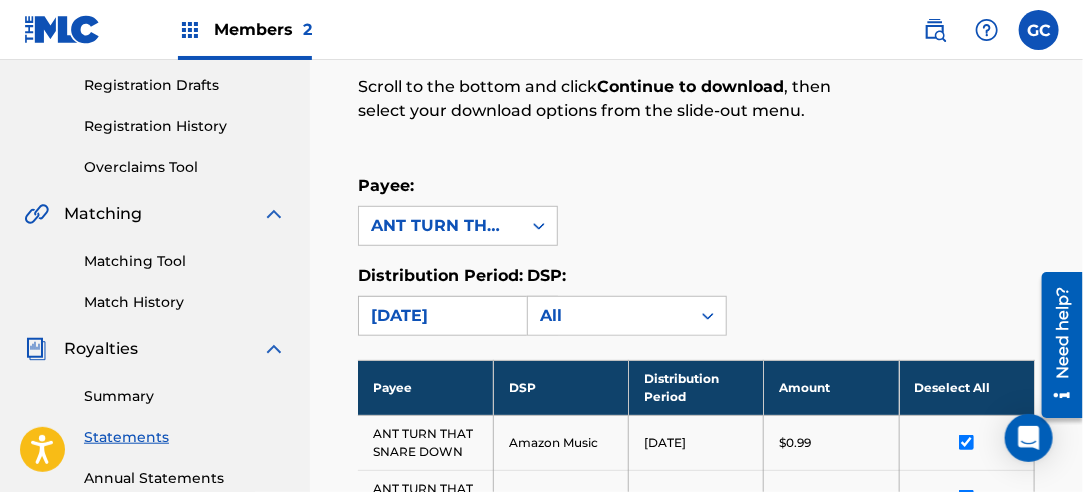 drag, startPoint x: 409, startPoint y: 309, endPoint x: 418, endPoint y: 298, distance: 14.21267 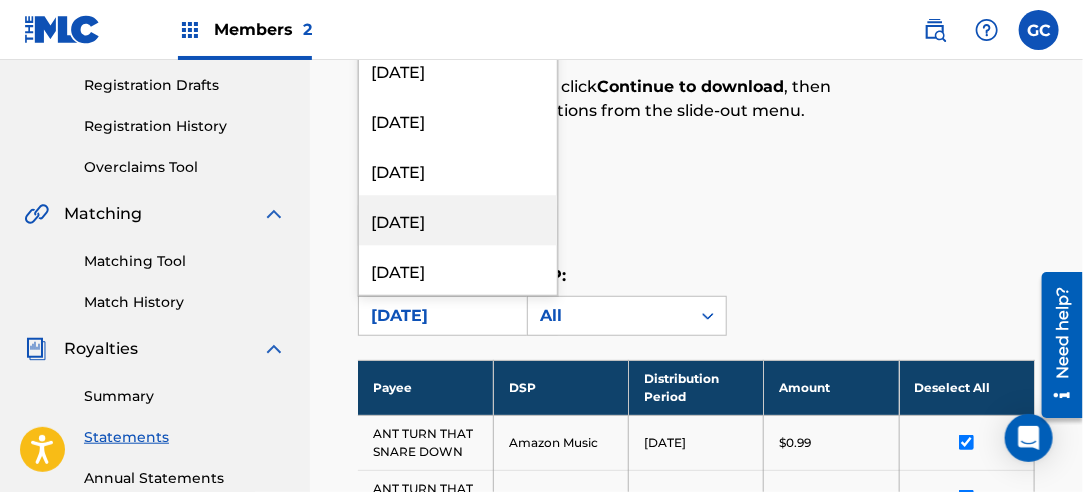 scroll, scrollTop: 1900, scrollLeft: 0, axis: vertical 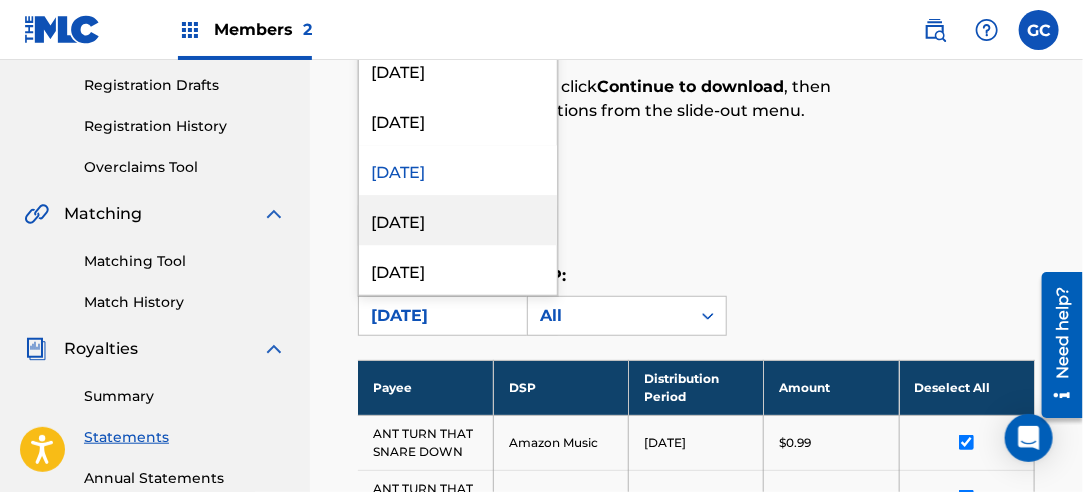 click on "[DATE]" at bounding box center [458, 220] 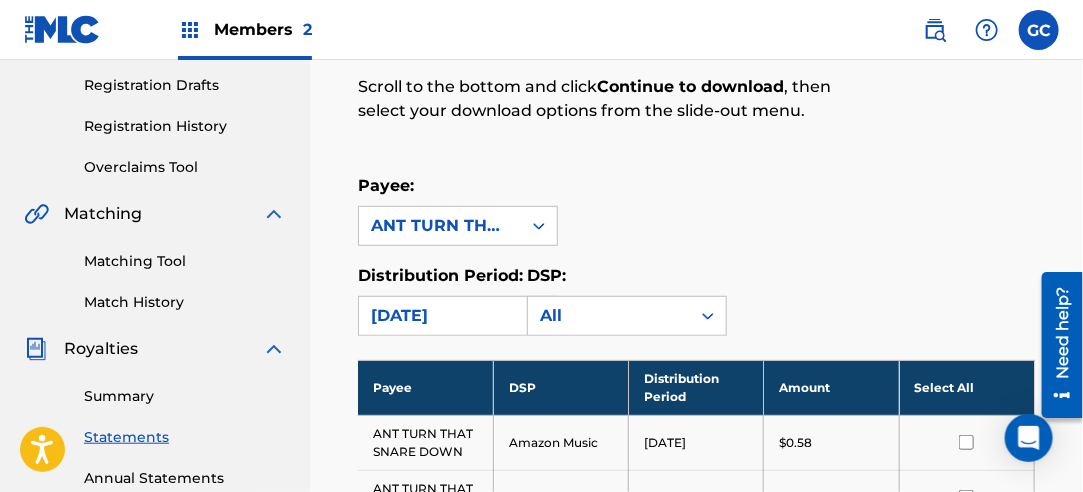 drag, startPoint x: 954, startPoint y: 388, endPoint x: 962, endPoint y: 339, distance: 49.648766 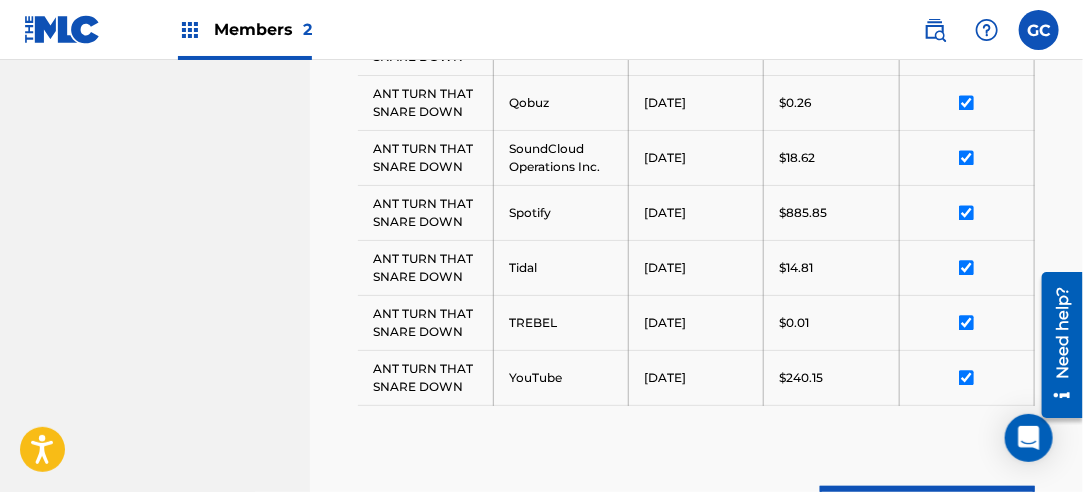 scroll, scrollTop: 1532, scrollLeft: 0, axis: vertical 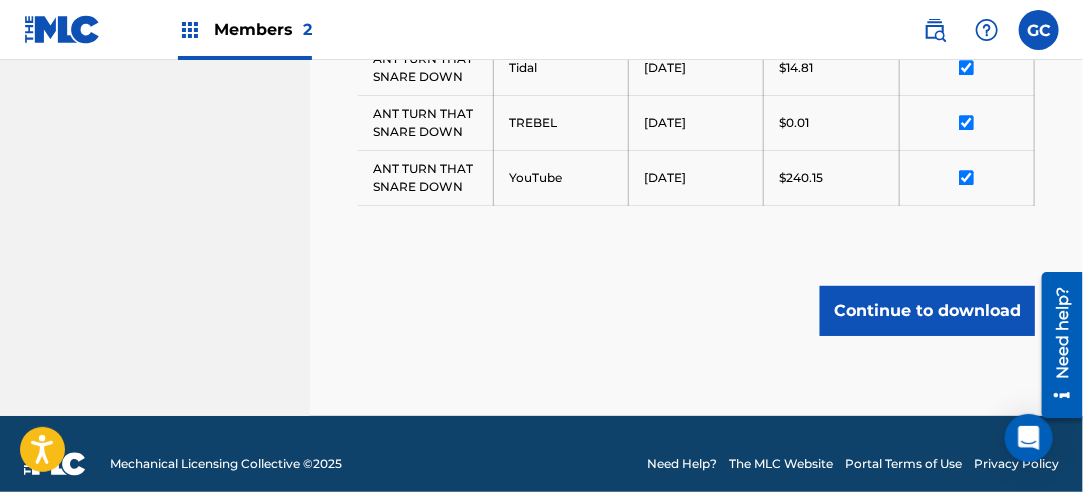 click on "Continue to download" at bounding box center [927, 311] 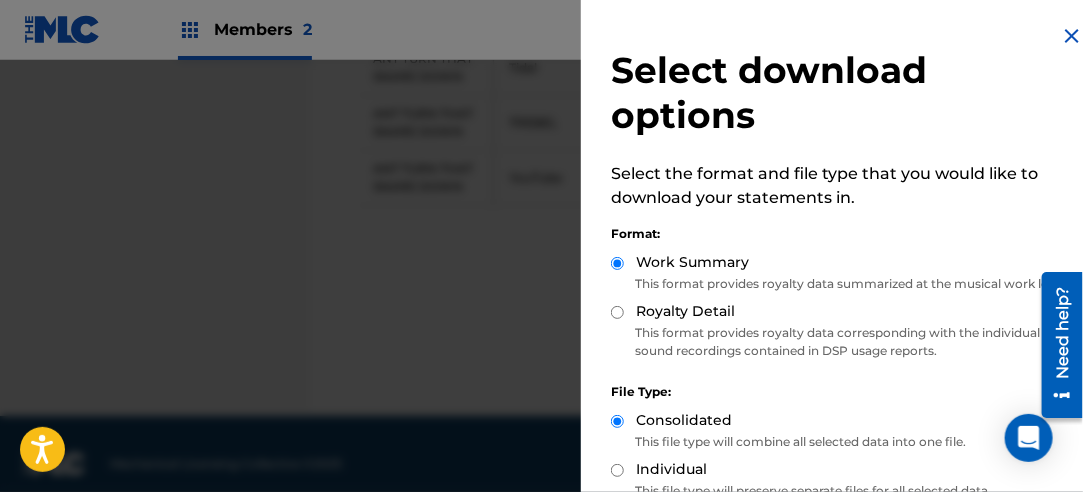 click on "Royalty Detail" at bounding box center (617, 312) 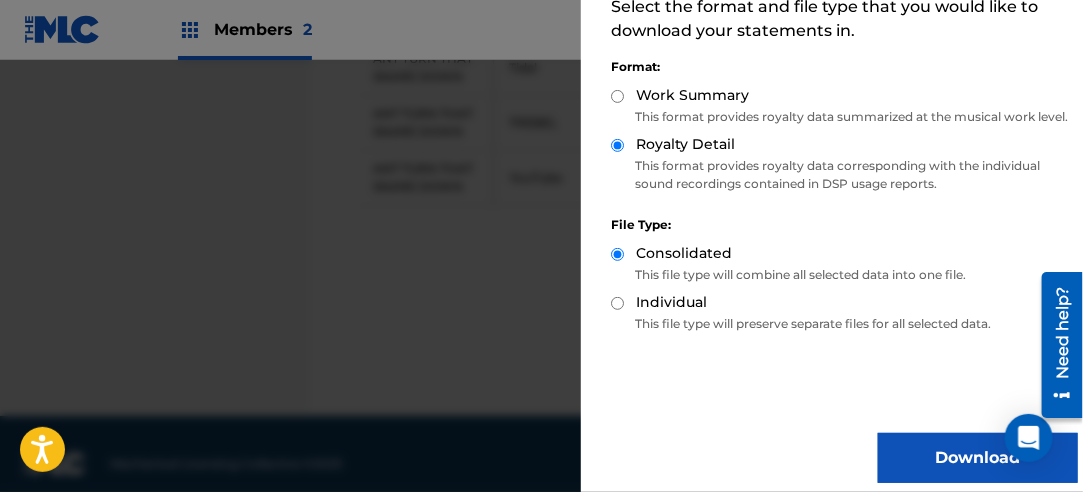 scroll, scrollTop: 200, scrollLeft: 0, axis: vertical 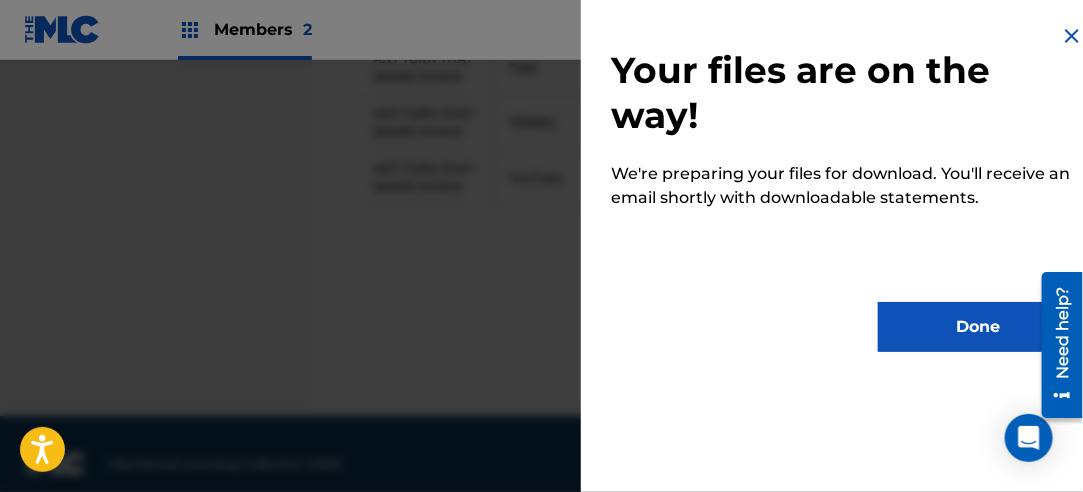 click on "Done" at bounding box center (978, 327) 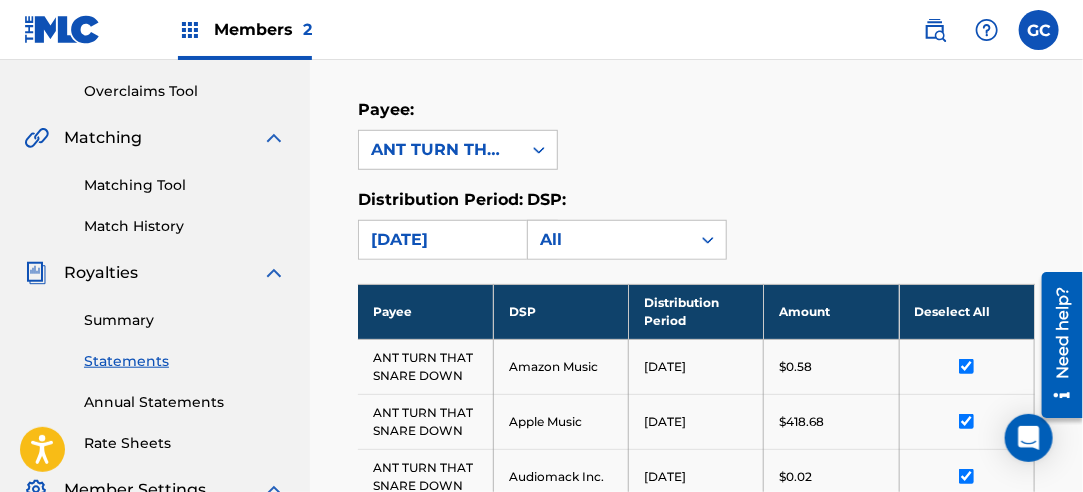 scroll, scrollTop: 432, scrollLeft: 0, axis: vertical 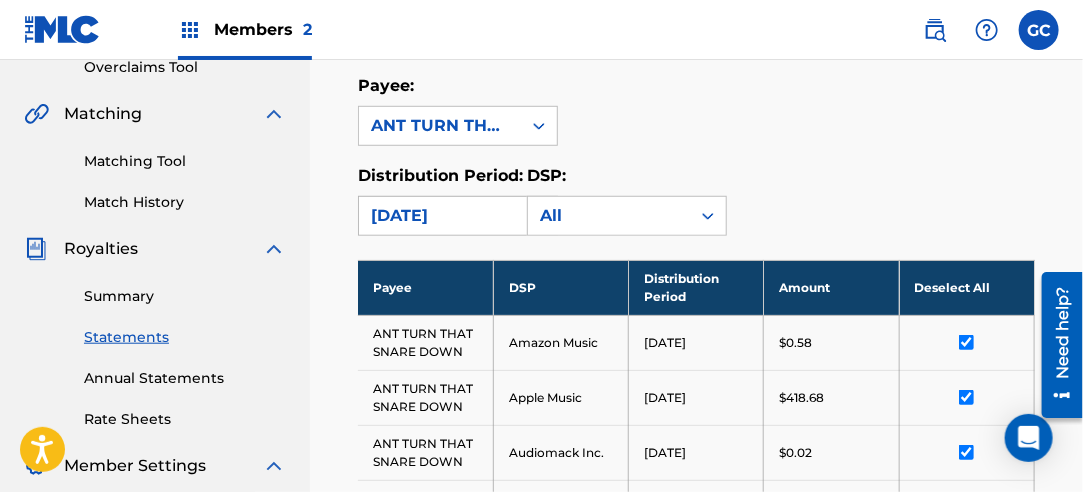 click on "[DATE]" at bounding box center (440, 216) 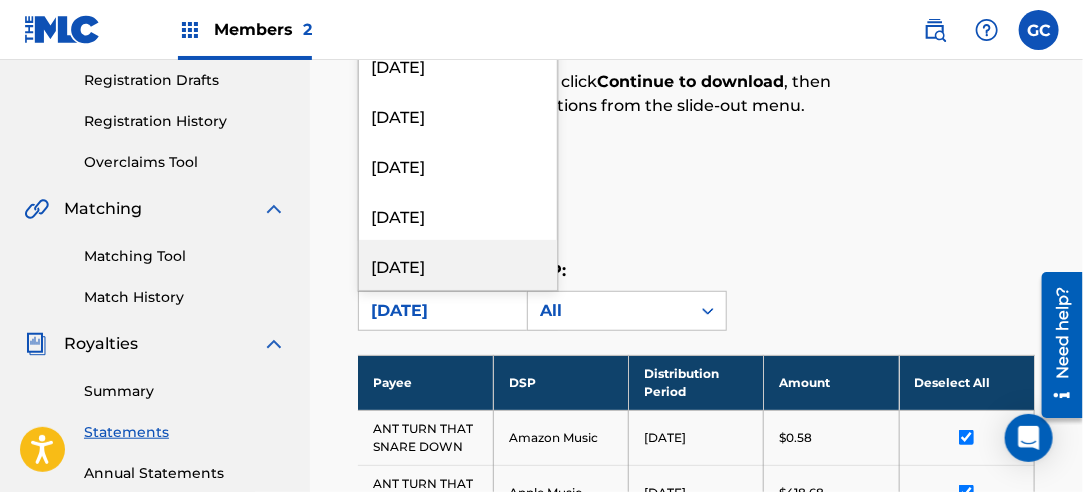 scroll, scrollTop: 232, scrollLeft: 0, axis: vertical 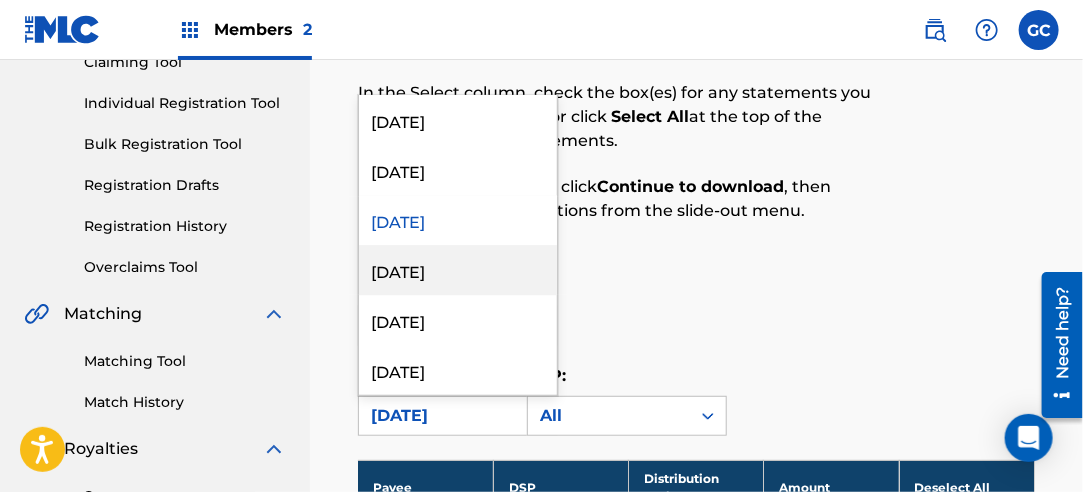 click on "[DATE]" at bounding box center (458, 270) 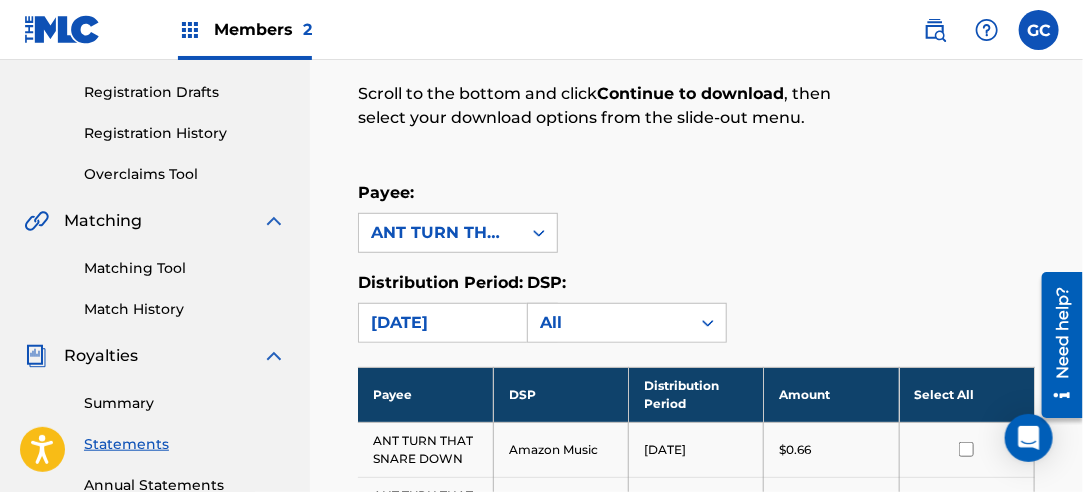 scroll, scrollTop: 532, scrollLeft: 0, axis: vertical 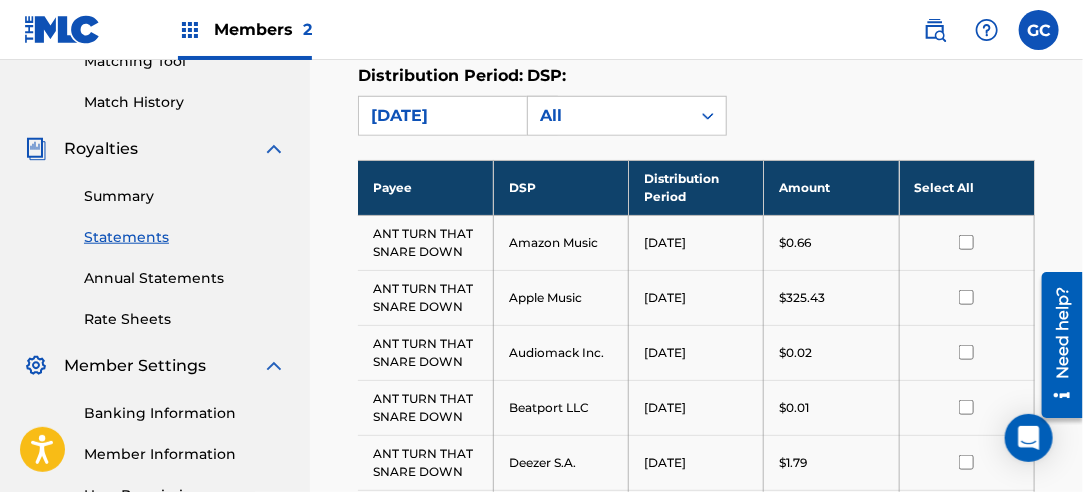 click on "Select All" at bounding box center [966, 187] 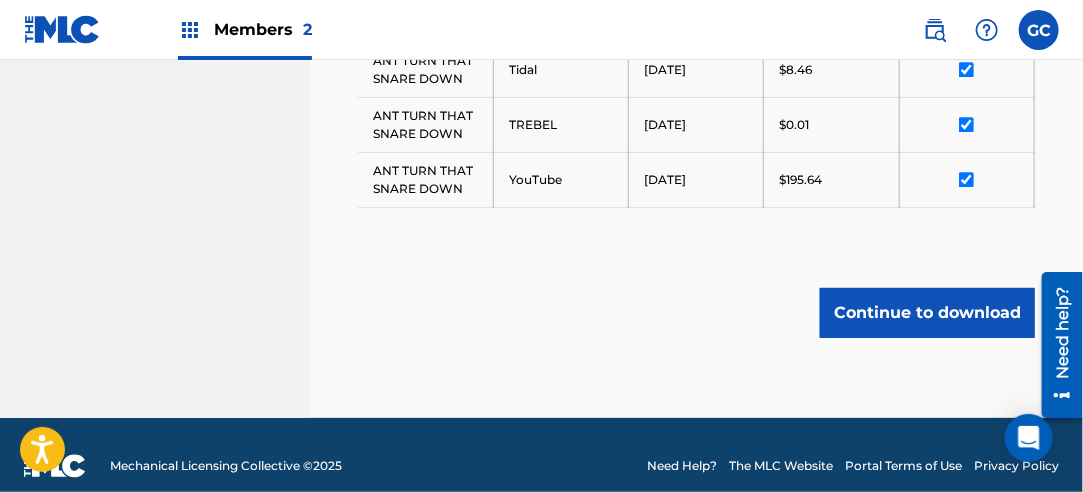 scroll, scrollTop: 1532, scrollLeft: 0, axis: vertical 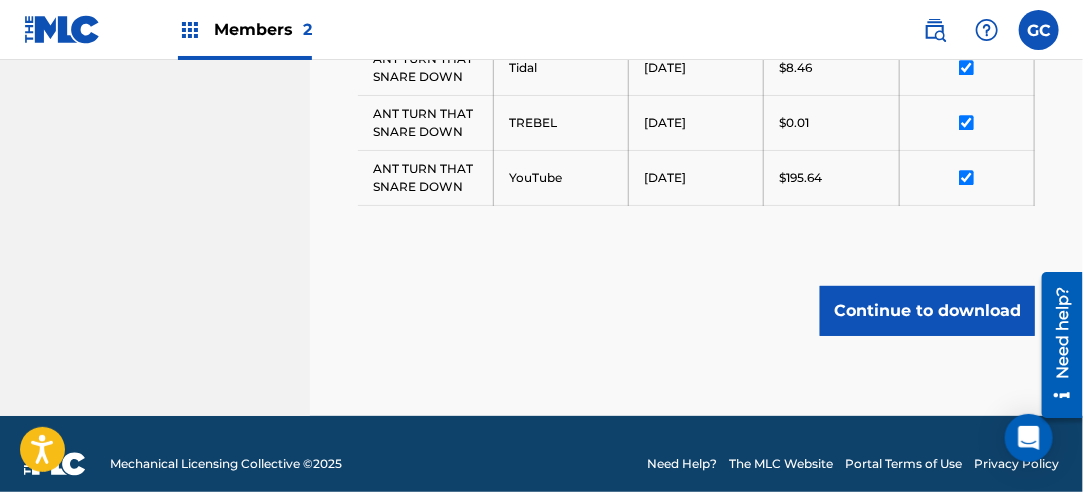 click on "Continue to download" at bounding box center (927, 311) 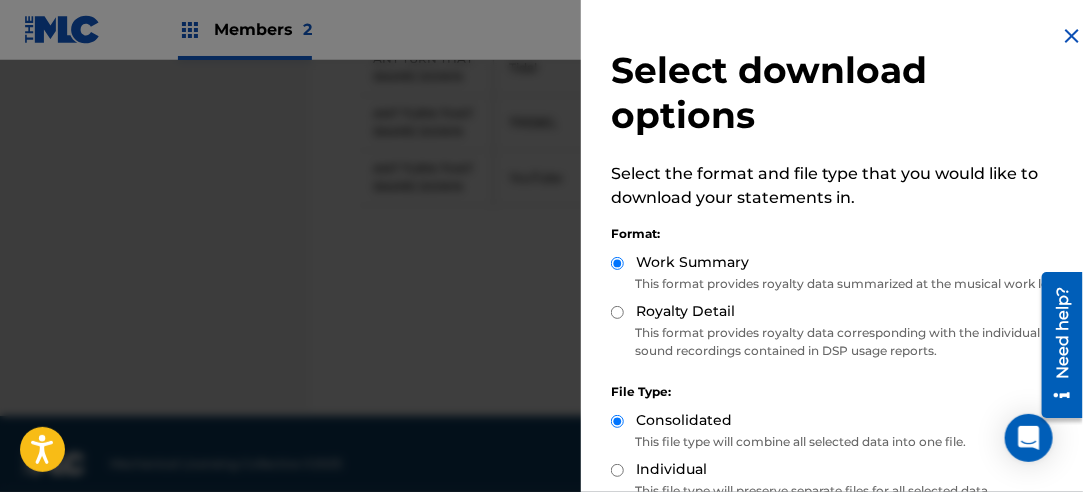 click on "Royalty Detail" at bounding box center [685, 311] 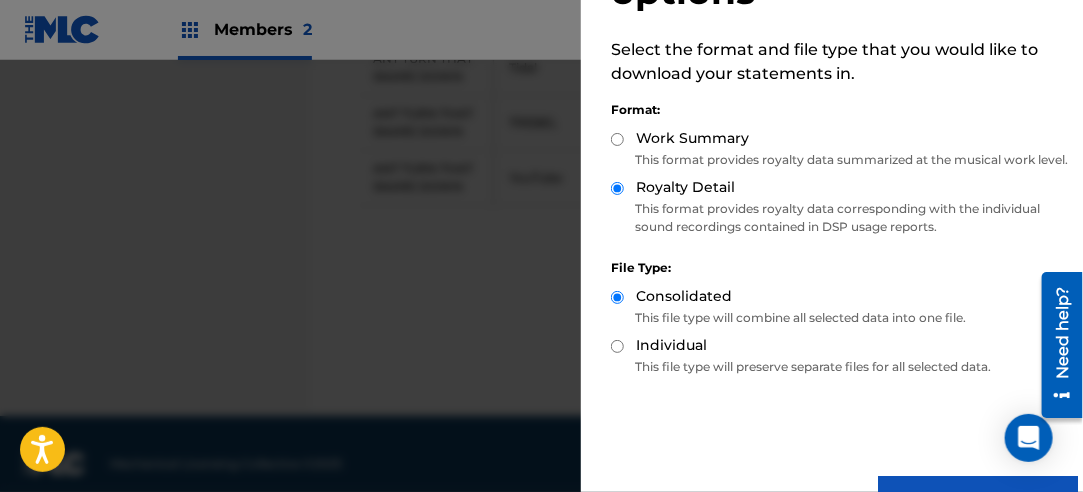 scroll, scrollTop: 200, scrollLeft: 0, axis: vertical 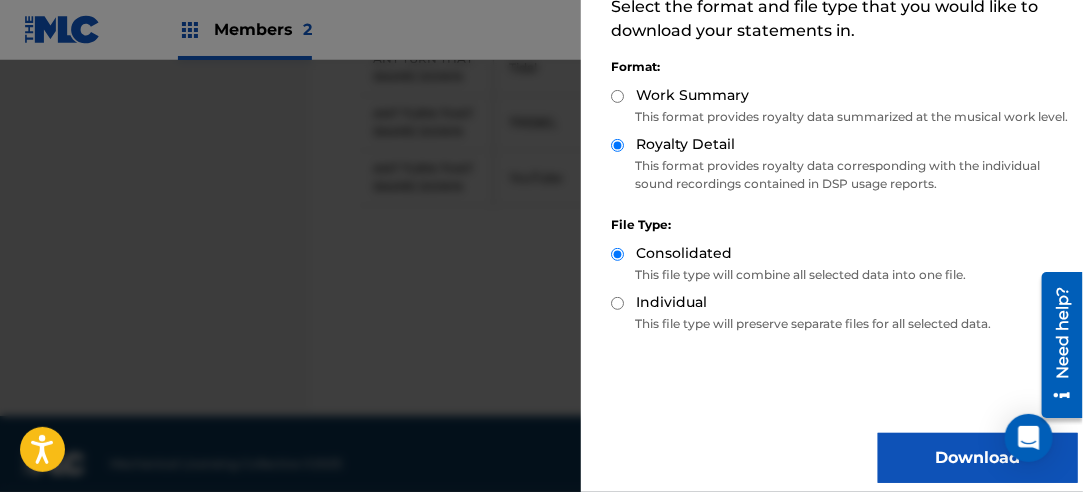 click on "Download" at bounding box center [978, 458] 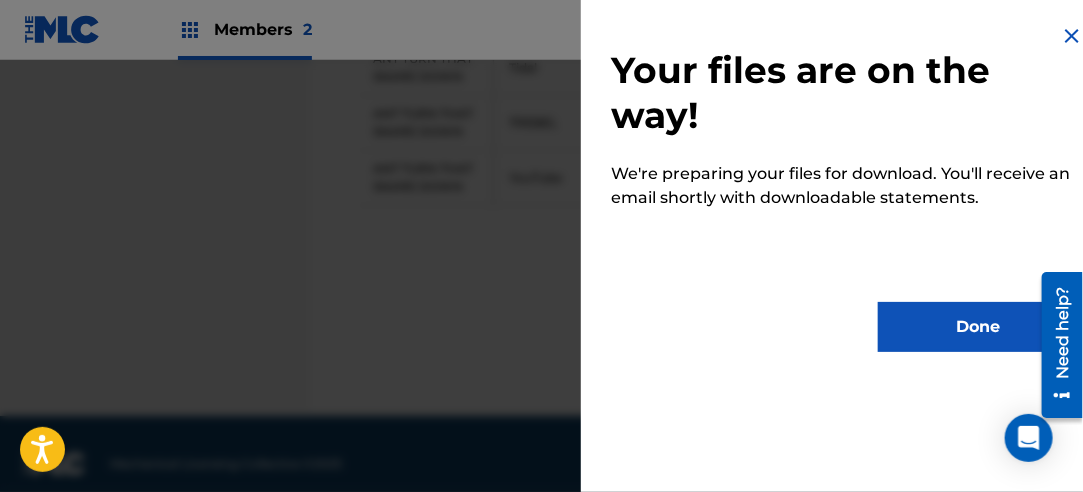 click on "Done" at bounding box center (978, 327) 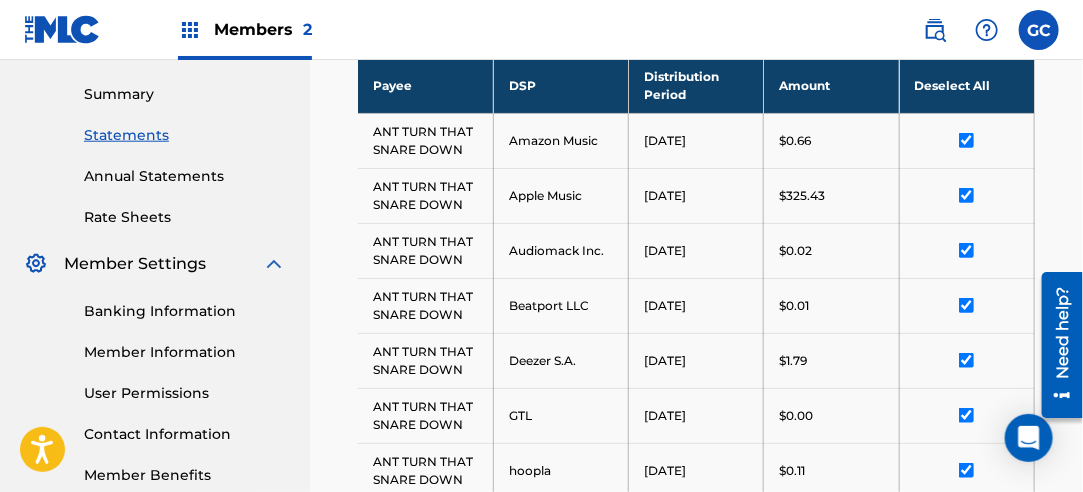 scroll, scrollTop: 432, scrollLeft: 0, axis: vertical 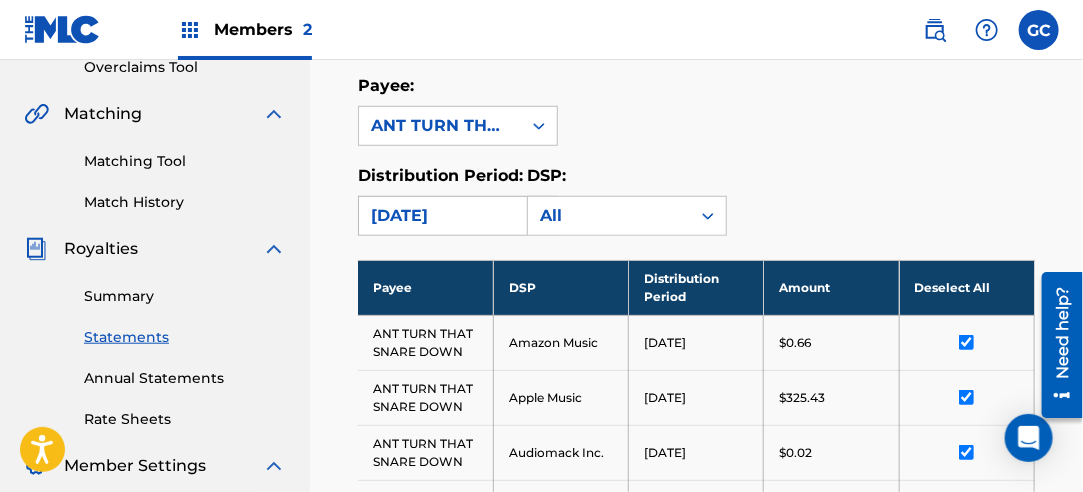 click on "[DATE]" at bounding box center (440, 216) 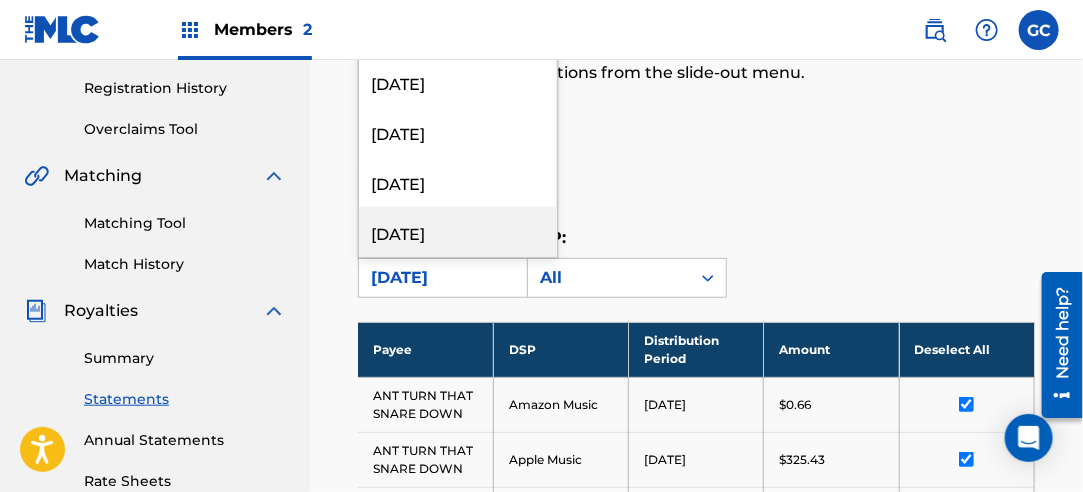 scroll, scrollTop: 232, scrollLeft: 0, axis: vertical 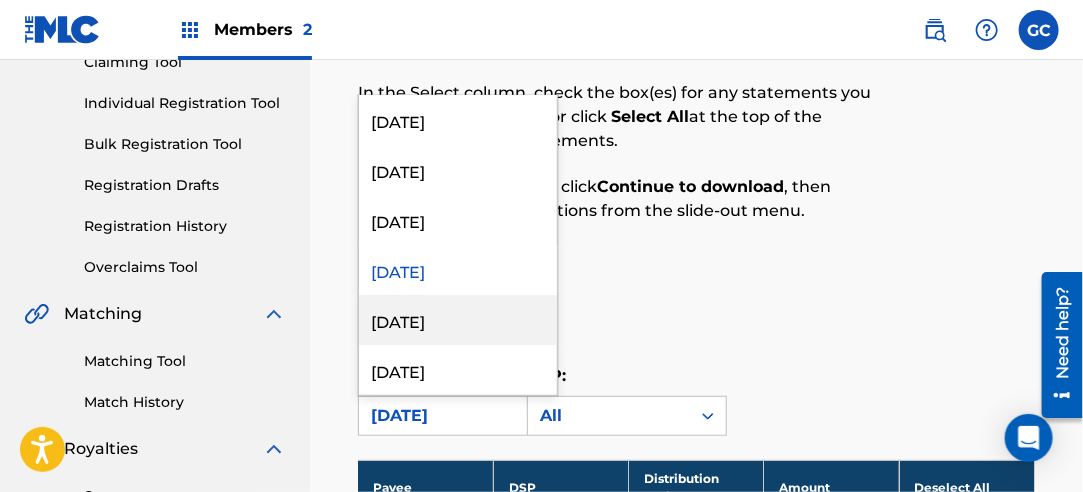 click on "[DATE]" at bounding box center (458, 320) 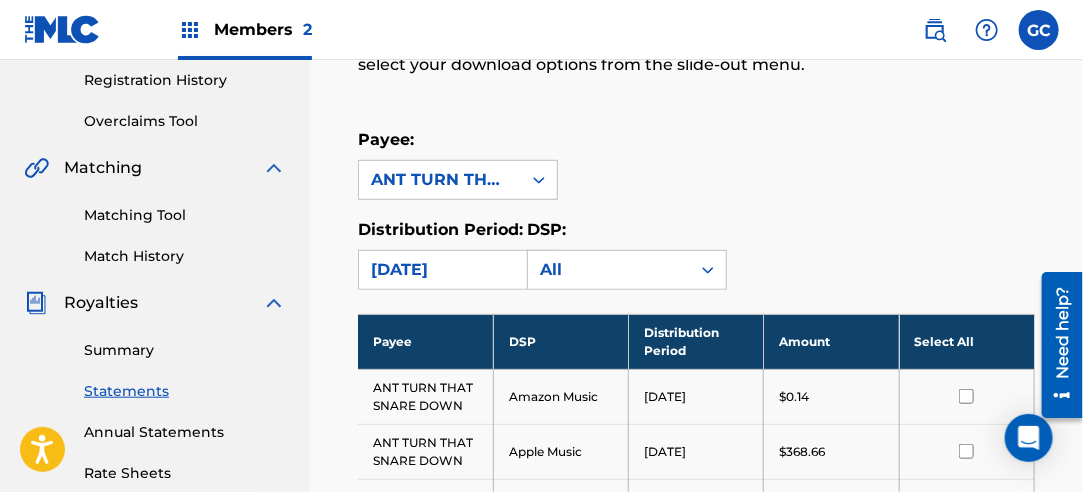 scroll, scrollTop: 532, scrollLeft: 0, axis: vertical 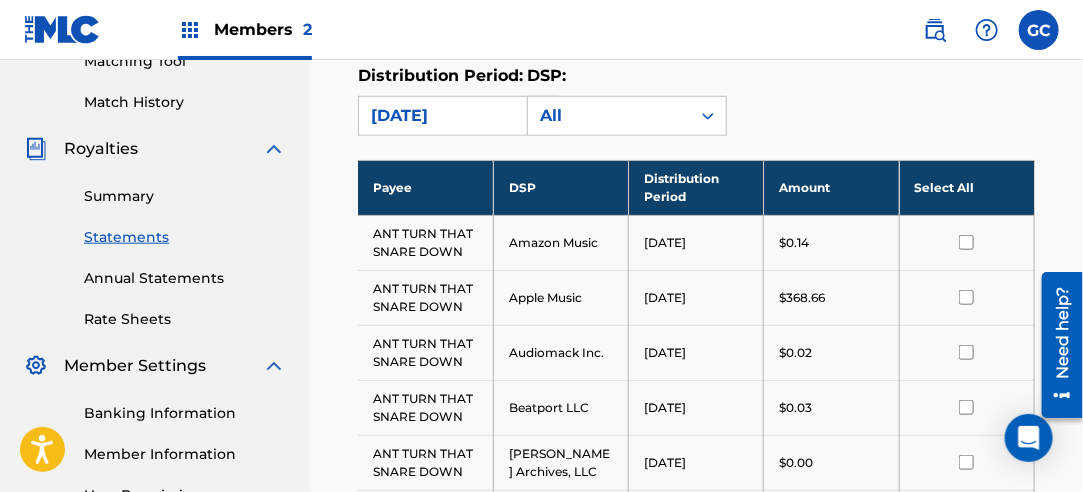 click on "Select All" at bounding box center (966, 187) 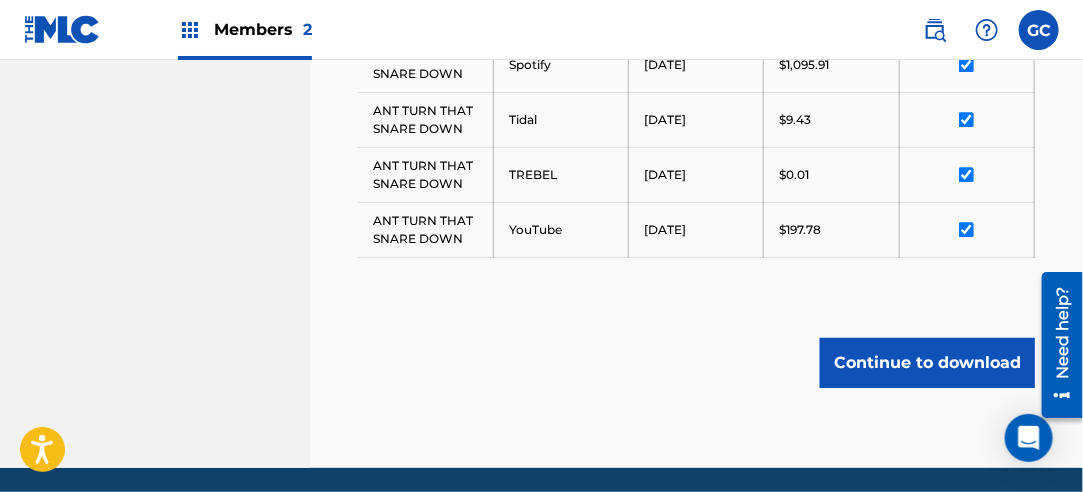 scroll, scrollTop: 1541, scrollLeft: 0, axis: vertical 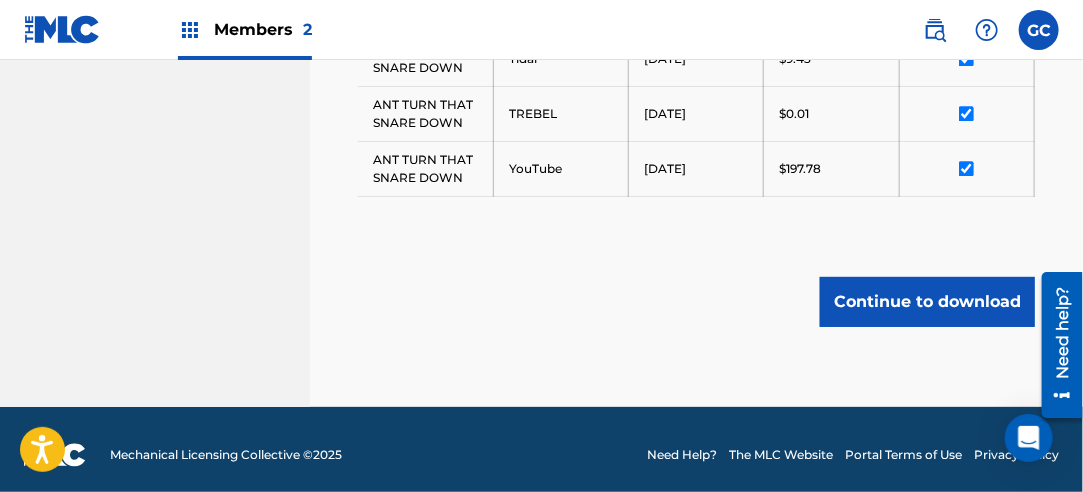 click on "Continue to download" at bounding box center (927, 302) 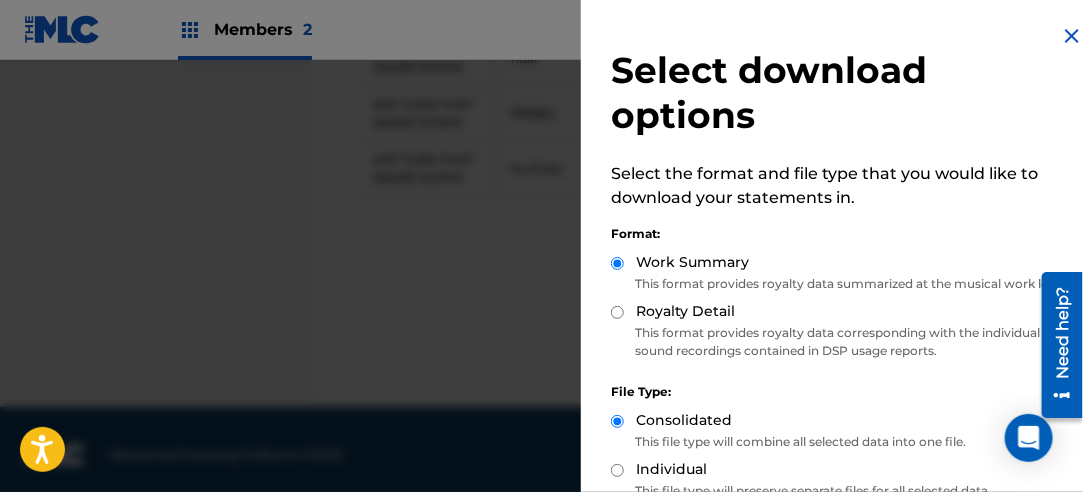 click on "Royalty Detail" at bounding box center (844, 312) 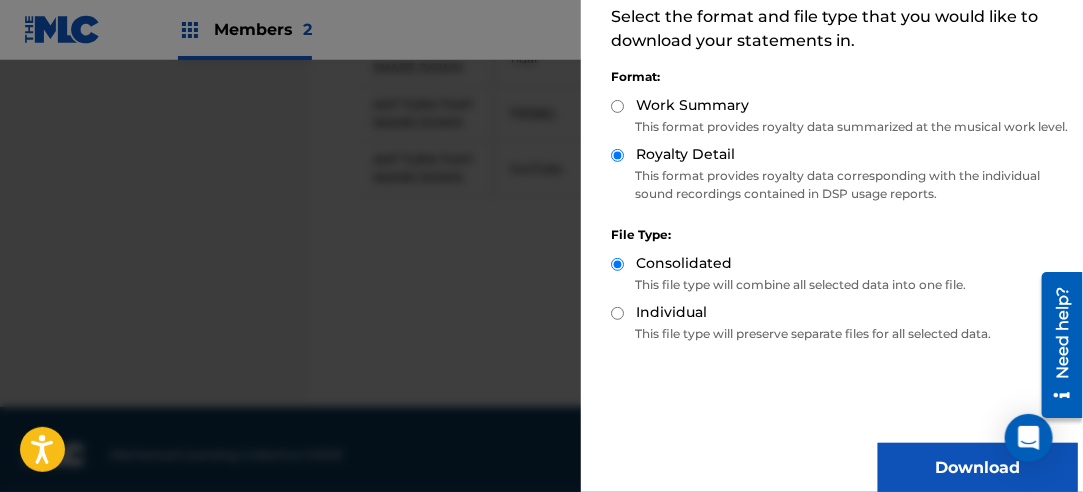 scroll, scrollTop: 200, scrollLeft: 0, axis: vertical 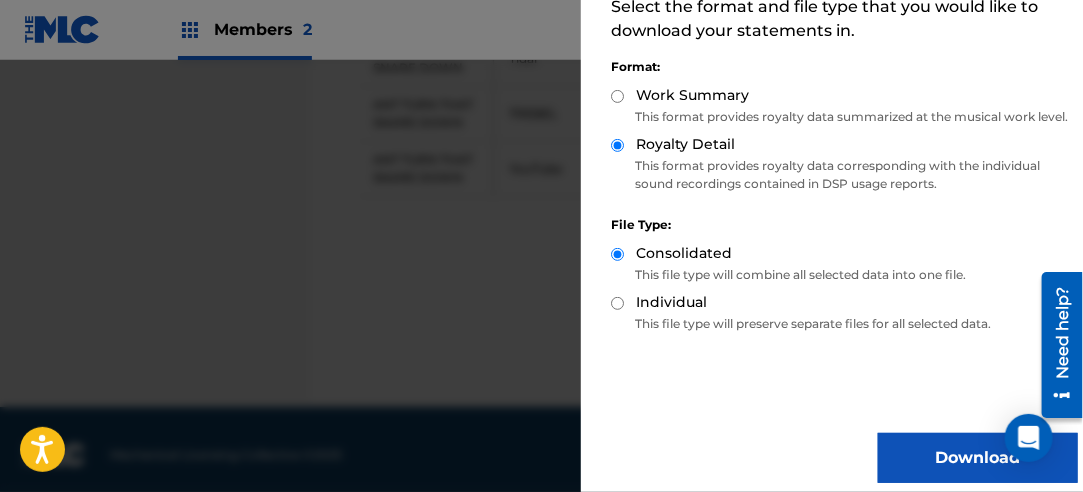 click on "Download" at bounding box center (978, 458) 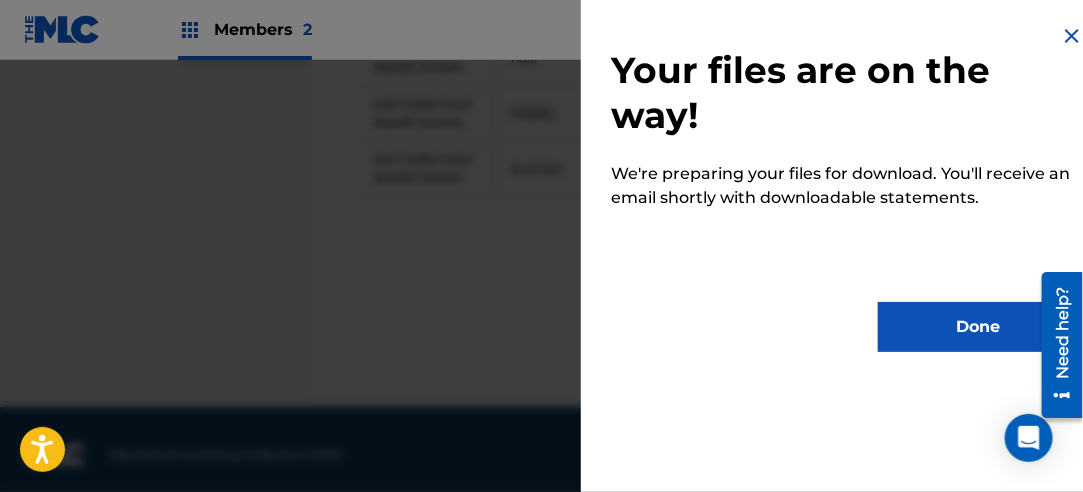 click on "Done" at bounding box center (978, 327) 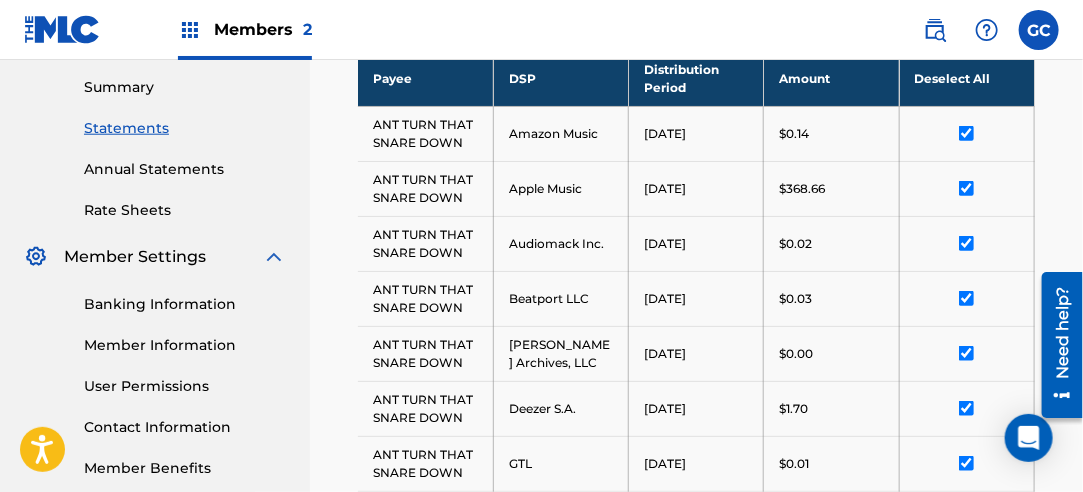 scroll, scrollTop: 341, scrollLeft: 0, axis: vertical 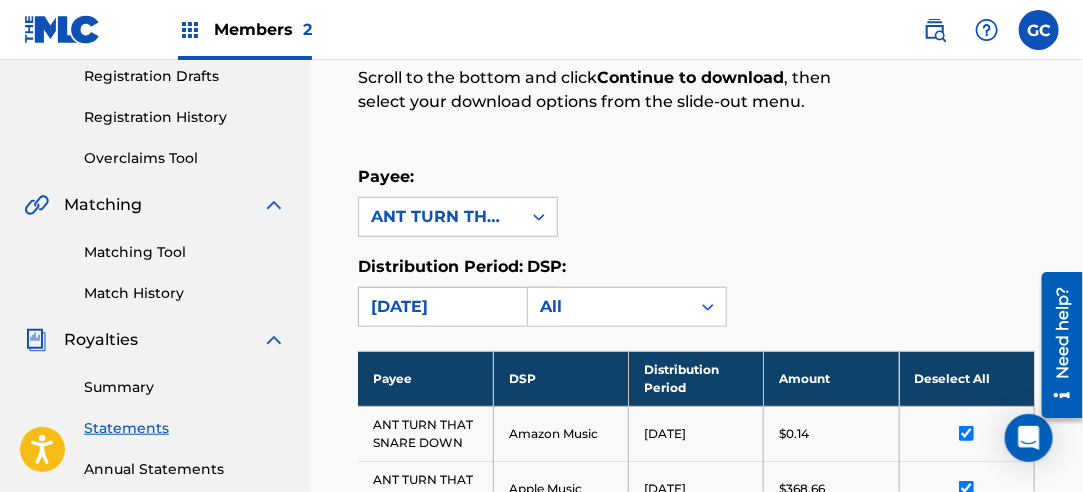 click on "[DATE]" at bounding box center [440, 307] 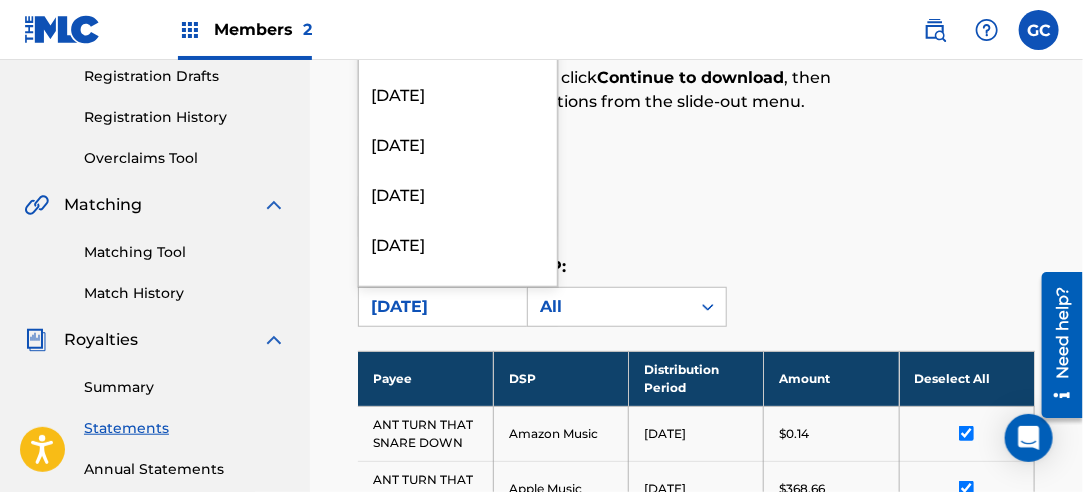 scroll, scrollTop: 2000, scrollLeft: 0, axis: vertical 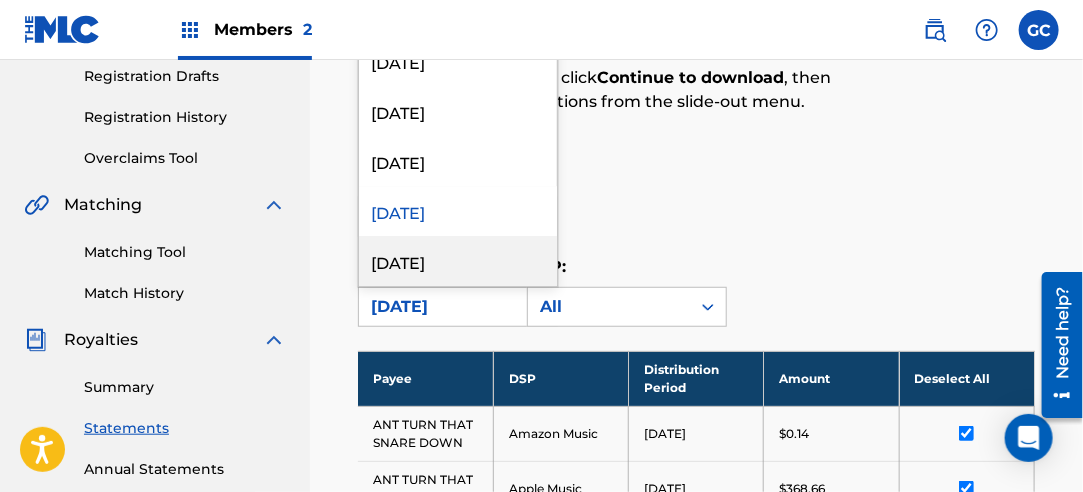 drag, startPoint x: 462, startPoint y: 250, endPoint x: 472, endPoint y: 252, distance: 10.198039 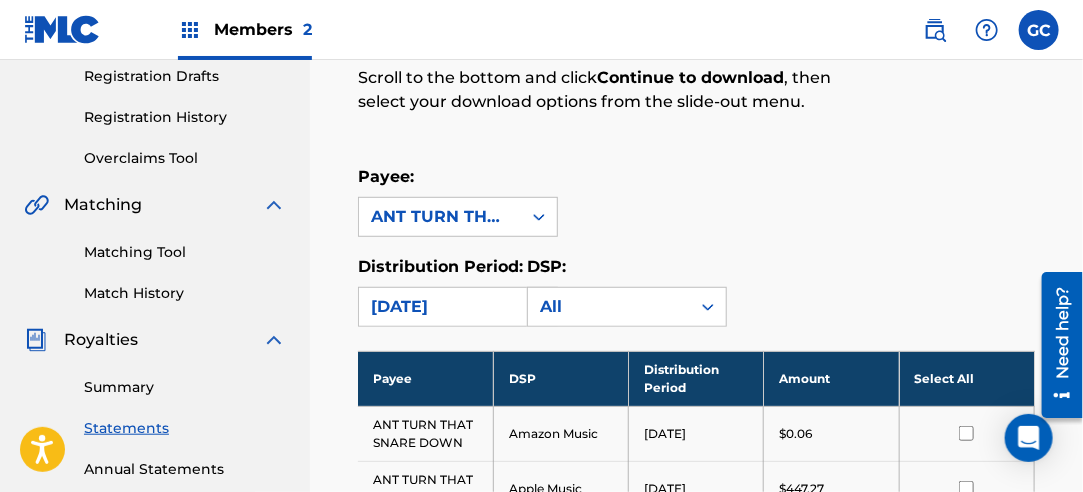 click on "Select All" at bounding box center [966, 378] 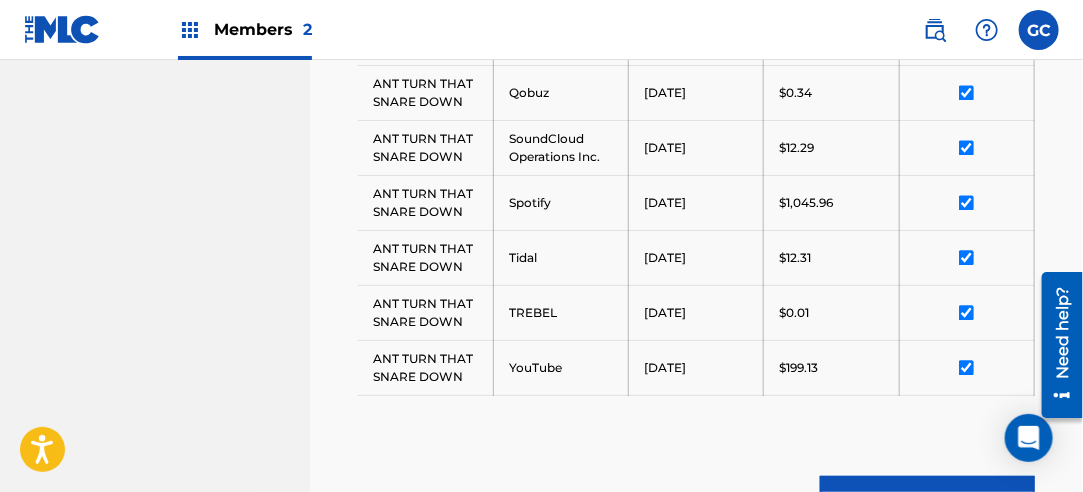 scroll, scrollTop: 1541, scrollLeft: 0, axis: vertical 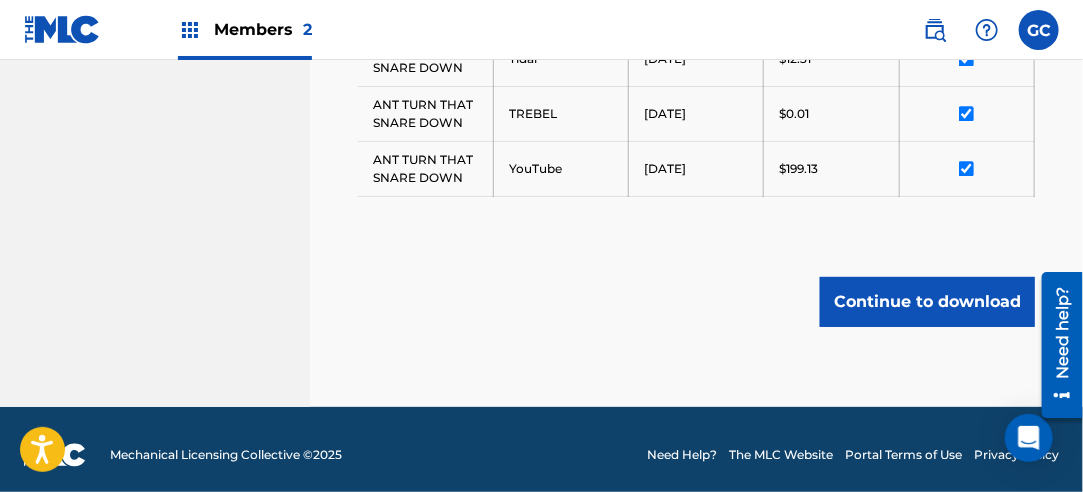 click on "Continue to download" at bounding box center (927, 302) 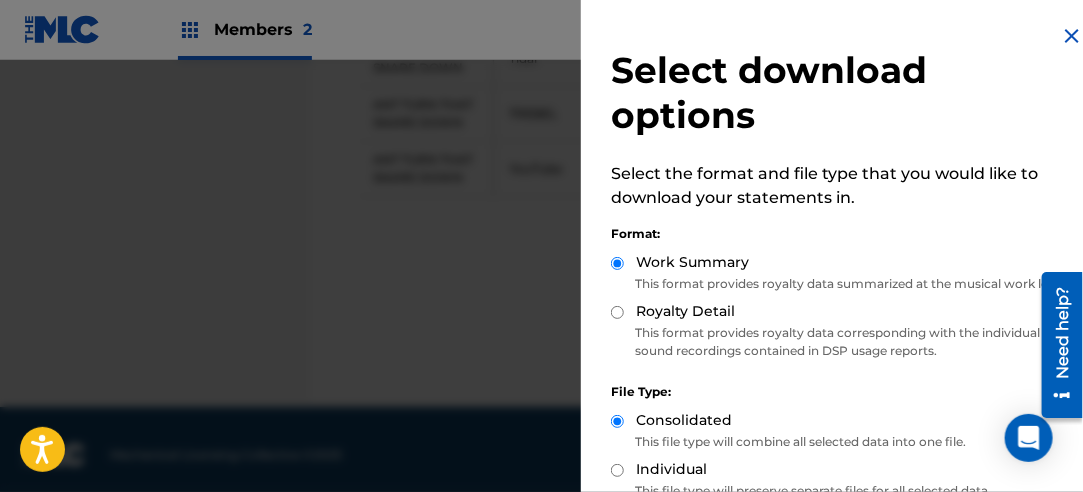 click on "Royalty Detail" at bounding box center [844, 312] 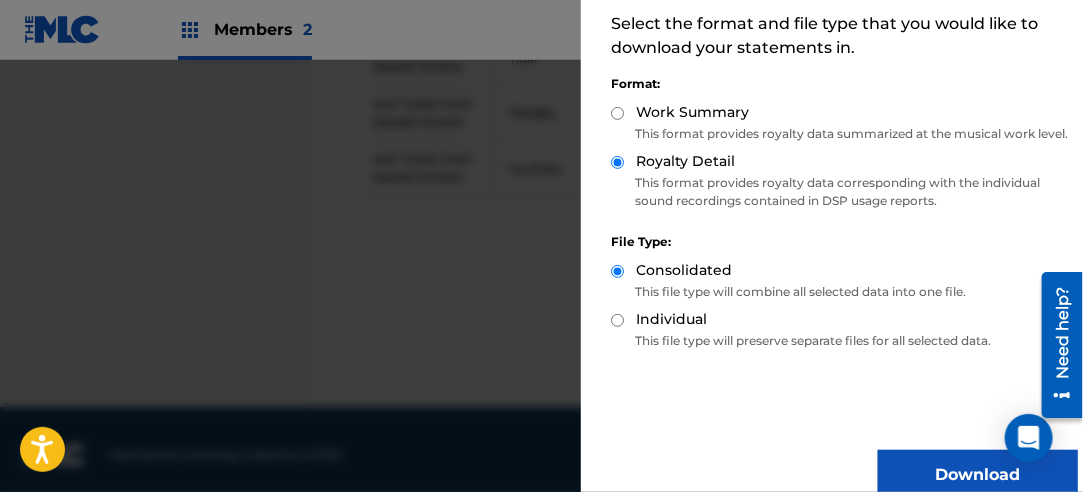 scroll, scrollTop: 200, scrollLeft: 0, axis: vertical 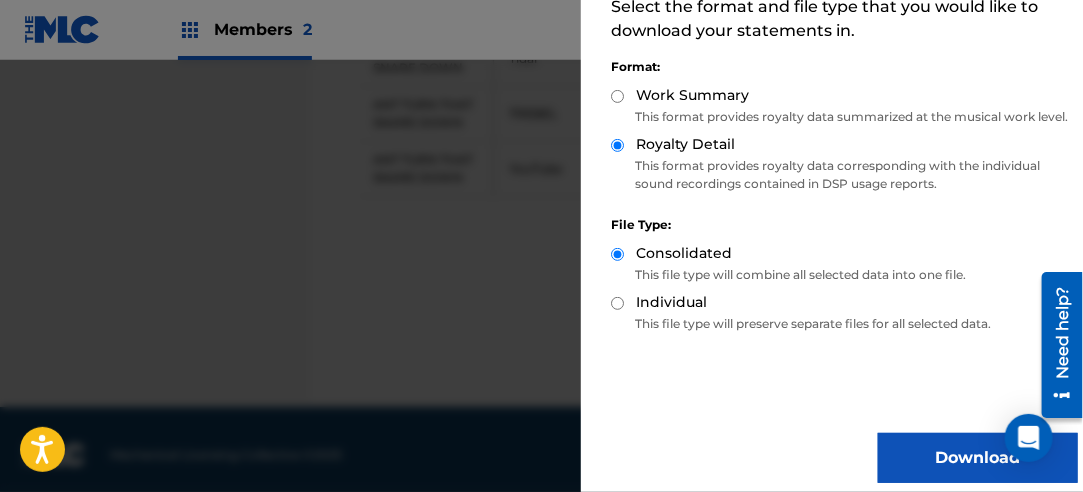 click on "Download" at bounding box center (978, 458) 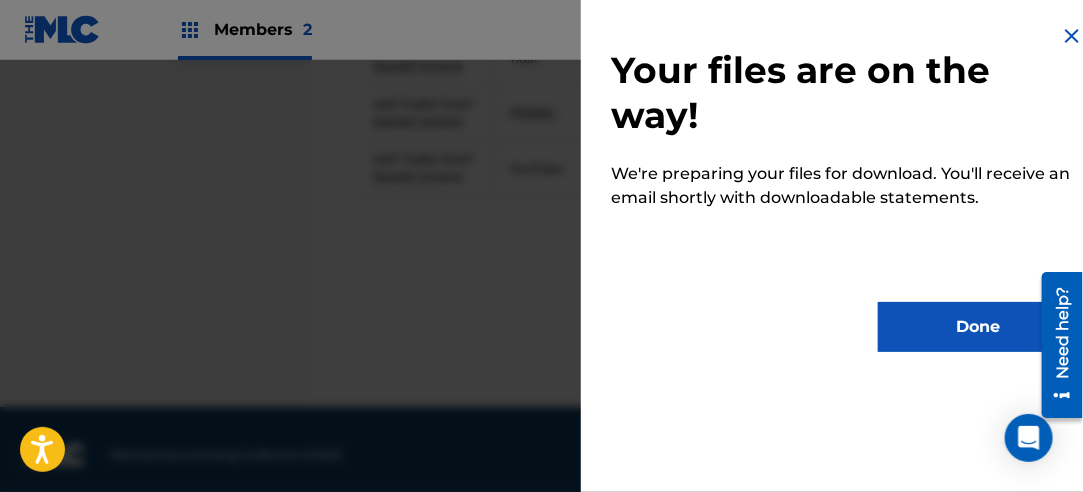 click on "Done" at bounding box center [978, 327] 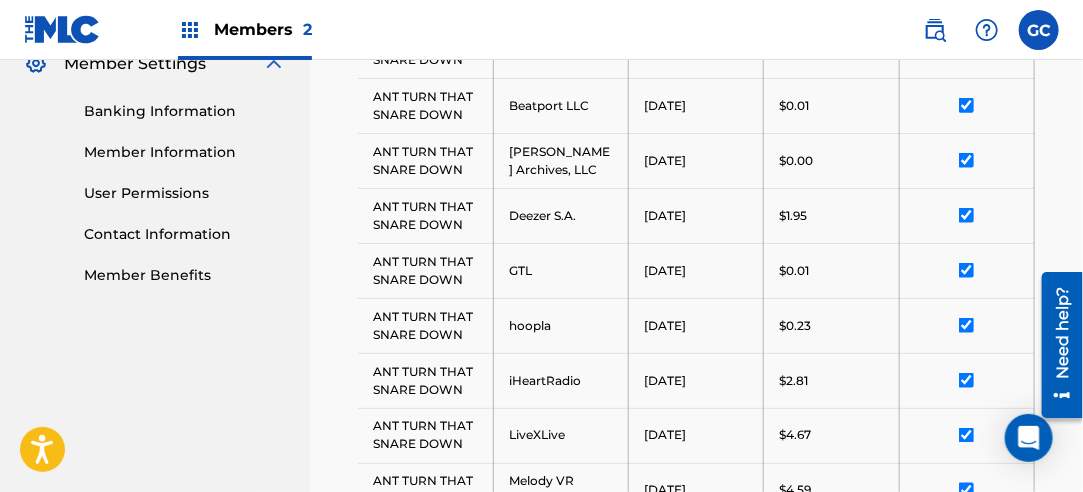 scroll, scrollTop: 341, scrollLeft: 0, axis: vertical 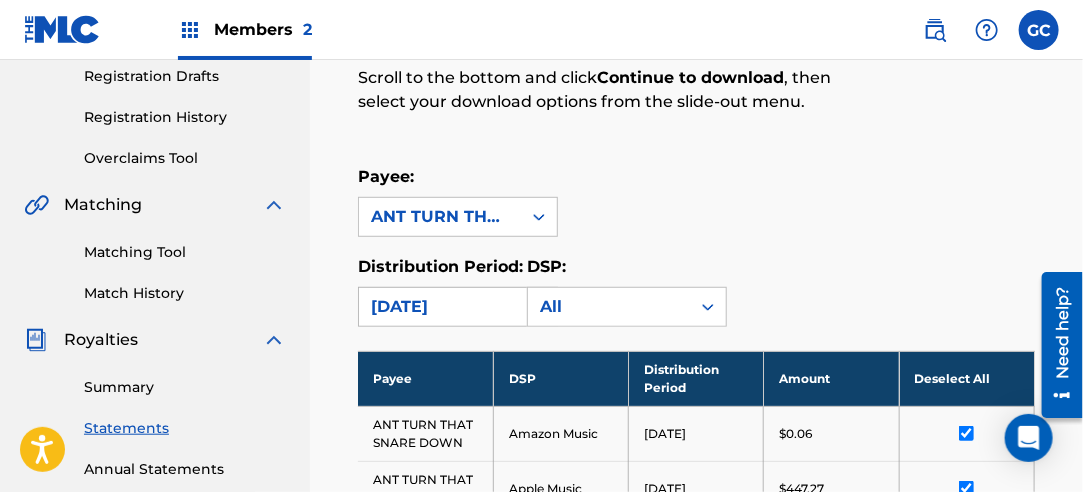 click on "[DATE]" at bounding box center (440, 307) 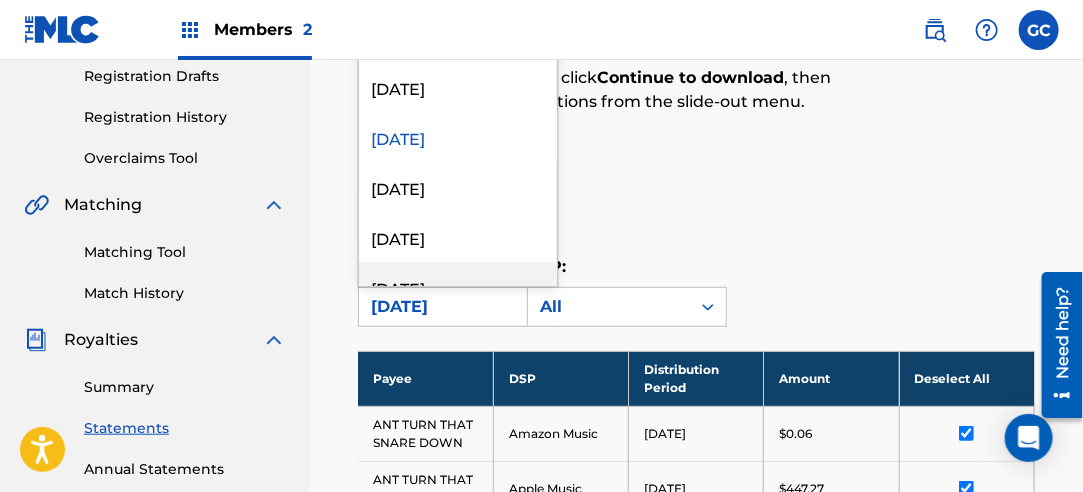 scroll, scrollTop: 2100, scrollLeft: 0, axis: vertical 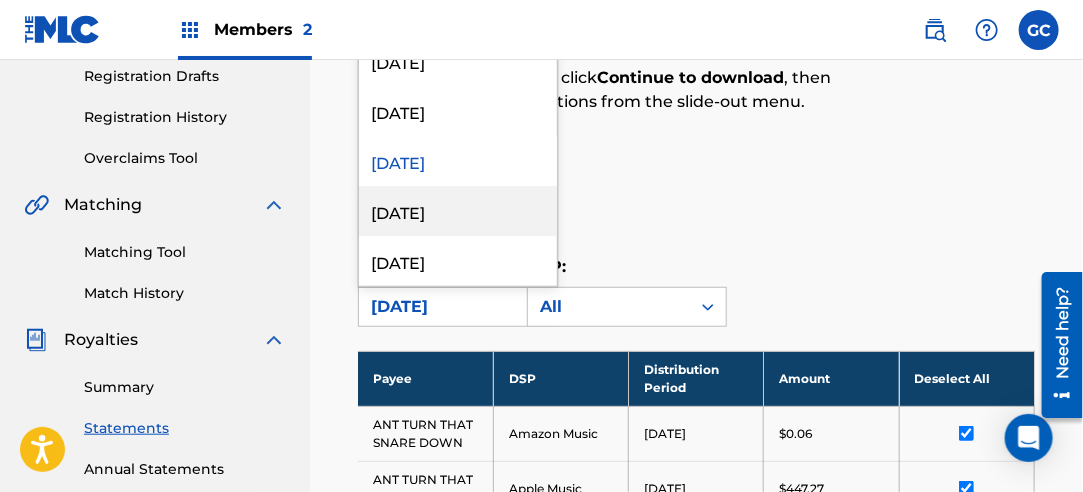 click on "[DATE]" at bounding box center [458, 211] 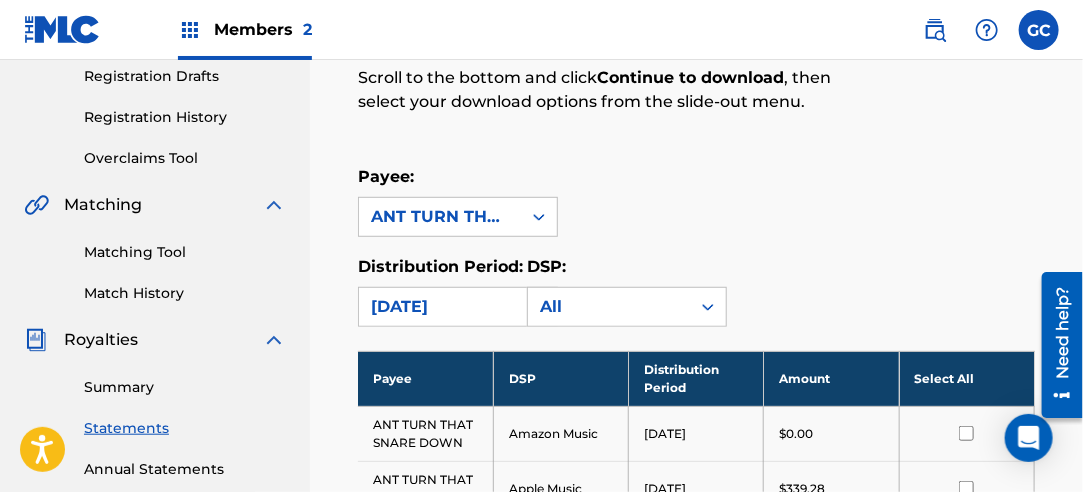 click on "Select All" at bounding box center (966, 378) 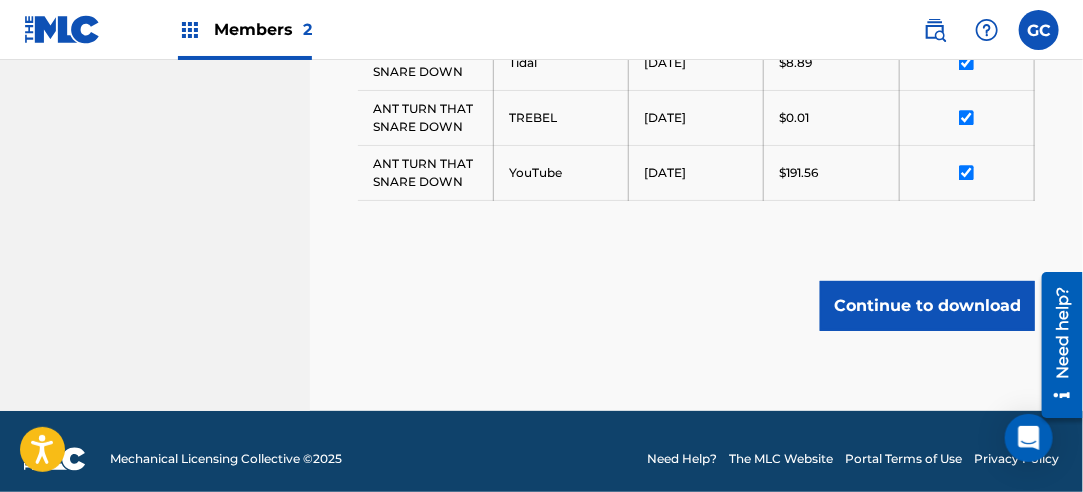 scroll, scrollTop: 1541, scrollLeft: 0, axis: vertical 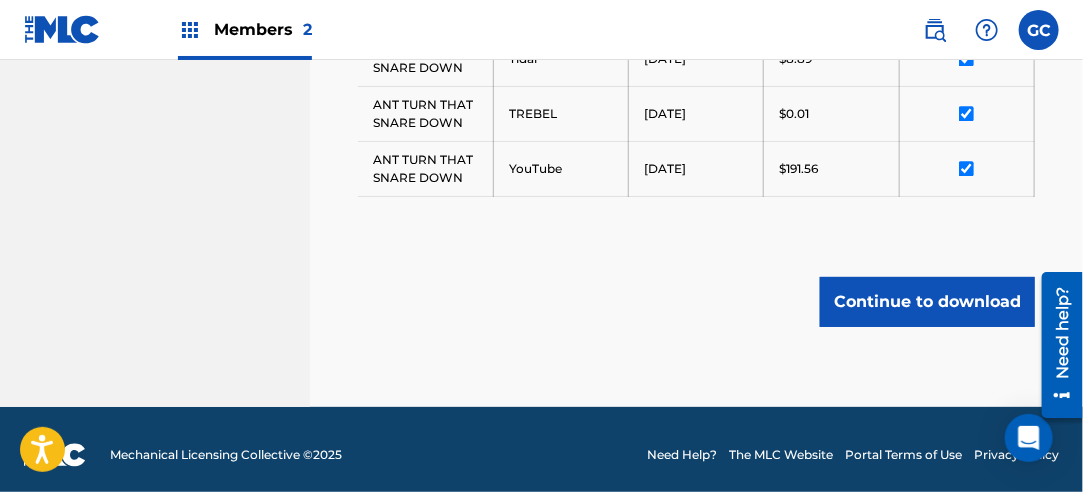 click on "Continue to download" at bounding box center (927, 302) 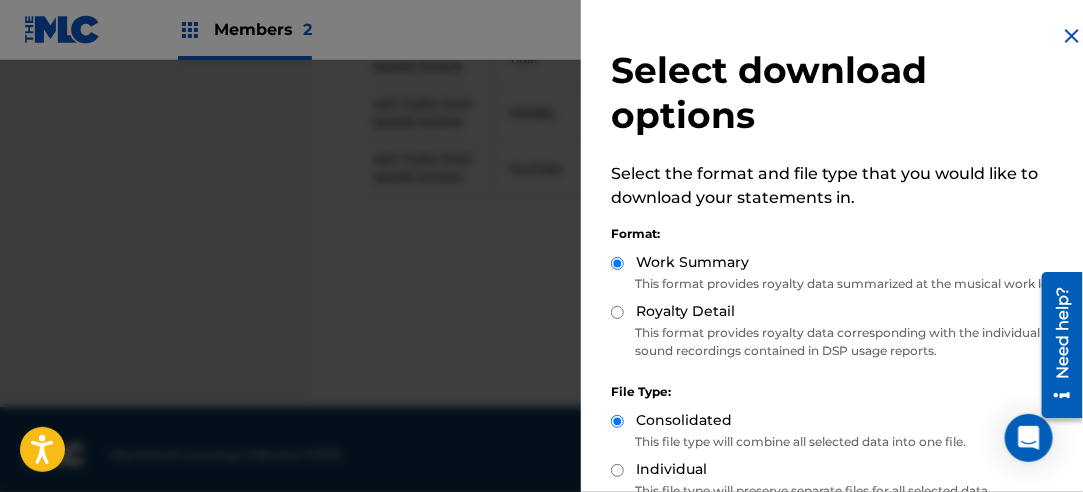 click on "Royalty Detail" at bounding box center (617, 312) 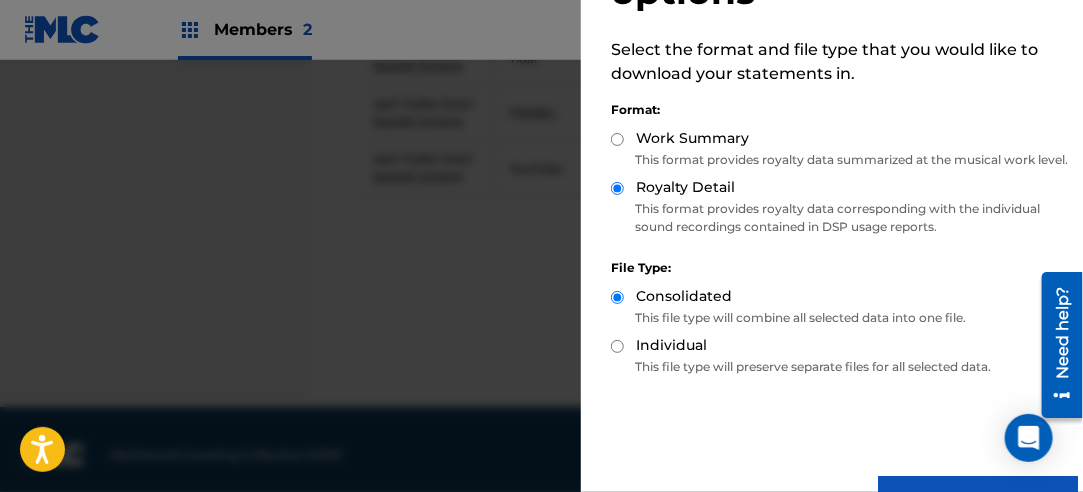 scroll, scrollTop: 200, scrollLeft: 0, axis: vertical 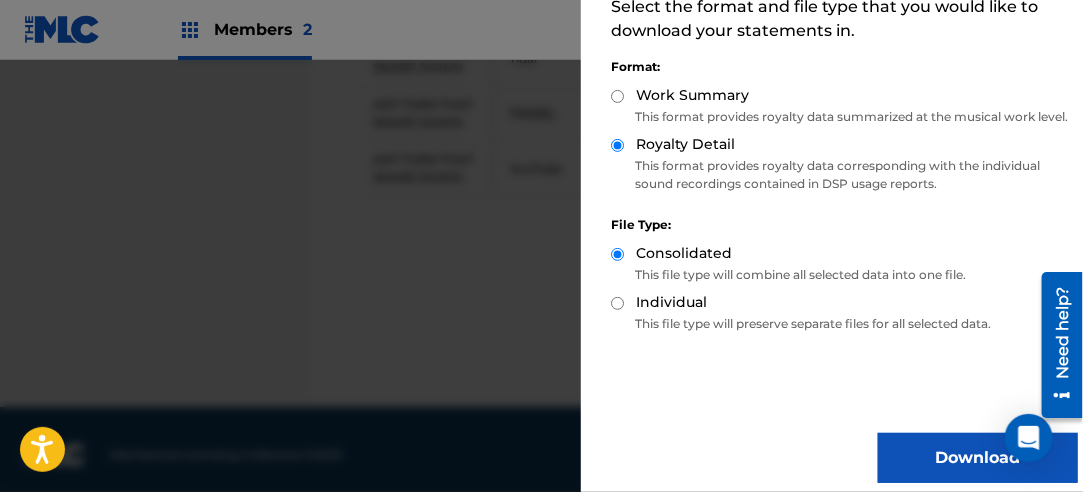 click on "Download" at bounding box center (978, 458) 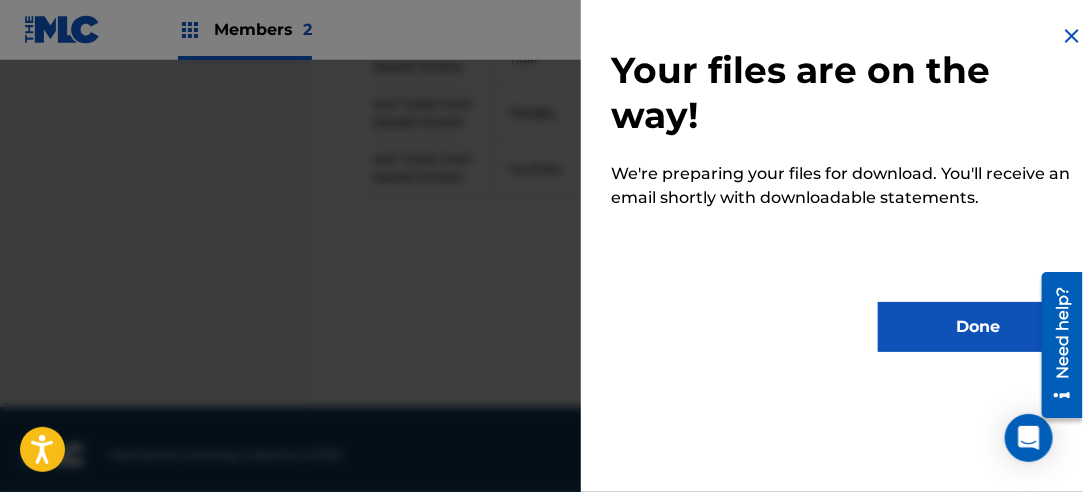 click on "Done" at bounding box center (978, 327) 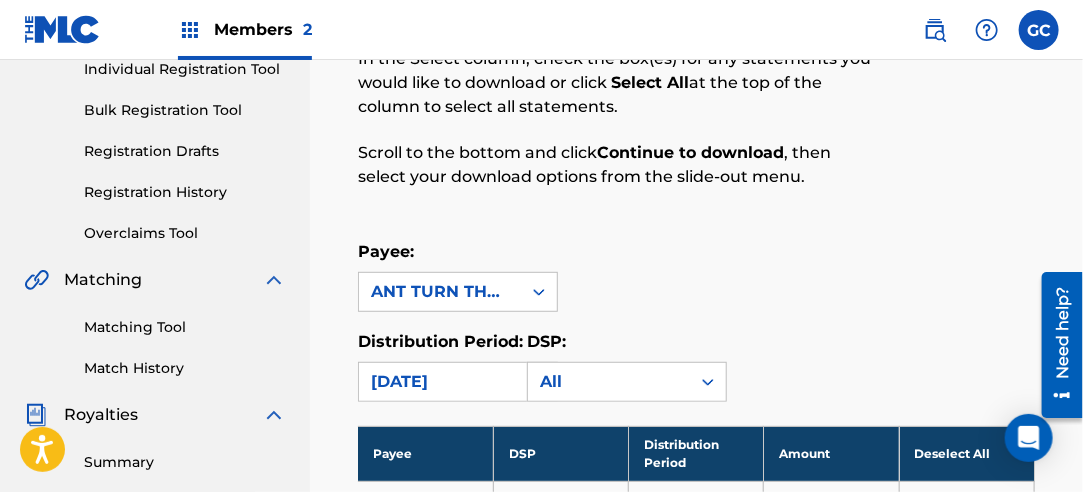 scroll, scrollTop: 241, scrollLeft: 0, axis: vertical 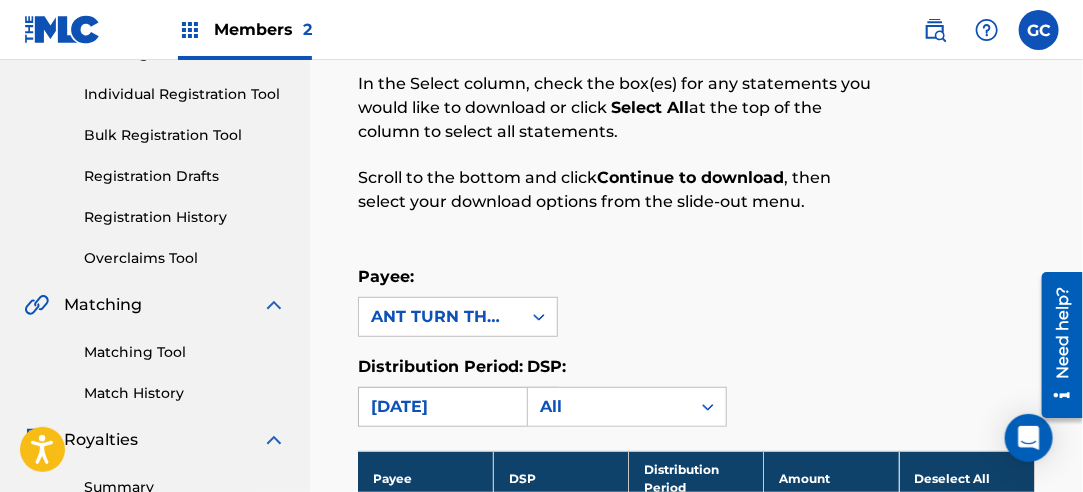 click on "[DATE]" at bounding box center [440, 407] 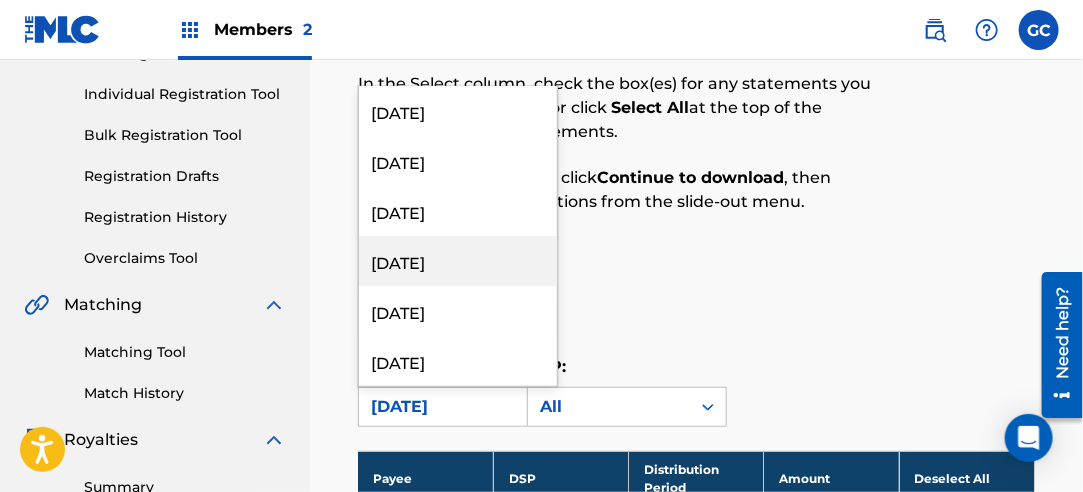 scroll, scrollTop: 2200, scrollLeft: 0, axis: vertical 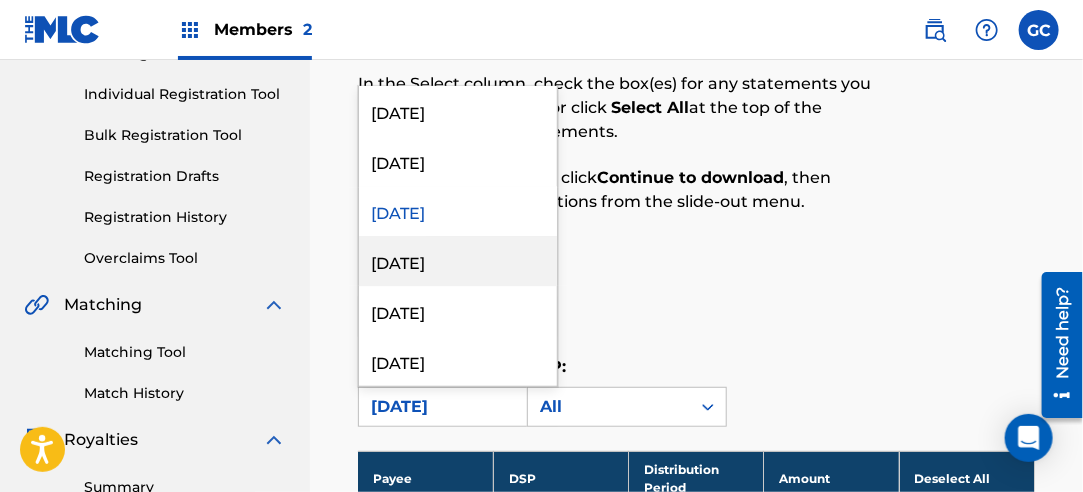 click on "[DATE]" at bounding box center (458, 261) 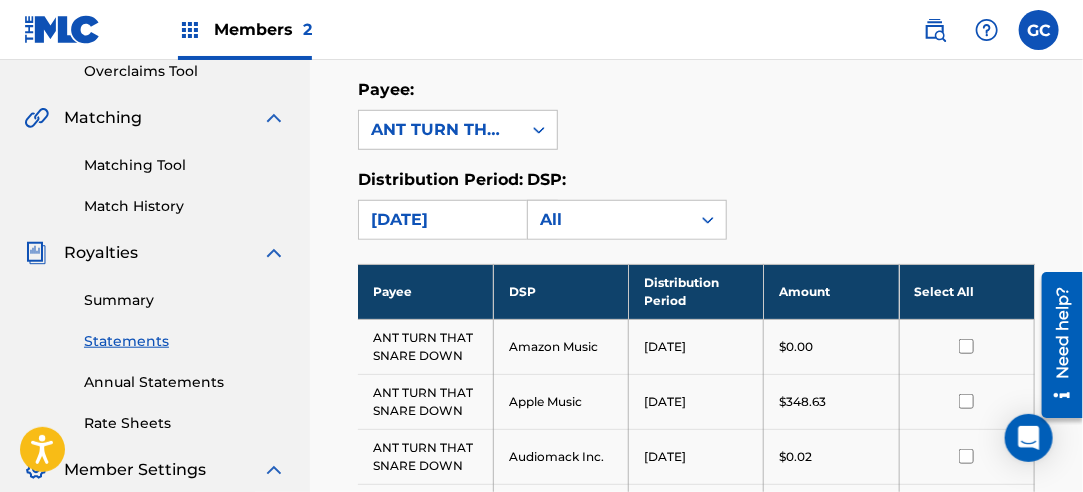 scroll, scrollTop: 641, scrollLeft: 0, axis: vertical 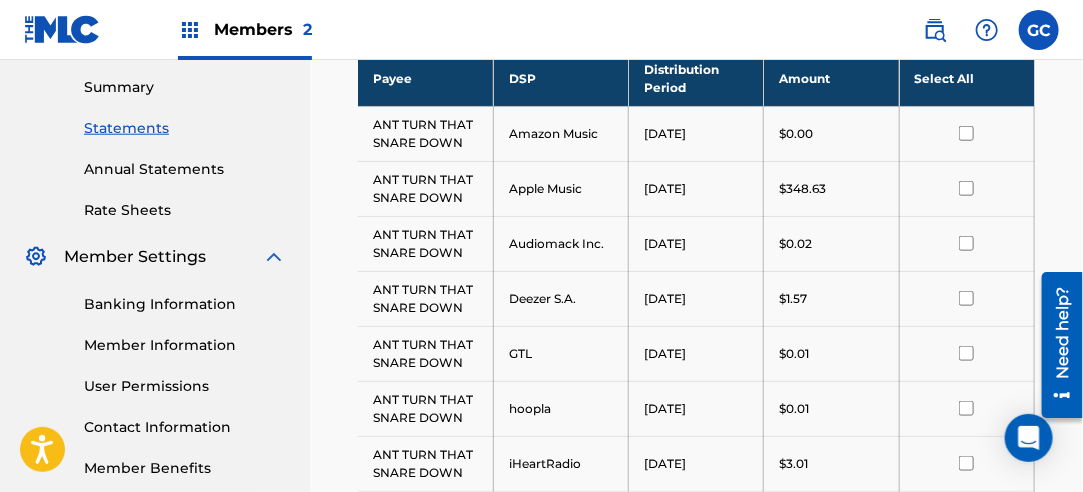 click on "Select All" at bounding box center (966, 78) 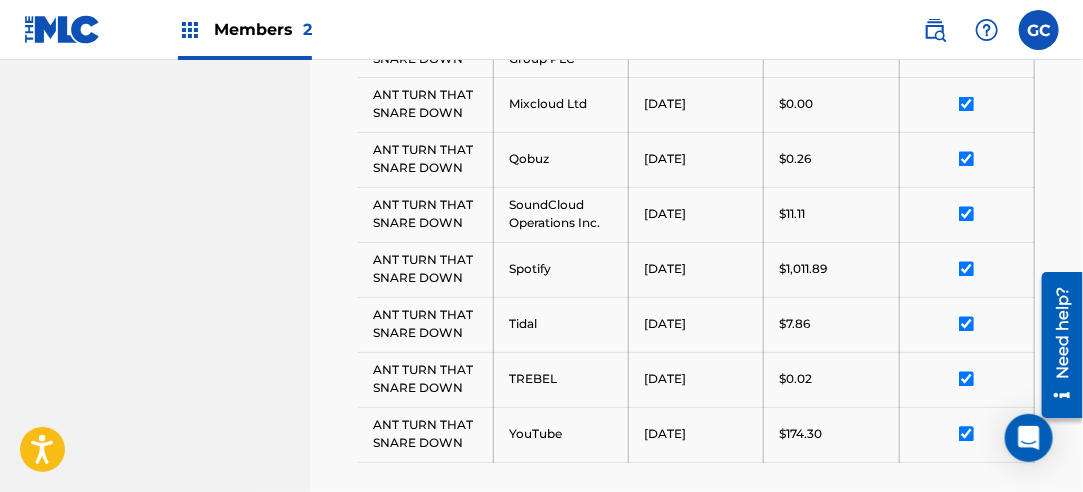 scroll, scrollTop: 1341, scrollLeft: 0, axis: vertical 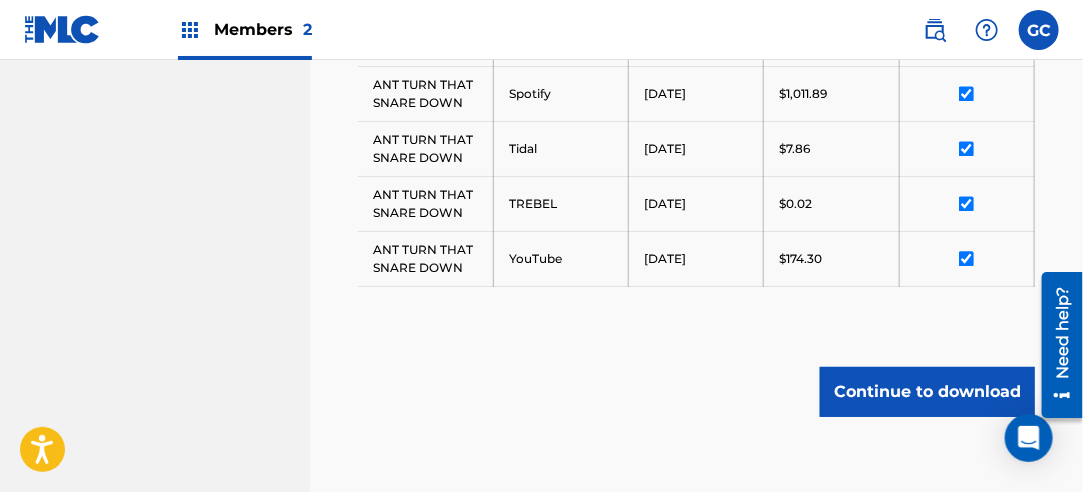 click on "Continue to download" at bounding box center (927, 392) 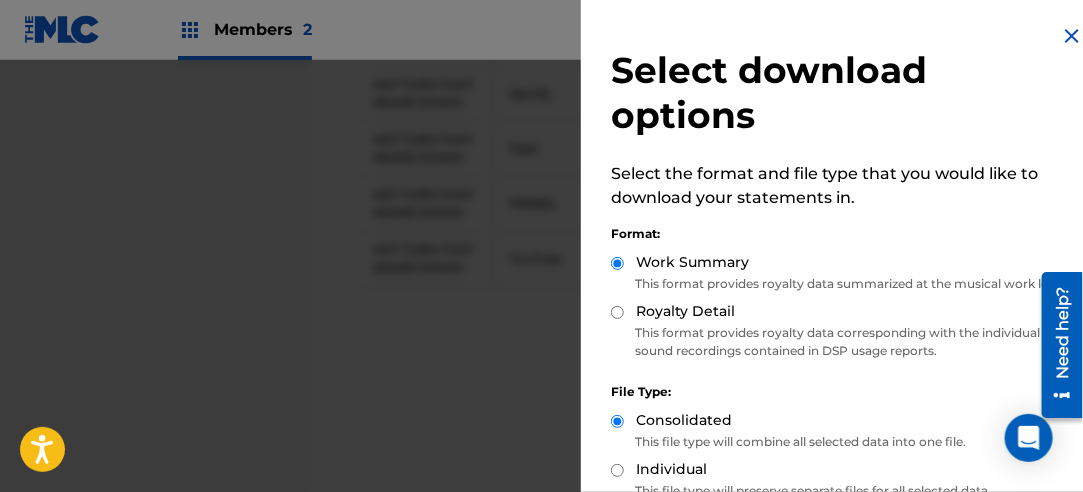click on "Royalty Detail" at bounding box center [617, 312] 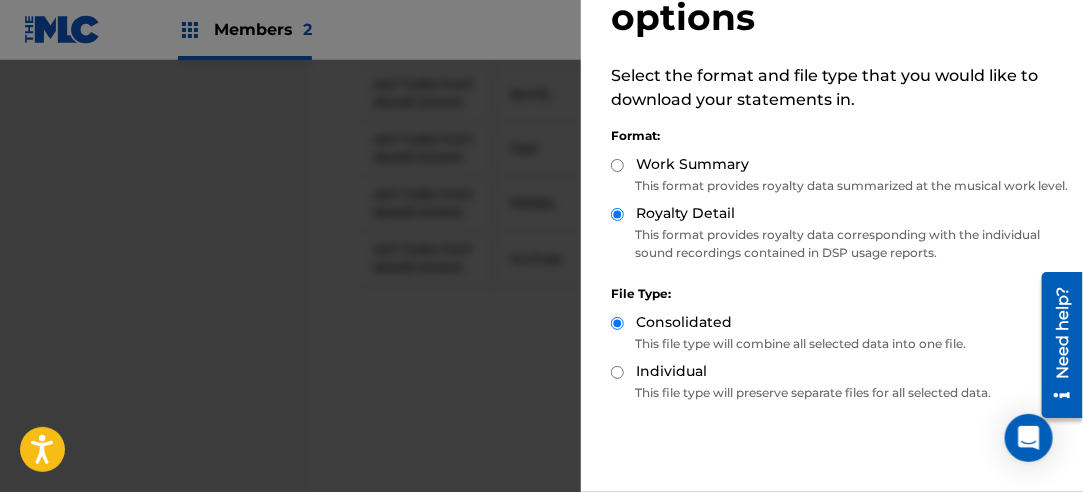scroll, scrollTop: 200, scrollLeft: 0, axis: vertical 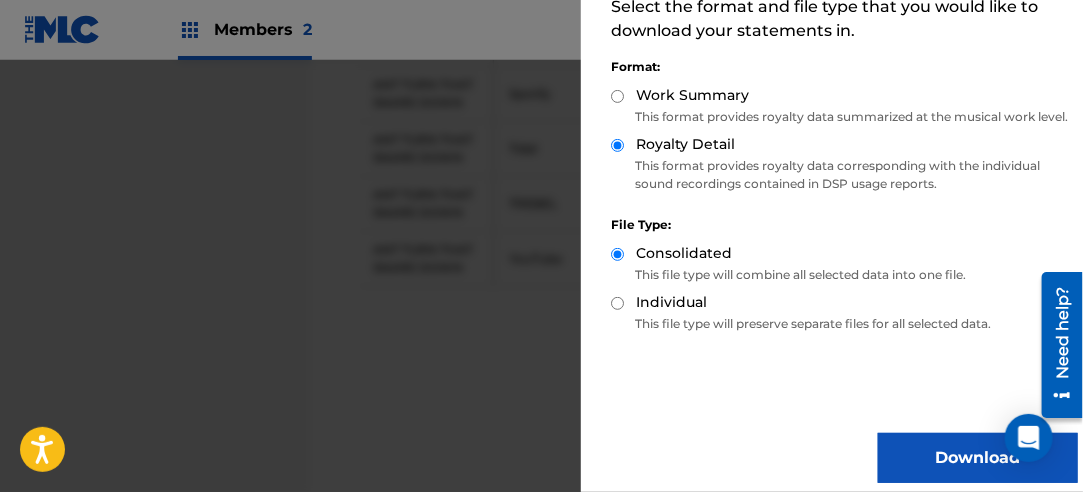 click on "Download" at bounding box center [978, 458] 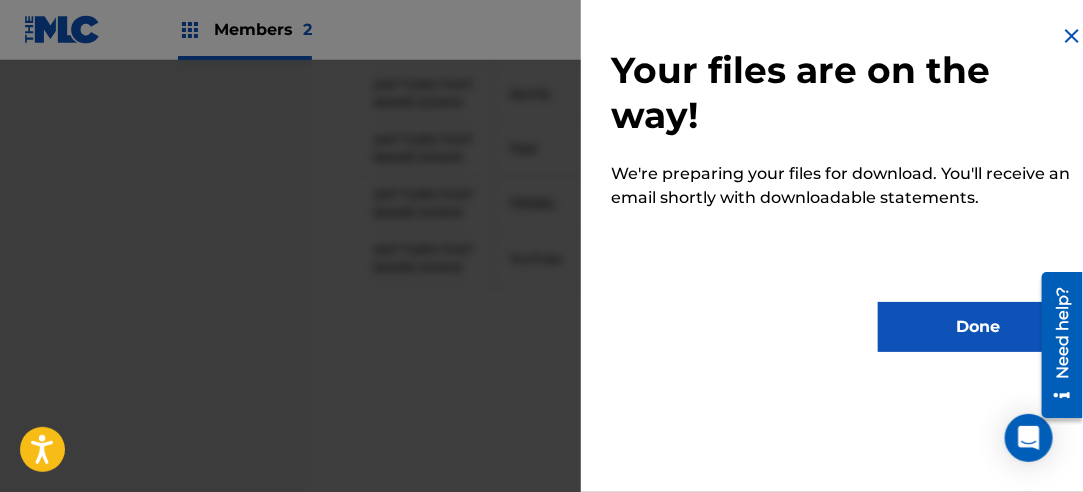 click on "Done" at bounding box center [978, 327] 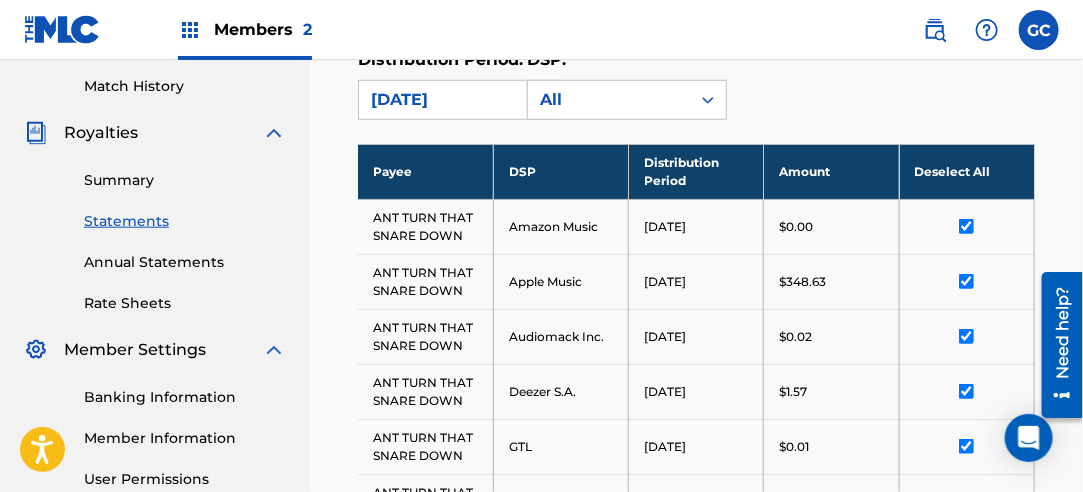 scroll, scrollTop: 241, scrollLeft: 0, axis: vertical 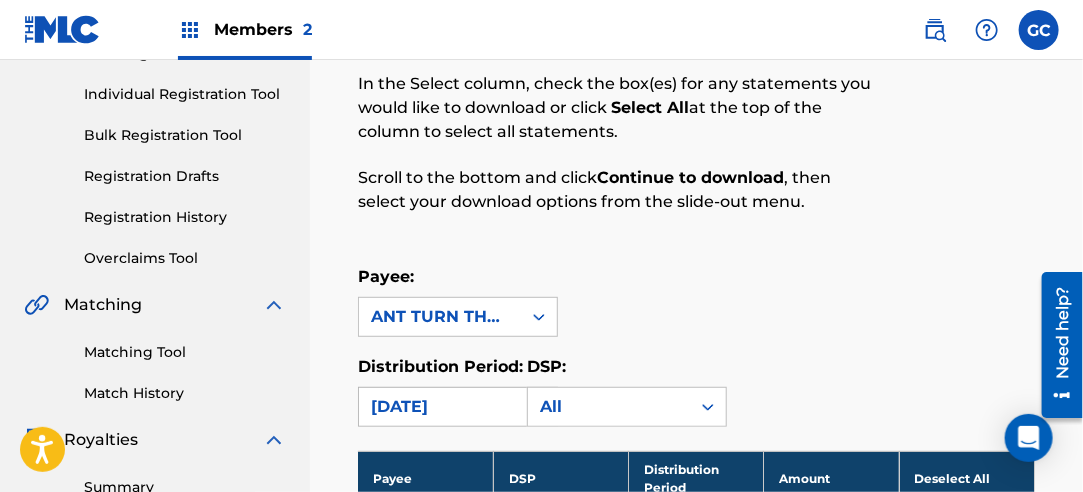 click on "[DATE]" at bounding box center [440, 407] 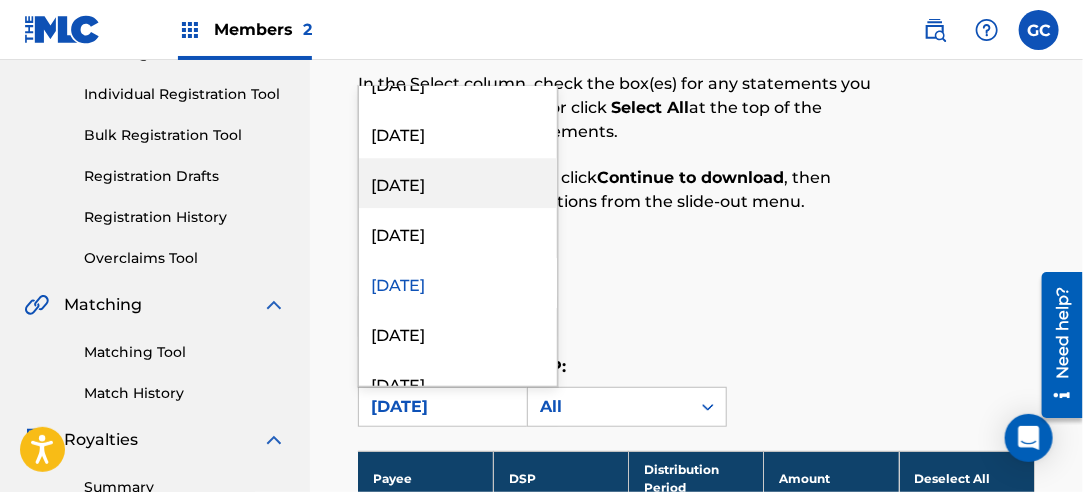 scroll, scrollTop: 2200, scrollLeft: 0, axis: vertical 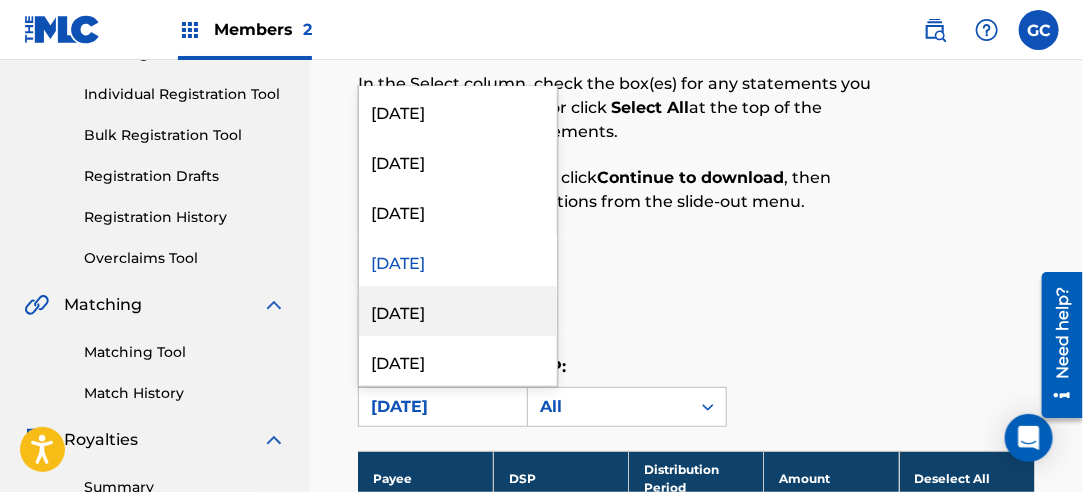 click on "[DATE]" at bounding box center [458, 311] 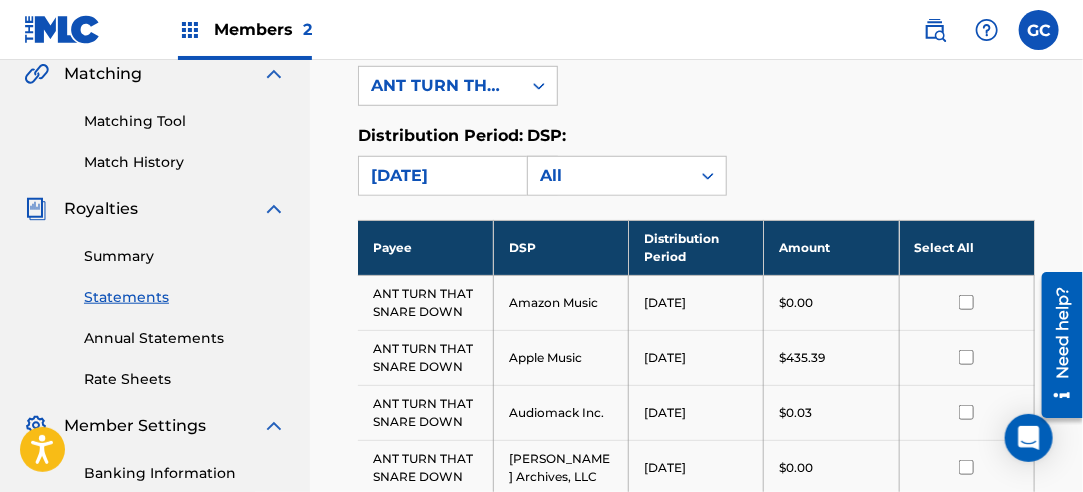scroll, scrollTop: 641, scrollLeft: 0, axis: vertical 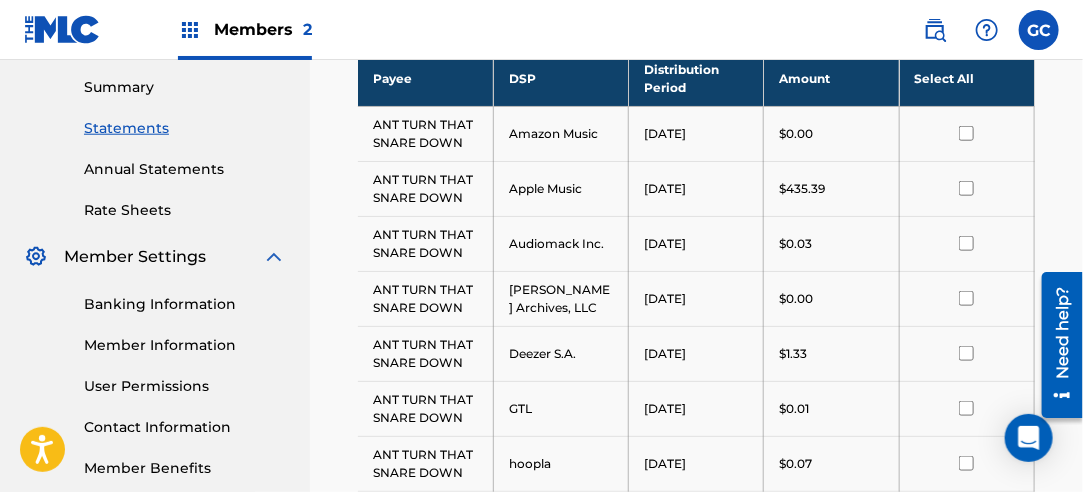 click on "Select All" at bounding box center [966, 78] 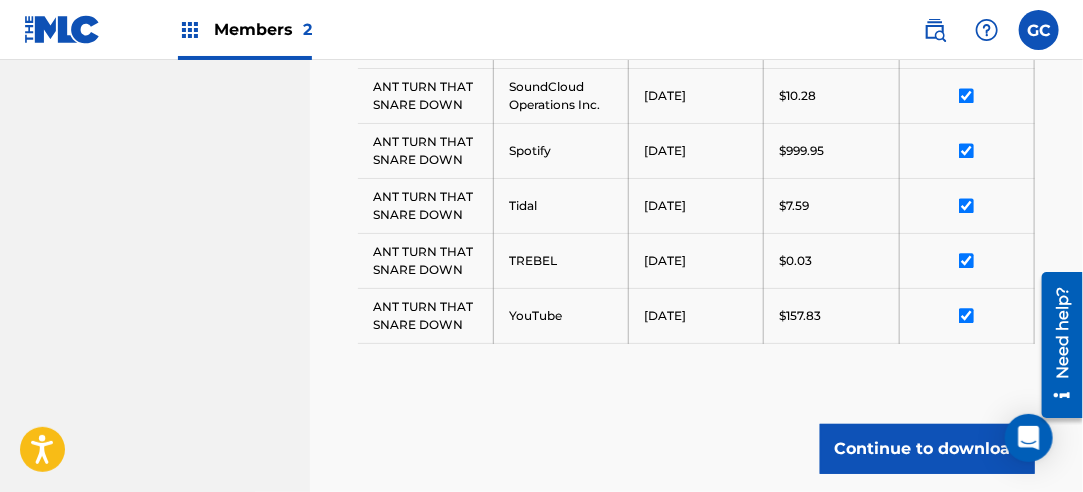 scroll, scrollTop: 1341, scrollLeft: 0, axis: vertical 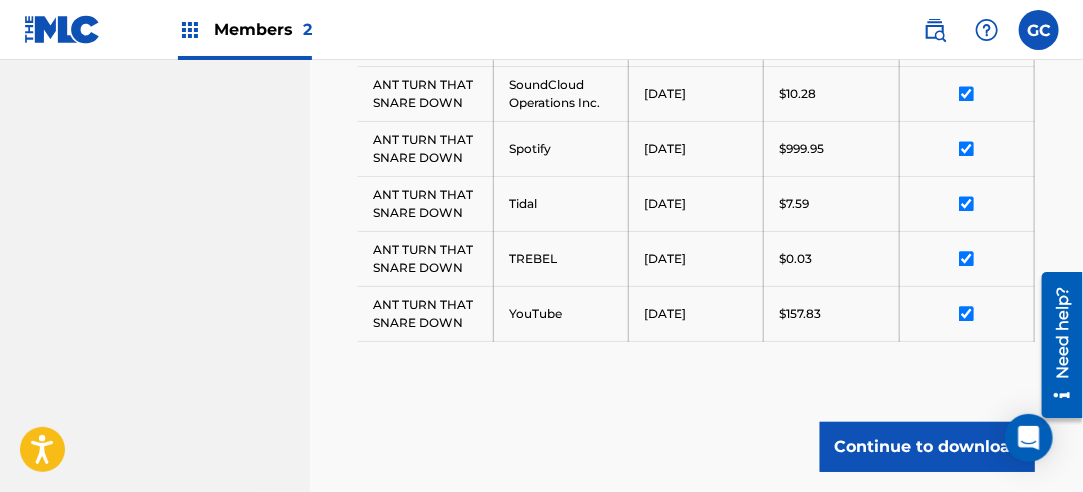 click on "Continue to download" at bounding box center [927, 447] 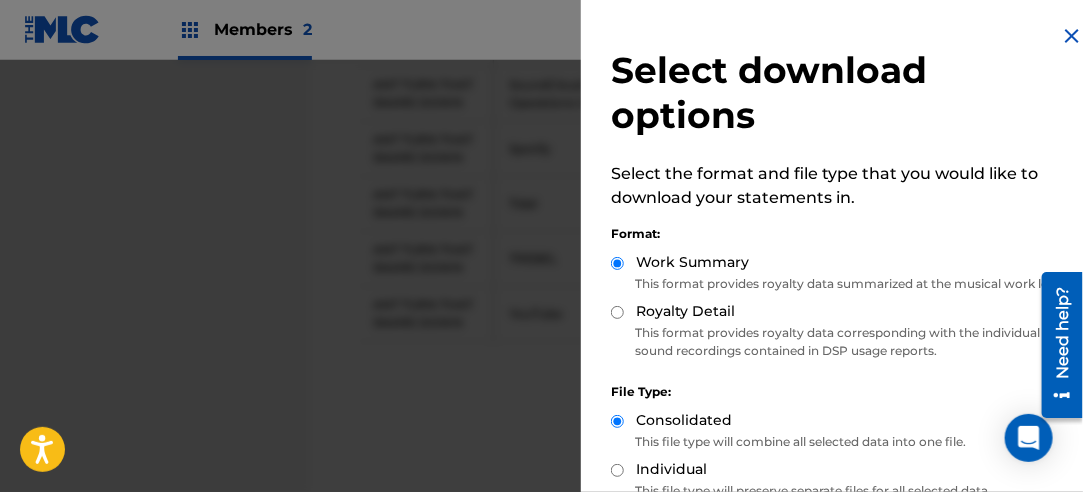 click on "Royalty Detail" at bounding box center (617, 312) 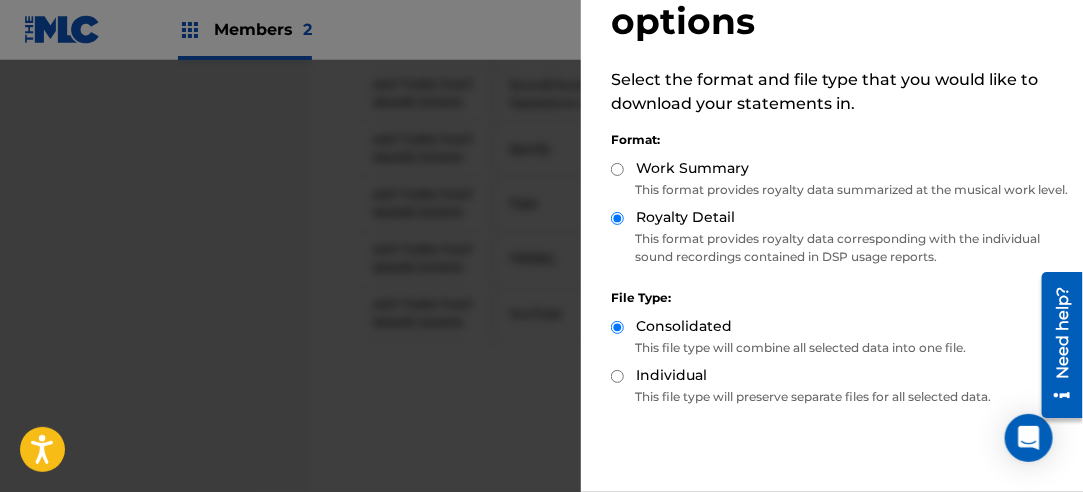 scroll, scrollTop: 200, scrollLeft: 0, axis: vertical 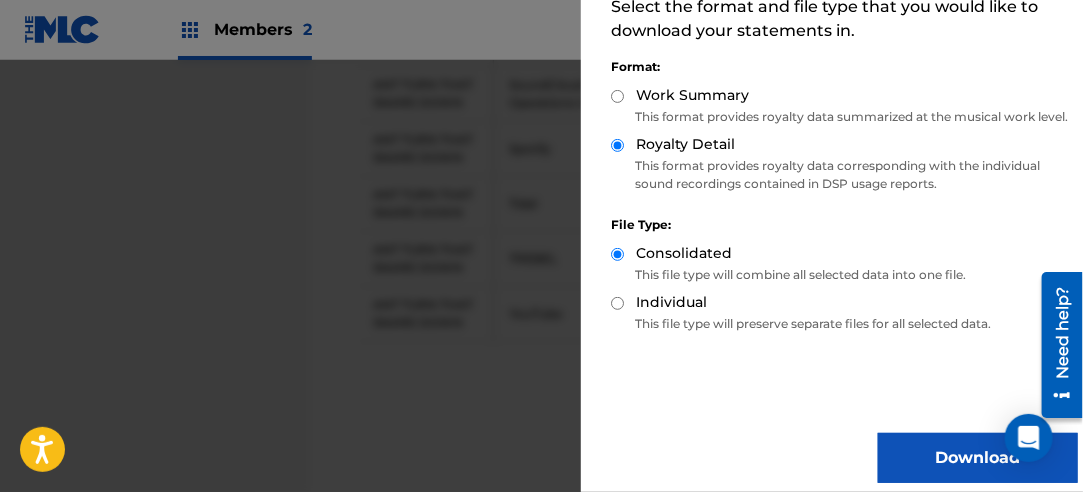 click on "Download" at bounding box center [978, 458] 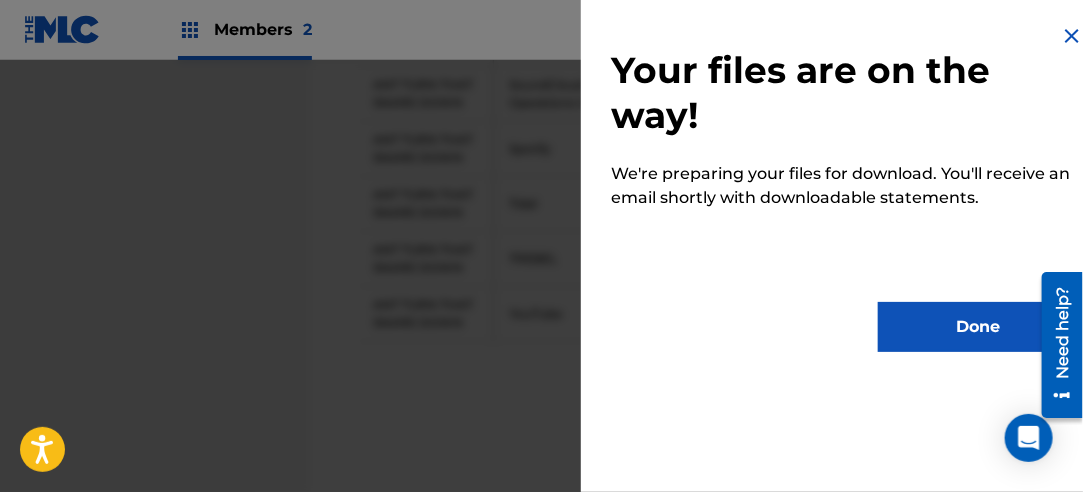scroll, scrollTop: 0, scrollLeft: 0, axis: both 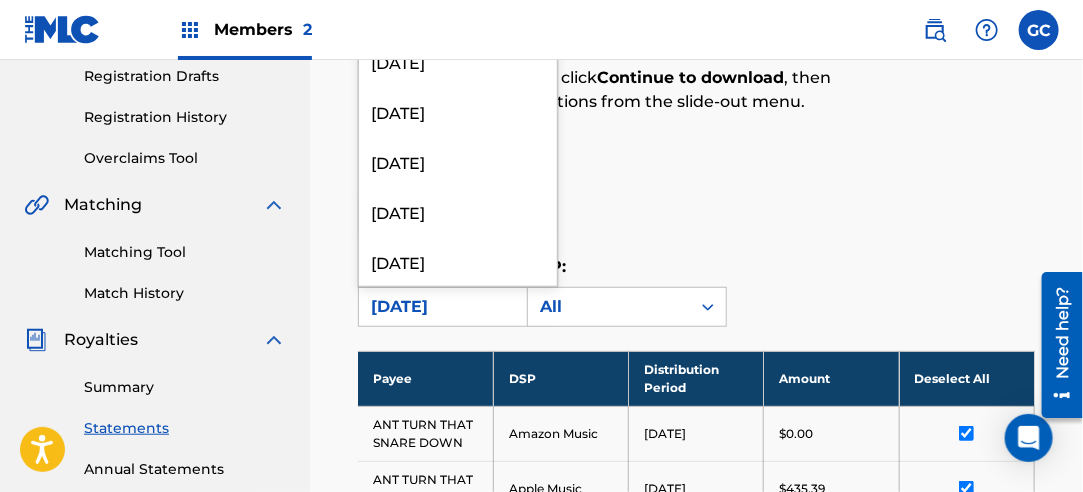 click on "[DATE]" at bounding box center (440, 307) 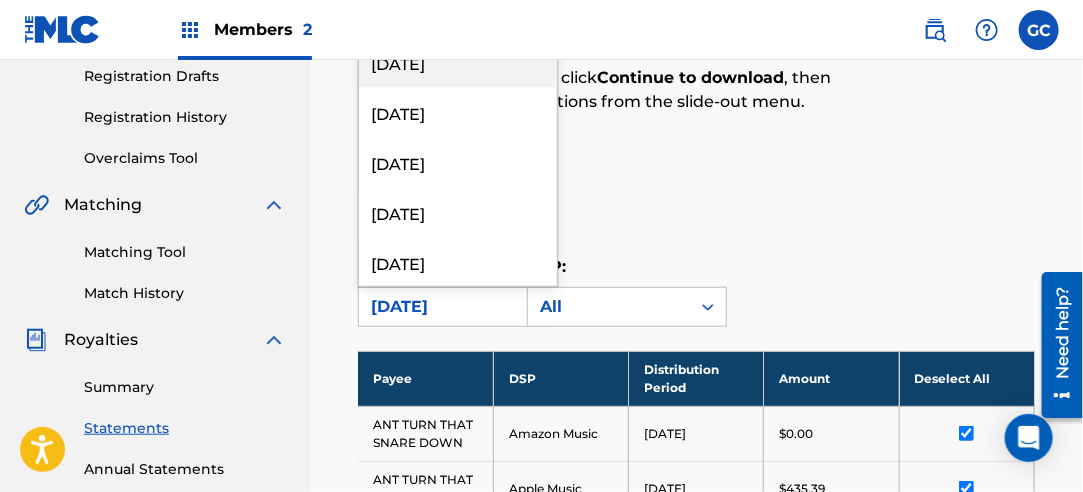 scroll, scrollTop: 2200, scrollLeft: 0, axis: vertical 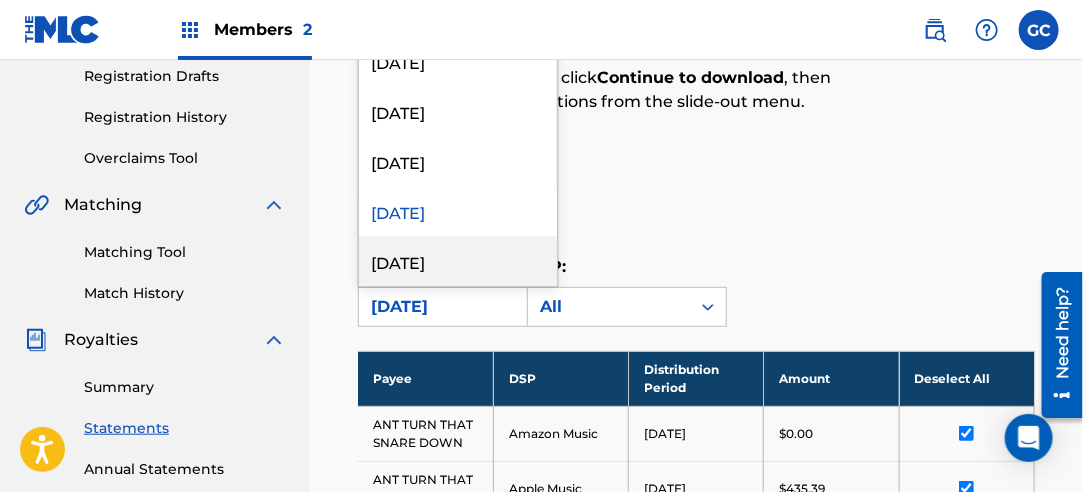 click on "[DATE]" at bounding box center [458, 261] 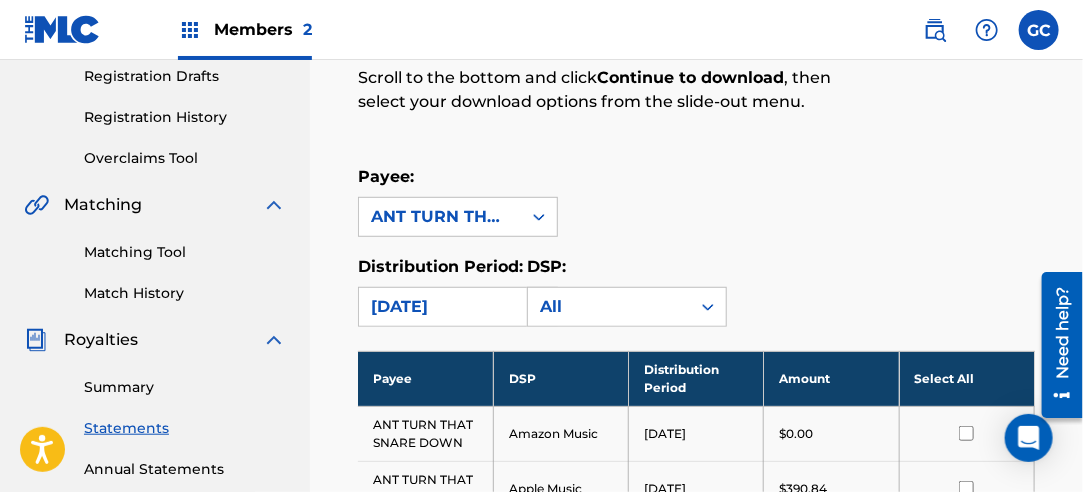 click on "Select All" at bounding box center (966, 378) 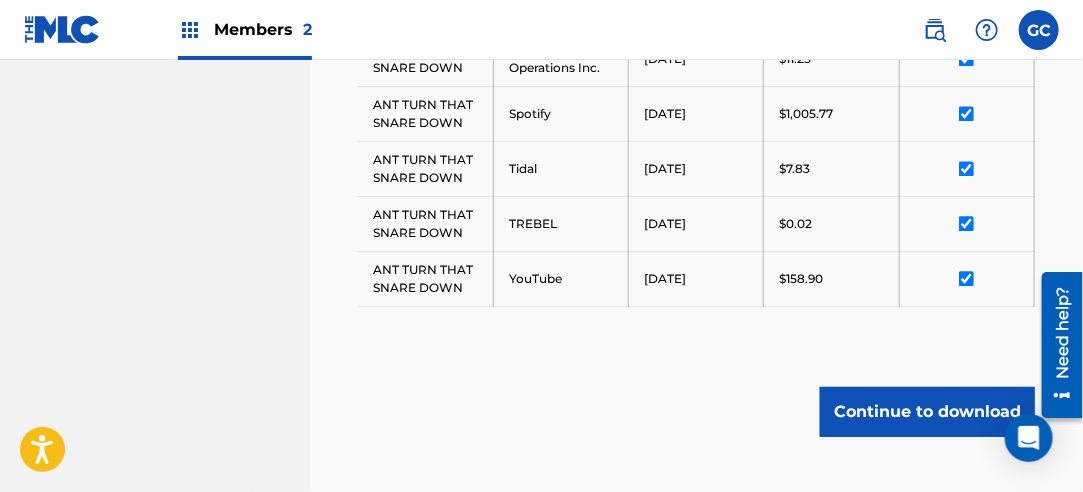 scroll, scrollTop: 1486, scrollLeft: 0, axis: vertical 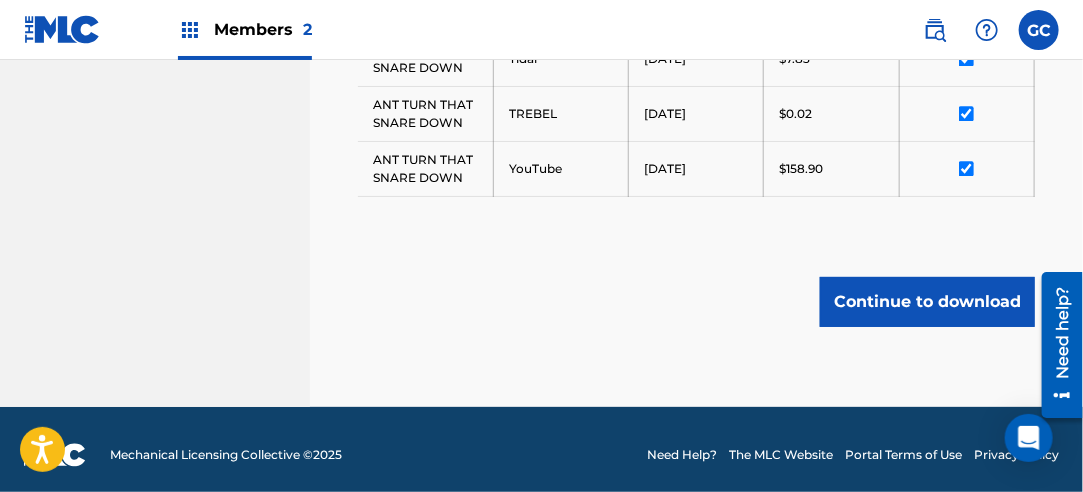 click on "Continue to download" at bounding box center [927, 302] 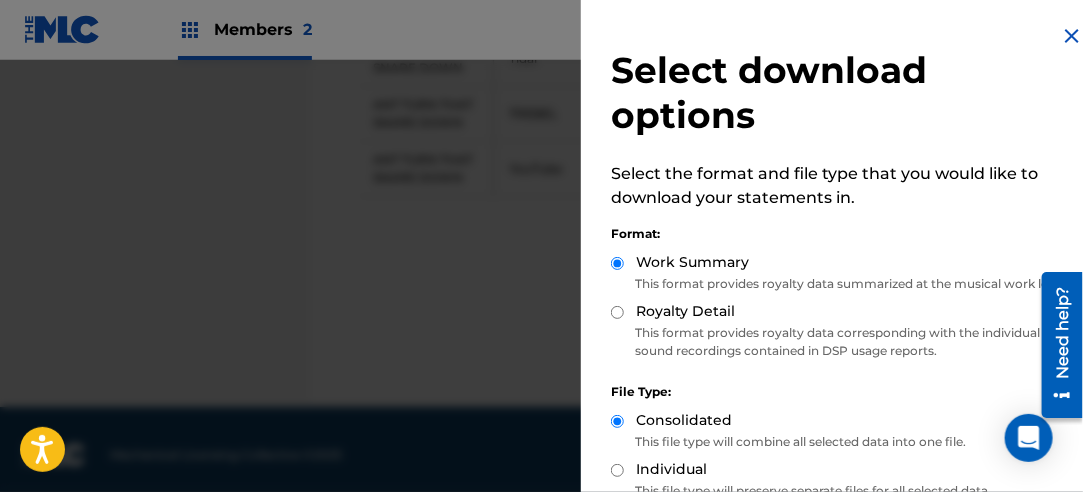 click on "Royalty Detail" at bounding box center [617, 312] 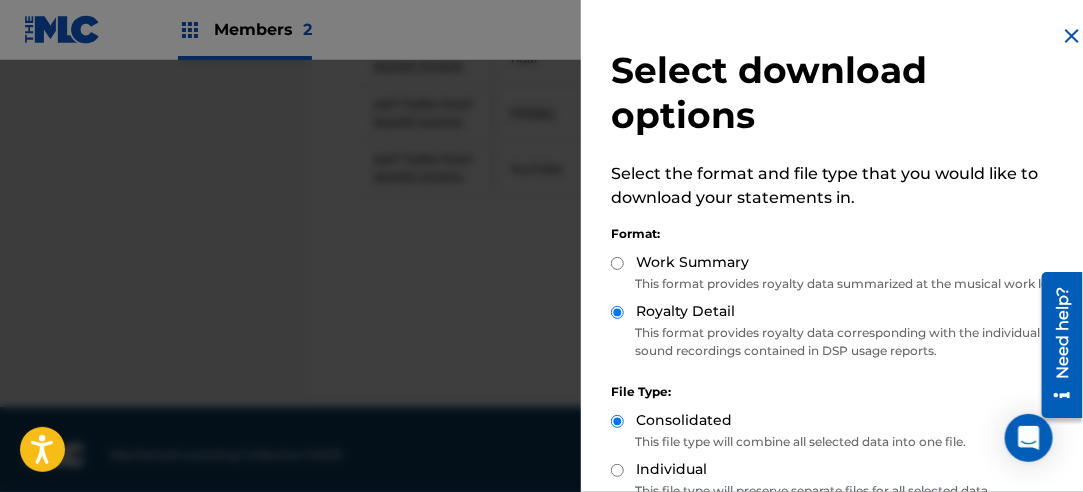 scroll, scrollTop: 200, scrollLeft: 0, axis: vertical 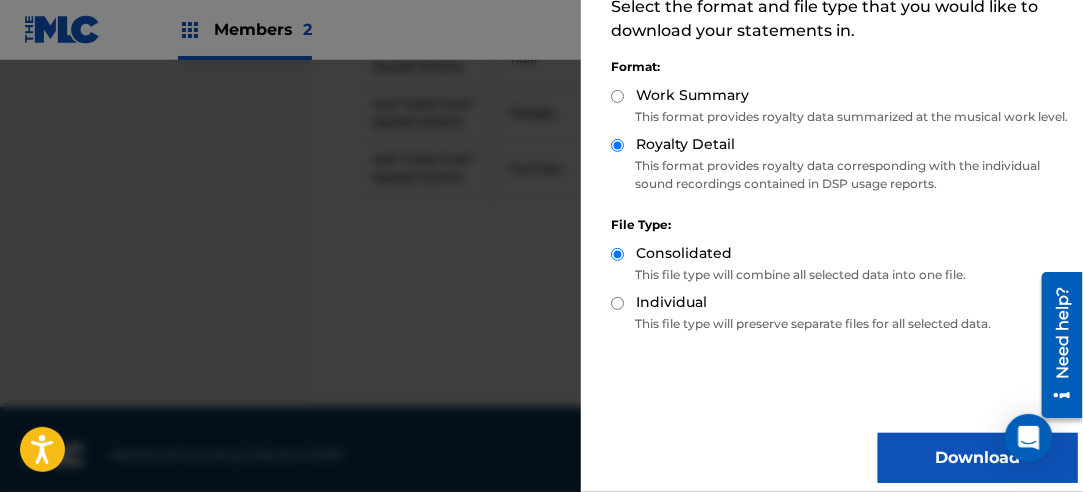 click on "Download" at bounding box center (978, 458) 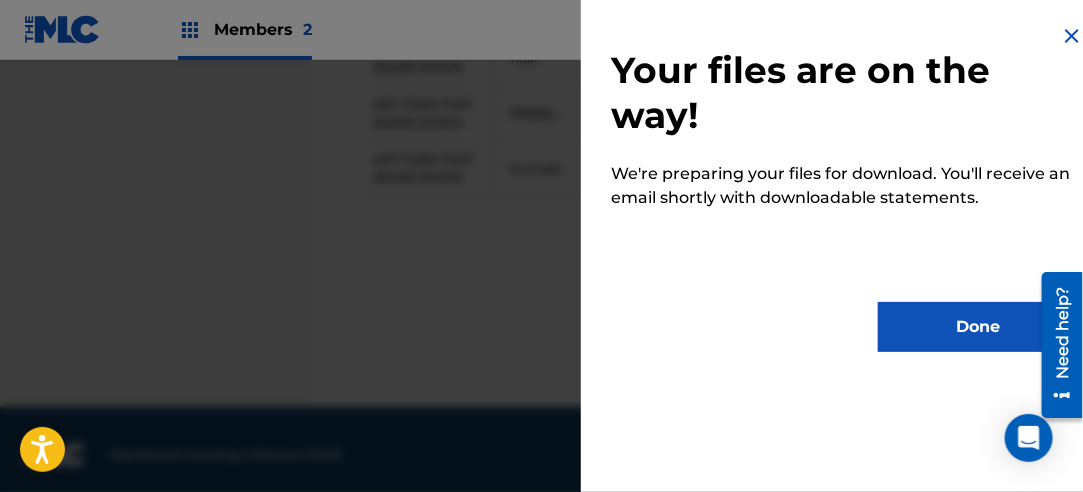 scroll, scrollTop: 0, scrollLeft: 0, axis: both 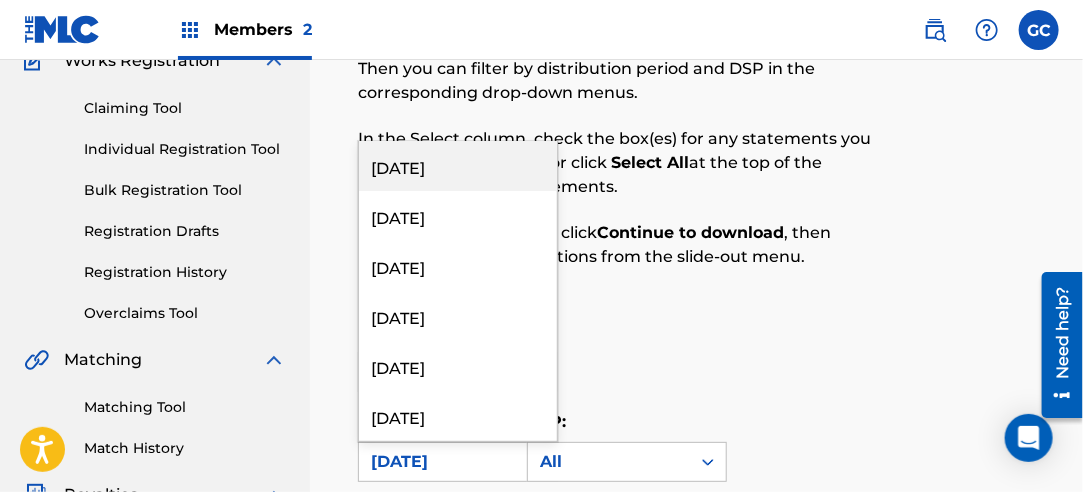 click on "[DATE]" at bounding box center (440, 462) 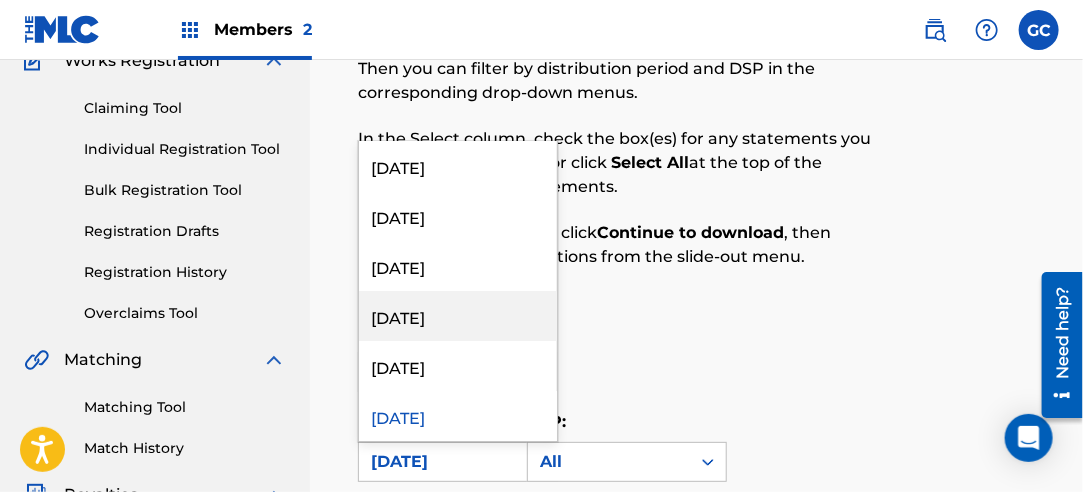 scroll, scrollTop: 2300, scrollLeft: 0, axis: vertical 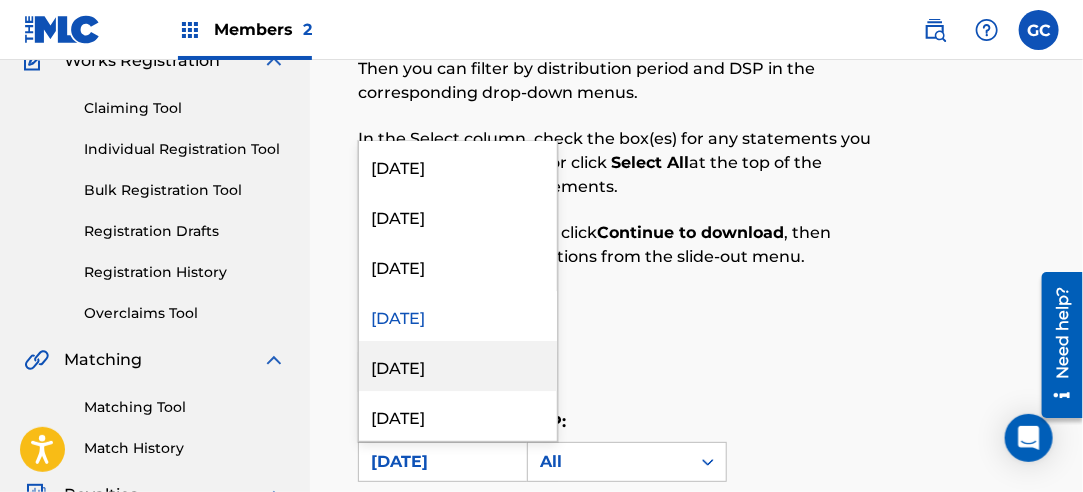 click on "[DATE]" at bounding box center [458, 366] 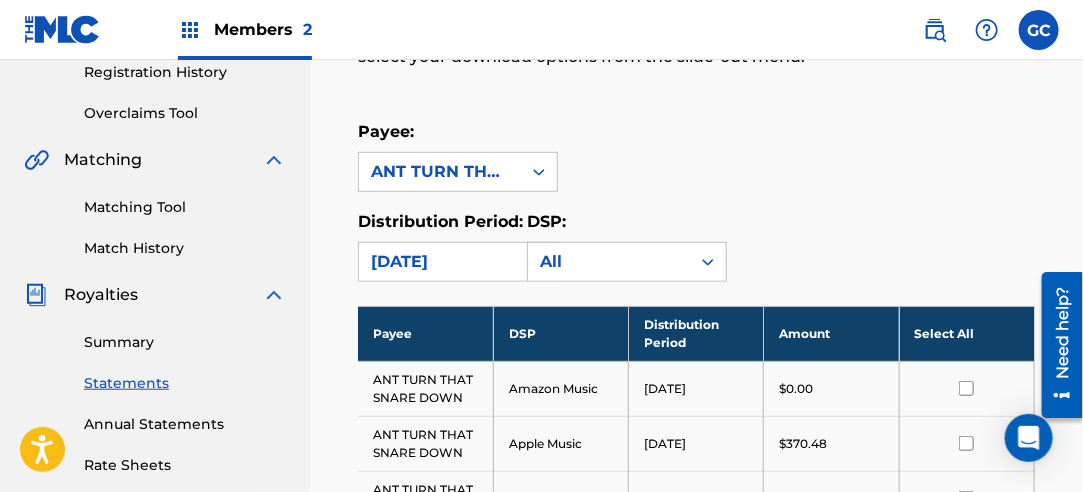 click on "Select All" at bounding box center [966, 333] 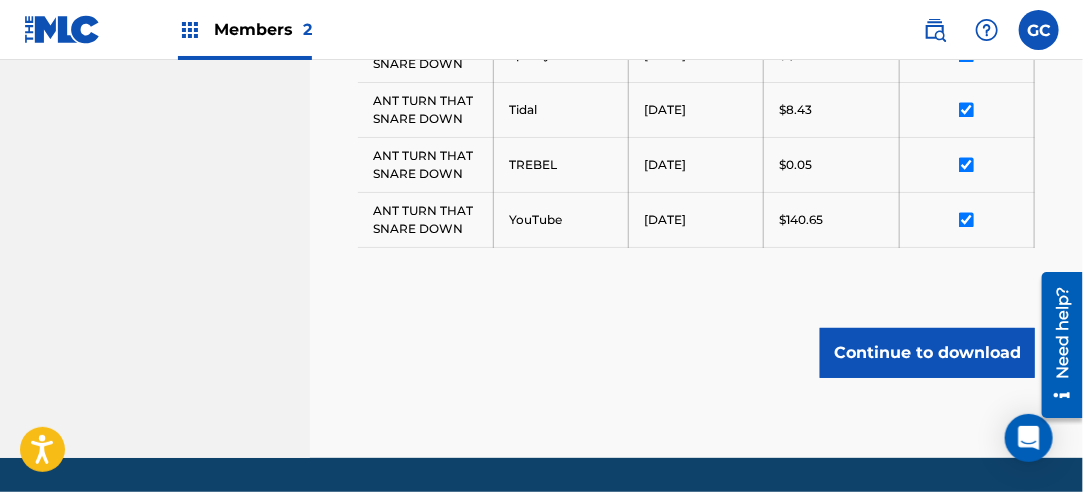 scroll, scrollTop: 1322, scrollLeft: 0, axis: vertical 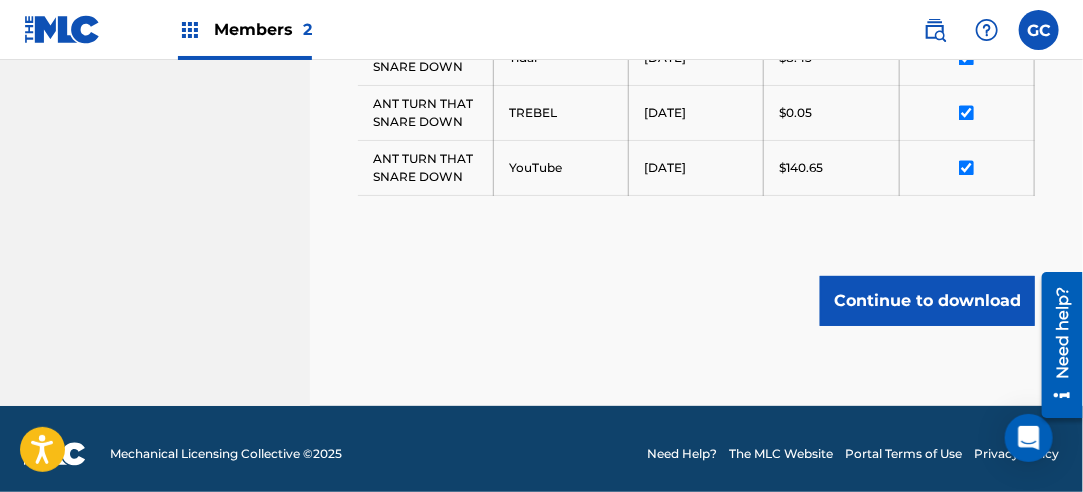 click on "Continue to download" at bounding box center (927, 301) 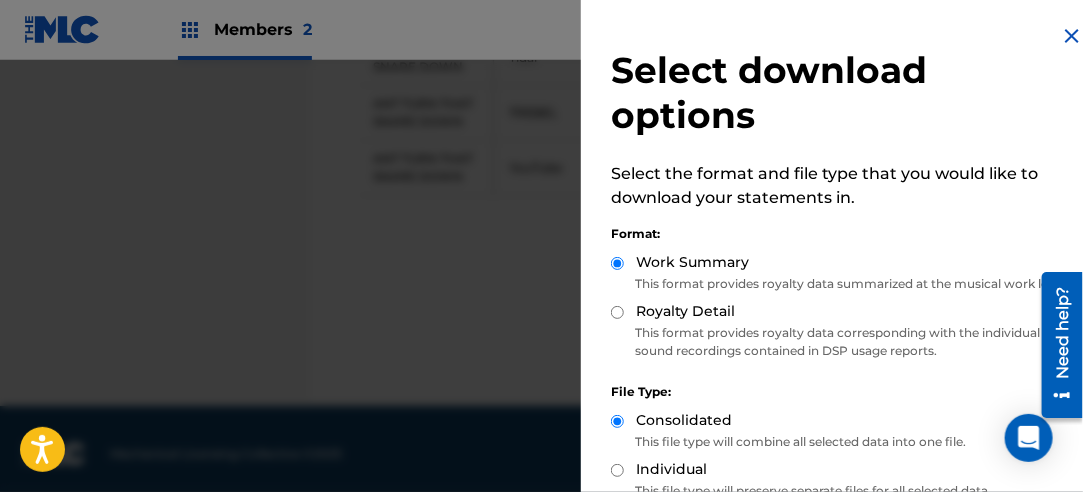 click on "Royalty Detail" at bounding box center (617, 312) 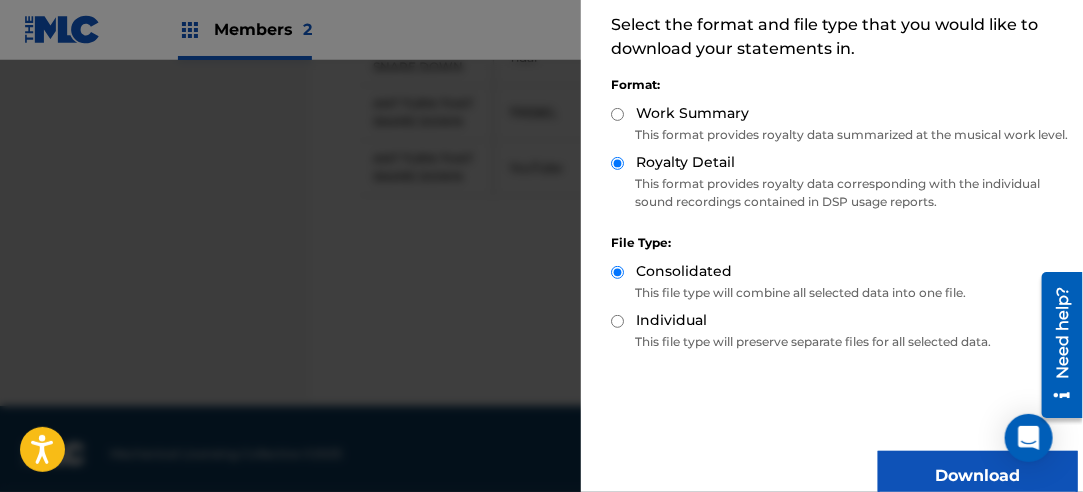 scroll, scrollTop: 200, scrollLeft: 0, axis: vertical 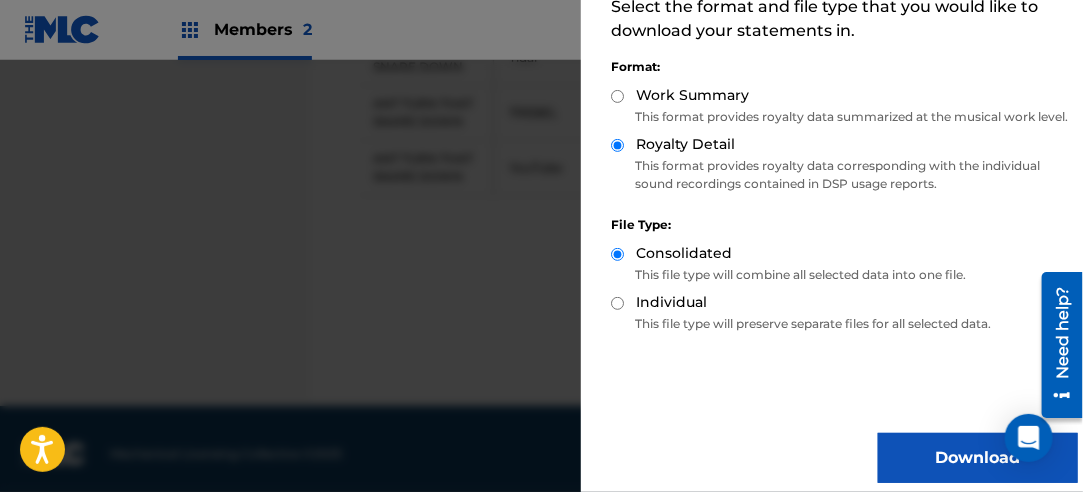 click on "Download" at bounding box center [978, 458] 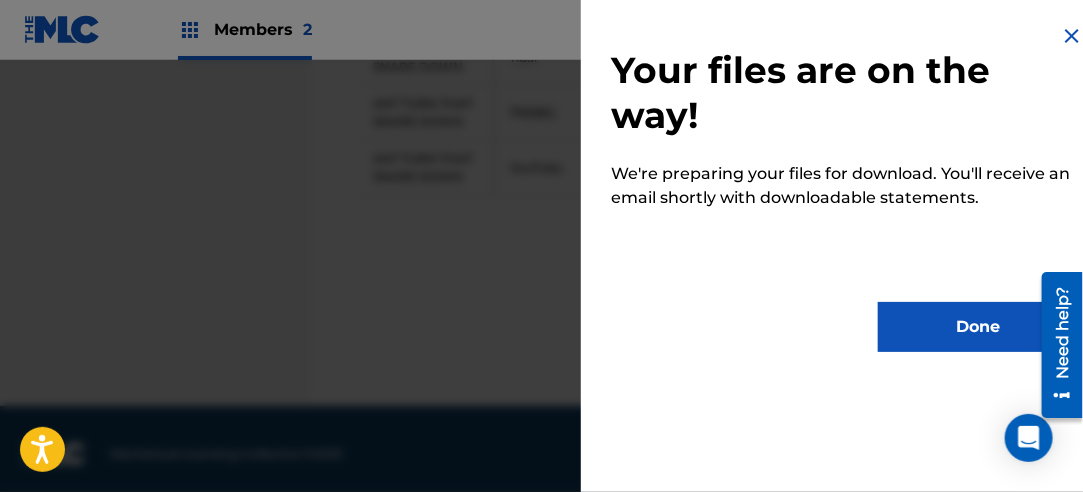 click on "Your files are on the way! We're preparing your files for download. You'll receive an email shortly with downloadable statements. Done" at bounding box center (844, 188) 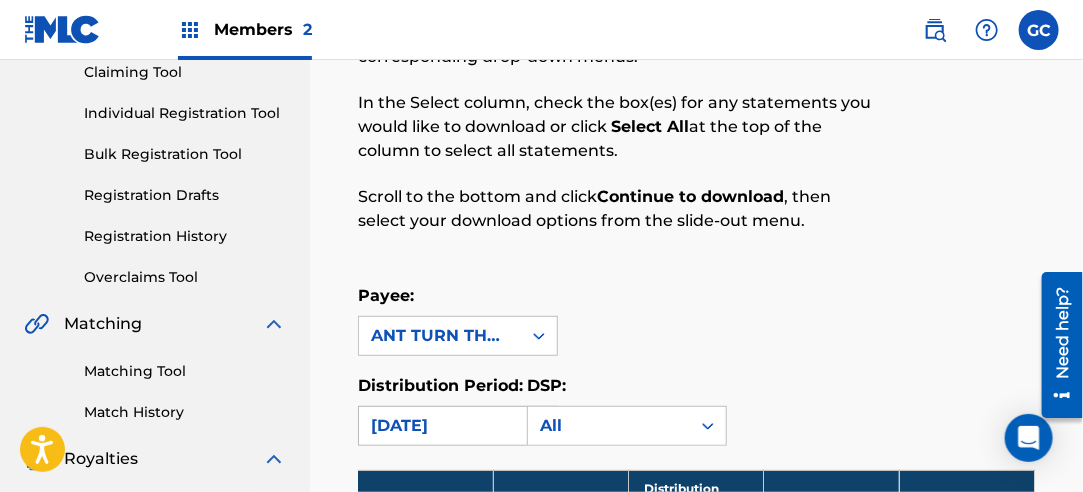 click on "[DATE]" at bounding box center (440, 426) 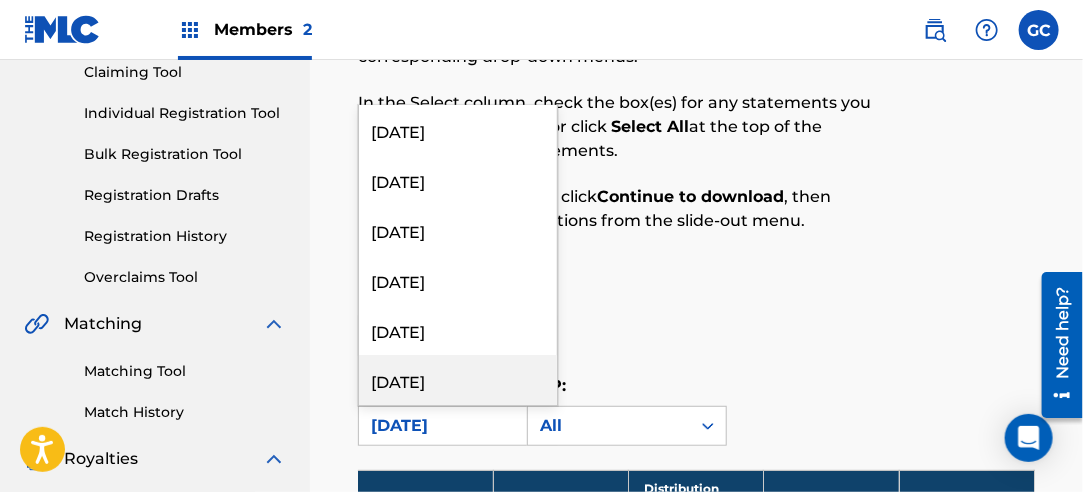scroll, scrollTop: 2300, scrollLeft: 0, axis: vertical 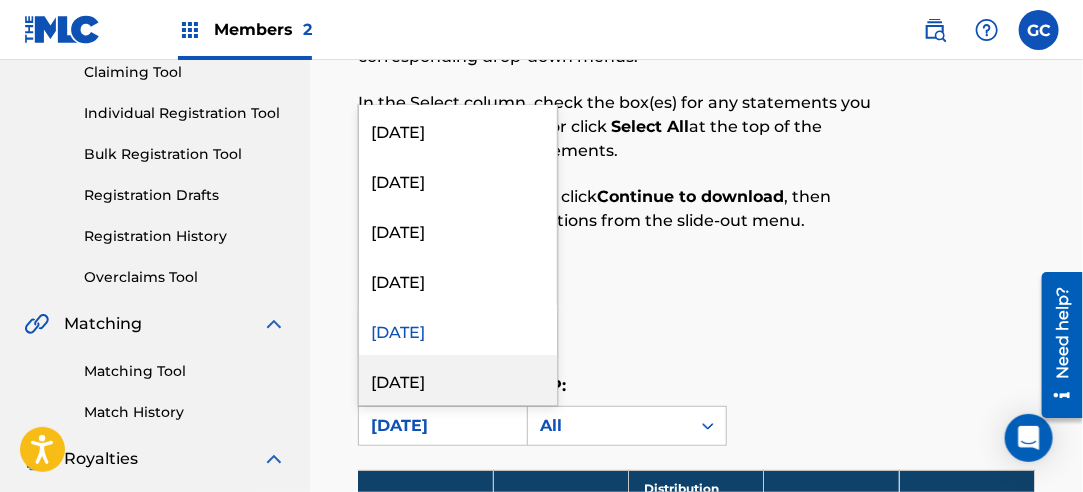 click on "[DATE]" at bounding box center (458, 380) 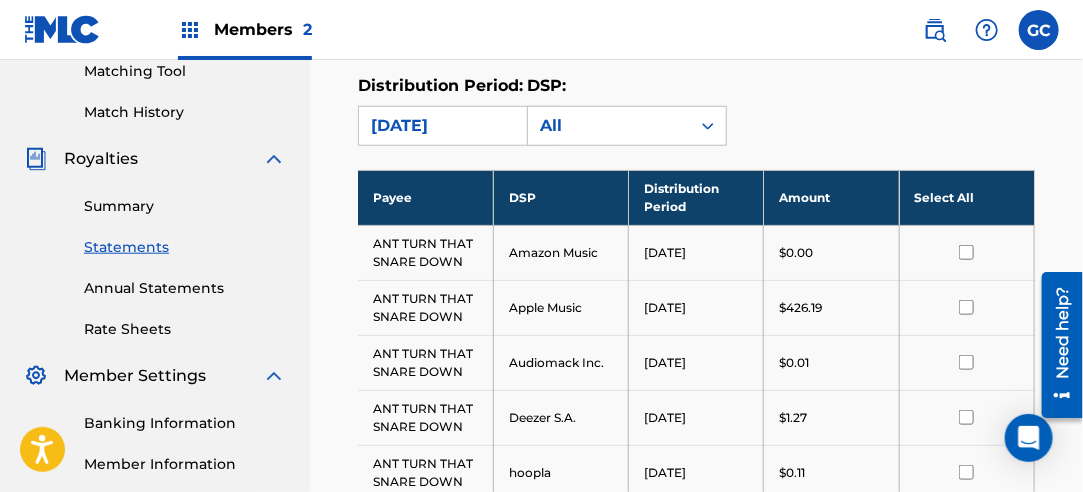 click on "Select All" at bounding box center [966, 197] 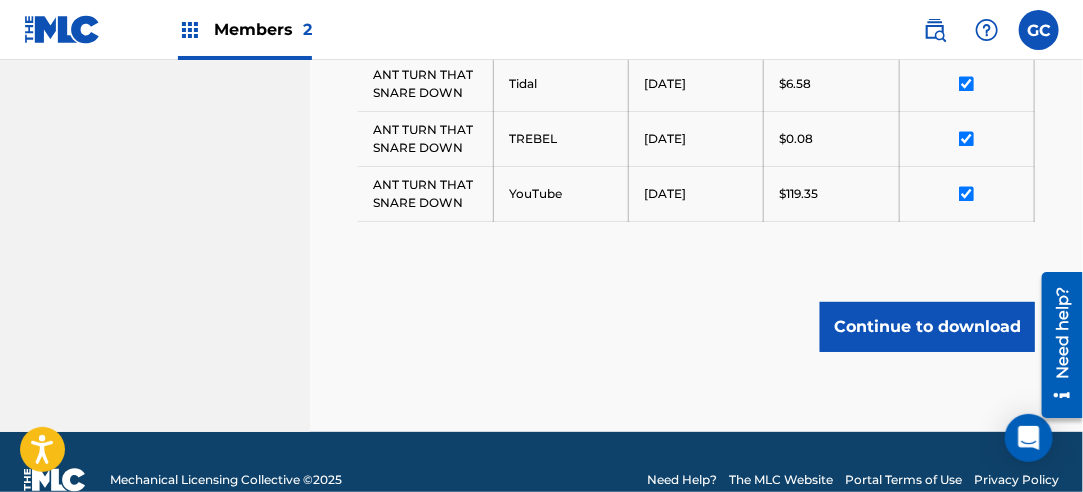 scroll, scrollTop: 1322, scrollLeft: 0, axis: vertical 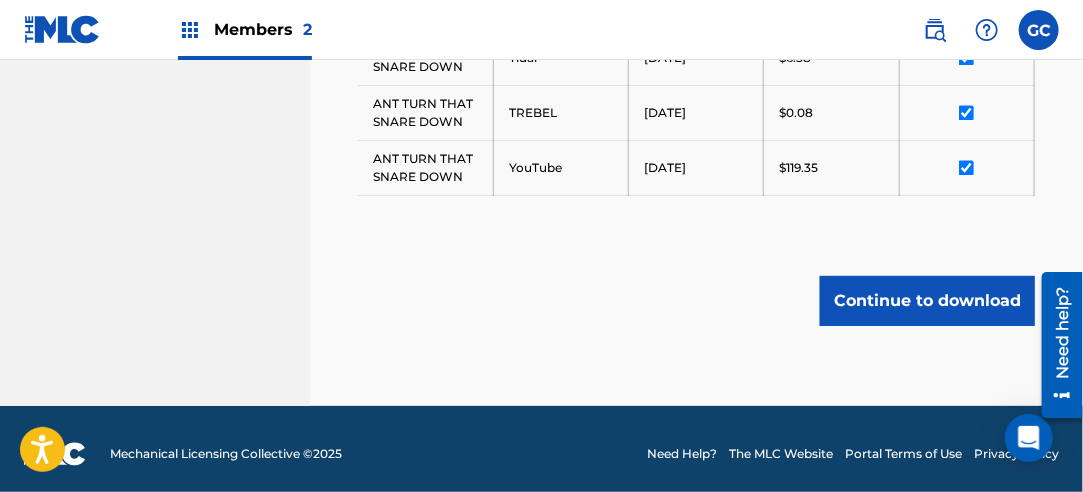 click on "Continue to download" at bounding box center [927, 301] 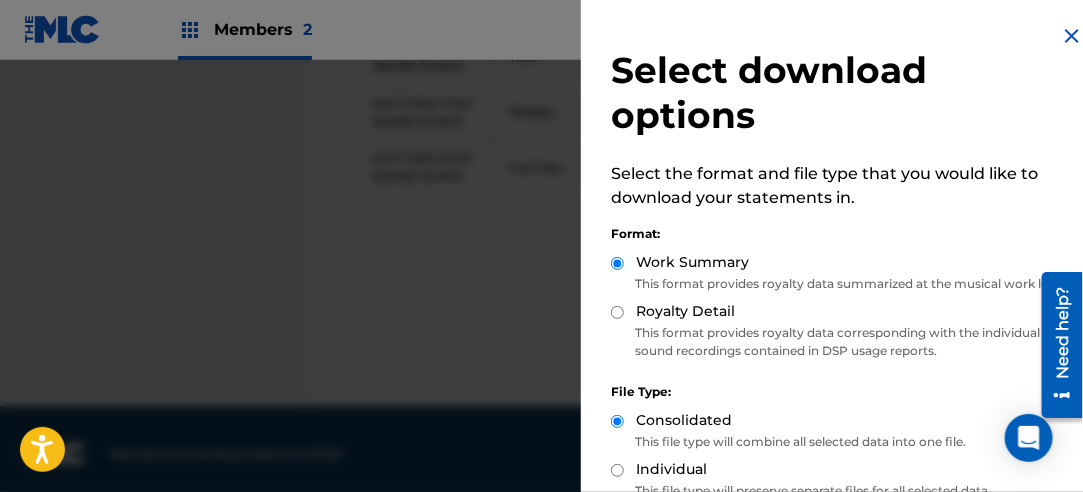 click on "Royalty Detail" at bounding box center [617, 312] 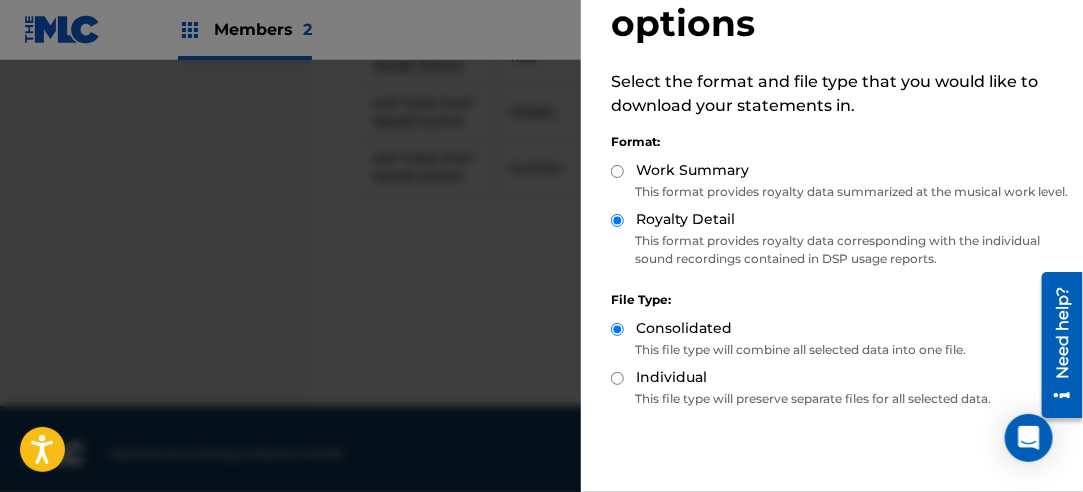 scroll, scrollTop: 200, scrollLeft: 0, axis: vertical 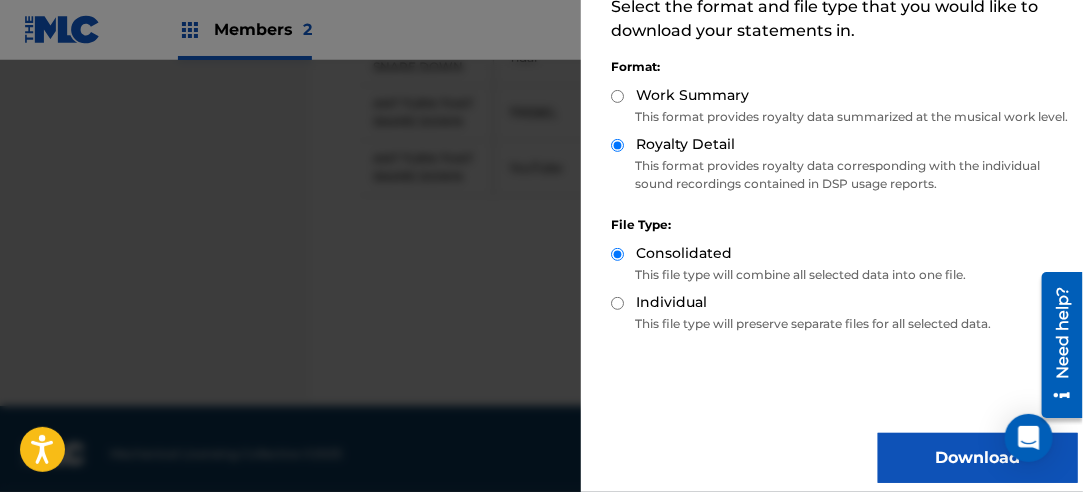 click on "Download" at bounding box center (978, 458) 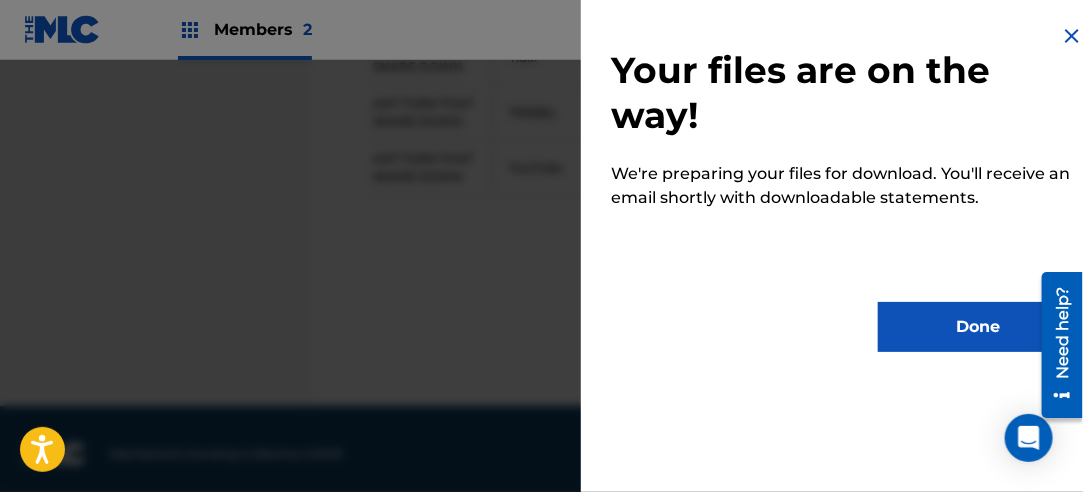 click on "Done" at bounding box center (978, 327) 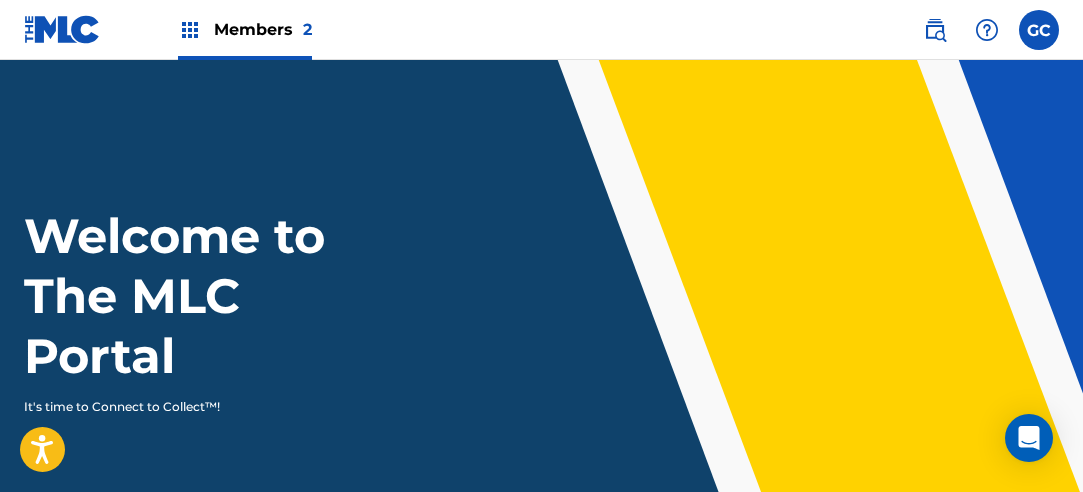 scroll, scrollTop: 0, scrollLeft: 0, axis: both 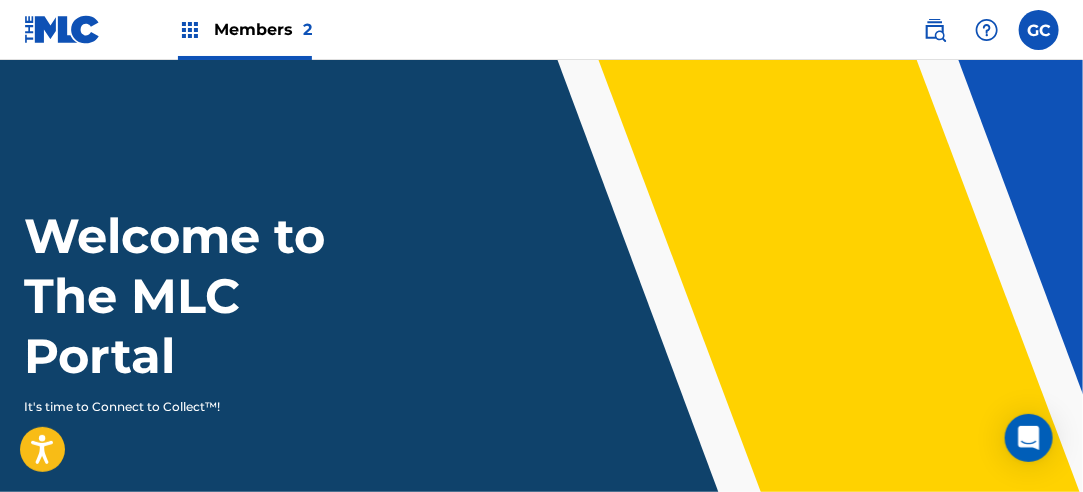 click on "Members    2" at bounding box center [263, 29] 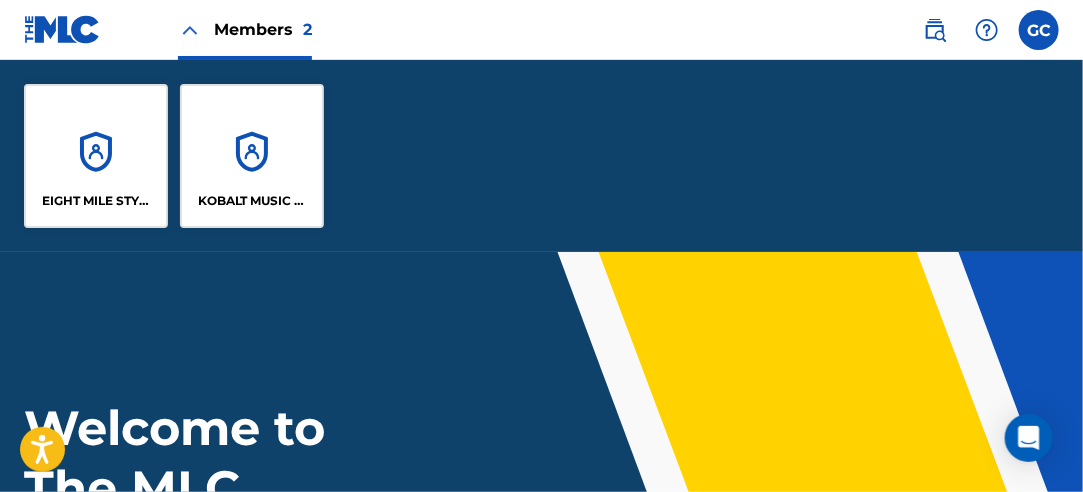 scroll, scrollTop: 0, scrollLeft: 0, axis: both 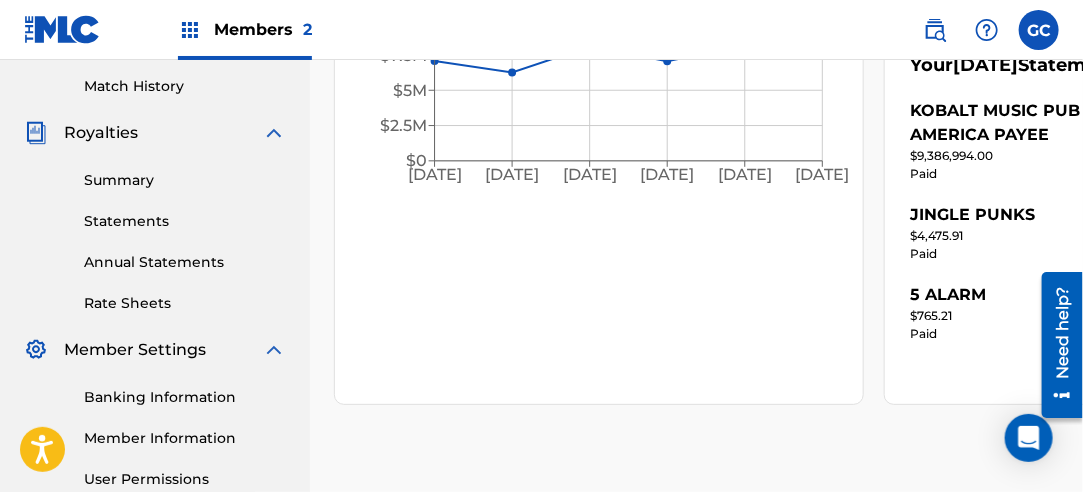 click on "Statements" at bounding box center (185, 221) 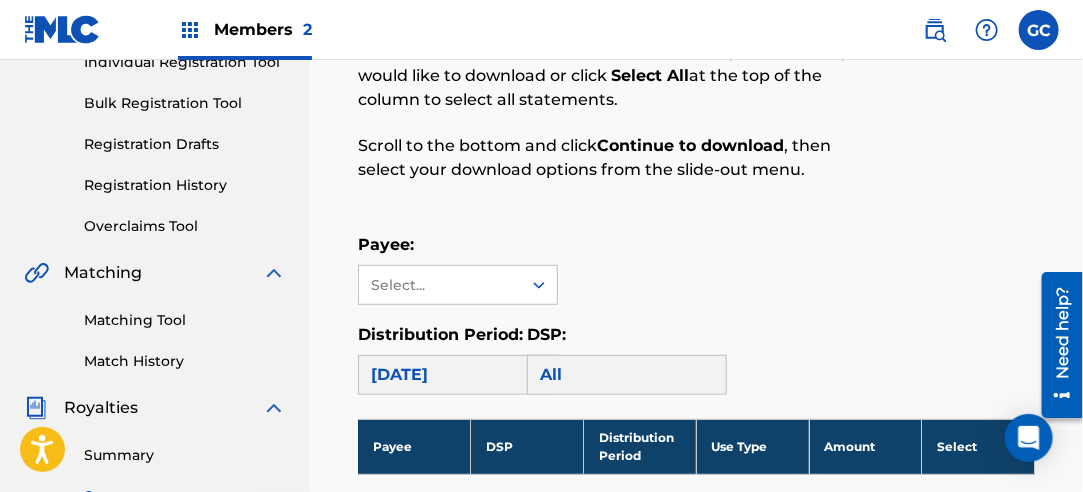 scroll, scrollTop: 300, scrollLeft: 0, axis: vertical 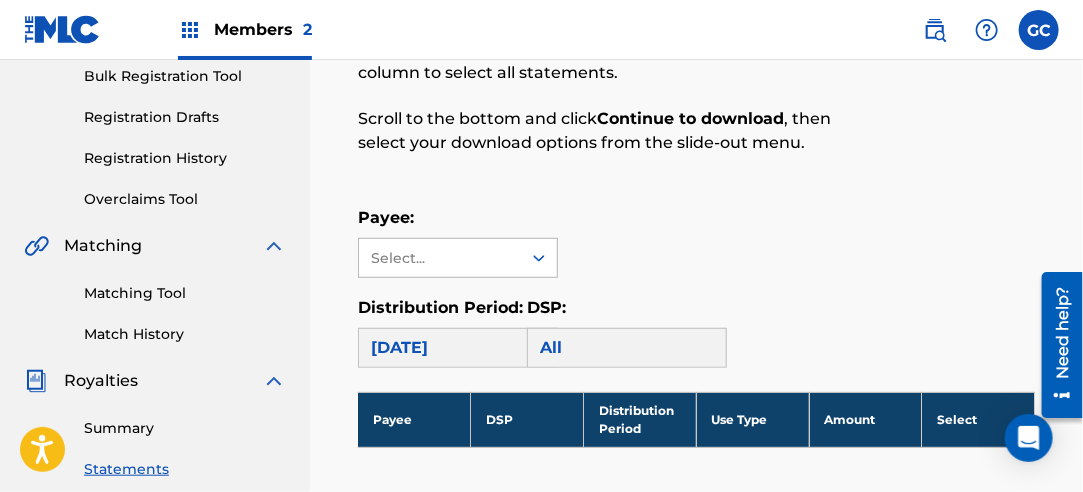 click on "Select..." at bounding box center (439, 258) 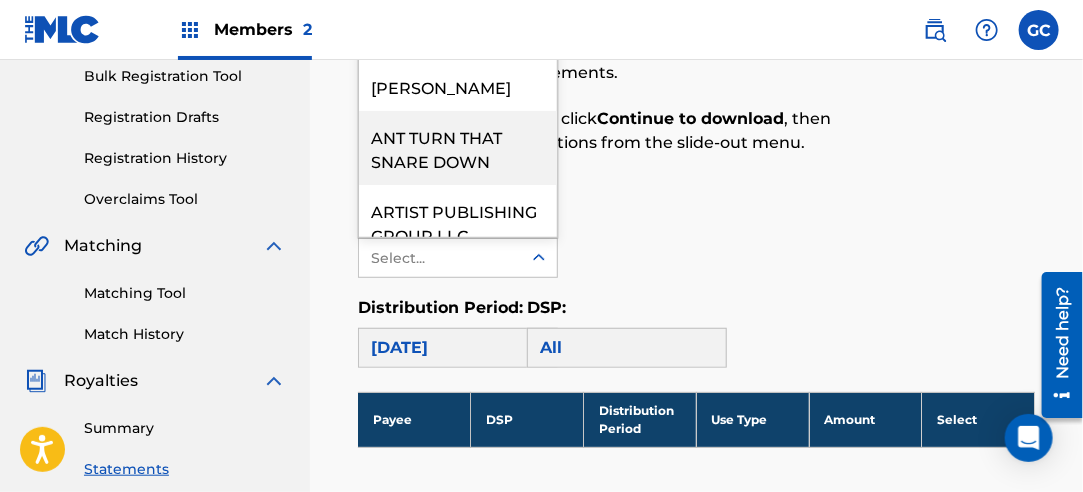 click on "ANT TURN THAT SNARE DOWN" at bounding box center [458, 148] 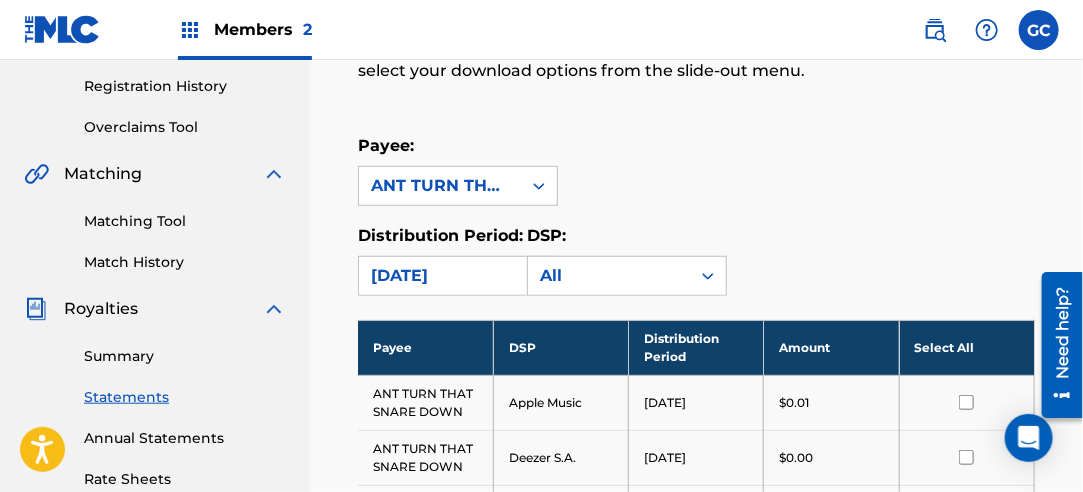 scroll, scrollTop: 400, scrollLeft: 0, axis: vertical 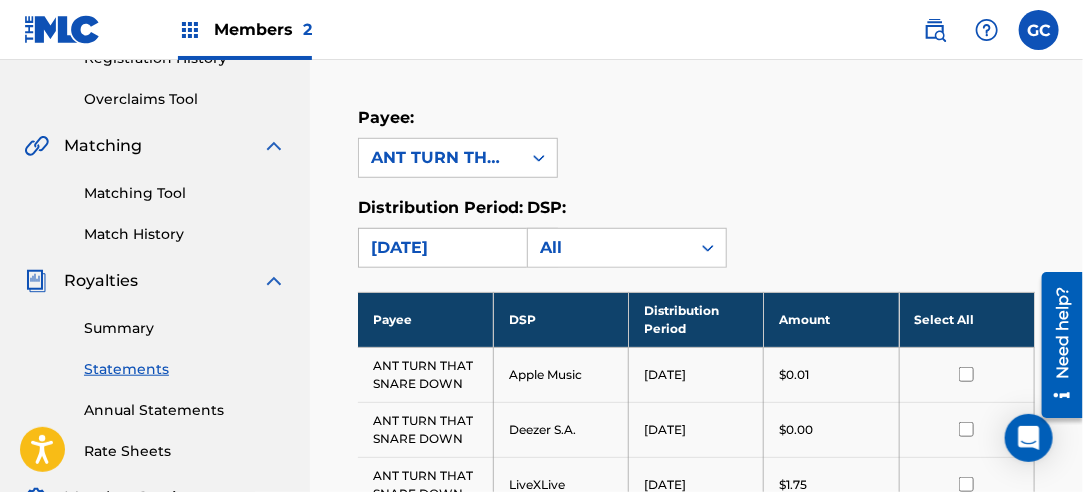 click on "[DATE]" at bounding box center [440, 248] 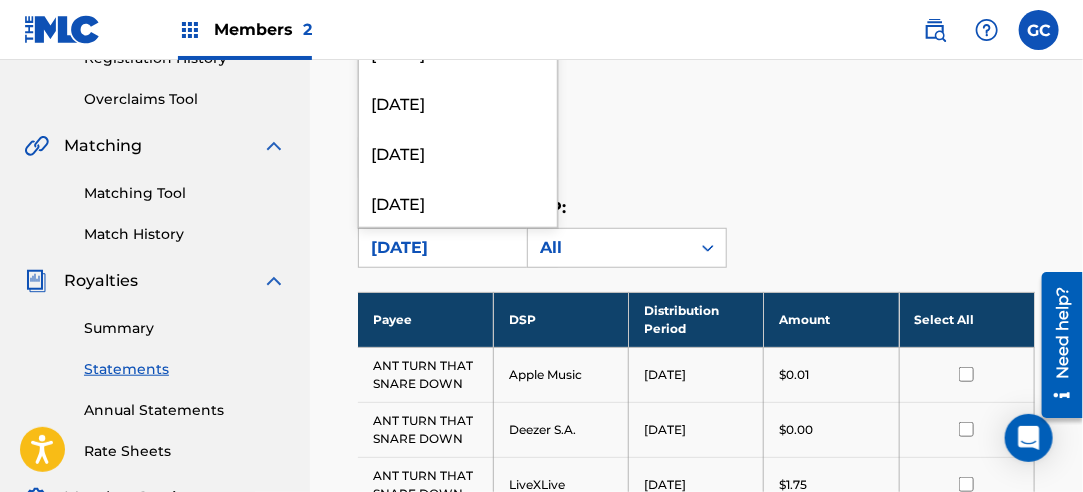 scroll, scrollTop: 2300, scrollLeft: 0, axis: vertical 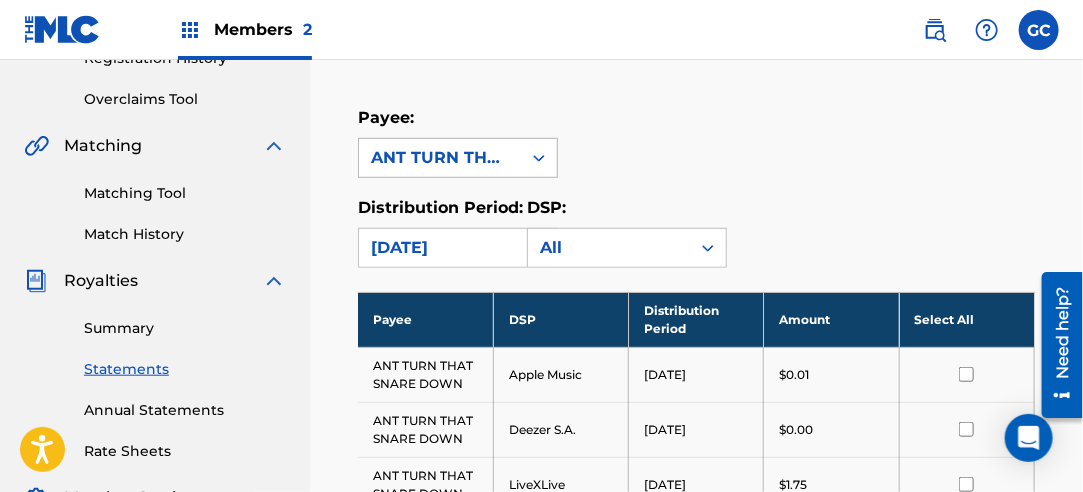 click on "ANT TURN THAT SNARE DOWN" at bounding box center [440, 158] 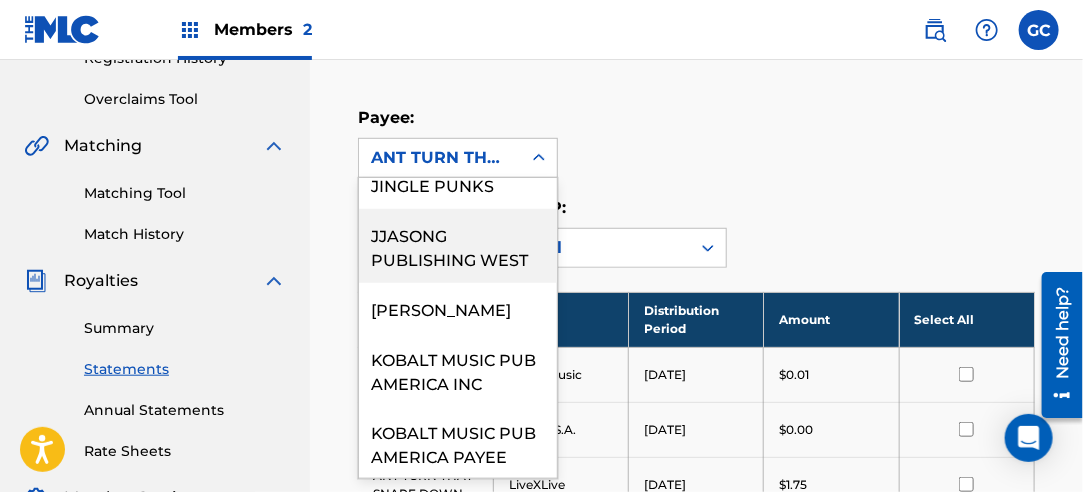 scroll, scrollTop: 1000, scrollLeft: 0, axis: vertical 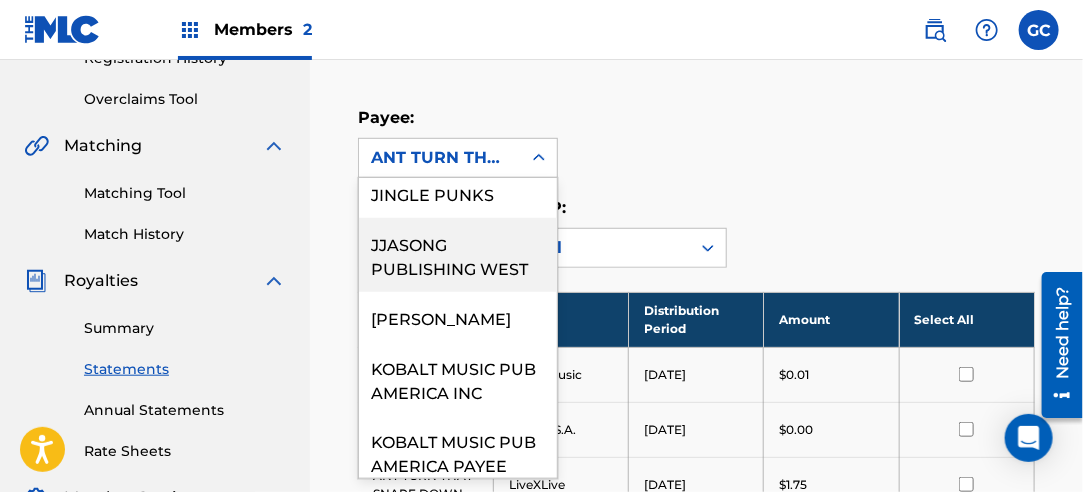 click on "Payee: 35 results available. Use Up and Down to choose options, press Enter to select the currently focused option, press Escape to exit the menu, press Tab to select the option and exit the menu. ANT TURN THAT SNARE DOWN 5 ALARM AMPLIFIED CORPORATION ANOOP D'SOUZA ANT TURN THAT SNARE DOWN ARTIST PUBLISHING GROUP LLC BU MUSIC PUBLISHING LLC BUSKIN LLC PAYEE COOL COMPANY MUSIC LLC DELANEY BAILEY DOLLAR SIGN NOT PUBLISHING ECAROH MUSIC ECAROH MUSIC INC EL JEFE RECORDS PUBLISHING HANNAH EIGHT MUSIC HEY KYLE LLC JINGLE PUNKS JJASONG PUBLISHING WEST KINTZING PAUL E KOBALT MUSIC PUB AMERICA INC KOBALT MUSIC PUB AMERICA PAYEE KOBALT MUSIC PUBLISHING AMERIC KOBALT MUSIC SERVICES AMERICA II INC KOBALT MUSIC SERVICES AMERICA III INC LEVEN KALI MUSIC LIONSIDE PUBLISHING MAEJOR LLC MIKE MAINIERI (PAYEE) SOULJET MUSIC TAZ TAYLOR BEATS TENTATIVE MUSIC THE MESSENGERS JOINTS TIG7 PUBLISHING UPSIDEDOWN HEART MUSIC Wallis World Music Publishing ZERO FATIGUE LLC" at bounding box center (696, 142) 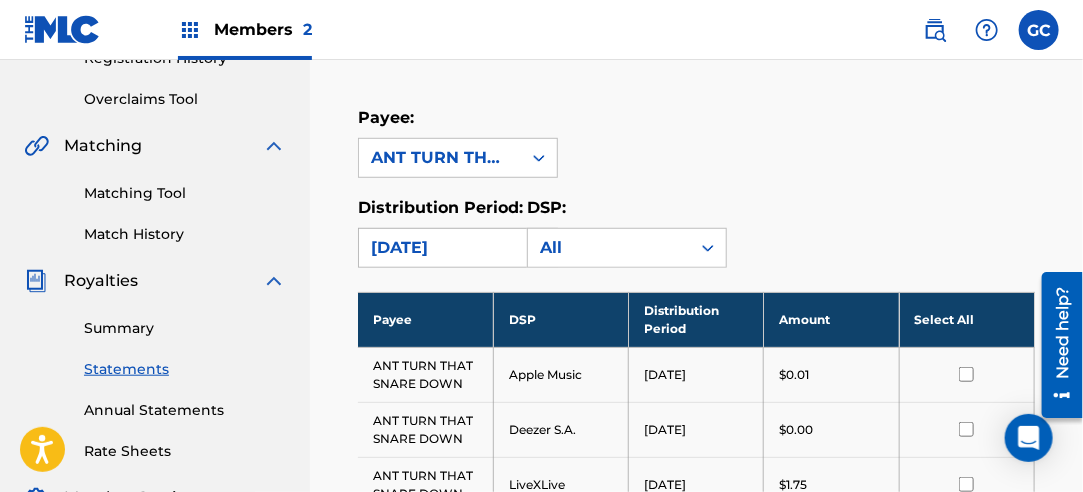 click on "[DATE]" at bounding box center (440, 248) 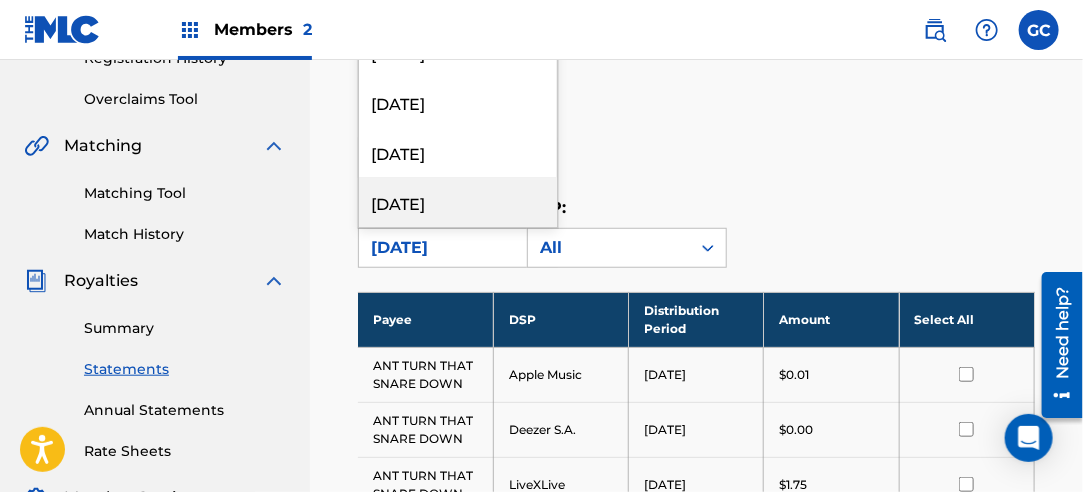 scroll, scrollTop: 2300, scrollLeft: 0, axis: vertical 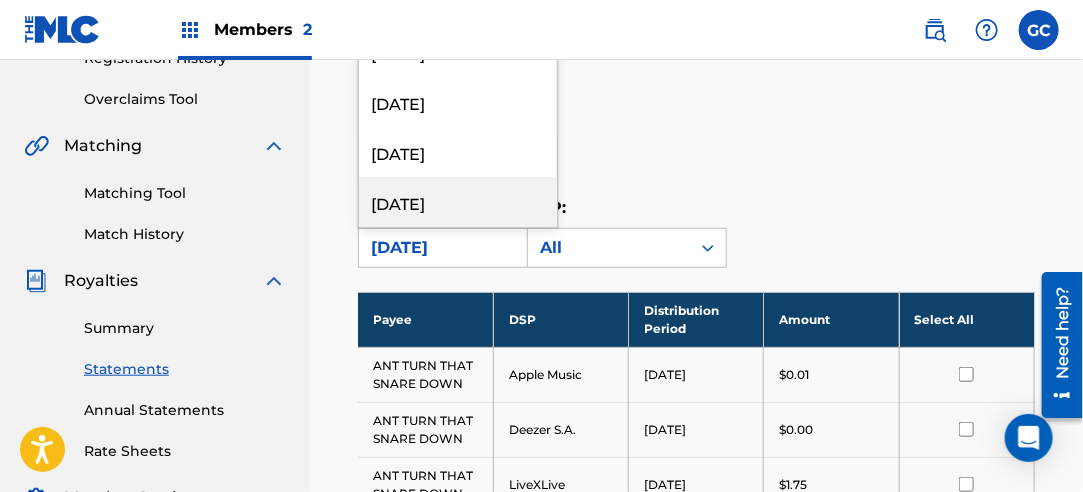 click on "[DATE]" at bounding box center (458, 202) 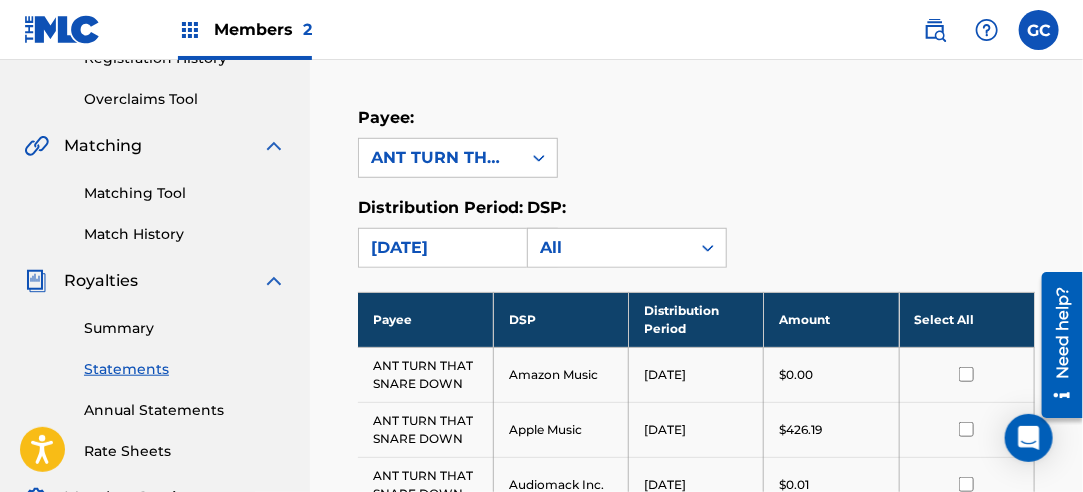 click on "Select All" at bounding box center (966, 319) 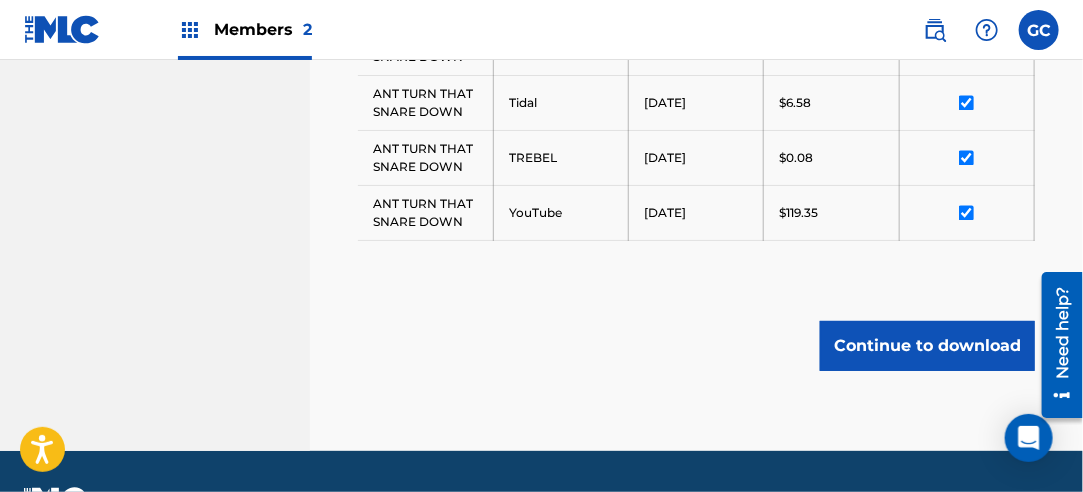 scroll, scrollTop: 1322, scrollLeft: 0, axis: vertical 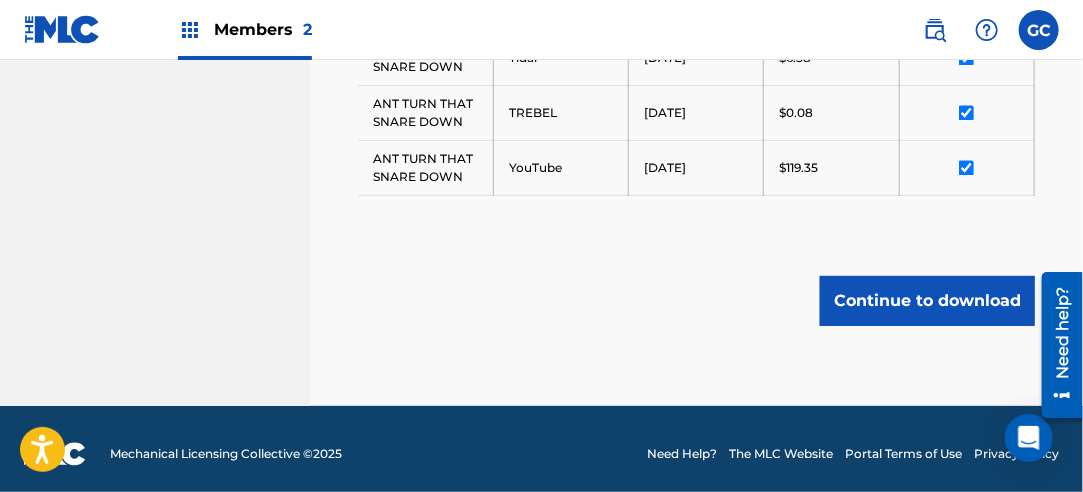 click on "Continue to download" at bounding box center (927, 301) 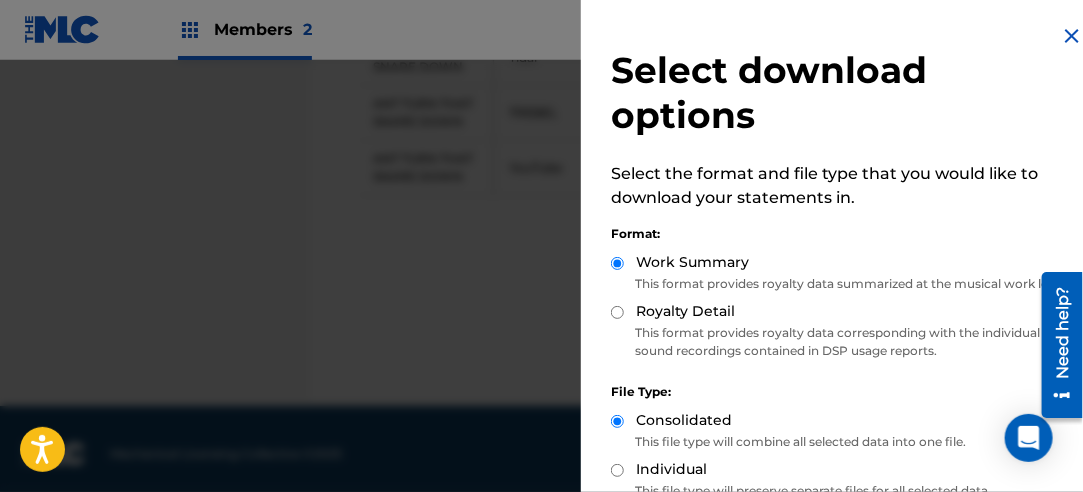 click on "Royalty Detail" at bounding box center [617, 312] 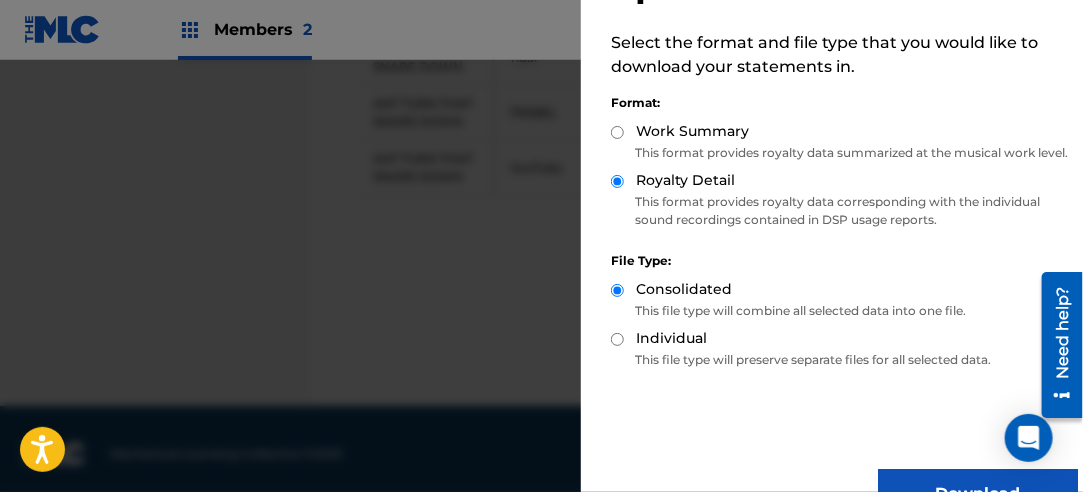 scroll, scrollTop: 200, scrollLeft: 0, axis: vertical 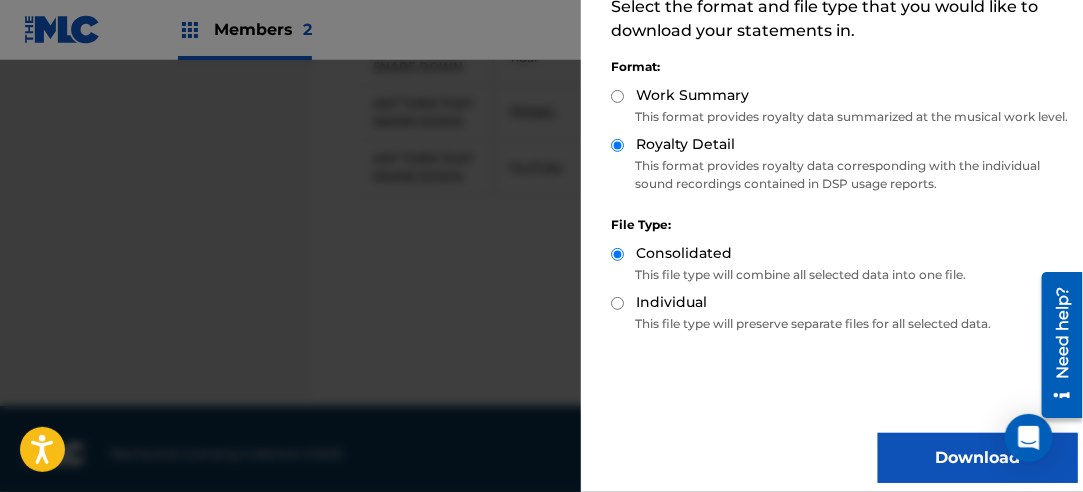 click on "Download" at bounding box center (978, 458) 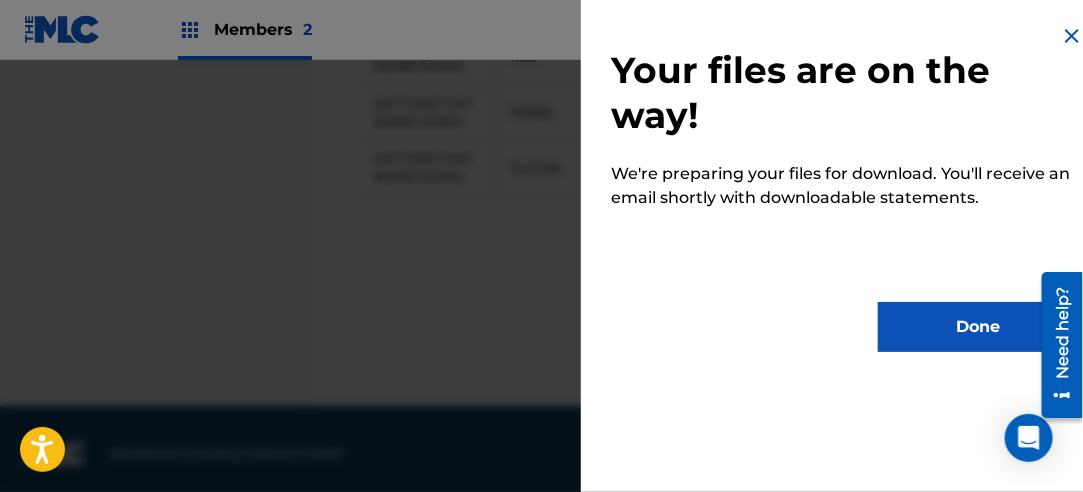 click on "Done" at bounding box center [978, 327] 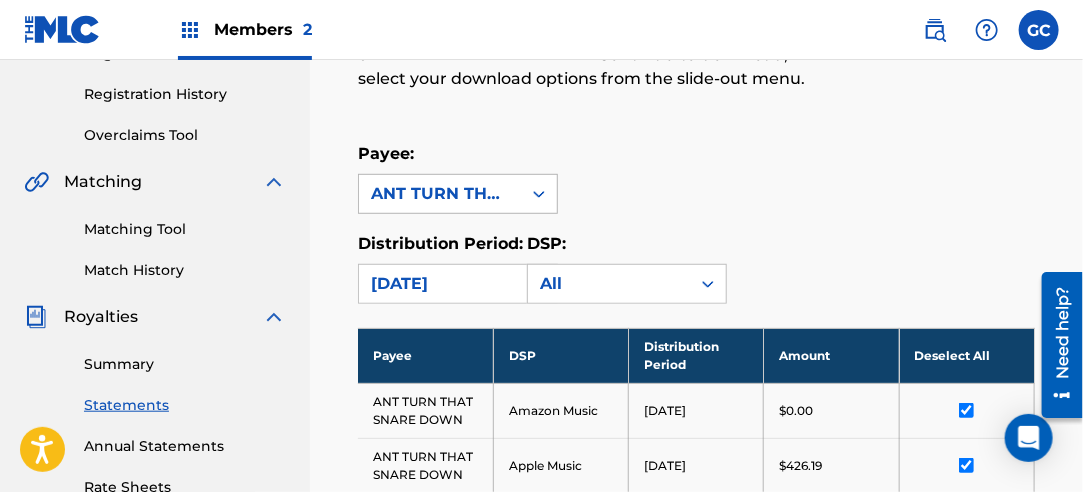 scroll, scrollTop: 322, scrollLeft: 0, axis: vertical 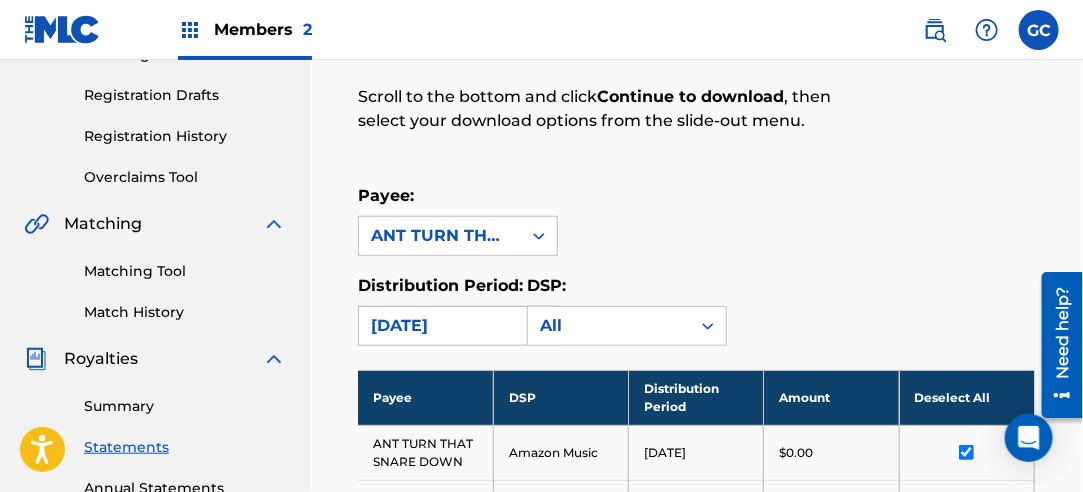 click on "[DATE]" at bounding box center [440, 326] 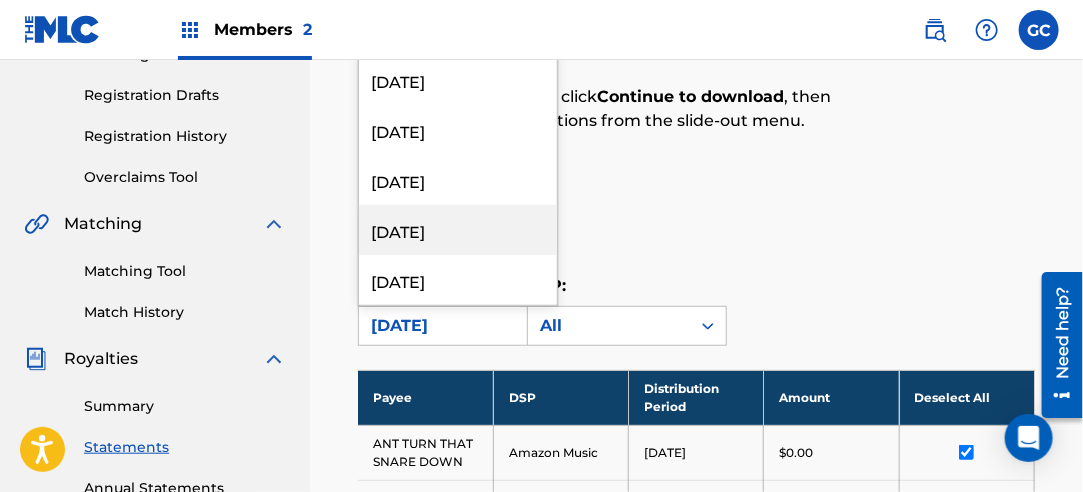 scroll, scrollTop: 2300, scrollLeft: 0, axis: vertical 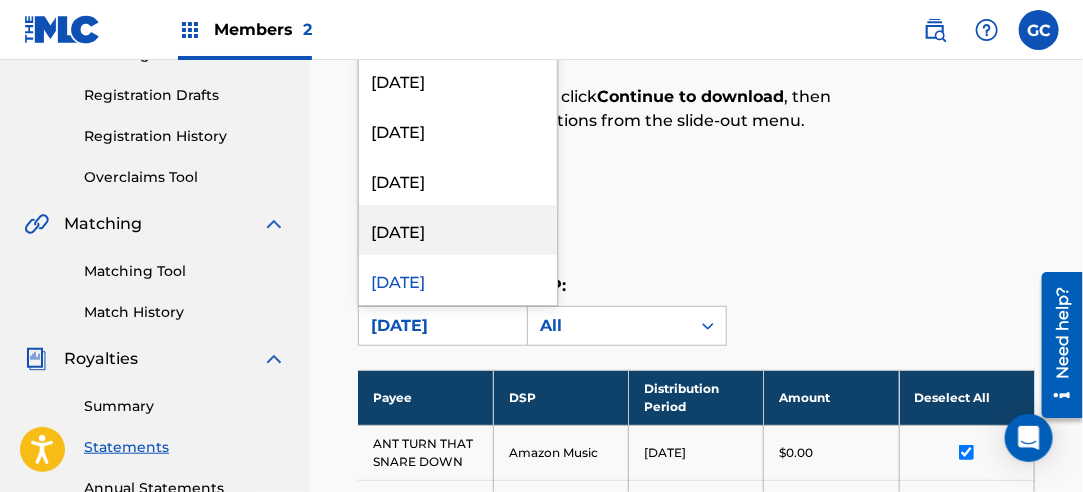 click on "[DATE]" at bounding box center (458, 230) 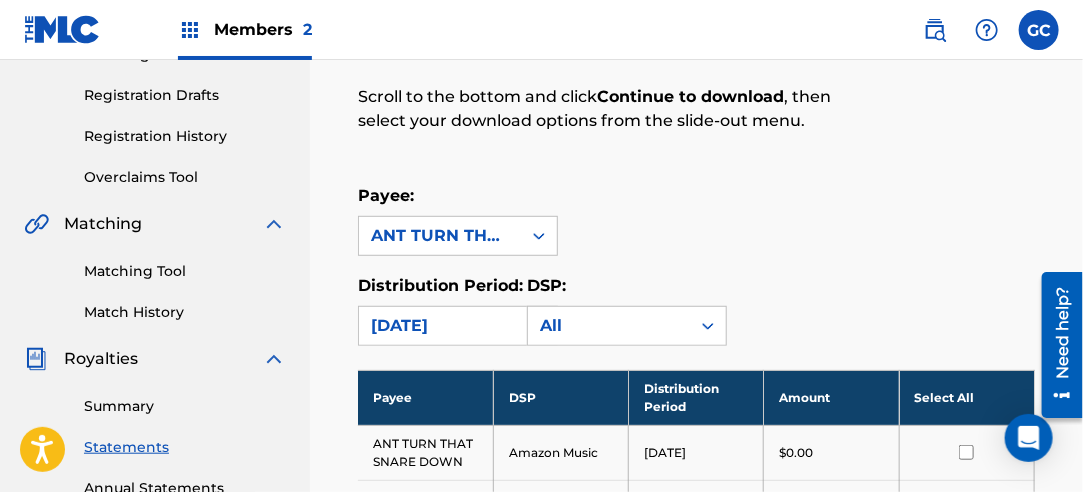 click on "Select All" at bounding box center [966, 397] 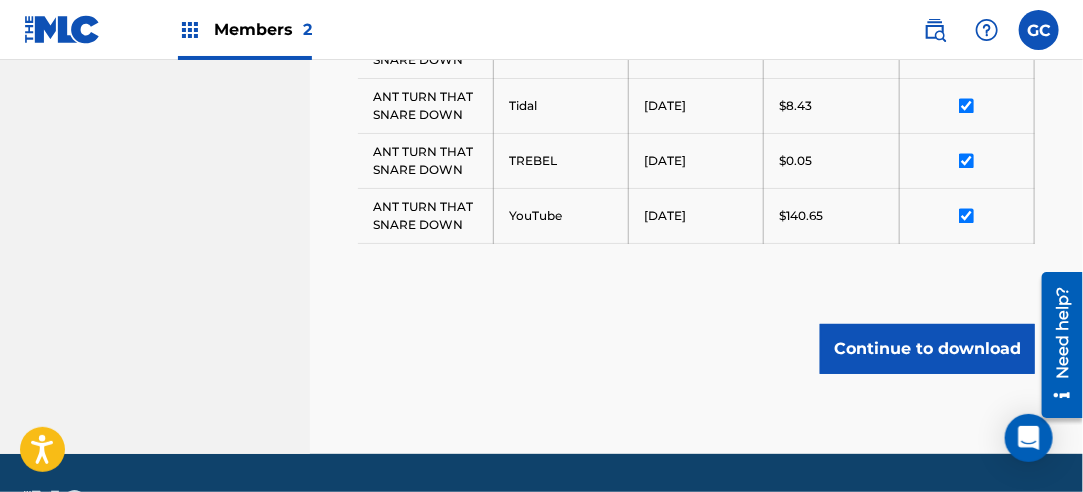 scroll, scrollTop: 1322, scrollLeft: 0, axis: vertical 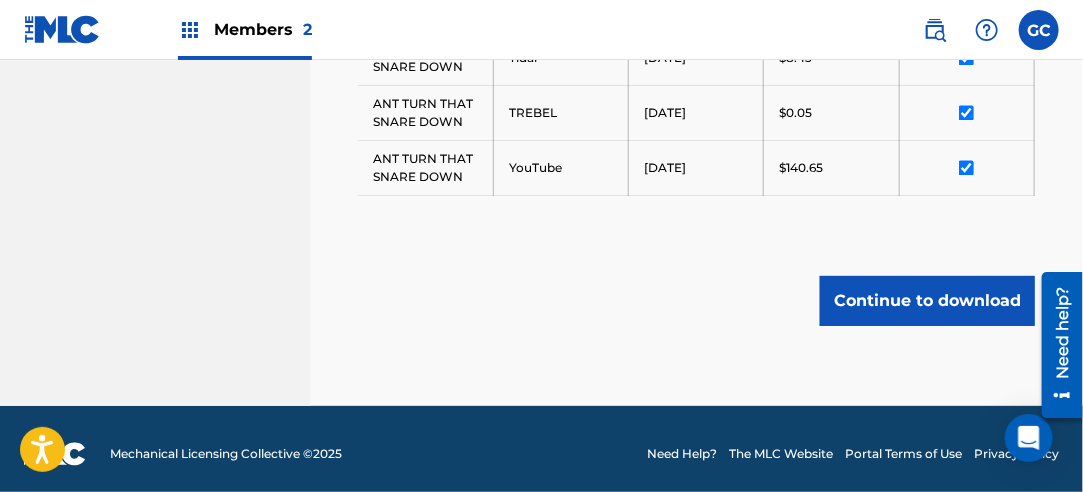 click on "Continue to download" at bounding box center (927, 301) 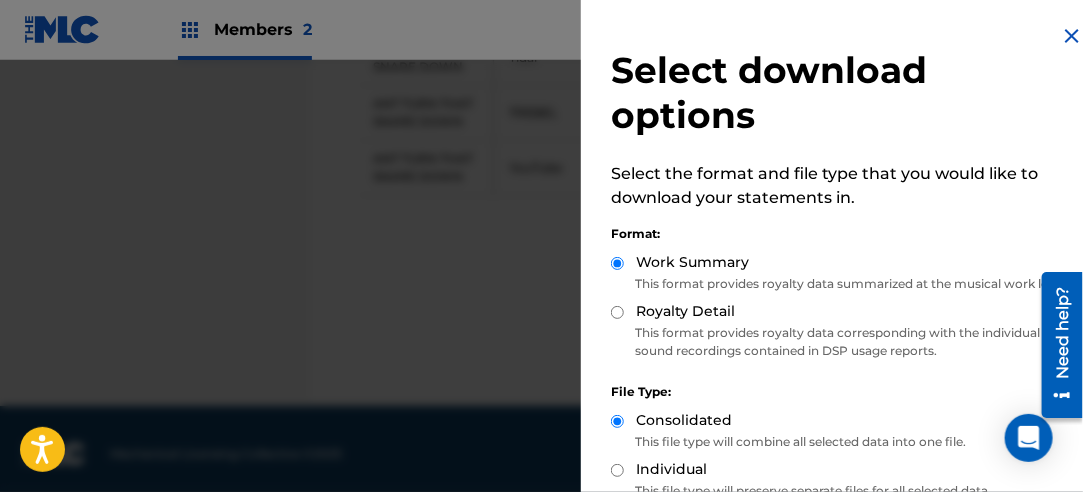 click on "Royalty Detail" at bounding box center (617, 312) 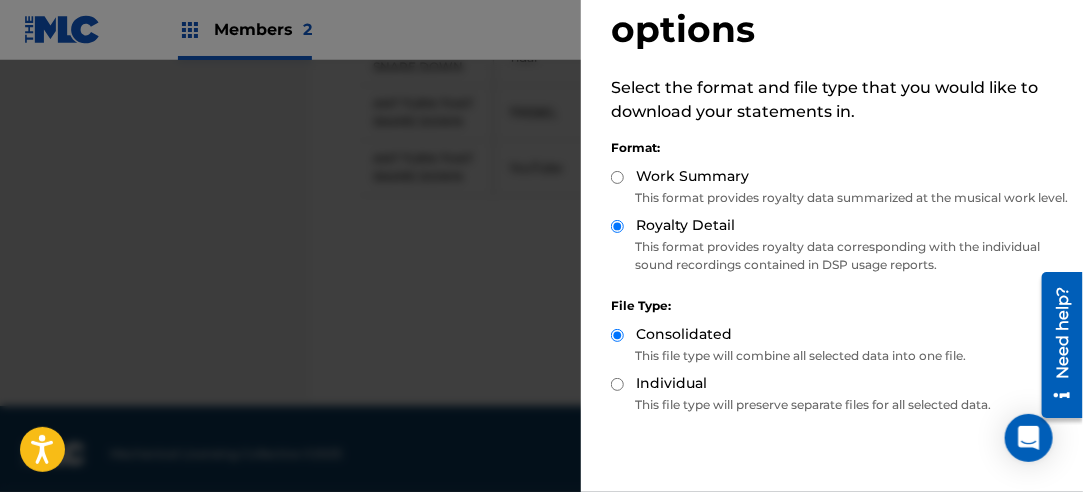 scroll, scrollTop: 200, scrollLeft: 0, axis: vertical 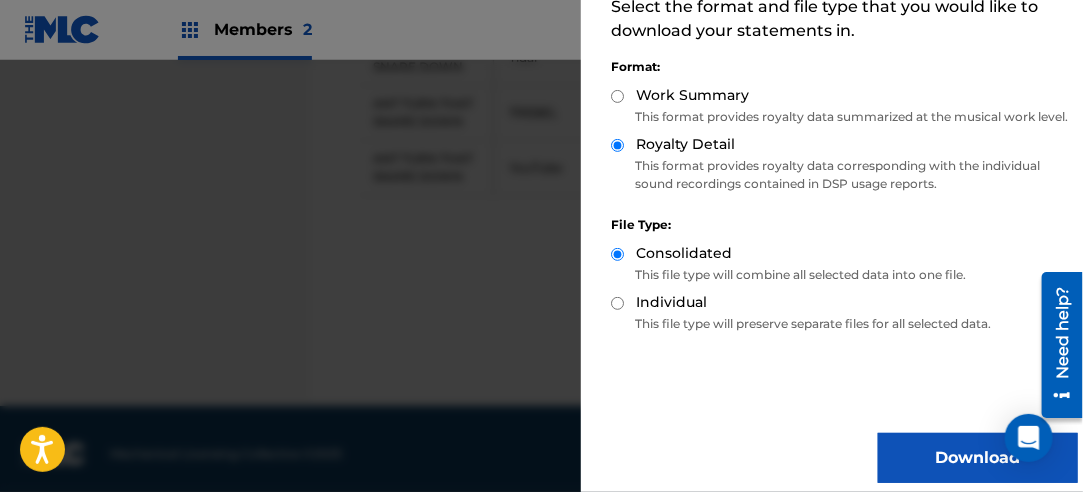 click on "Download" at bounding box center (978, 458) 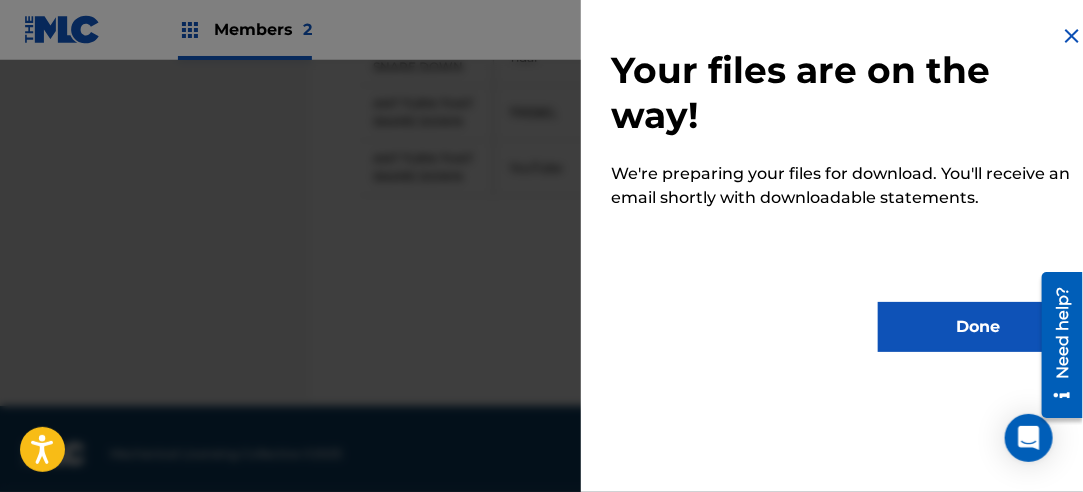 click on "Done" at bounding box center (978, 327) 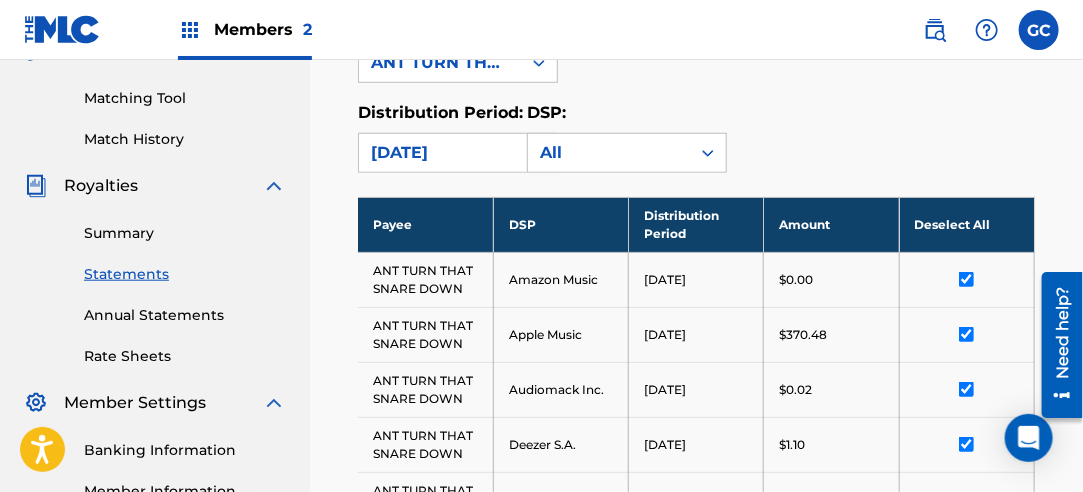 scroll, scrollTop: 422, scrollLeft: 0, axis: vertical 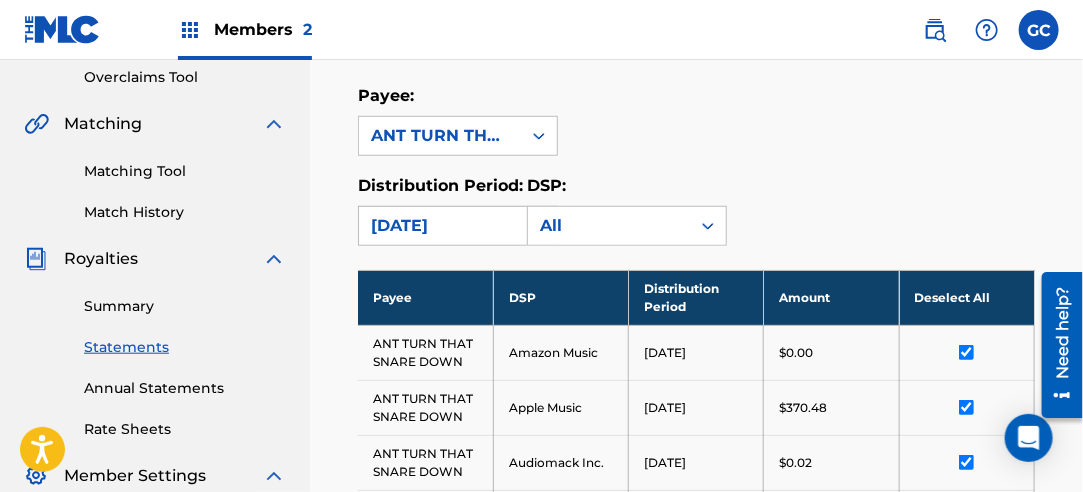 click on "[DATE]" at bounding box center (440, 226) 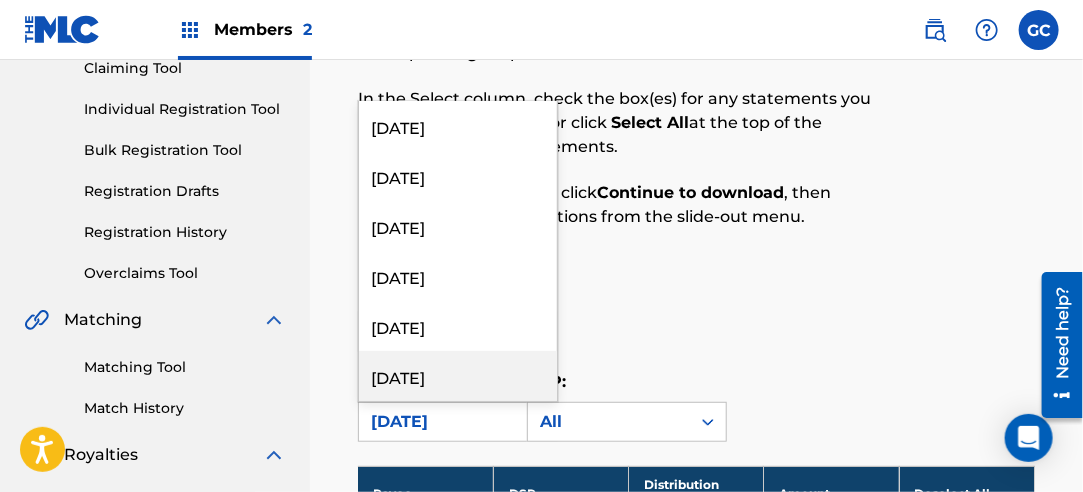 scroll, scrollTop: 222, scrollLeft: 0, axis: vertical 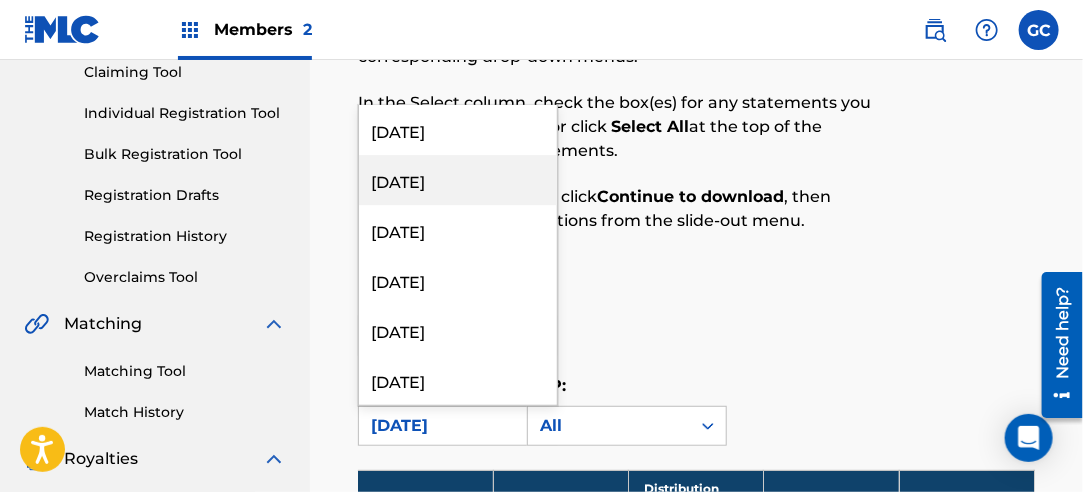 click on "[DATE]" at bounding box center (458, 180) 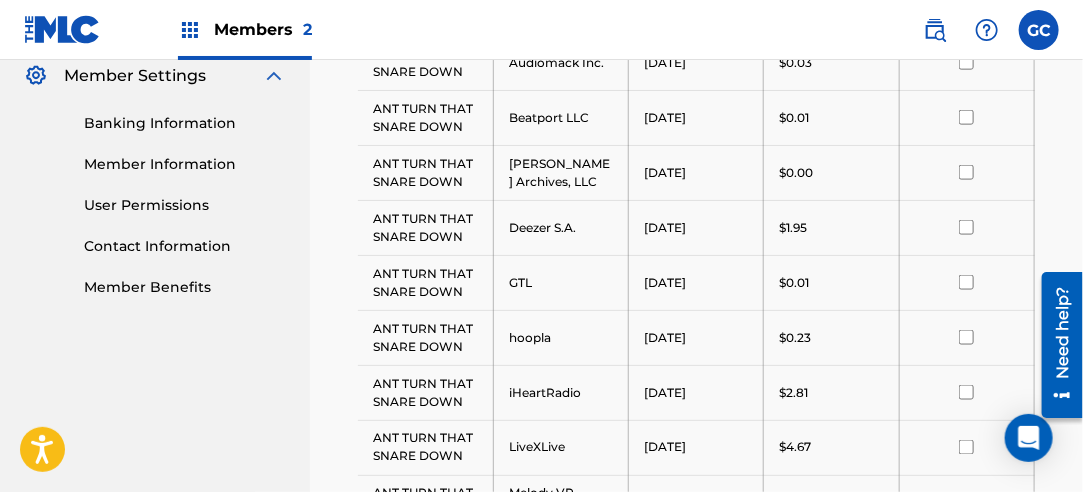 scroll, scrollTop: 522, scrollLeft: 0, axis: vertical 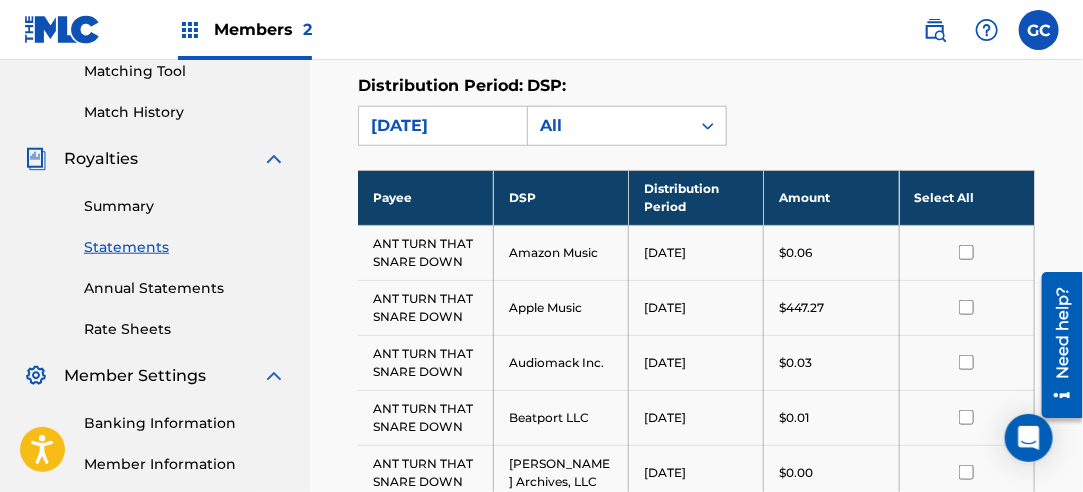 click on "Select All" at bounding box center [966, 197] 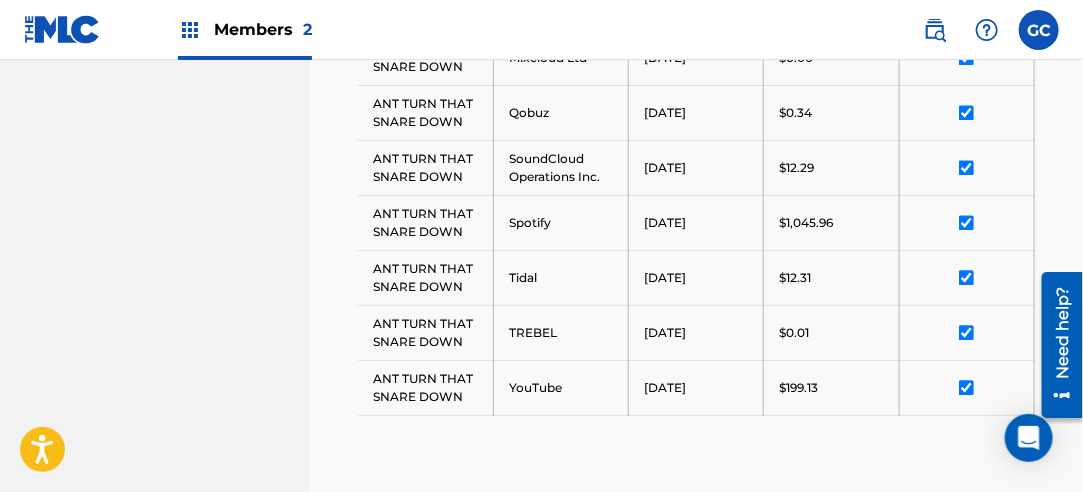 scroll, scrollTop: 1541, scrollLeft: 0, axis: vertical 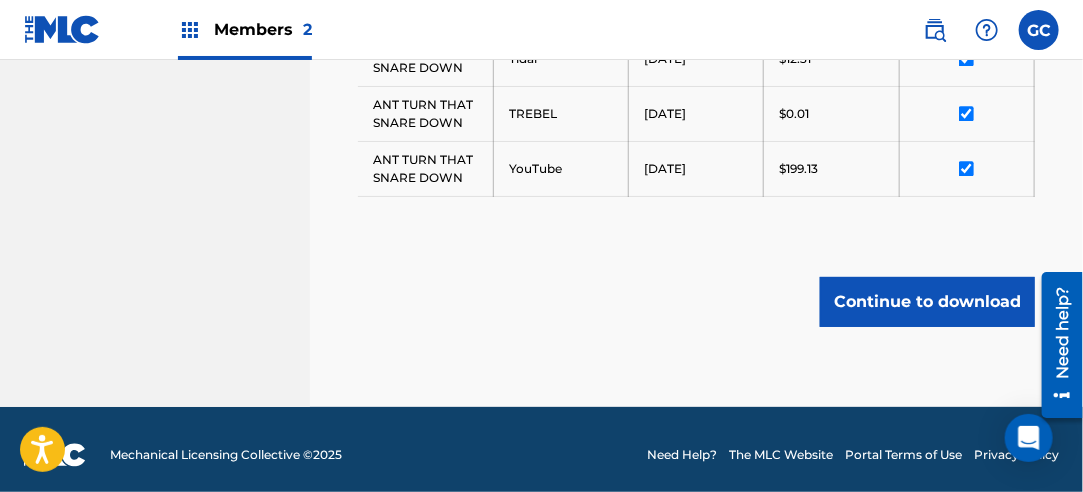 click on "Continue to download" at bounding box center [927, 302] 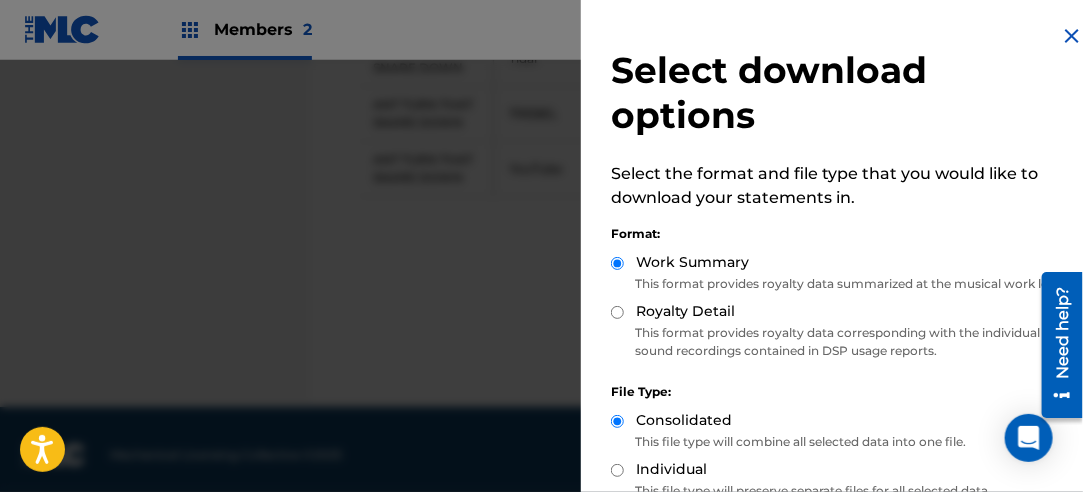 click on "Royalty Detail" at bounding box center (617, 312) 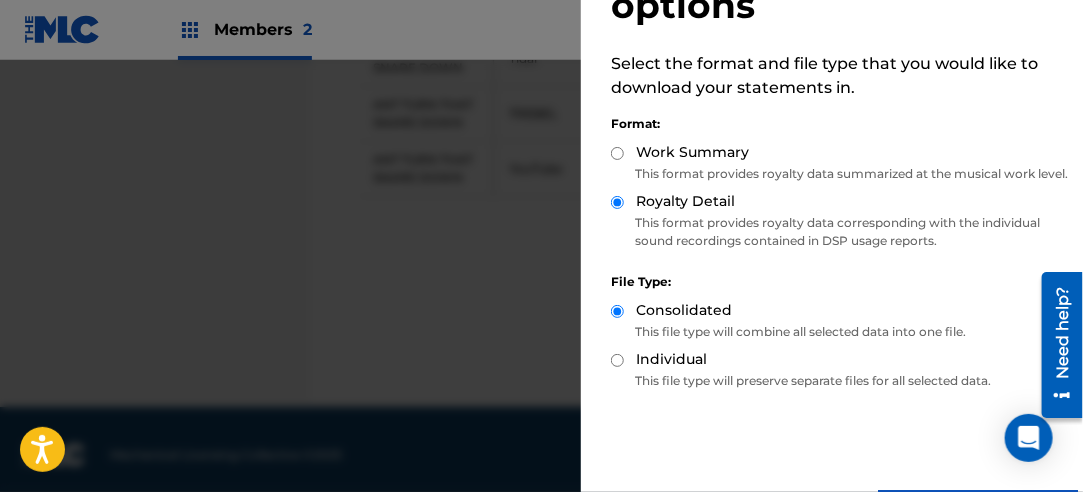 scroll, scrollTop: 200, scrollLeft: 0, axis: vertical 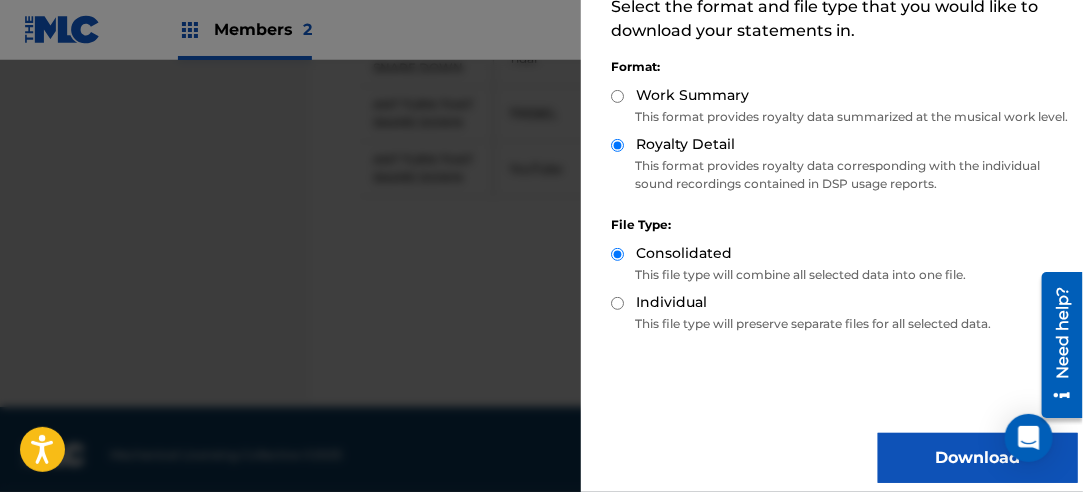 click on "Download" at bounding box center (978, 458) 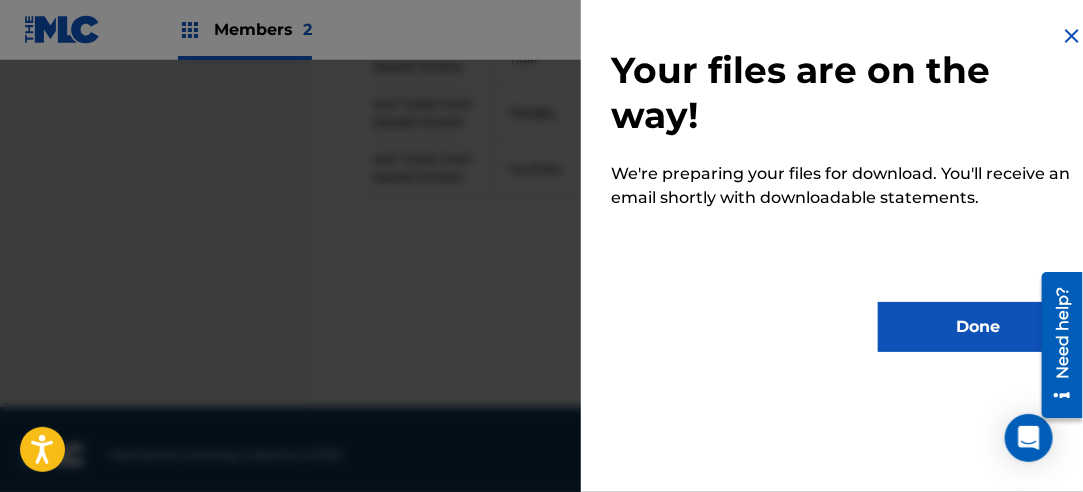 click on "Done" at bounding box center [978, 327] 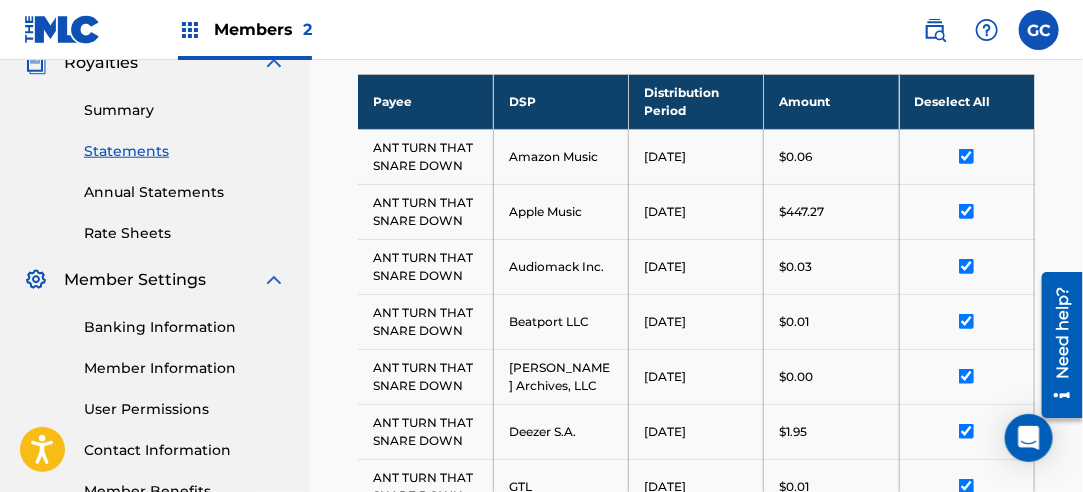 scroll, scrollTop: 441, scrollLeft: 0, axis: vertical 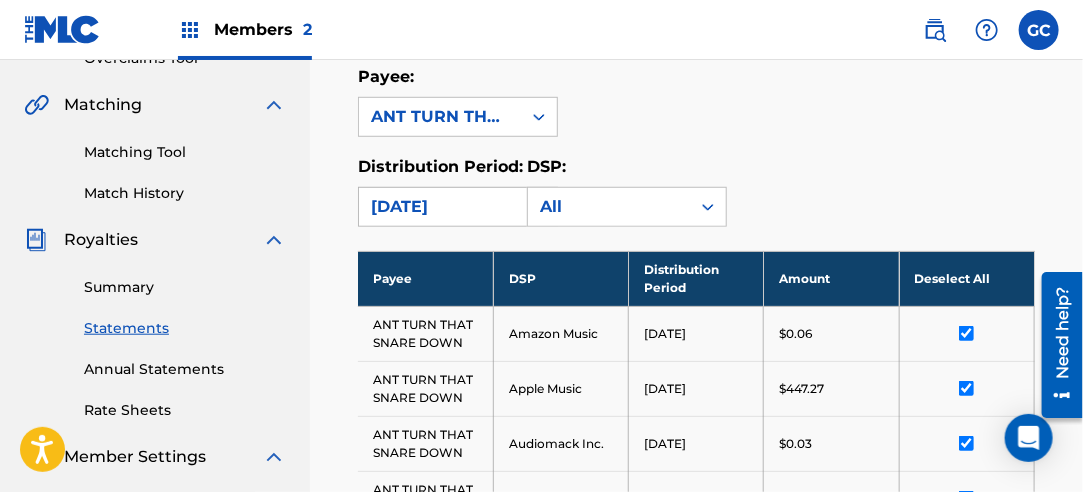 click on "[DATE]" at bounding box center [440, 207] 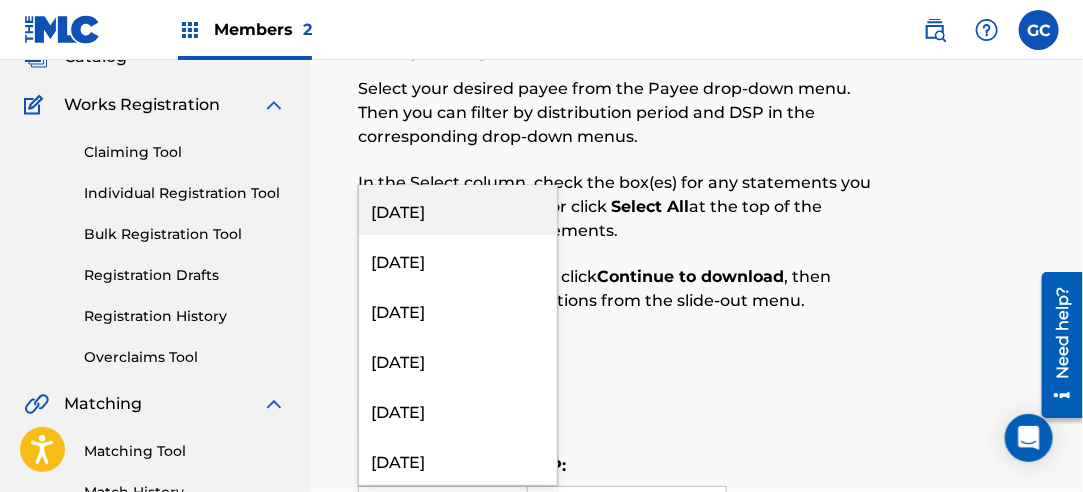 scroll, scrollTop: 141, scrollLeft: 0, axis: vertical 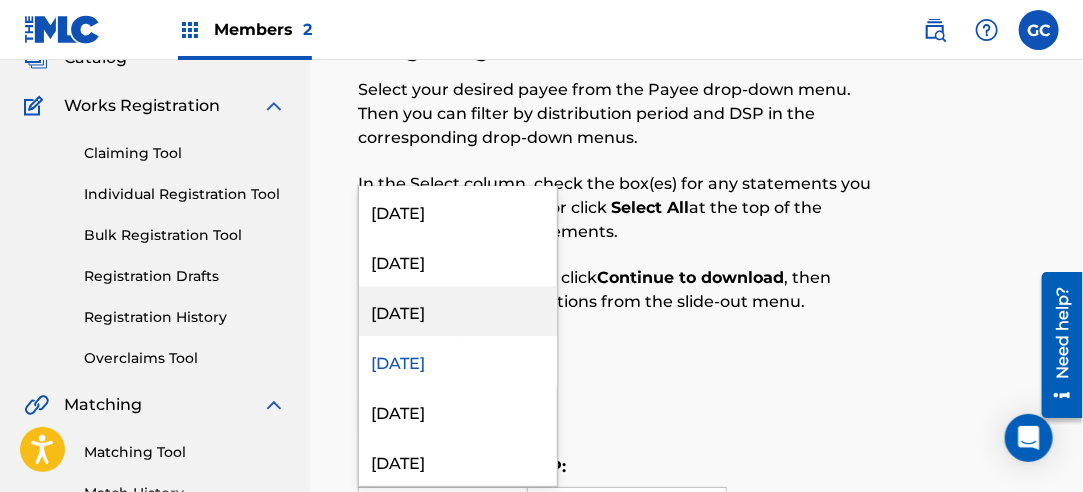 click on "[DATE]" at bounding box center [458, 311] 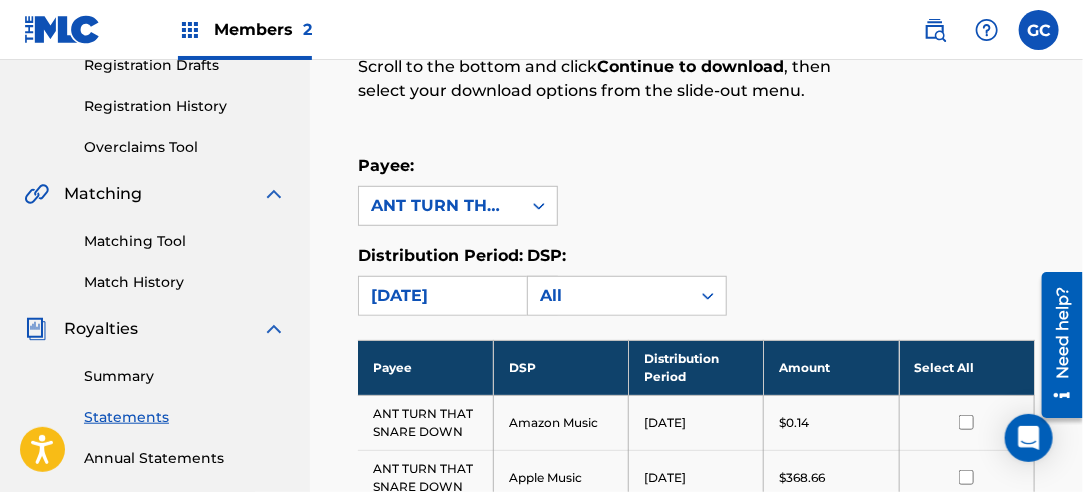 scroll, scrollTop: 541, scrollLeft: 0, axis: vertical 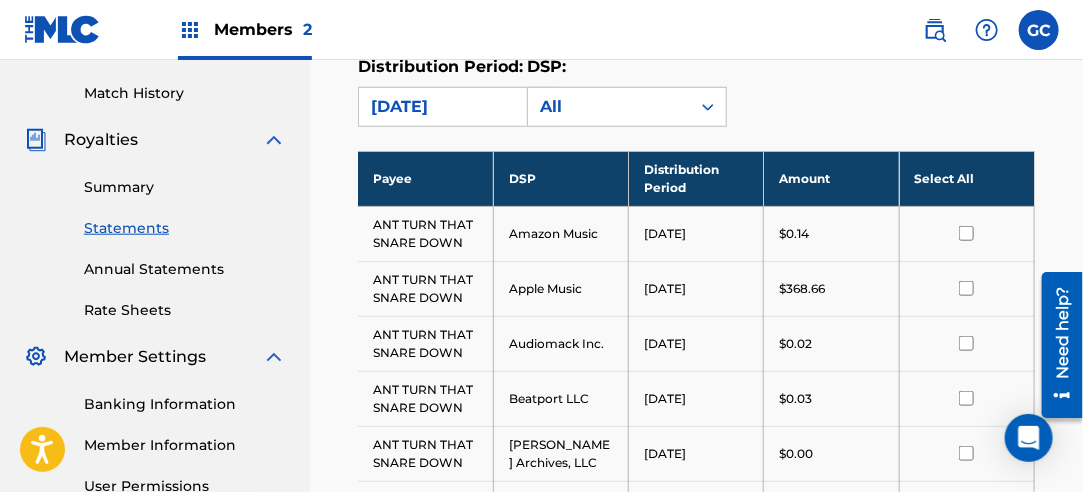 click on "Select All" at bounding box center [966, 178] 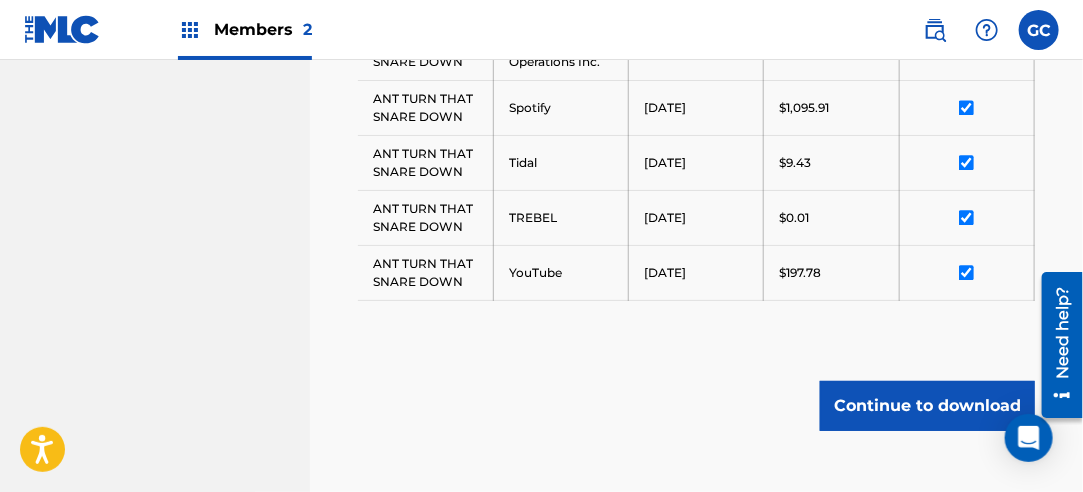 scroll, scrollTop: 1541, scrollLeft: 0, axis: vertical 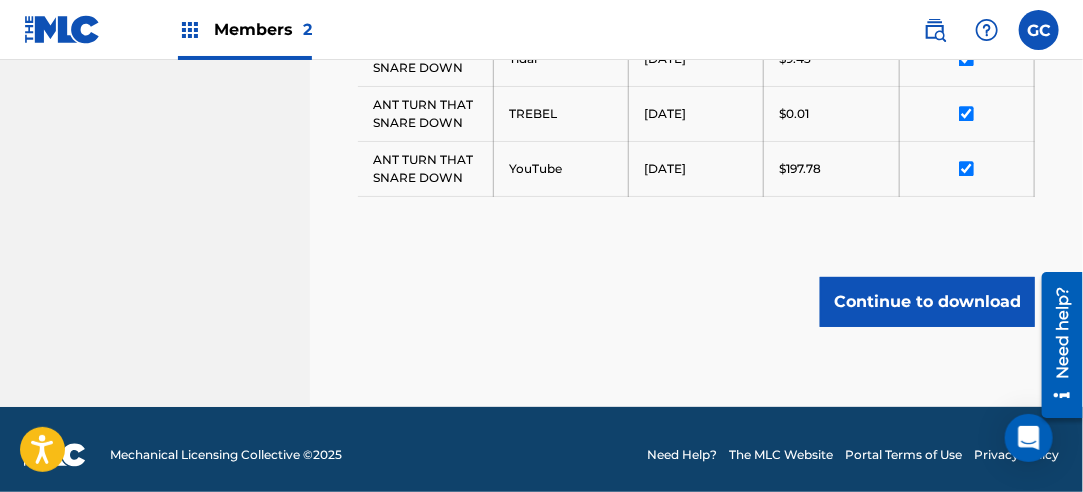 click on "Continue to download" at bounding box center (927, 302) 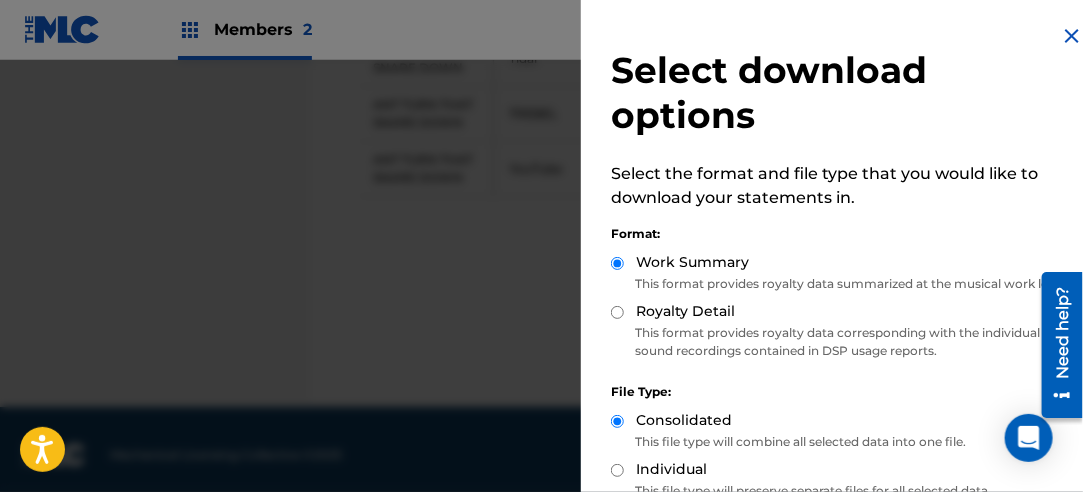 click on "Royalty Detail" at bounding box center [617, 312] 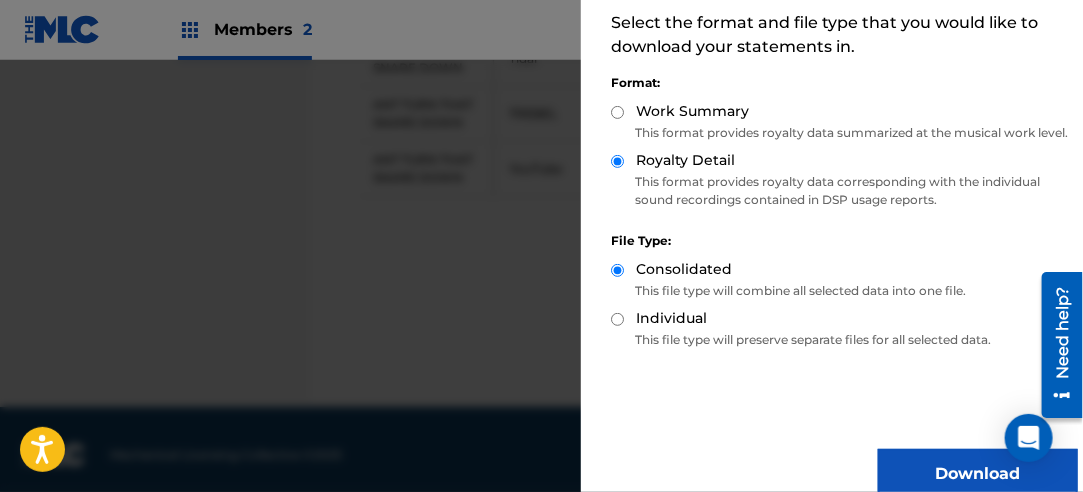 scroll, scrollTop: 200, scrollLeft: 0, axis: vertical 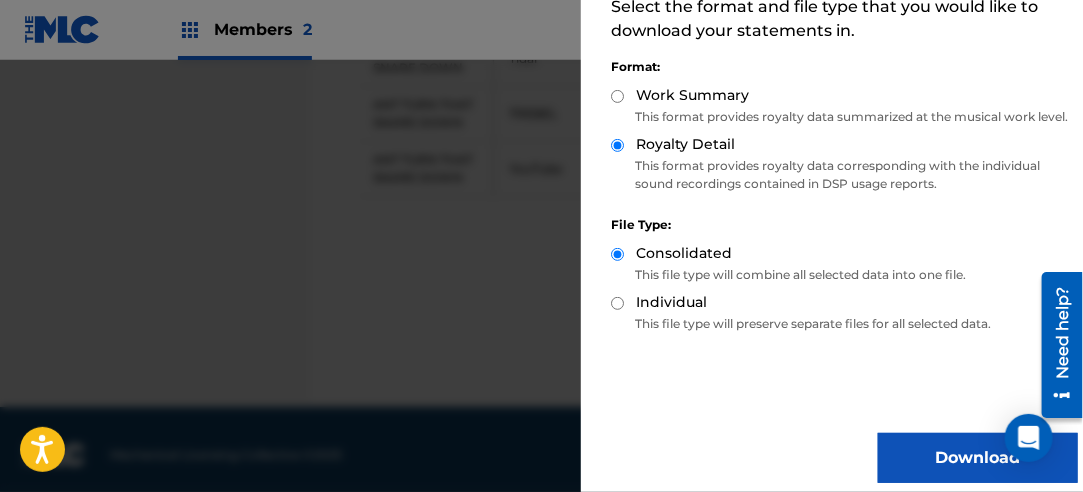 click on "Download" at bounding box center [978, 458] 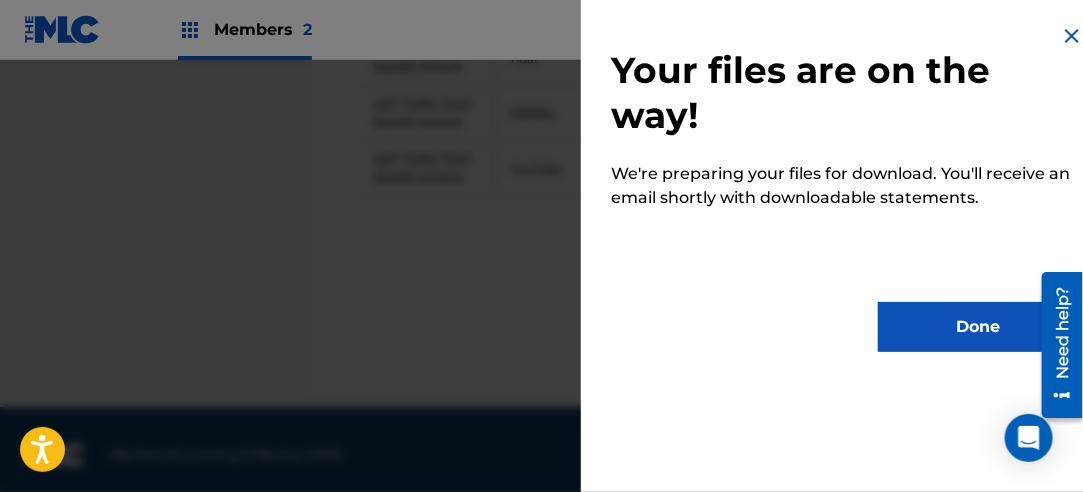 click on "Done" at bounding box center [978, 327] 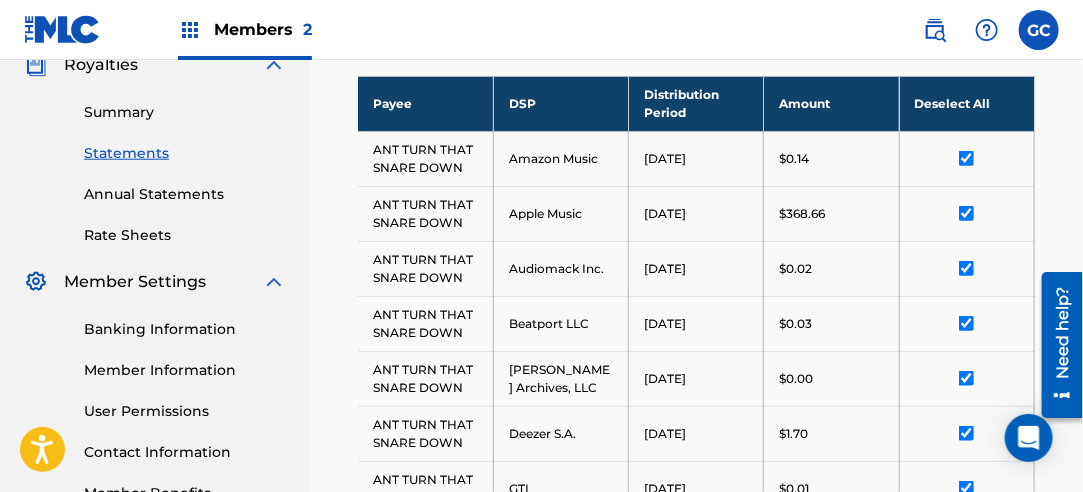 scroll, scrollTop: 441, scrollLeft: 0, axis: vertical 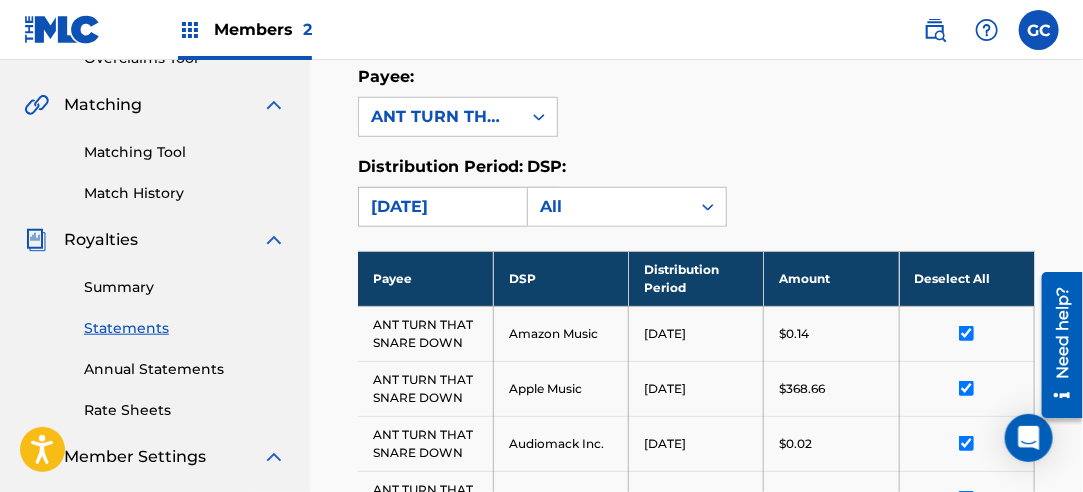 click on "[DATE]" at bounding box center [440, 207] 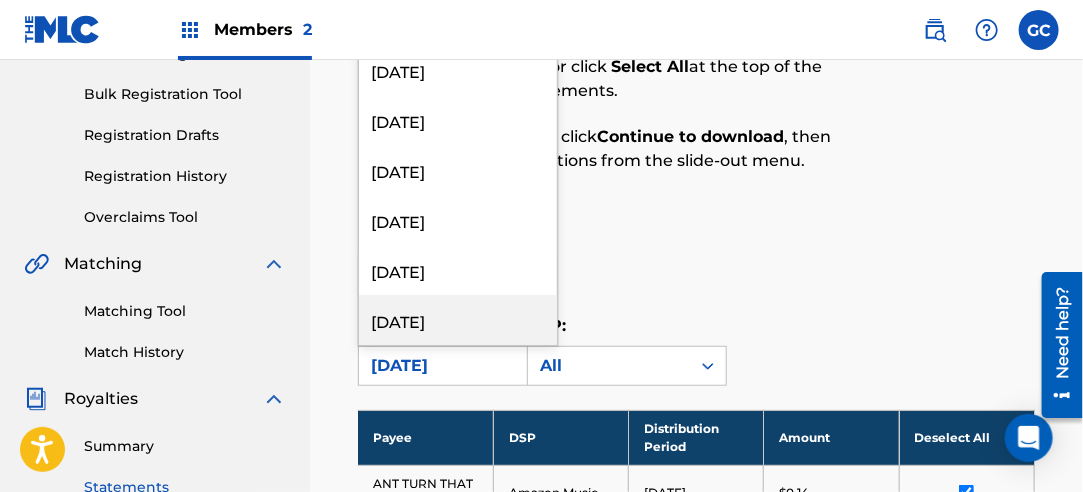scroll, scrollTop: 141, scrollLeft: 0, axis: vertical 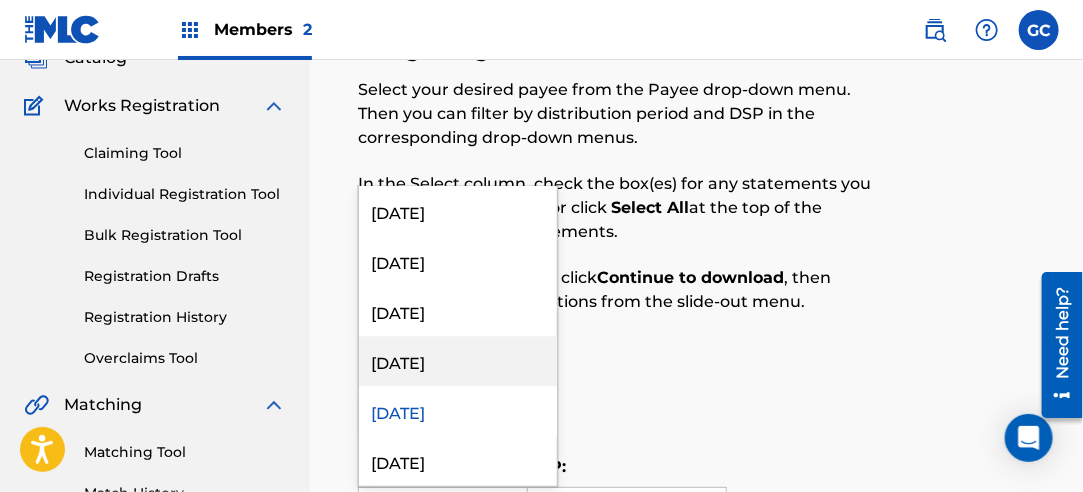 click on "[DATE]" at bounding box center (458, 361) 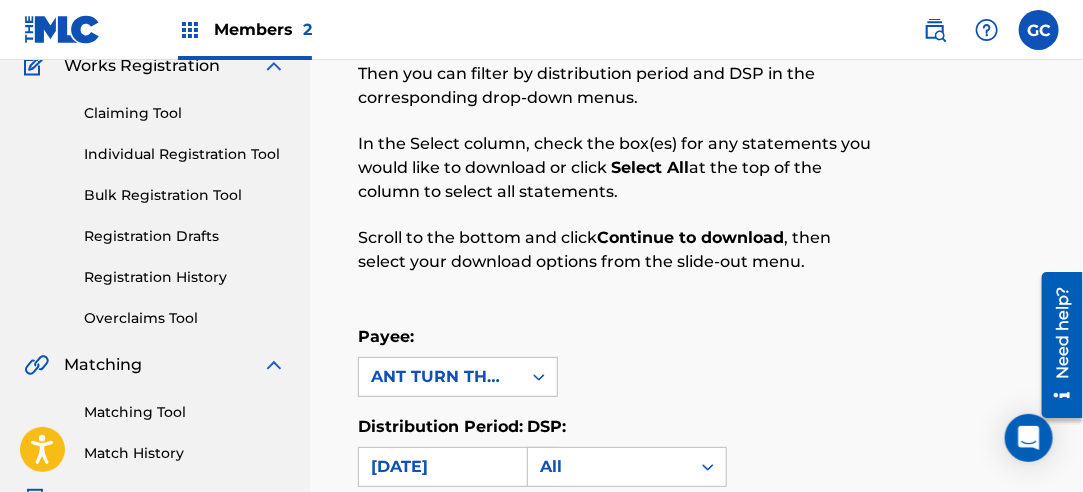 scroll, scrollTop: 341, scrollLeft: 0, axis: vertical 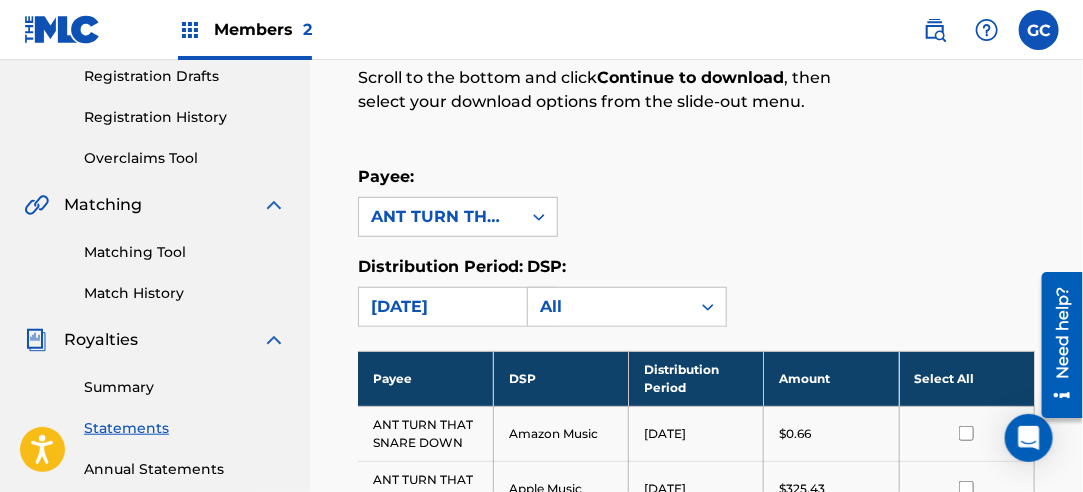 click on "Select All" at bounding box center [966, 378] 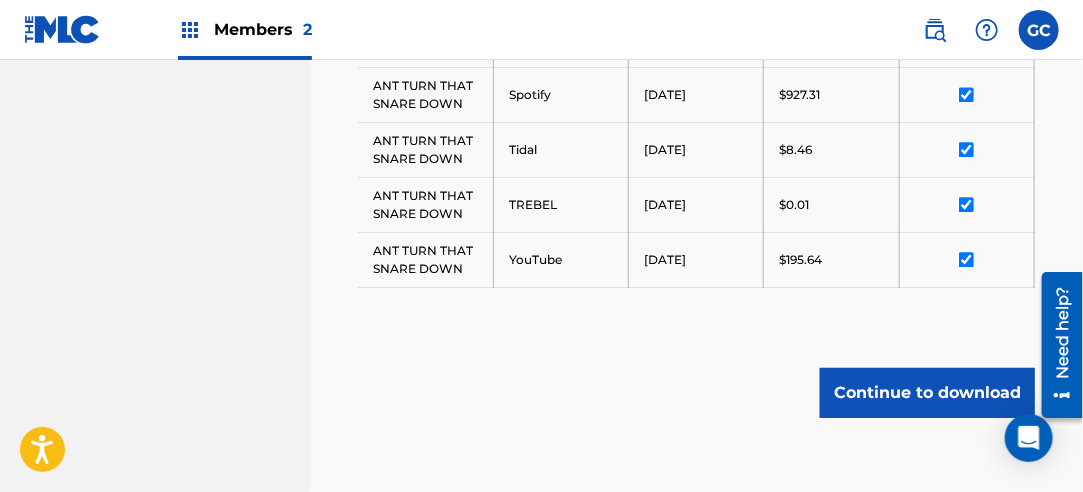 scroll, scrollTop: 1541, scrollLeft: 0, axis: vertical 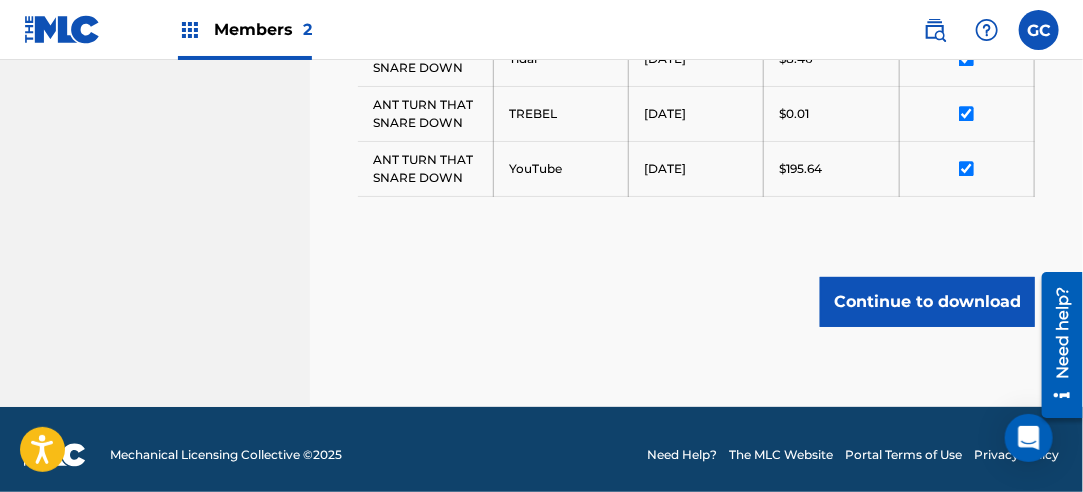 click on "Continue to download" at bounding box center [927, 302] 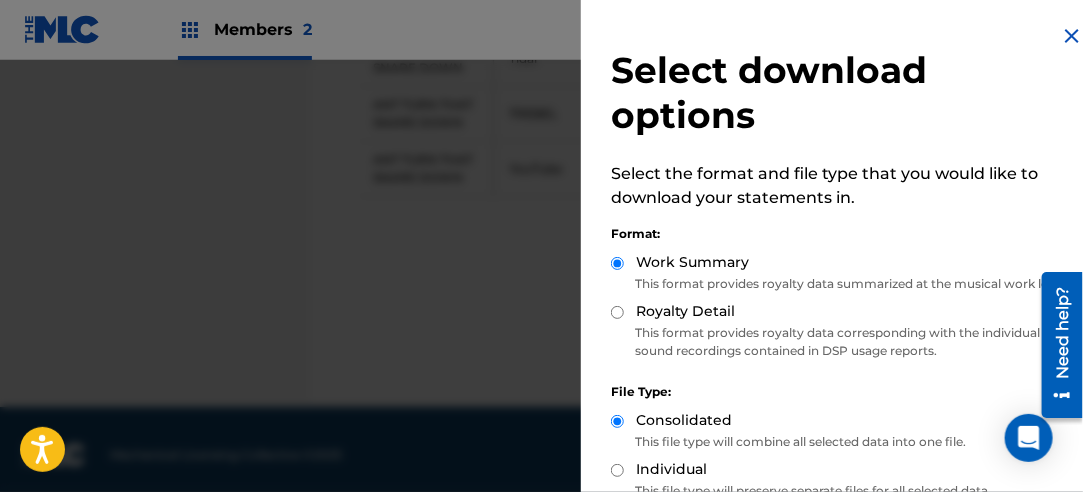 click on "Royalty Detail" at bounding box center [617, 312] 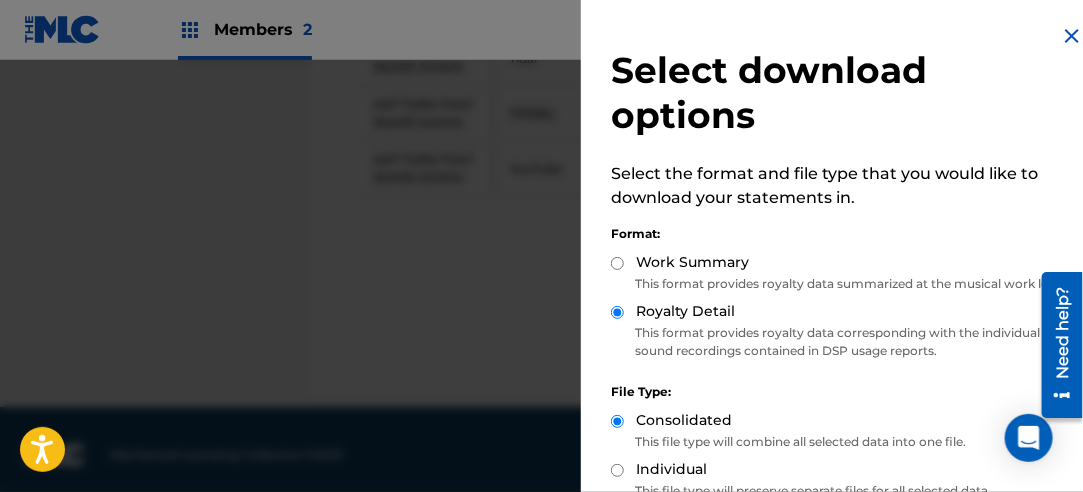 scroll, scrollTop: 200, scrollLeft: 0, axis: vertical 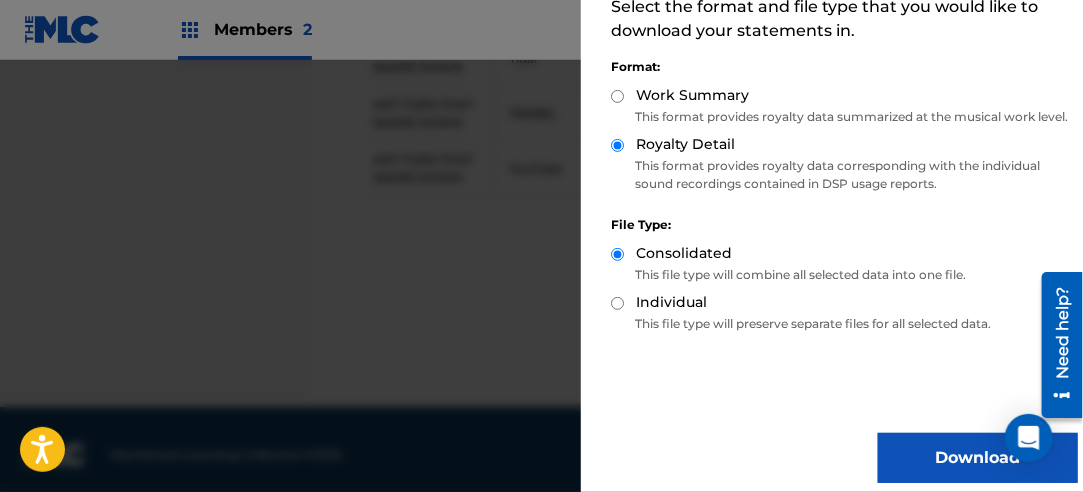 click on "Download" at bounding box center (978, 458) 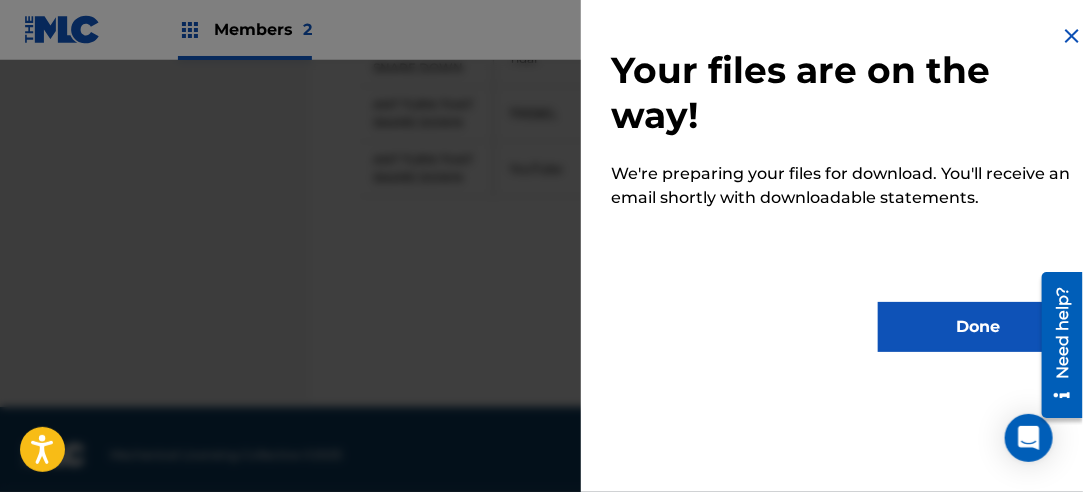 scroll, scrollTop: 0, scrollLeft: 0, axis: both 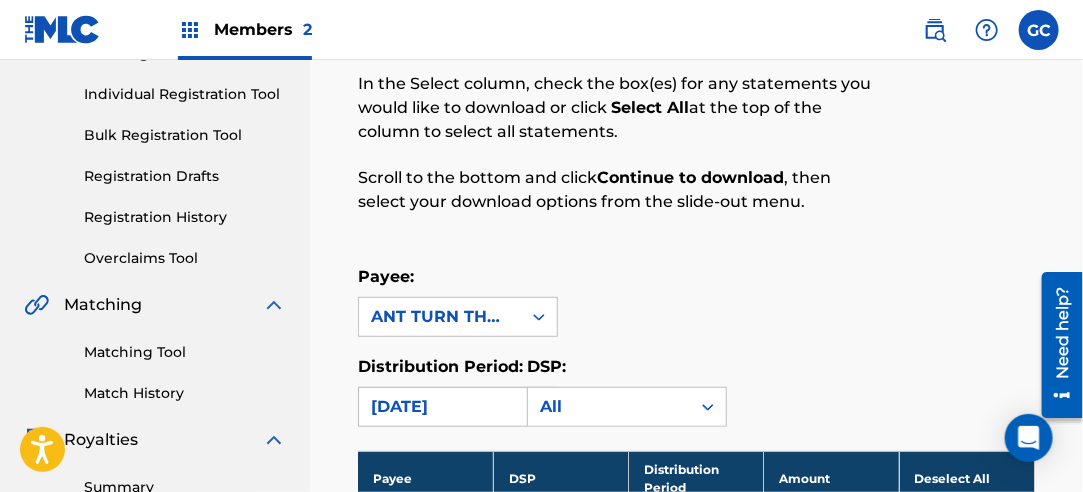 click on "[DATE]" at bounding box center (440, 407) 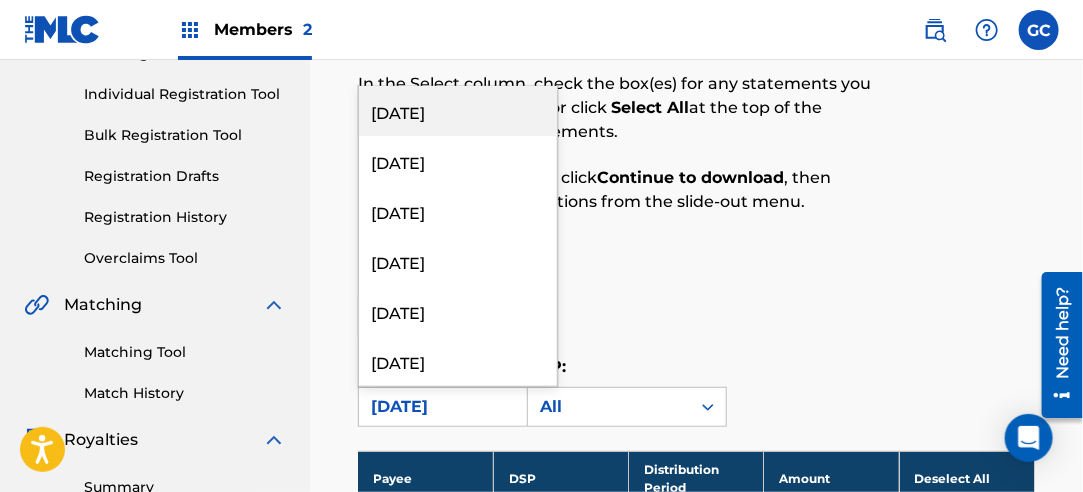 scroll, scrollTop: 200, scrollLeft: 0, axis: vertical 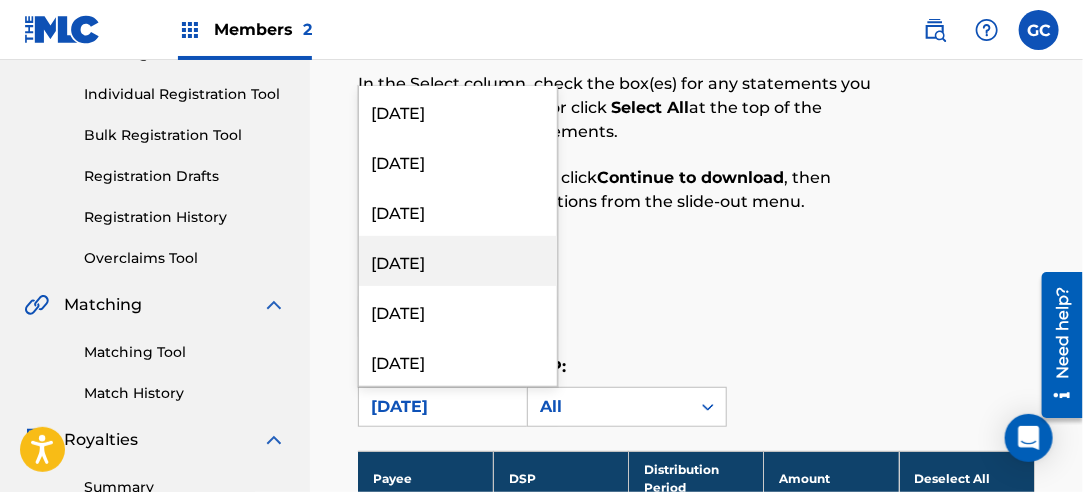 click on "[DATE]" at bounding box center [458, 261] 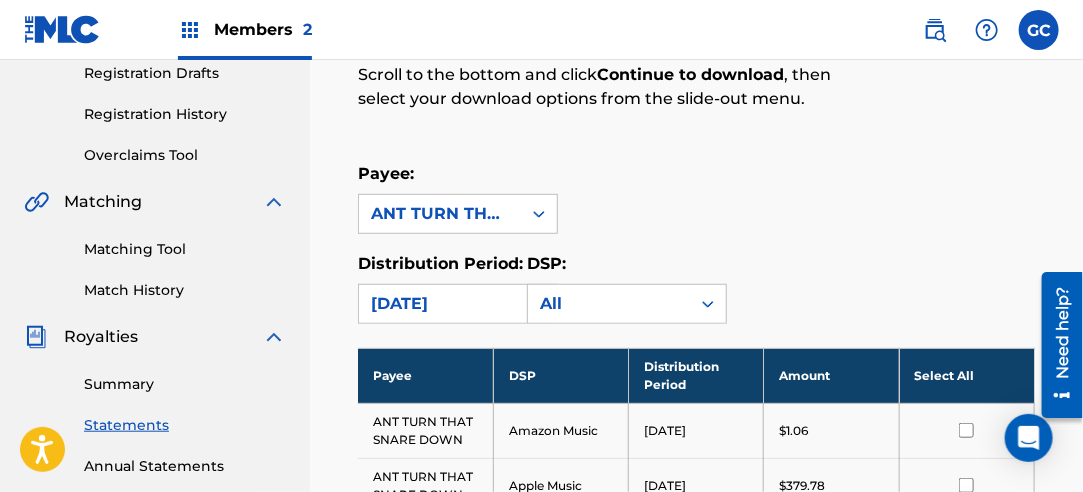 scroll, scrollTop: 441, scrollLeft: 0, axis: vertical 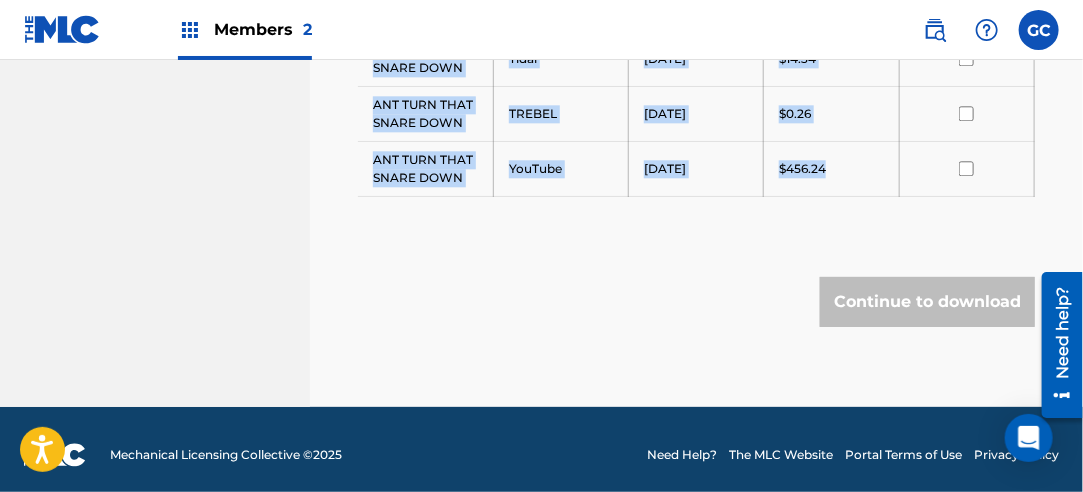drag, startPoint x: 374, startPoint y: 318, endPoint x: 837, endPoint y: 175, distance: 484.58023 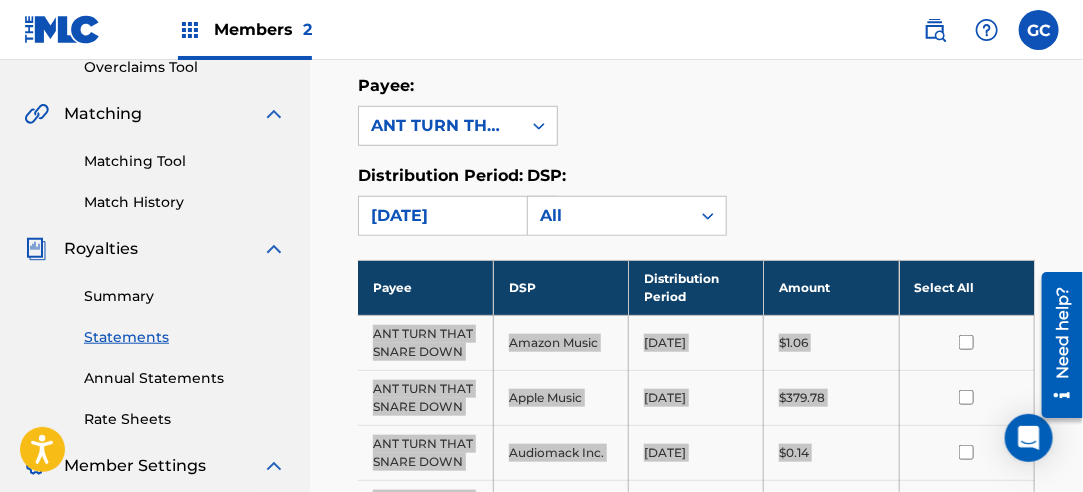 scroll, scrollTop: 296, scrollLeft: 0, axis: vertical 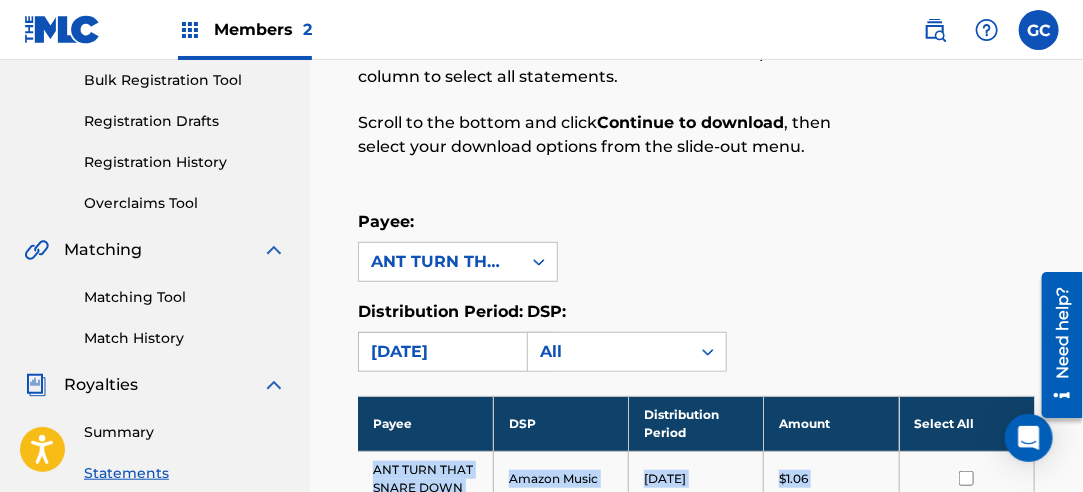 click on "[DATE]" at bounding box center [440, 352] 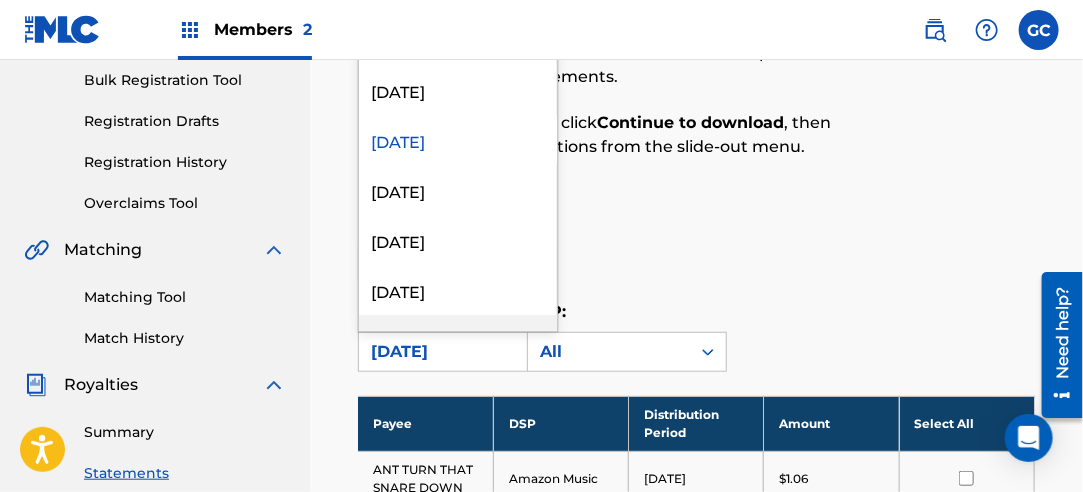 scroll, scrollTop: 200, scrollLeft: 0, axis: vertical 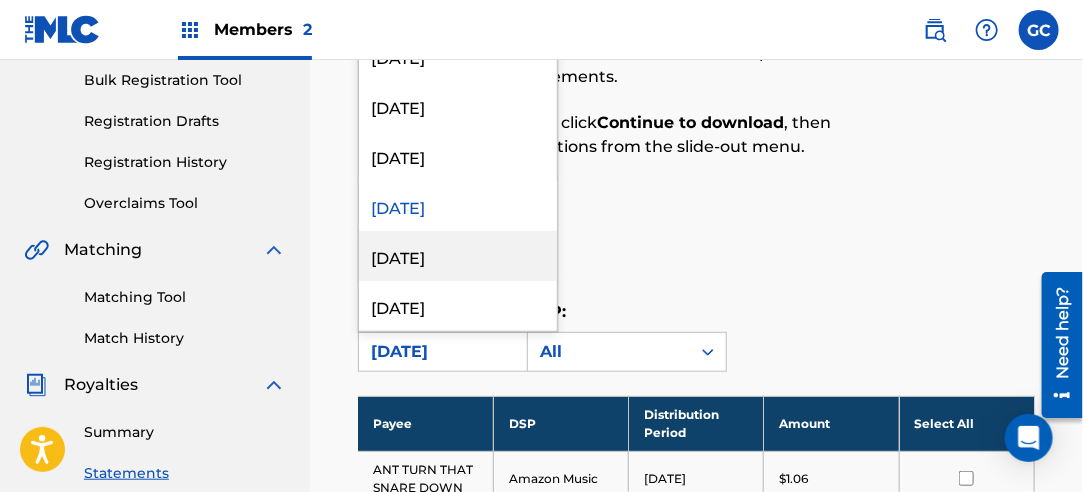 click on "[DATE]" at bounding box center [458, 256] 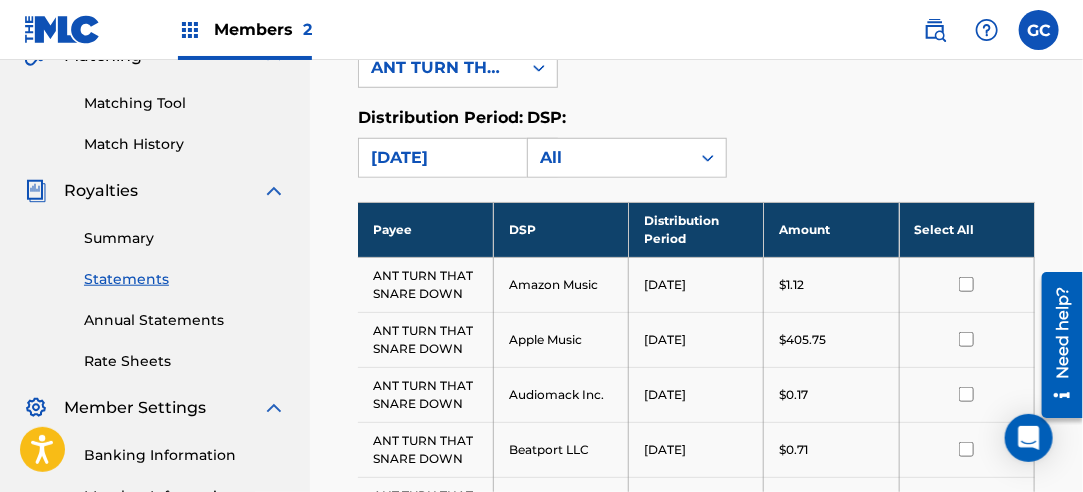 scroll, scrollTop: 596, scrollLeft: 0, axis: vertical 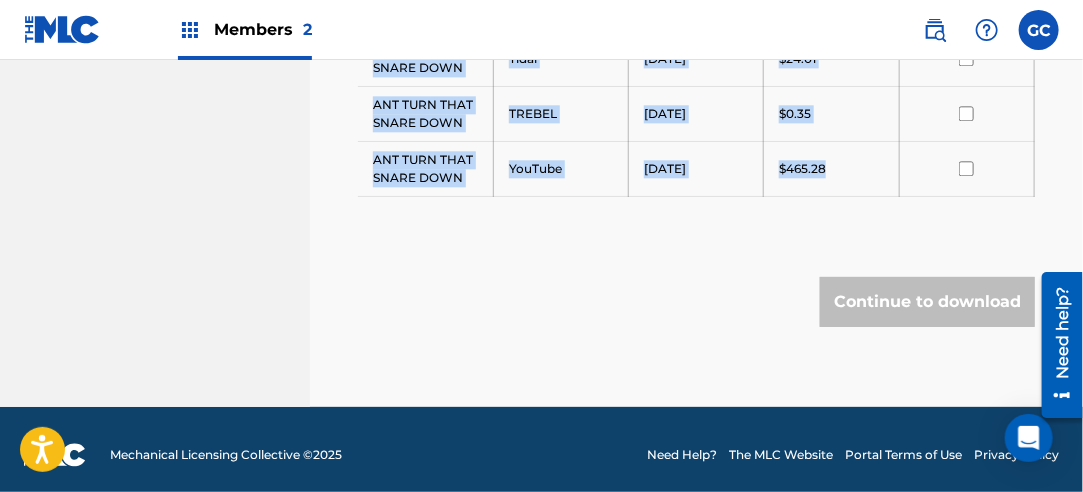 drag, startPoint x: 374, startPoint y: 164, endPoint x: 833, endPoint y: 163, distance: 459.0011 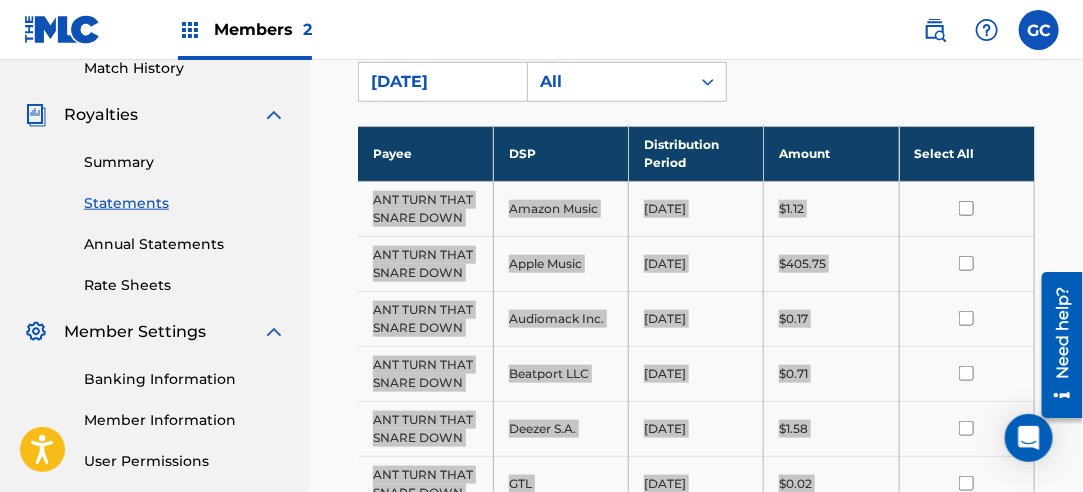 scroll, scrollTop: 459, scrollLeft: 0, axis: vertical 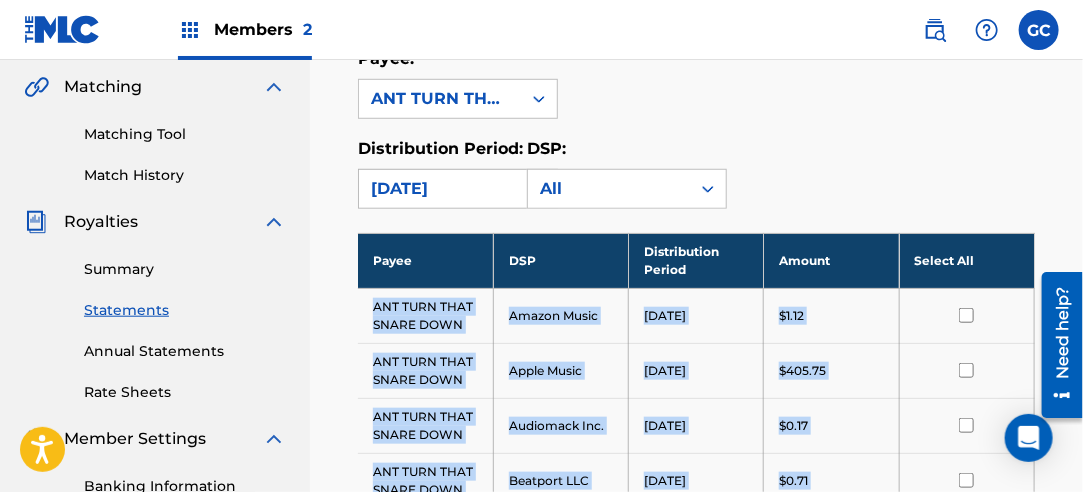click on "[DATE]" at bounding box center (440, 189) 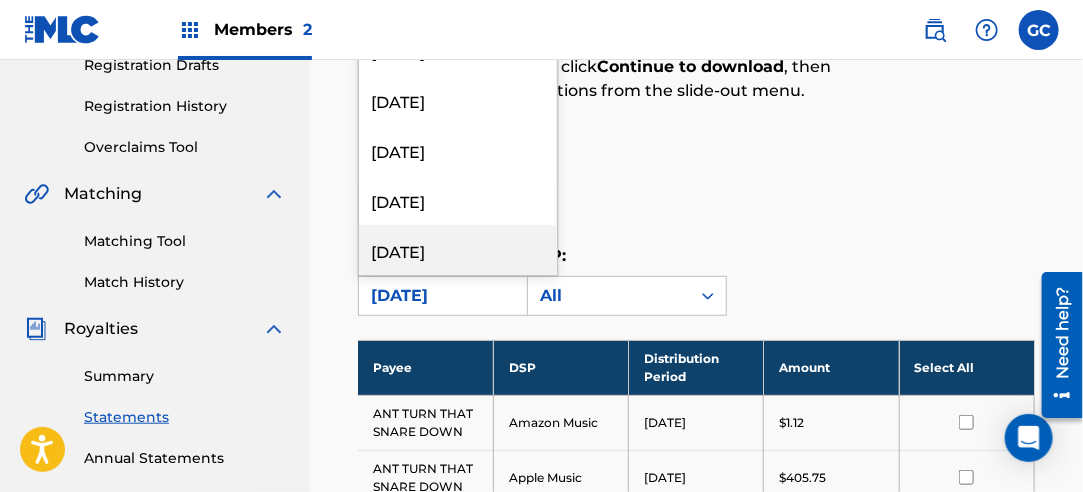 scroll, scrollTop: 159, scrollLeft: 0, axis: vertical 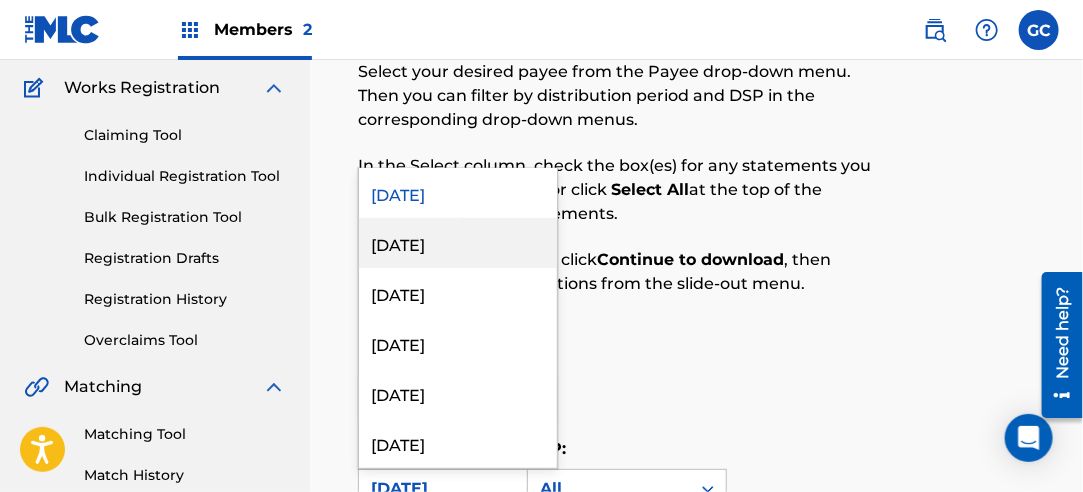 click on "[DATE]" at bounding box center [458, 243] 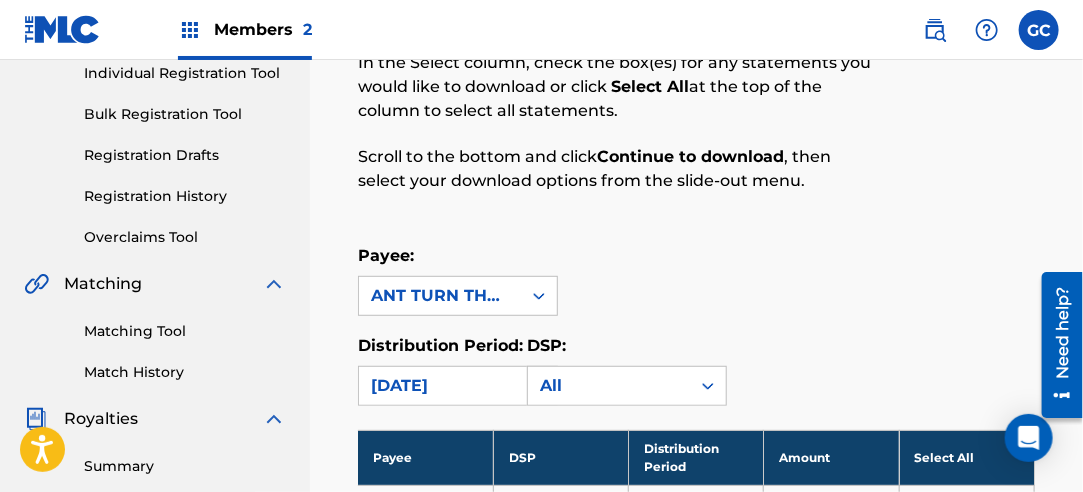scroll, scrollTop: 459, scrollLeft: 0, axis: vertical 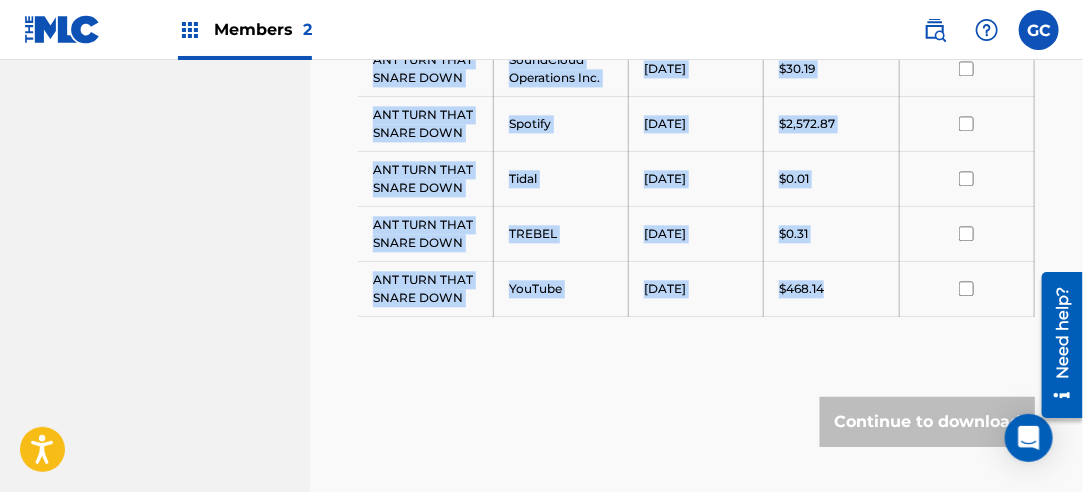 drag, startPoint x: 374, startPoint y: 302, endPoint x: 834, endPoint y: 279, distance: 460.57465 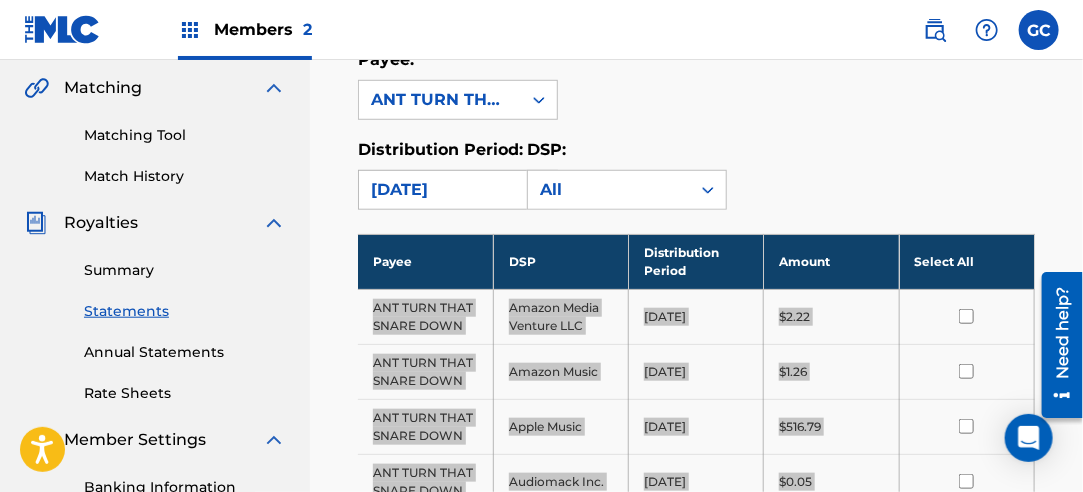 scroll, scrollTop: 421, scrollLeft: 0, axis: vertical 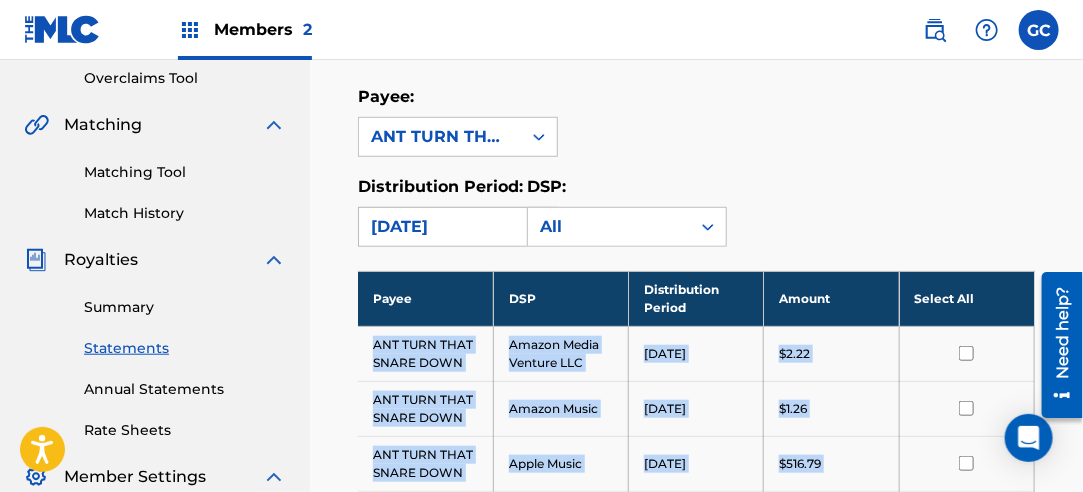 click on "[DATE]" at bounding box center (440, 227) 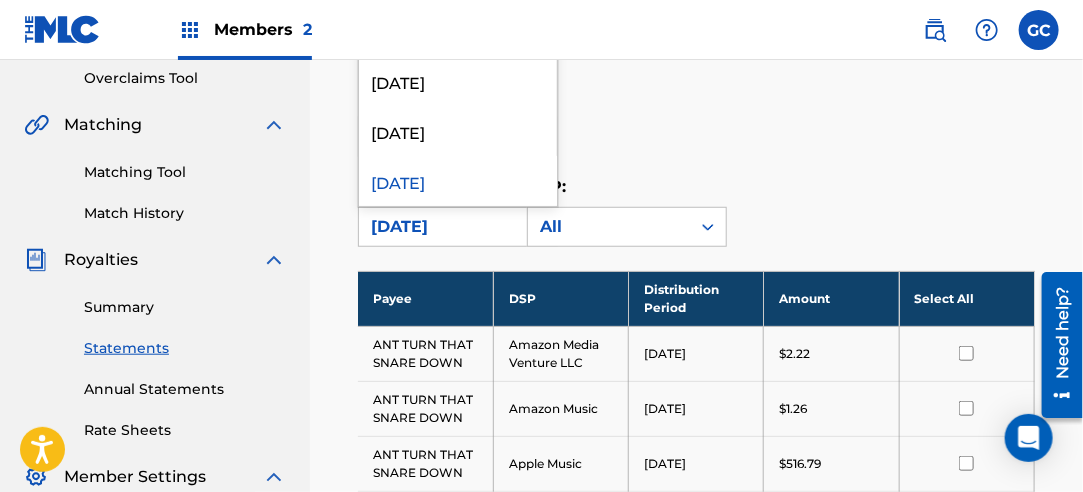 scroll, scrollTop: 300, scrollLeft: 0, axis: vertical 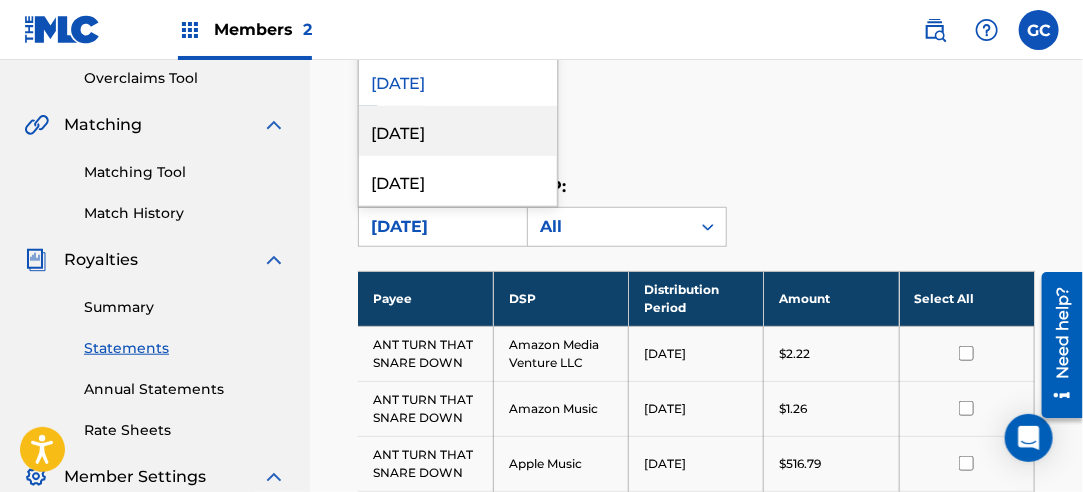 click on "[DATE]" at bounding box center [458, 131] 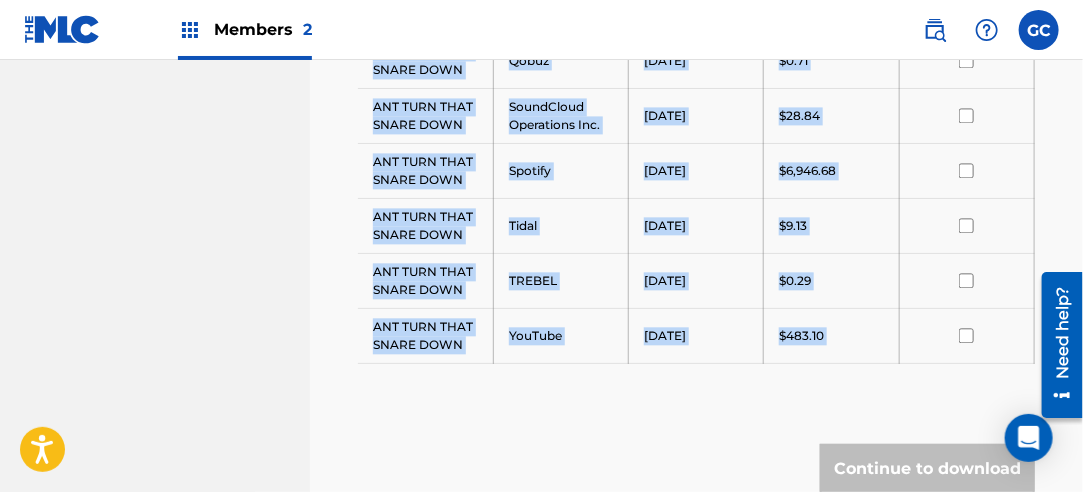scroll, scrollTop: 1401, scrollLeft: 0, axis: vertical 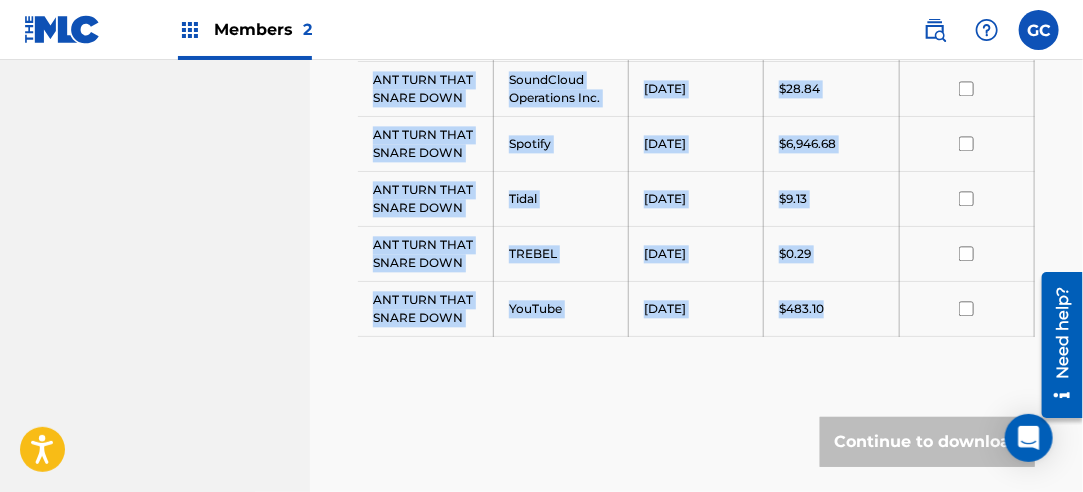 click on "Payee DSP Distribution Period Amount Select All ANT TURN THAT SNARE DOWN Amazon Music September 2024 $1.44 ANT TURN THAT SNARE DOWN Apple Music September 2024 $413.89 ANT TURN THAT SNARE DOWN Audiomack Inc. September 2024 $0.01 ANT TURN THAT SNARE DOWN Beatport LLC September 2024 $0.57 ANT TURN THAT SNARE DOWN Bill Graham Archives, LLC September 2024 $0.03 ANT TURN THAT SNARE DOWN Deezer S.A. September 2024 $1.42 ANT TURN THAT SNARE DOWN GTL  September 2024 $0.01 ANT TURN THAT SNARE DOWN hoopla September 2024 $0.88 ANT TURN THAT SNARE DOWN iHeartRadio September 2024 $1.80 ANT TURN THAT SNARE DOWN LiveXLive September 2024 $18.03 ANT TURN THAT SNARE DOWN Melody VR Group PLC September 2024 $5.10 ANT TURN THAT SNARE DOWN Mixcloud Ltd September 2024 $0.03 ANT TURN THAT SNARE DOWN Qobuz September 2024 $0.71 ANT TURN THAT SNARE DOWN SoundCloud Operations Inc. September 2024 $28.84 ANT TURN THAT SNARE DOWN Spotify September 2024 $6,946.68 ANT TURN THAT SNARE DOWN Tidal September 2024 $9.13 ANT TURN THAT SNARE DOWN" at bounding box center [696, -187] 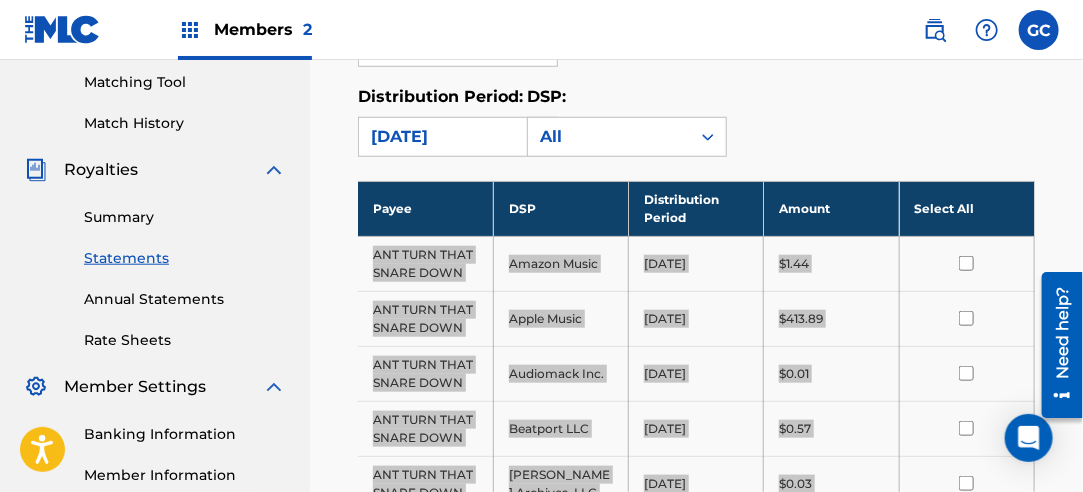 scroll, scrollTop: 501, scrollLeft: 0, axis: vertical 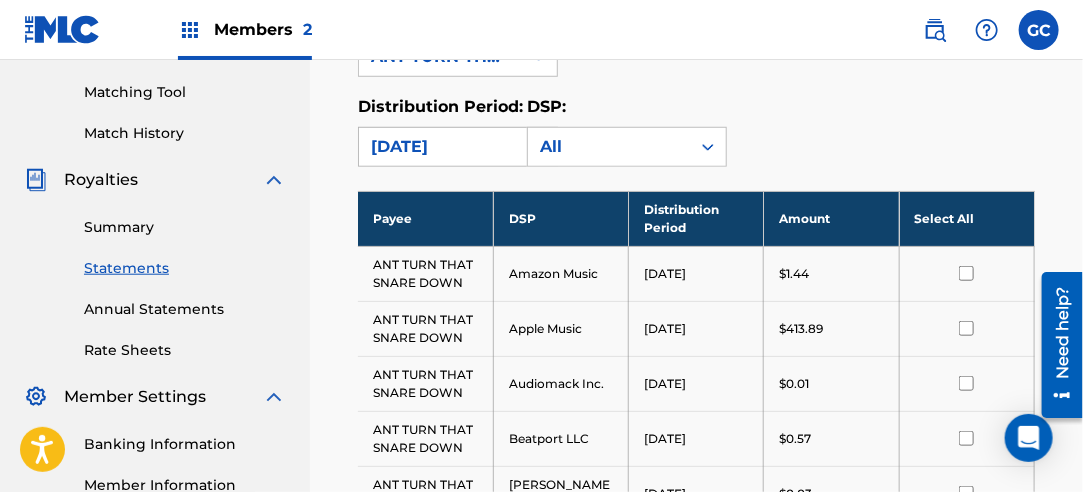 drag, startPoint x: 474, startPoint y: 143, endPoint x: 480, endPoint y: 162, distance: 19.924858 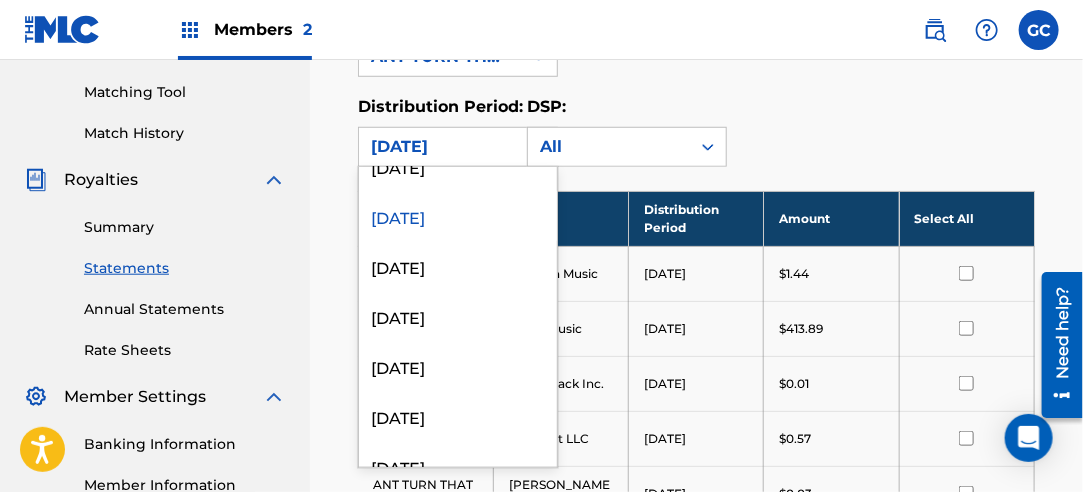 scroll, scrollTop: 500, scrollLeft: 0, axis: vertical 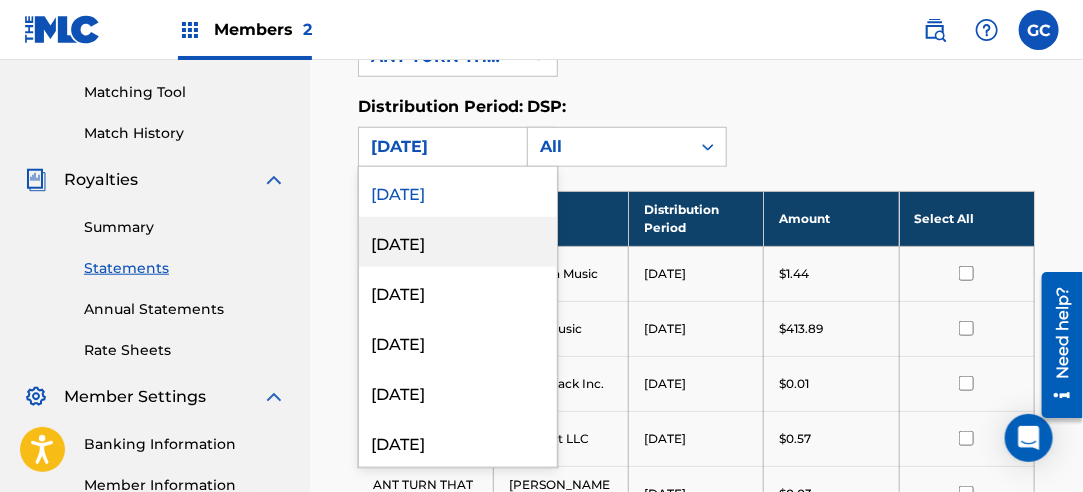 click on "[DATE]" at bounding box center (458, 242) 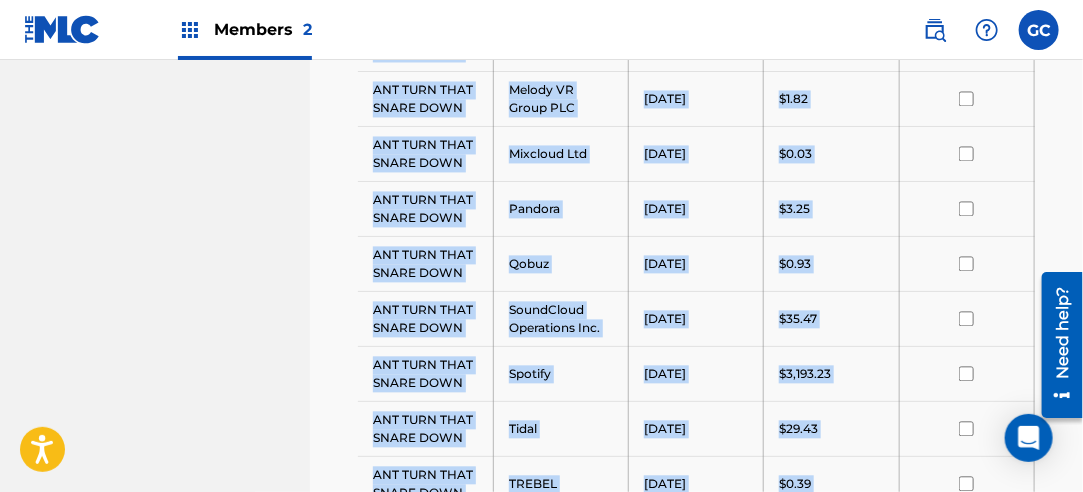 scroll, scrollTop: 1518, scrollLeft: 0, axis: vertical 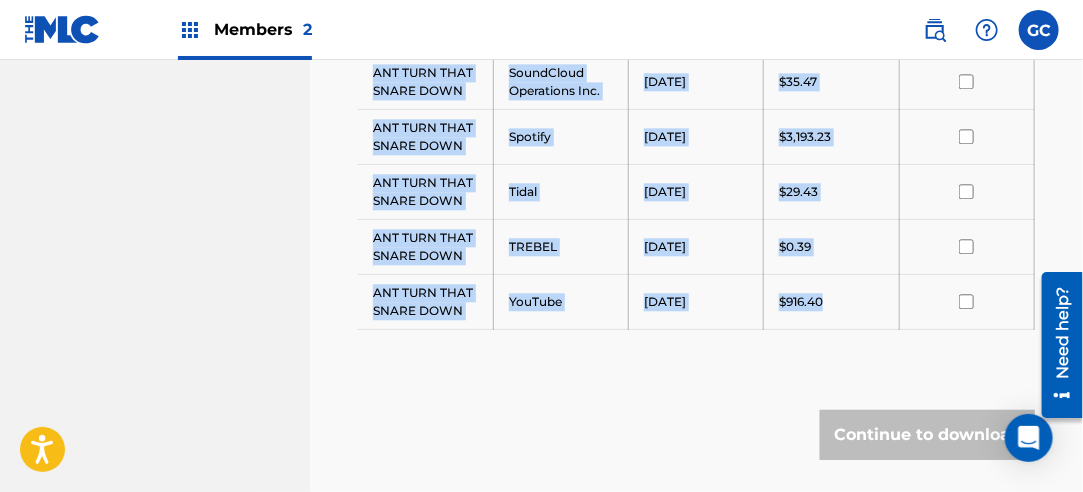 drag, startPoint x: 386, startPoint y: 327, endPoint x: 844, endPoint y: 285, distance: 459.92172 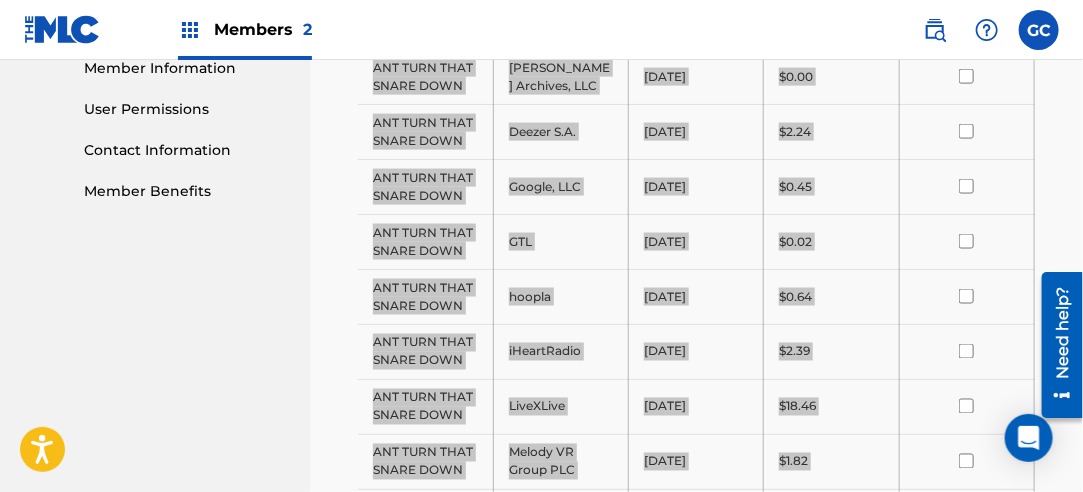 scroll, scrollTop: 518, scrollLeft: 0, axis: vertical 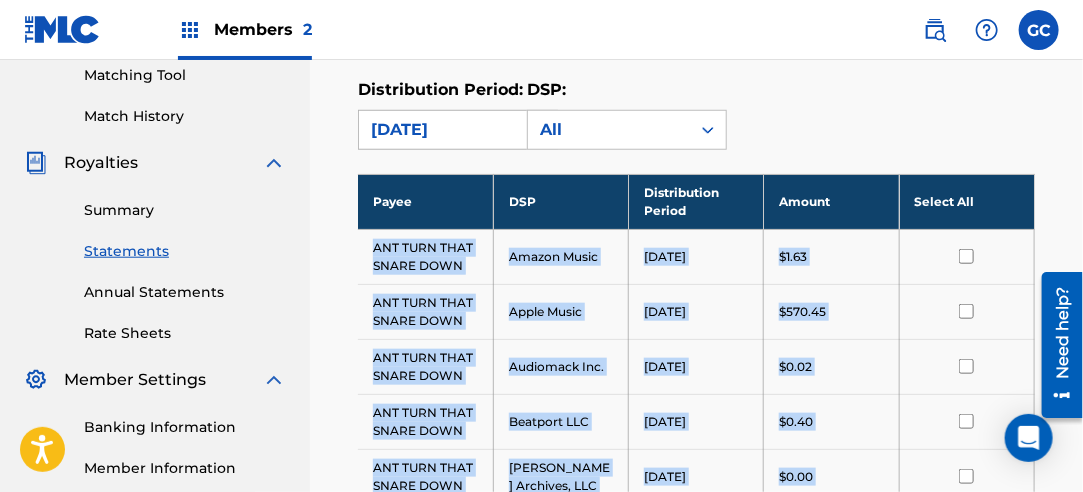 drag, startPoint x: 441, startPoint y: 122, endPoint x: 442, endPoint y: 139, distance: 17.029387 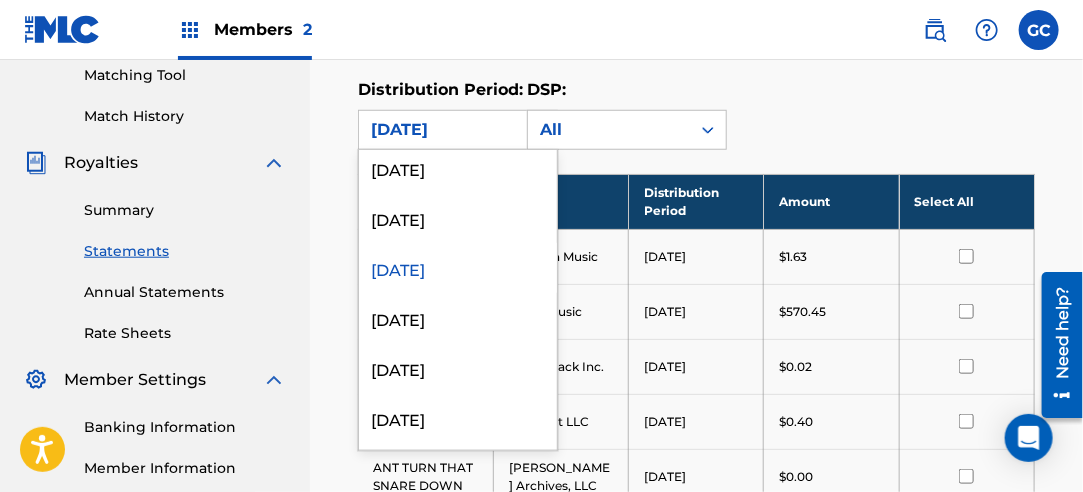 scroll, scrollTop: 500, scrollLeft: 0, axis: vertical 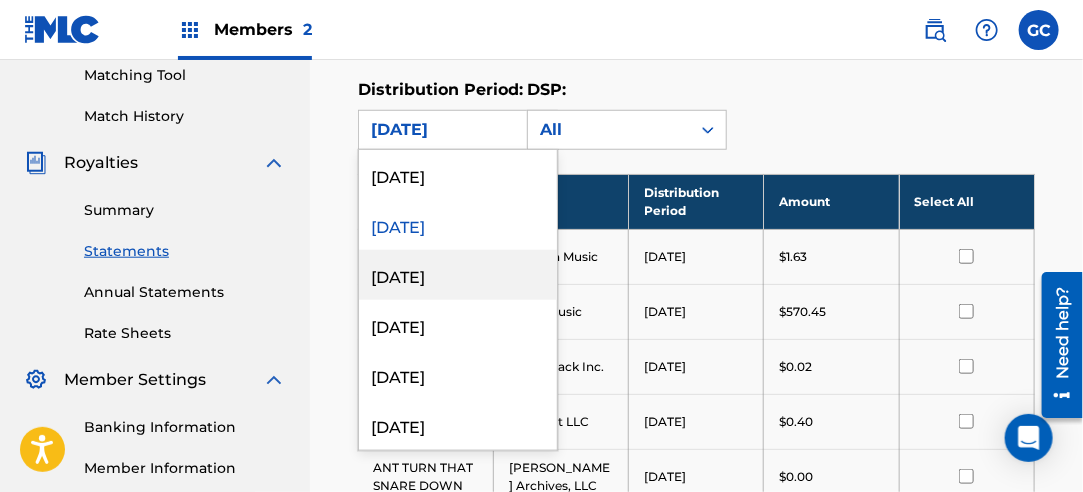 click on "[DATE]" at bounding box center (458, 275) 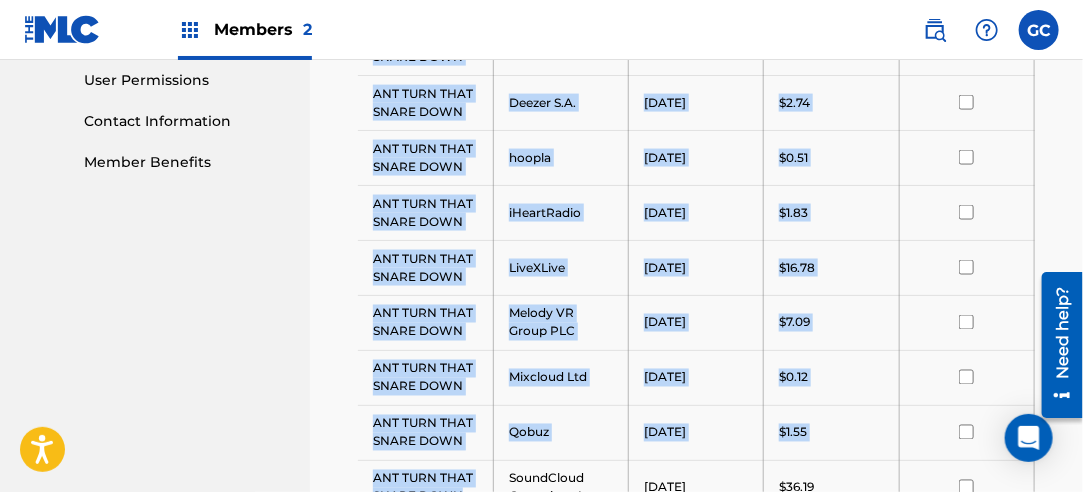 scroll, scrollTop: 1486, scrollLeft: 0, axis: vertical 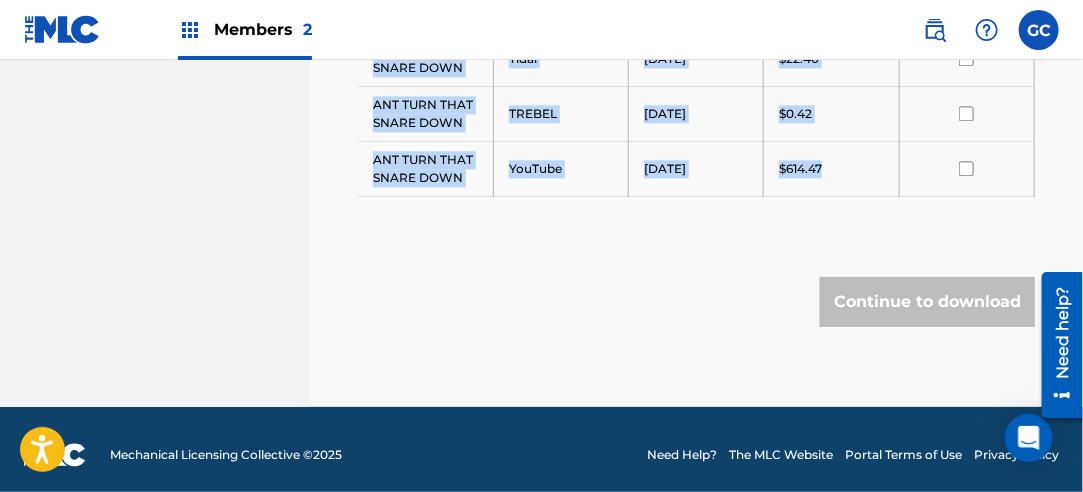drag, startPoint x: 375, startPoint y: 240, endPoint x: 840, endPoint y: 178, distance: 469.1151 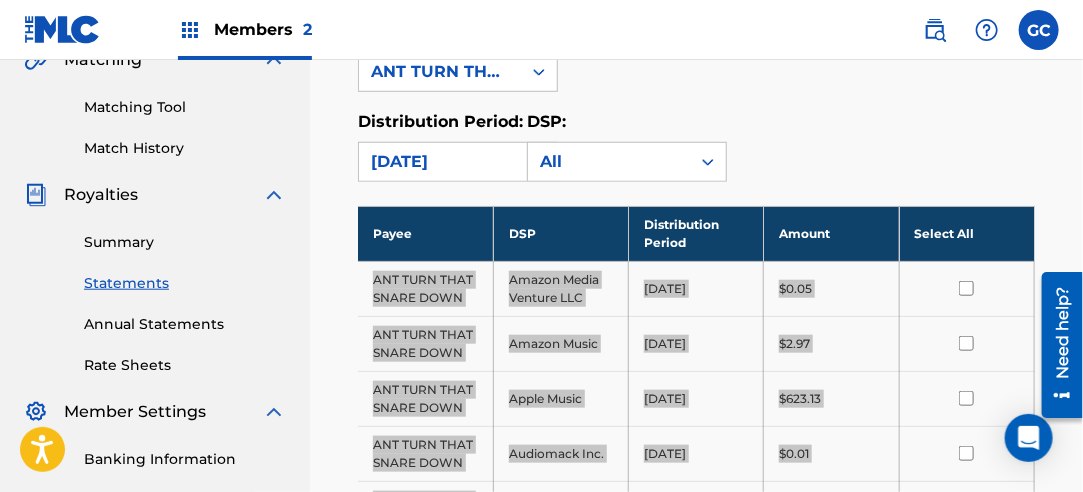 scroll, scrollTop: 386, scrollLeft: 0, axis: vertical 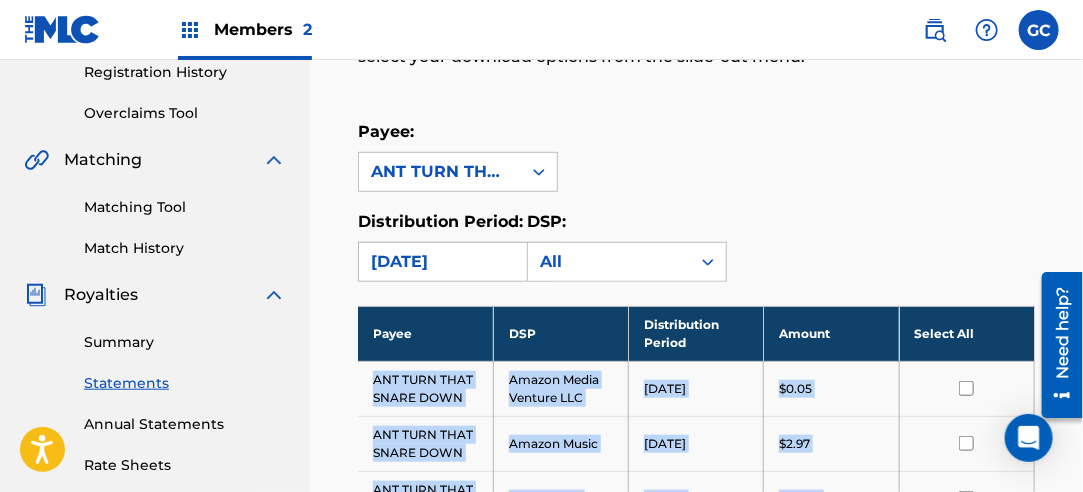 click on "[DATE]" at bounding box center (440, 262) 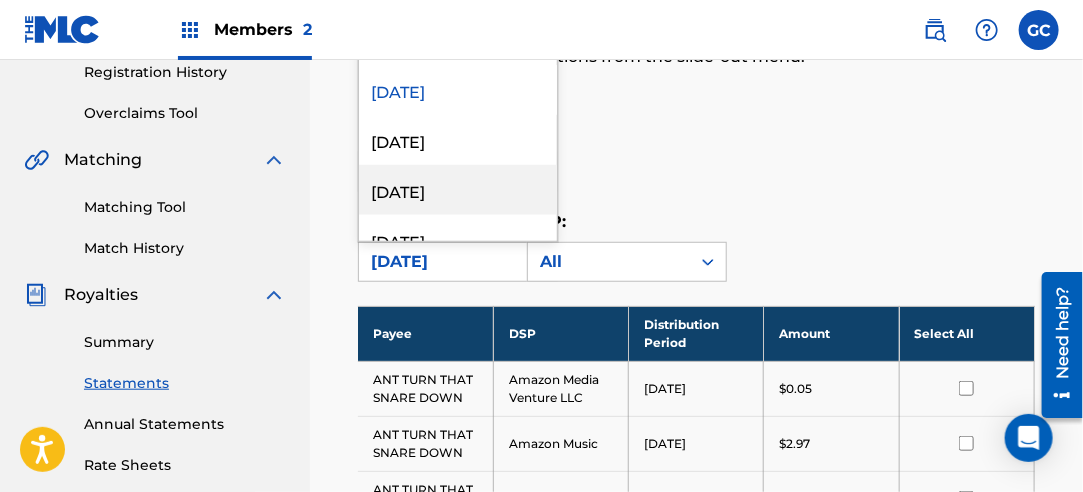 scroll, scrollTop: 500, scrollLeft: 0, axis: vertical 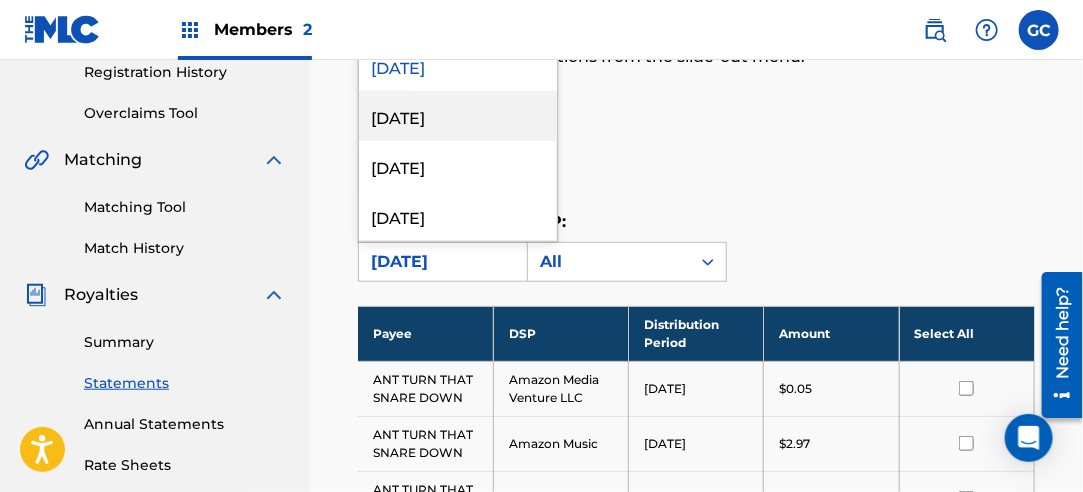 click on "[DATE]" at bounding box center [458, 116] 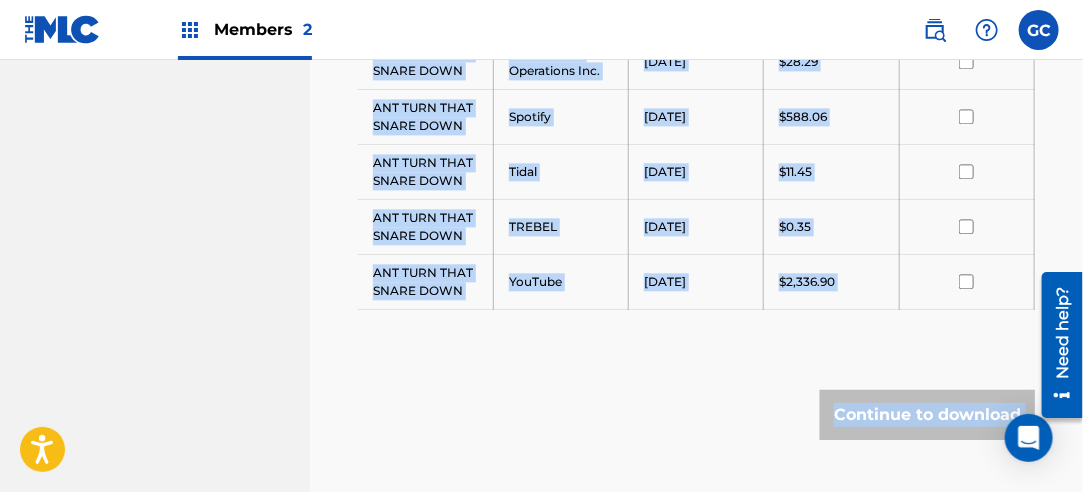 scroll, scrollTop: 1504, scrollLeft: 0, axis: vertical 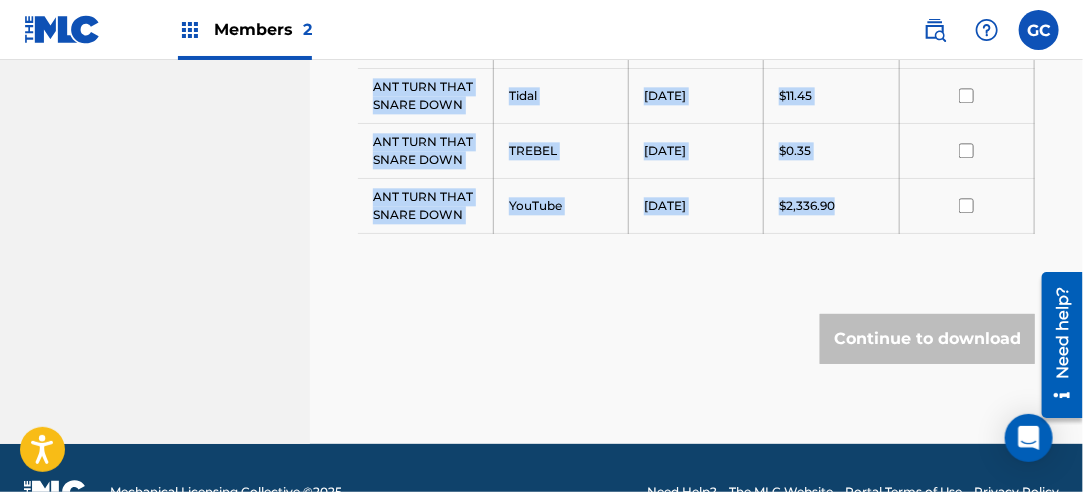 drag, startPoint x: 372, startPoint y: 376, endPoint x: 858, endPoint y: 202, distance: 516.2093 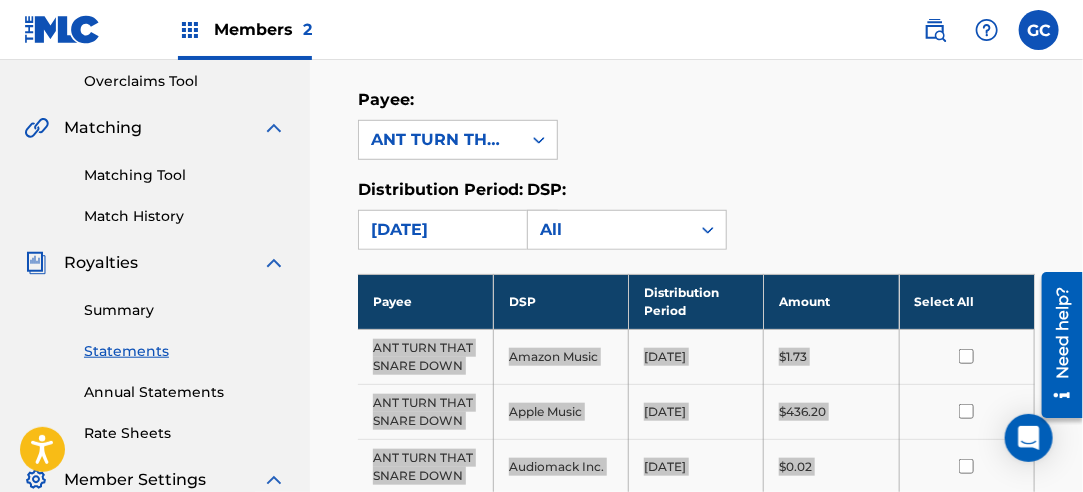 scroll, scrollTop: 304, scrollLeft: 0, axis: vertical 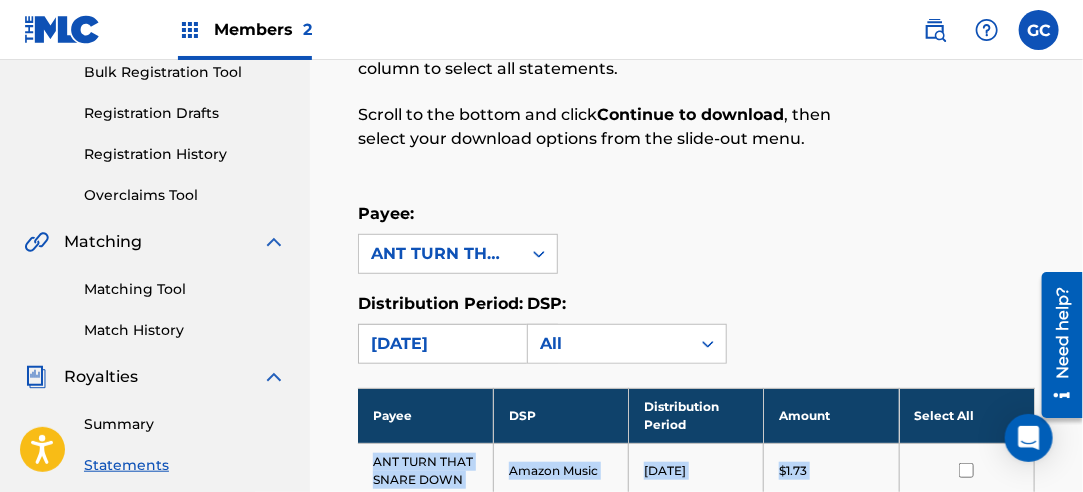 drag, startPoint x: 462, startPoint y: 338, endPoint x: 462, endPoint y: 326, distance: 12 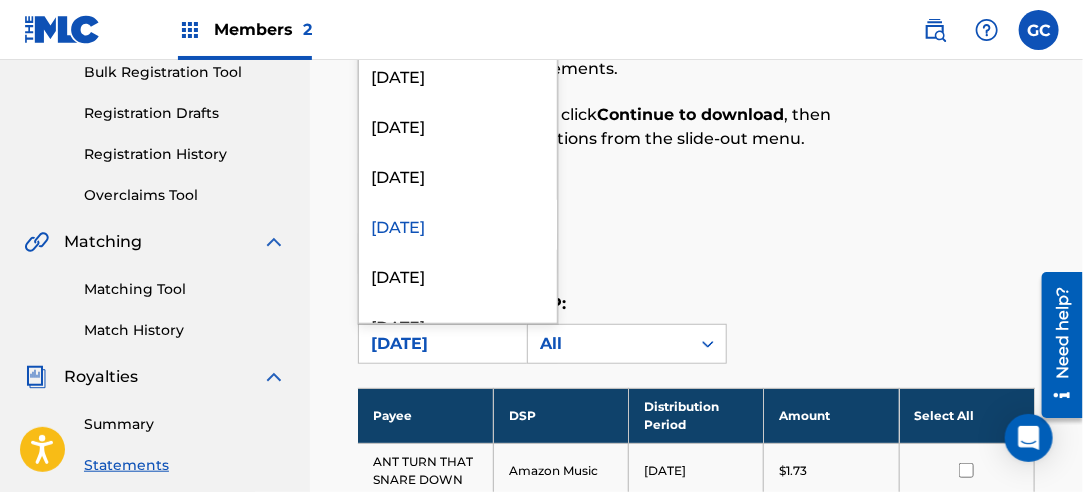 scroll, scrollTop: 500, scrollLeft: 0, axis: vertical 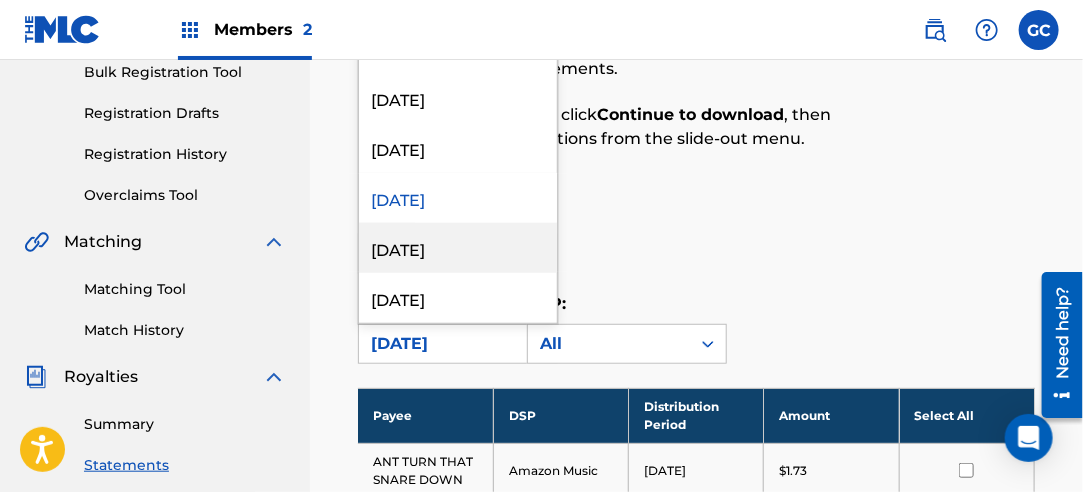 click on "[DATE]" at bounding box center [458, 248] 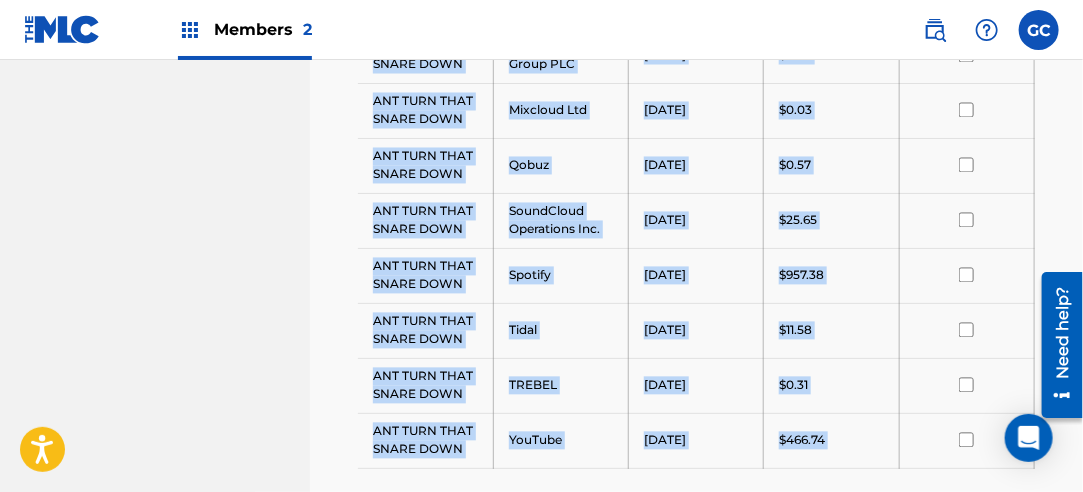 scroll, scrollTop: 1486, scrollLeft: 0, axis: vertical 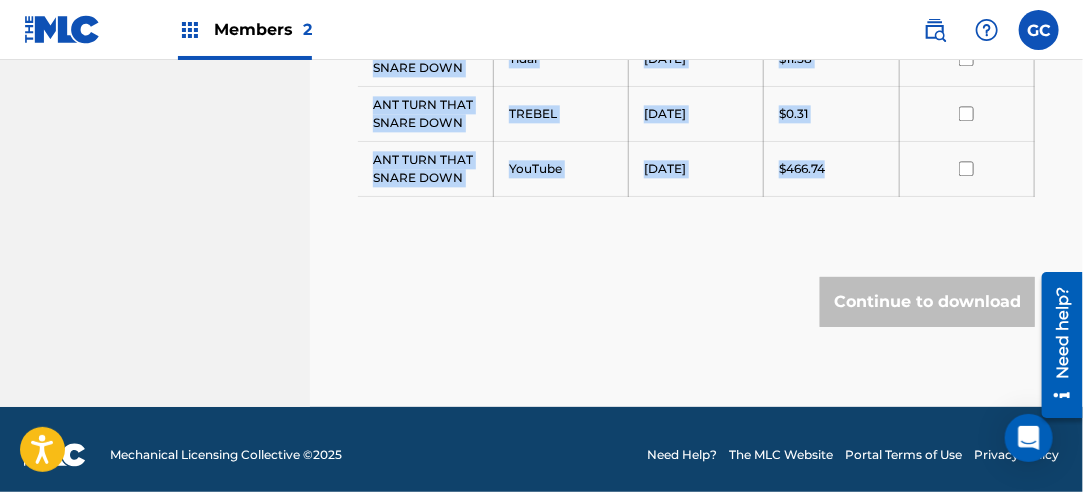 drag, startPoint x: 373, startPoint y: 256, endPoint x: 846, endPoint y: 164, distance: 481.86407 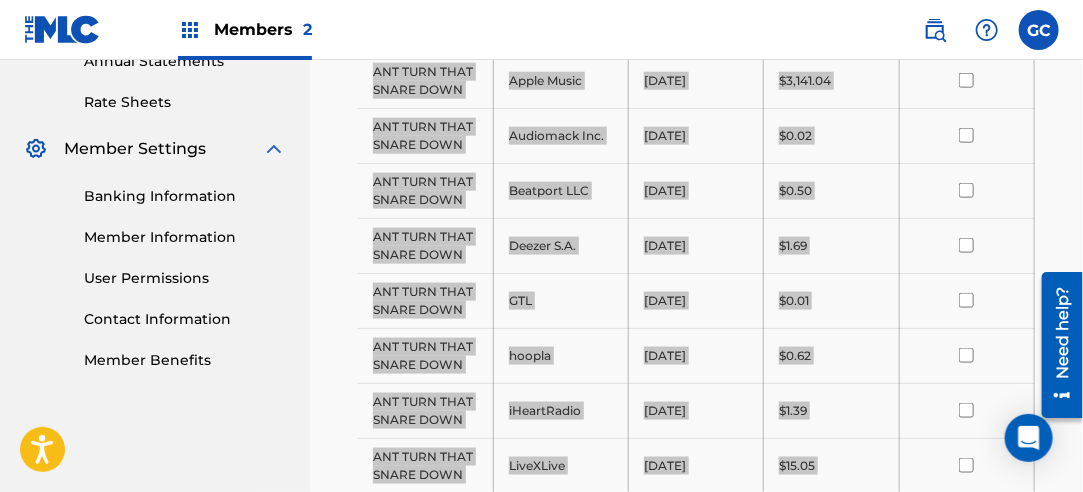 scroll, scrollTop: 386, scrollLeft: 0, axis: vertical 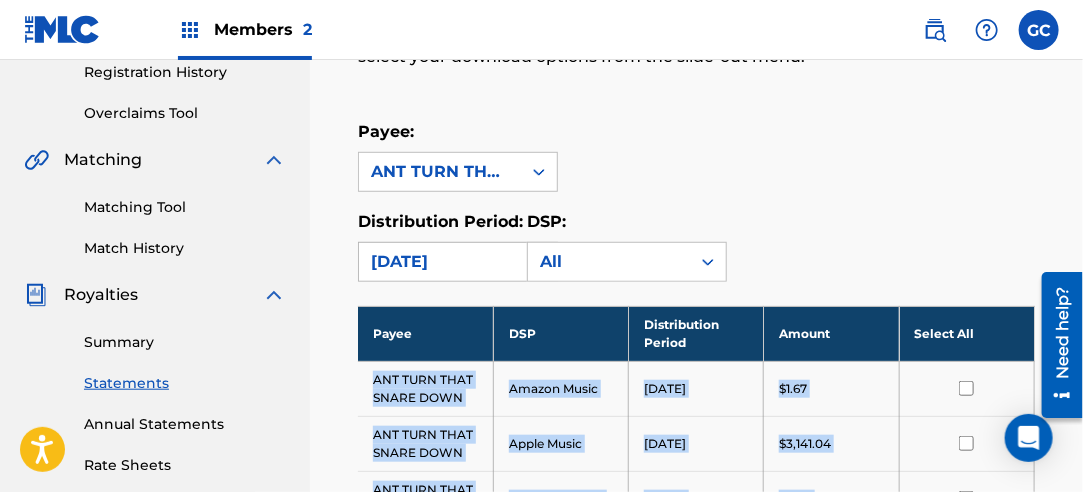 drag, startPoint x: 452, startPoint y: 256, endPoint x: 457, endPoint y: 240, distance: 16.763054 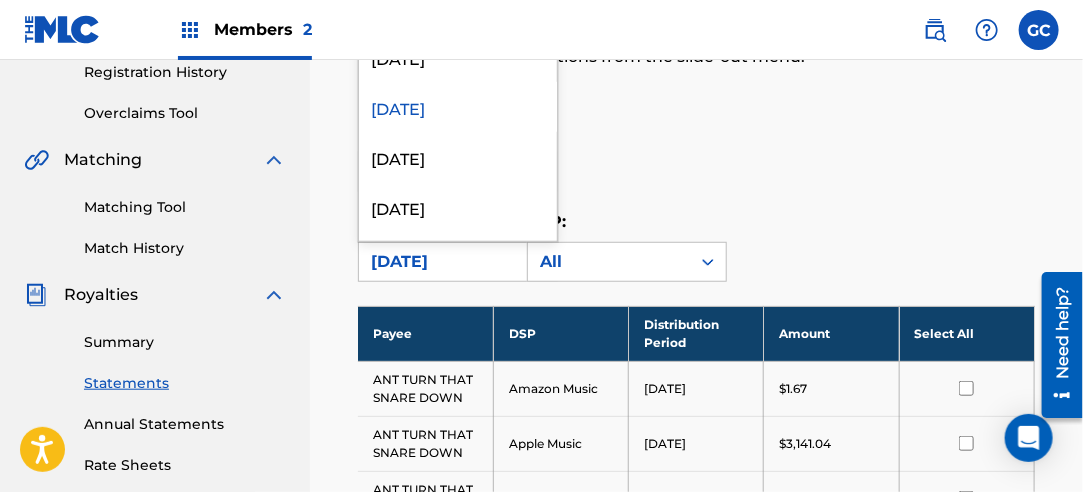 scroll, scrollTop: 600, scrollLeft: 0, axis: vertical 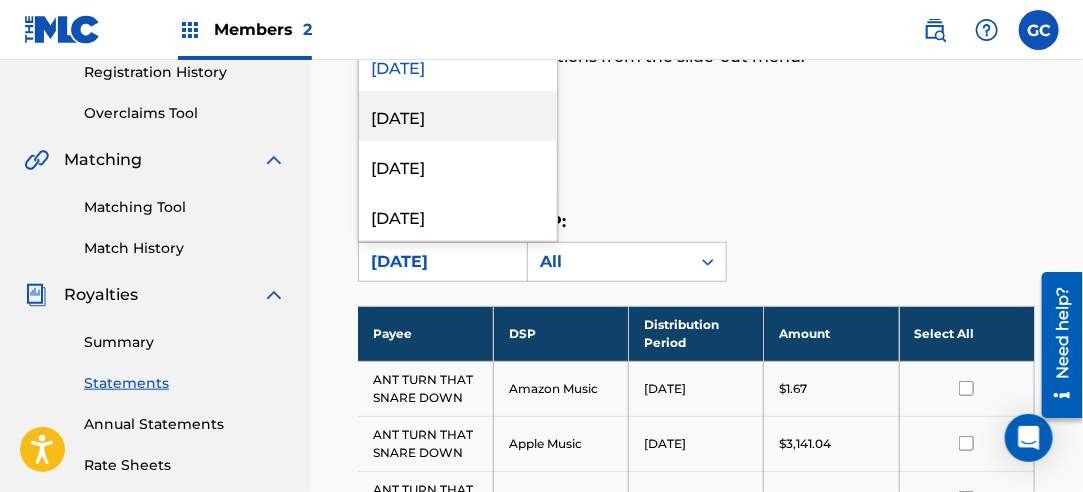 click on "[DATE]" at bounding box center [458, 116] 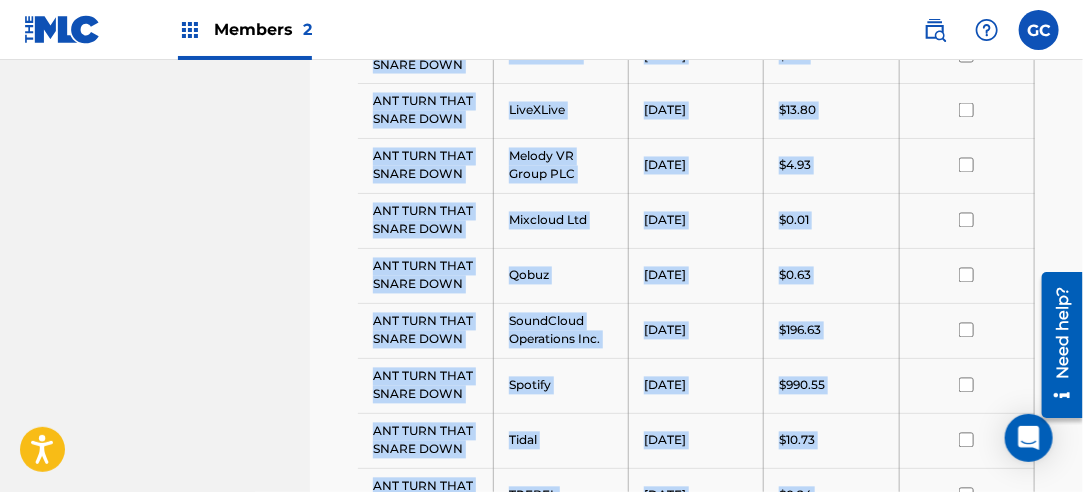 scroll, scrollTop: 1390, scrollLeft: 0, axis: vertical 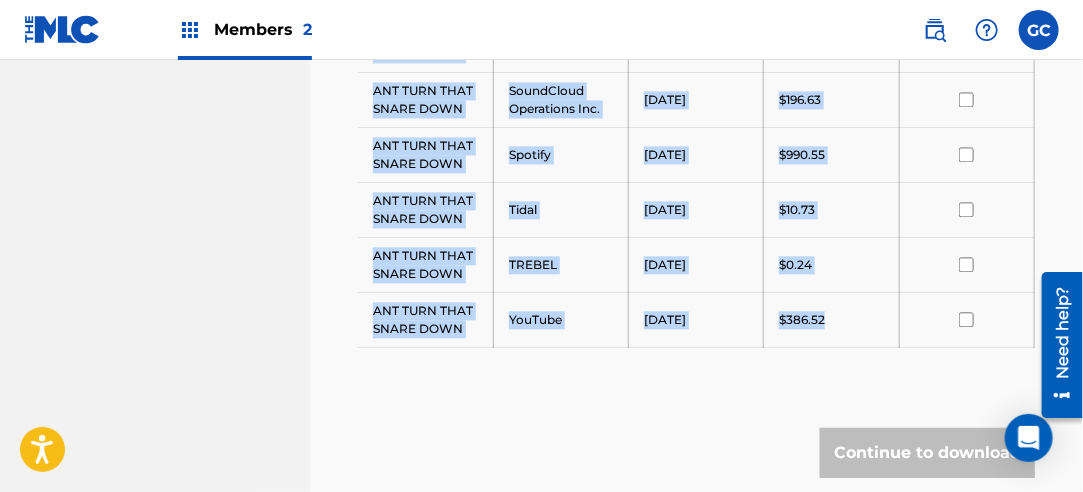 drag, startPoint x: 384, startPoint y: 463, endPoint x: 847, endPoint y: 310, distance: 487.62485 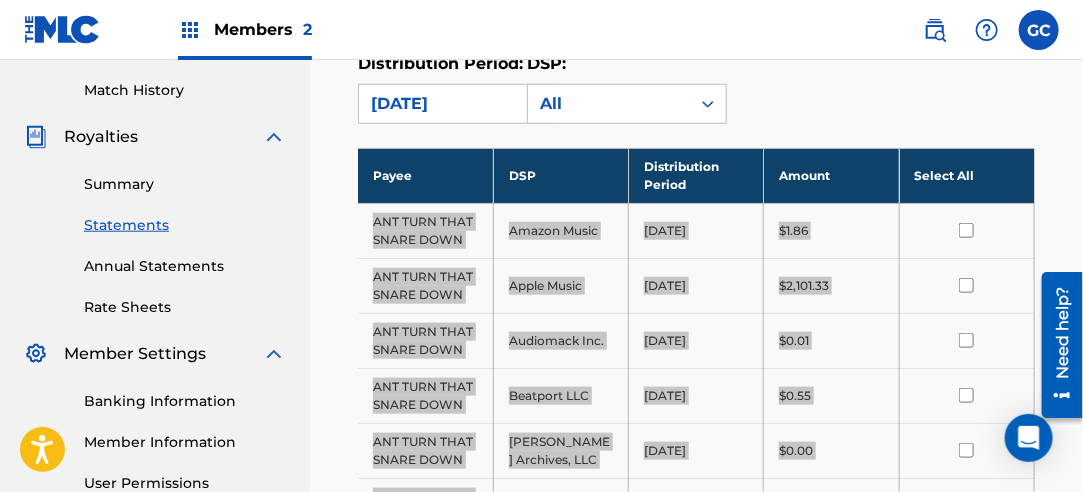 scroll, scrollTop: 290, scrollLeft: 0, axis: vertical 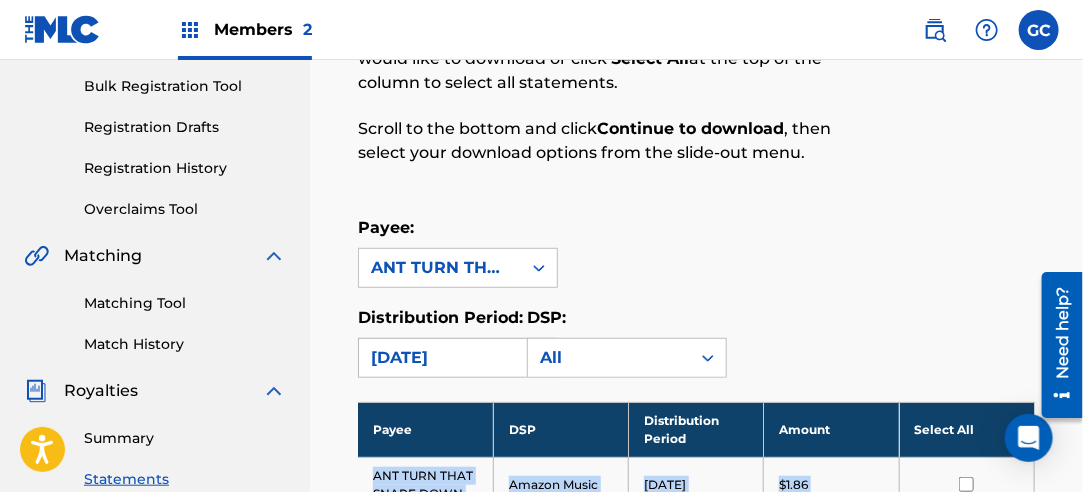 drag, startPoint x: 444, startPoint y: 361, endPoint x: 444, endPoint y: 343, distance: 18 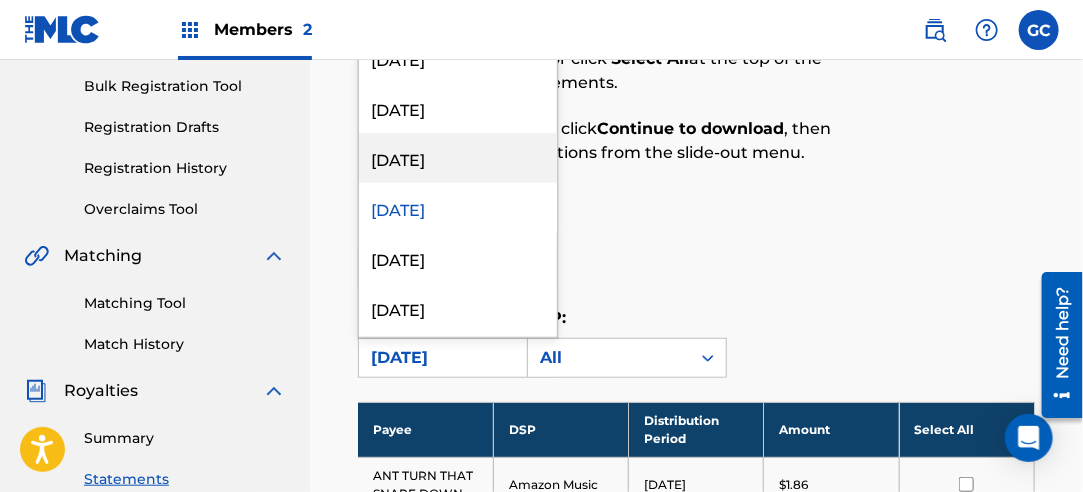 scroll, scrollTop: 700, scrollLeft: 0, axis: vertical 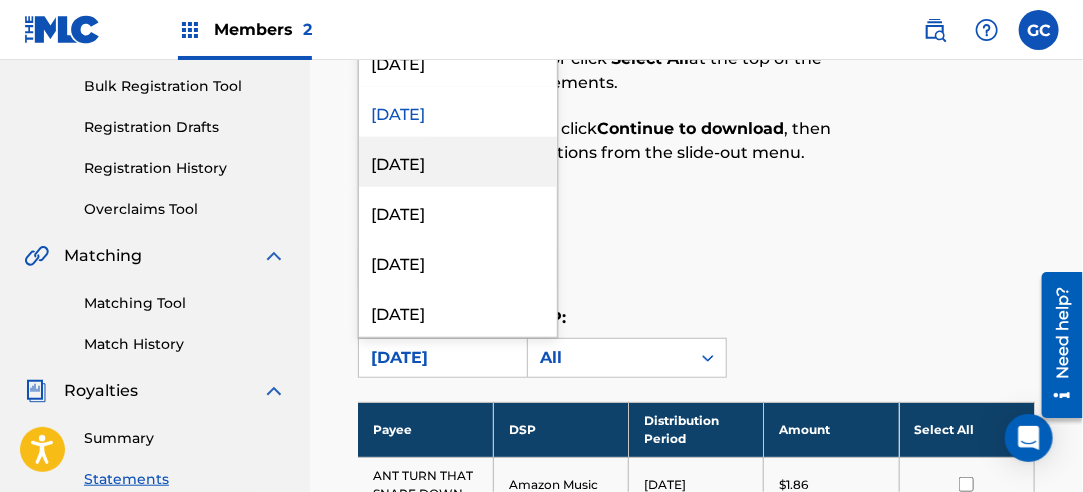 click on "[DATE]" at bounding box center (458, 162) 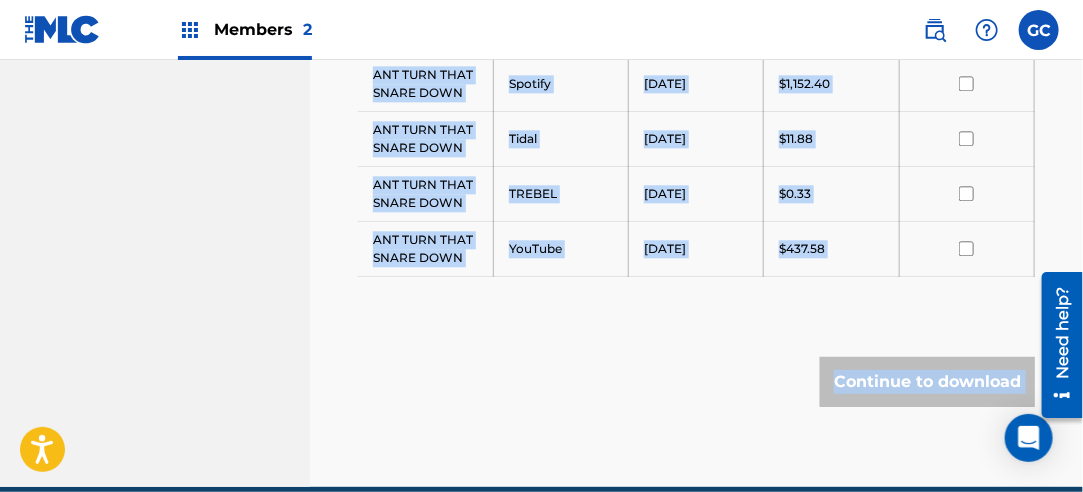 scroll, scrollTop: 1549, scrollLeft: 0, axis: vertical 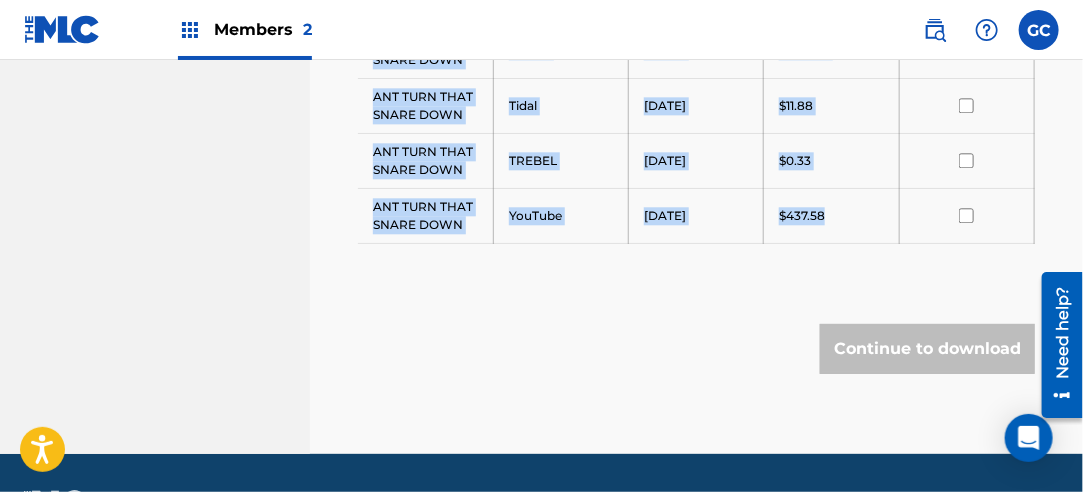 drag, startPoint x: 374, startPoint y: 467, endPoint x: 845, endPoint y: 212, distance: 535.59875 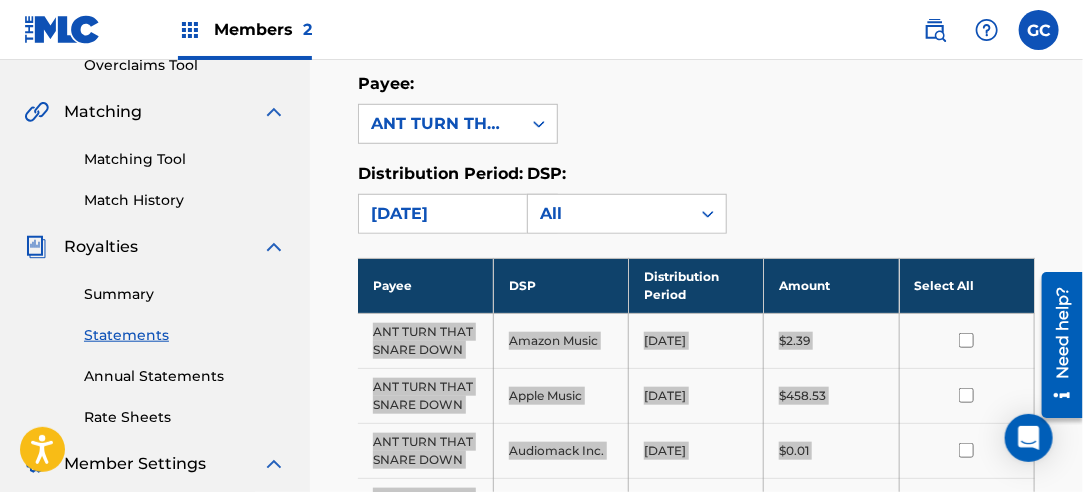 scroll, scrollTop: 249, scrollLeft: 0, axis: vertical 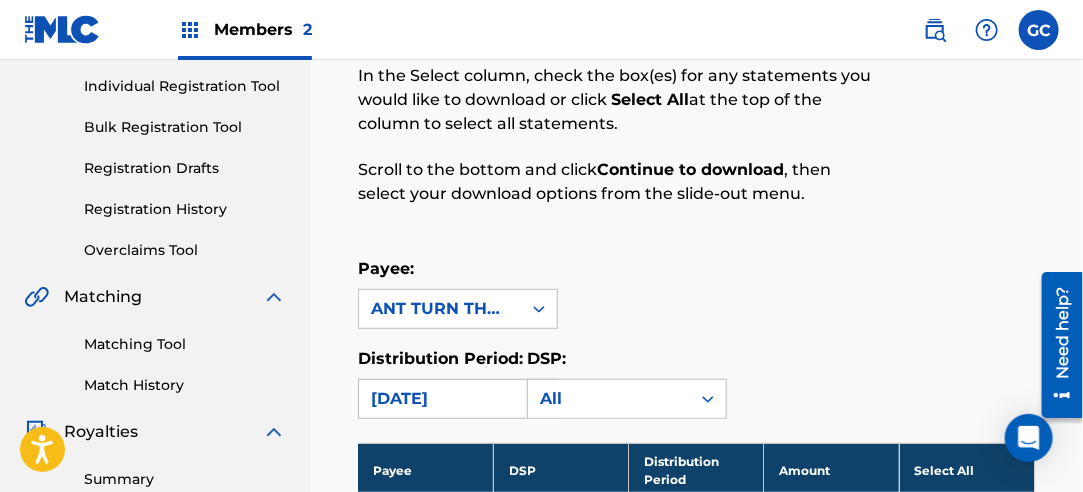 click on "[DATE]" at bounding box center [440, 399] 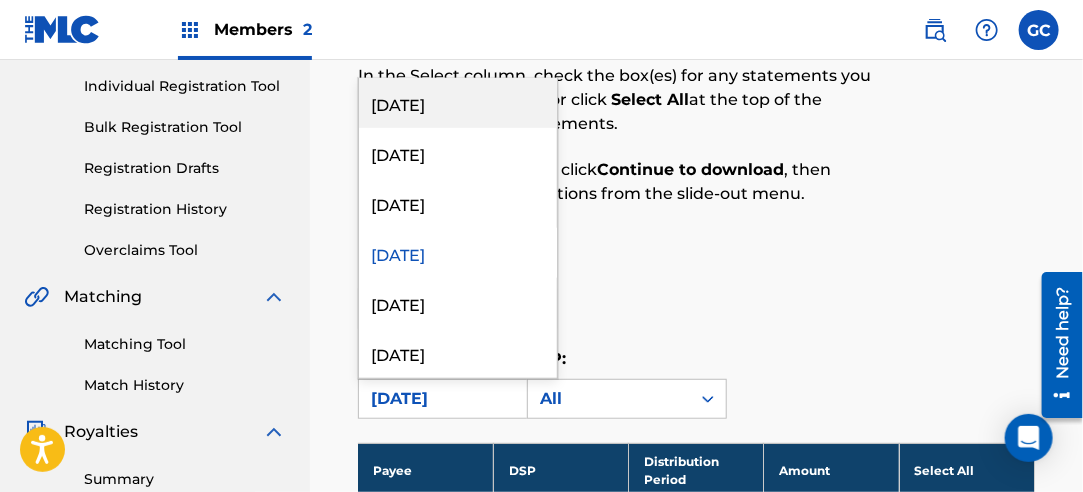 scroll, scrollTop: 700, scrollLeft: 0, axis: vertical 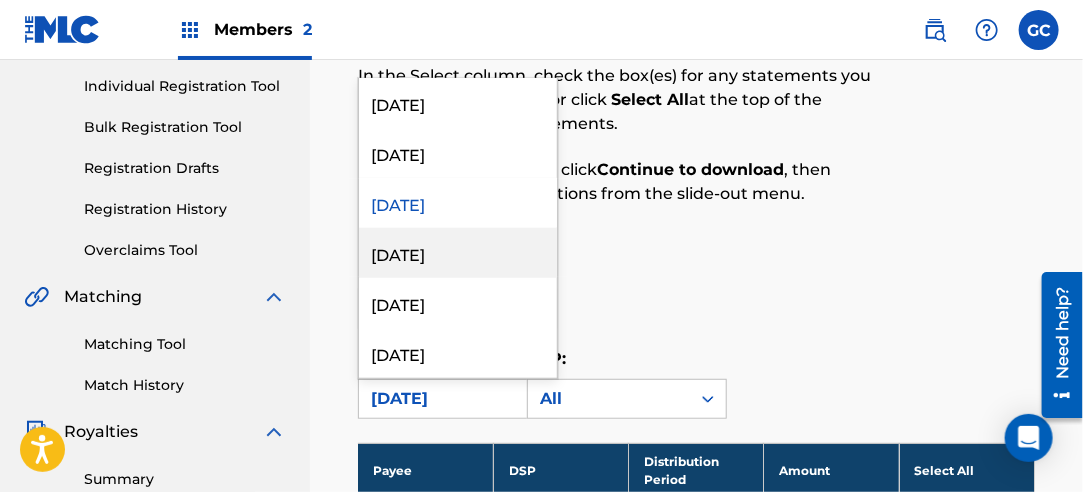 click on "[DATE]" at bounding box center [458, 253] 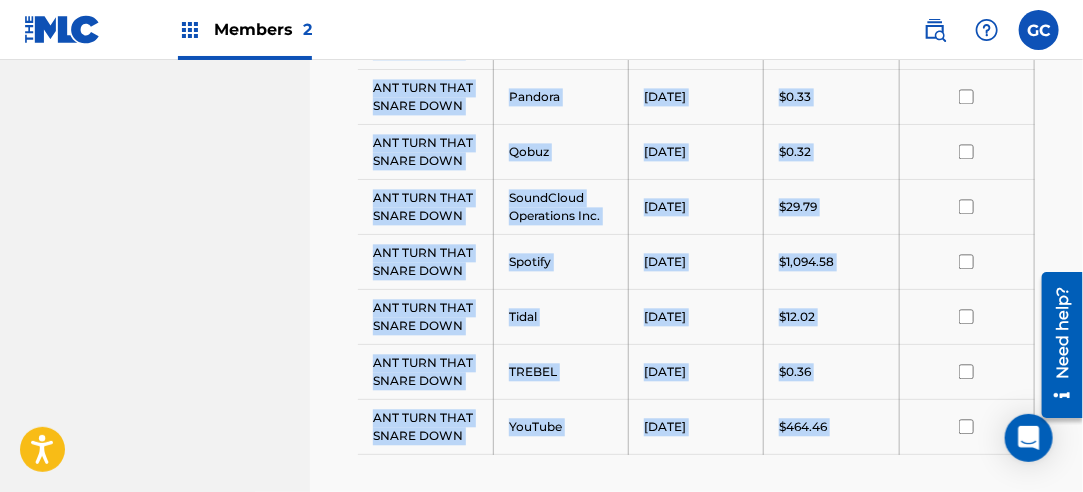 scroll, scrollTop: 1650, scrollLeft: 0, axis: vertical 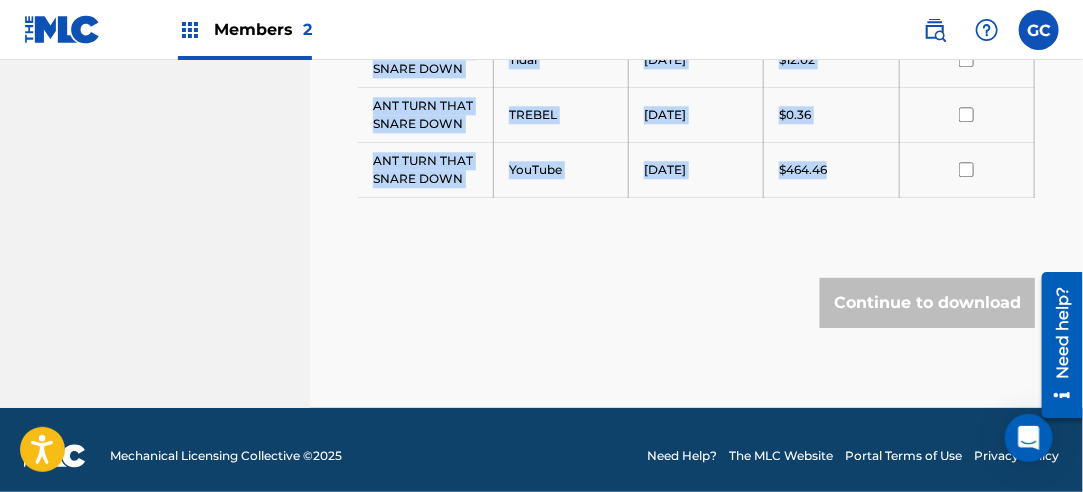 drag, startPoint x: 373, startPoint y: 215, endPoint x: 841, endPoint y: 160, distance: 471.22076 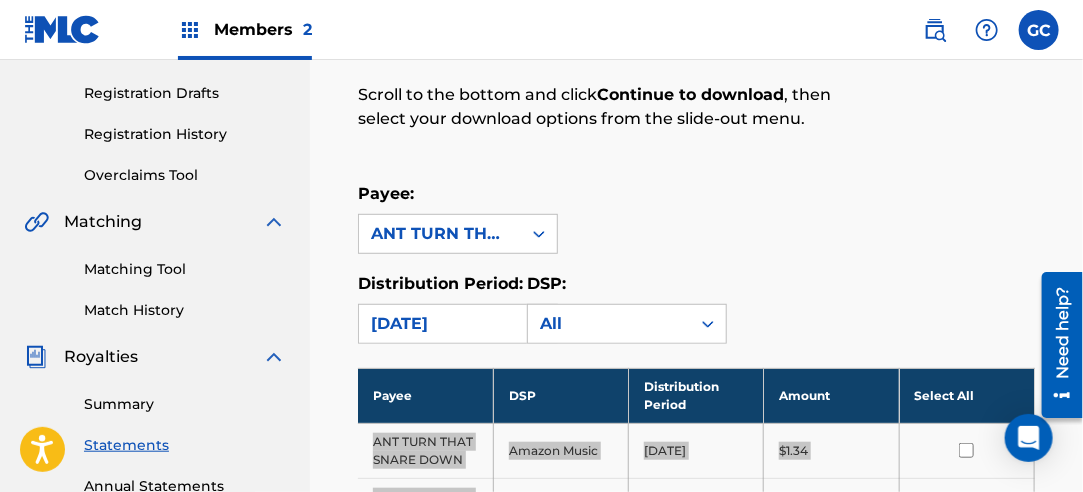 scroll, scrollTop: 250, scrollLeft: 0, axis: vertical 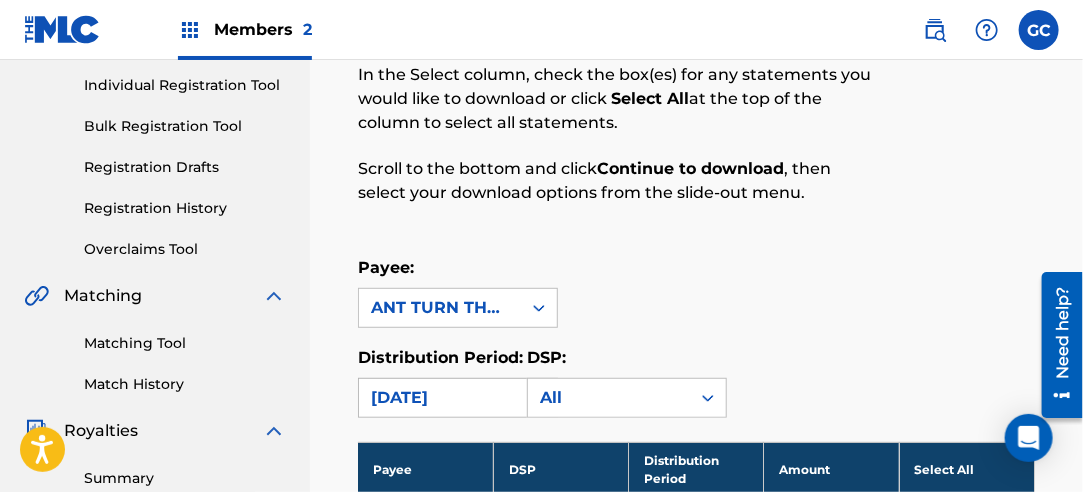 click on "[DATE]" at bounding box center [440, 398] 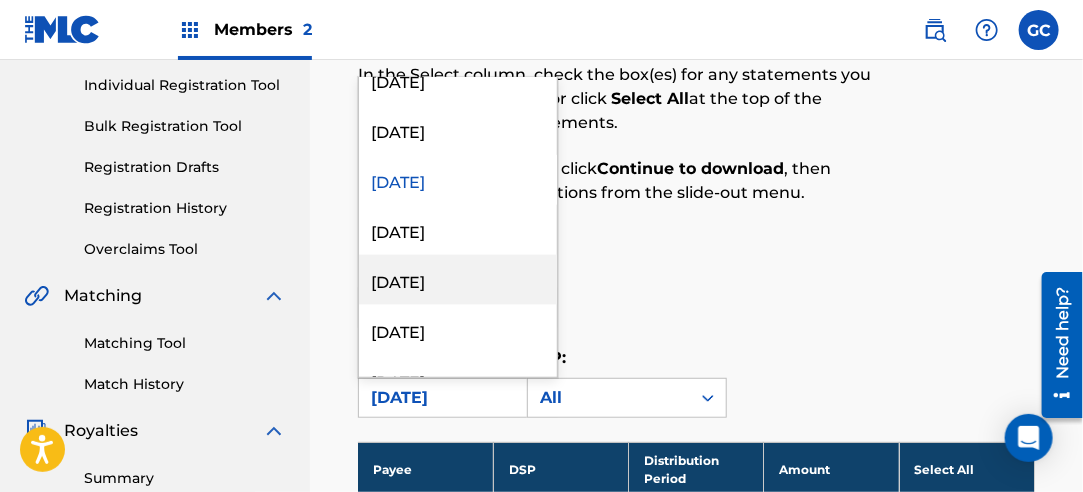 scroll, scrollTop: 800, scrollLeft: 0, axis: vertical 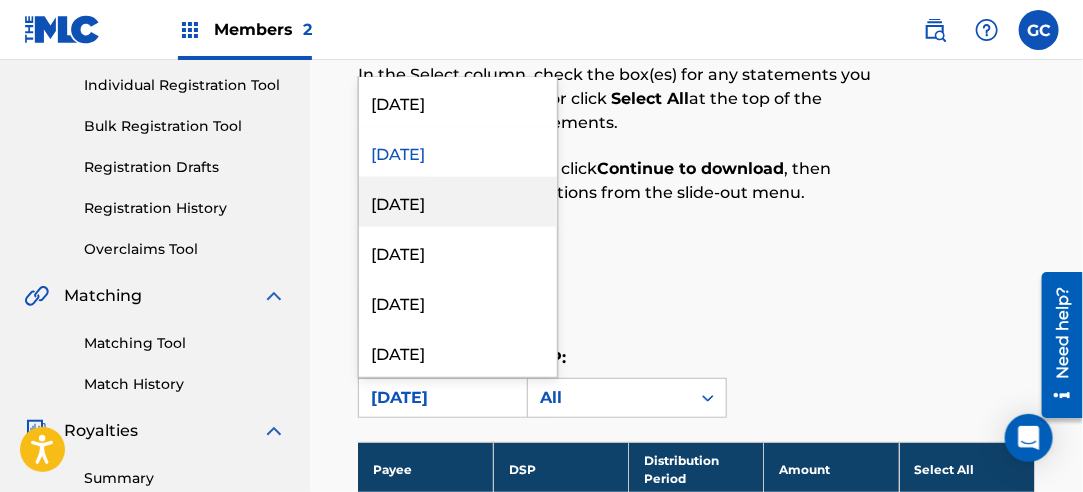 click on "[DATE]" at bounding box center (458, 202) 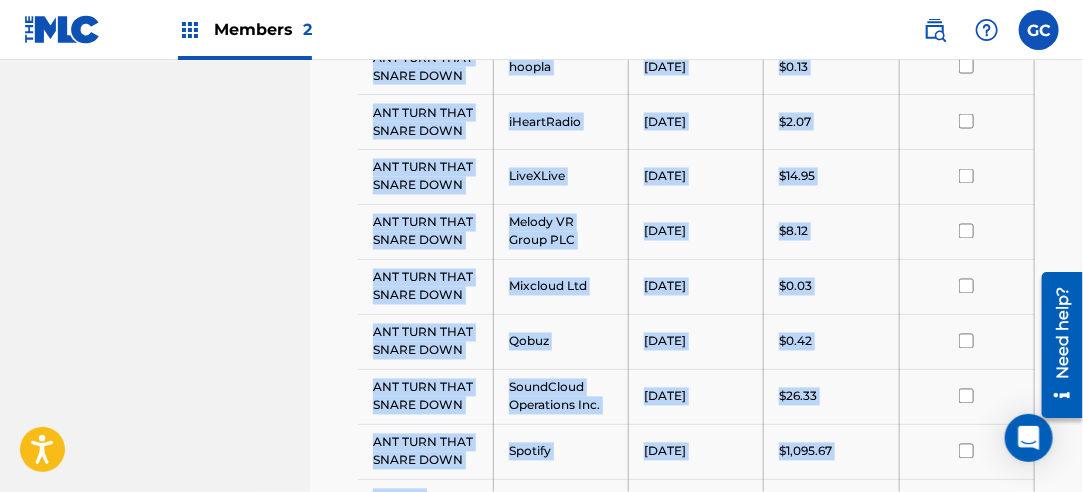 scroll, scrollTop: 1541, scrollLeft: 0, axis: vertical 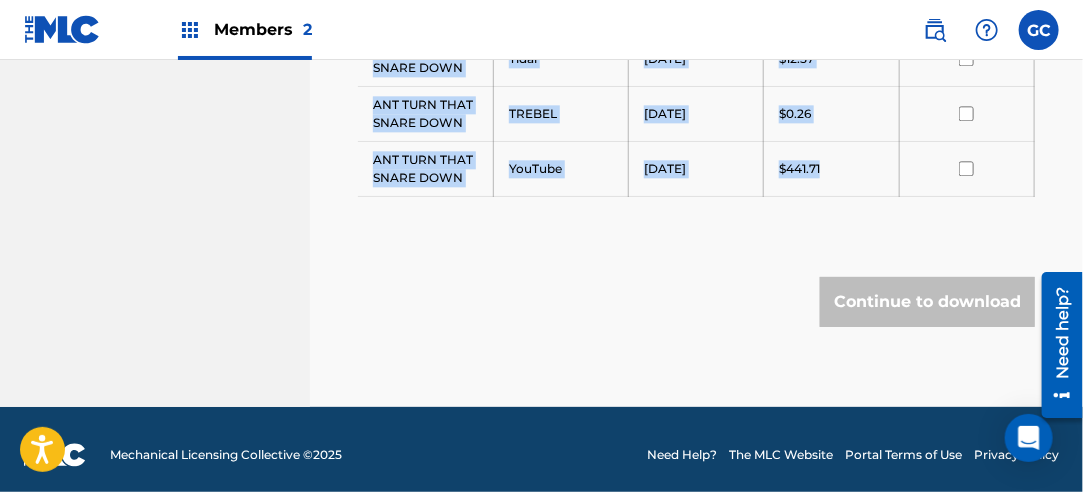 drag, startPoint x: 374, startPoint y: 221, endPoint x: 834, endPoint y: 168, distance: 463.04318 